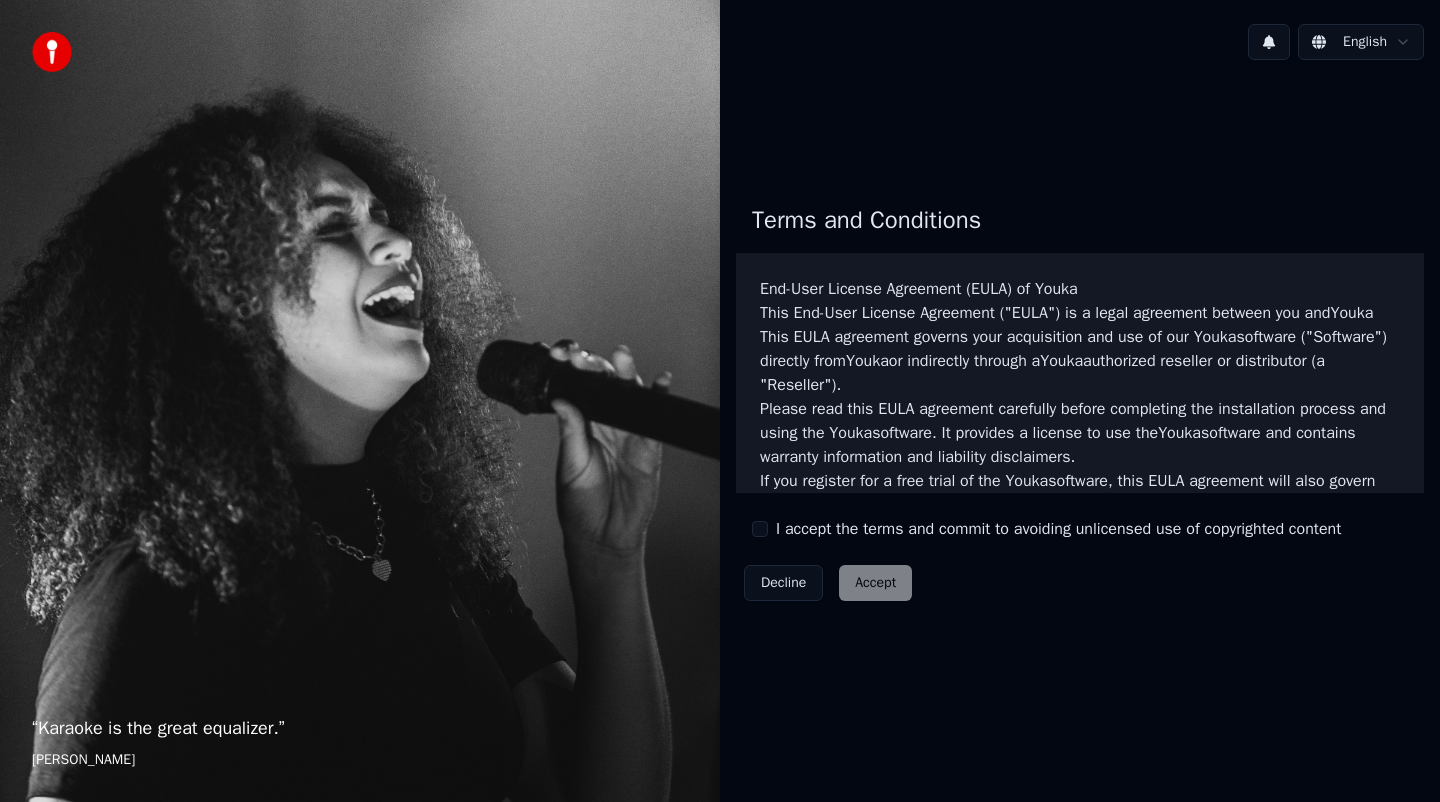 scroll, scrollTop: 0, scrollLeft: 0, axis: both 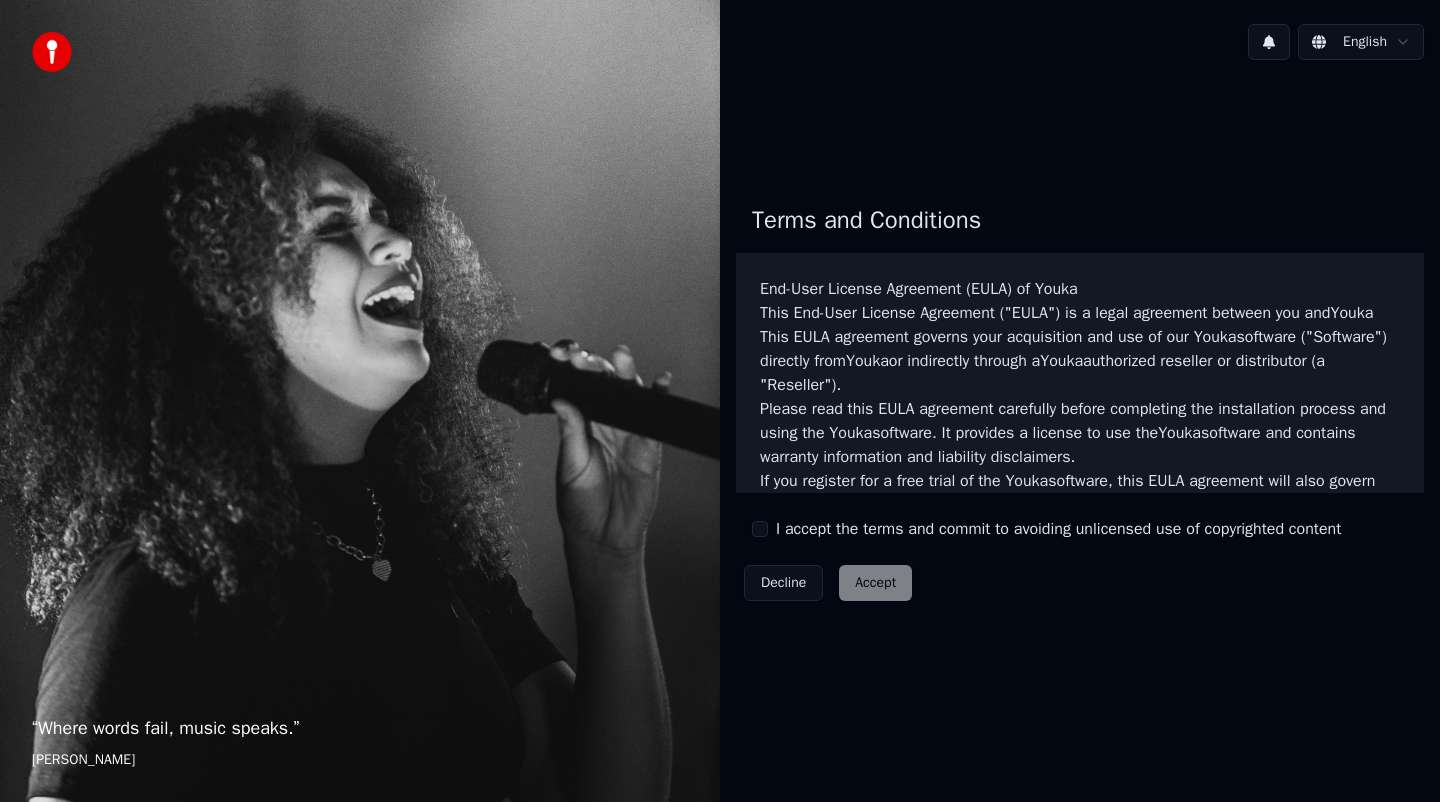 click on "I accept the terms and commit to avoiding unlicensed use of copyrighted content" at bounding box center [1058, 529] 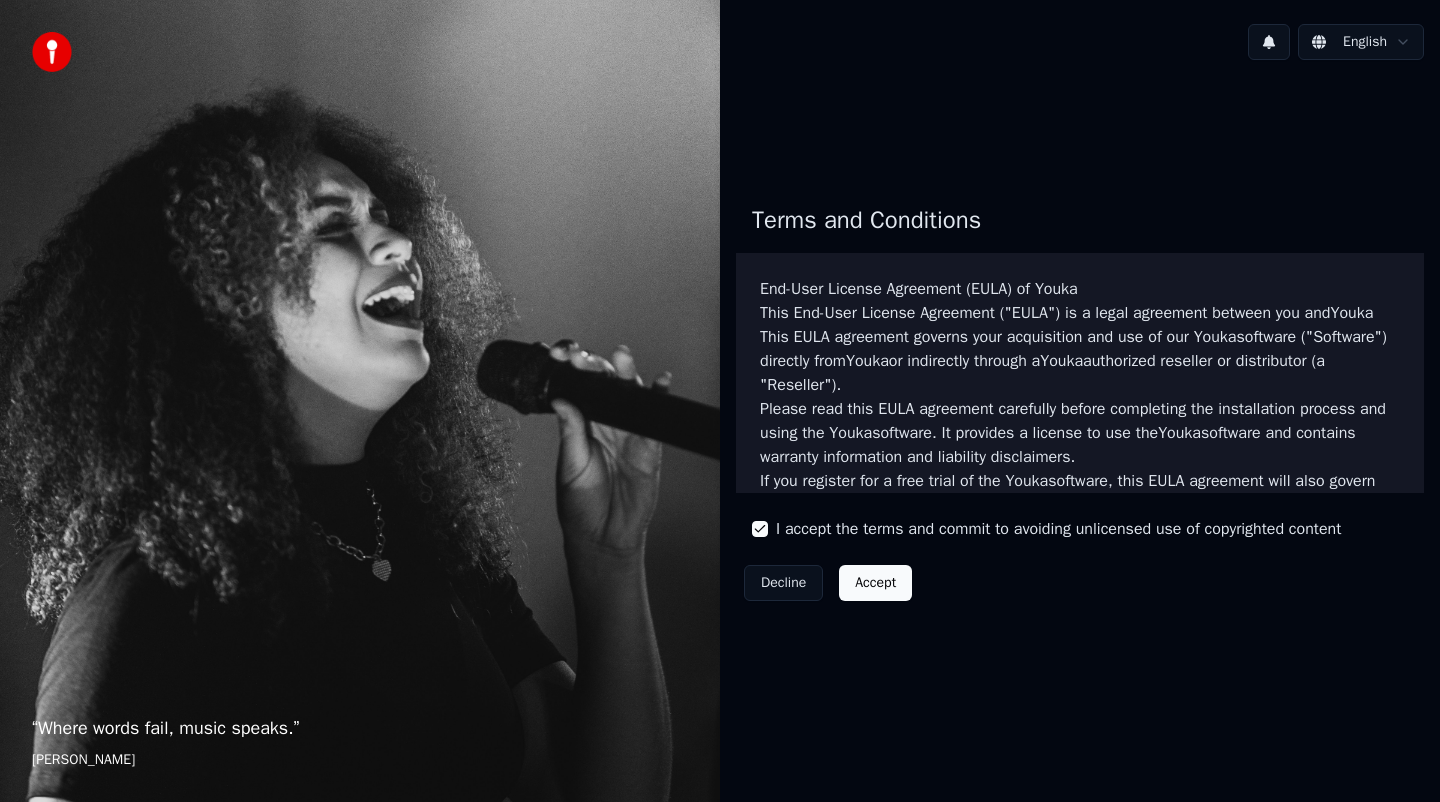 click on "Accept" at bounding box center [875, 583] 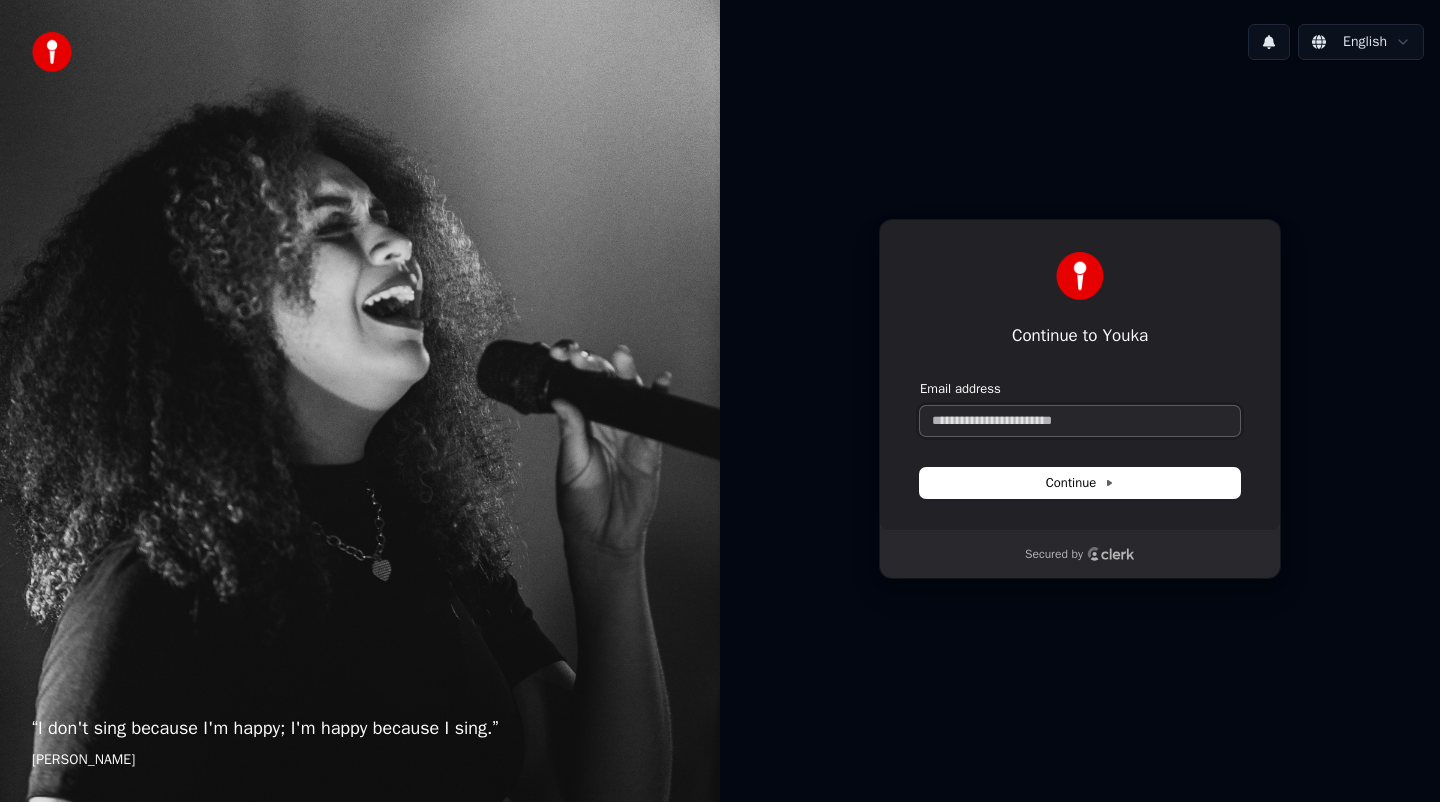 click on "Email address" at bounding box center (1080, 421) 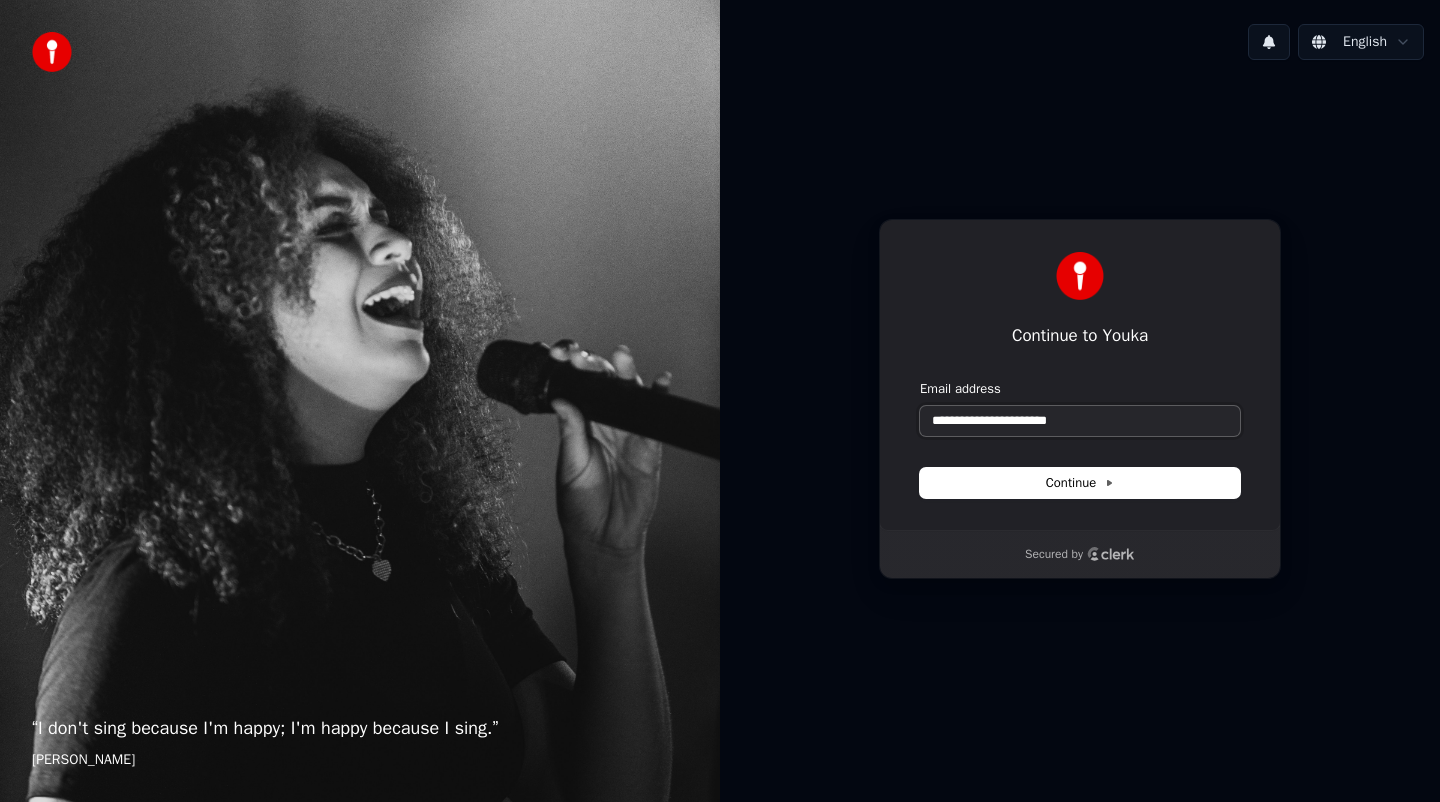 click at bounding box center (920, 380) 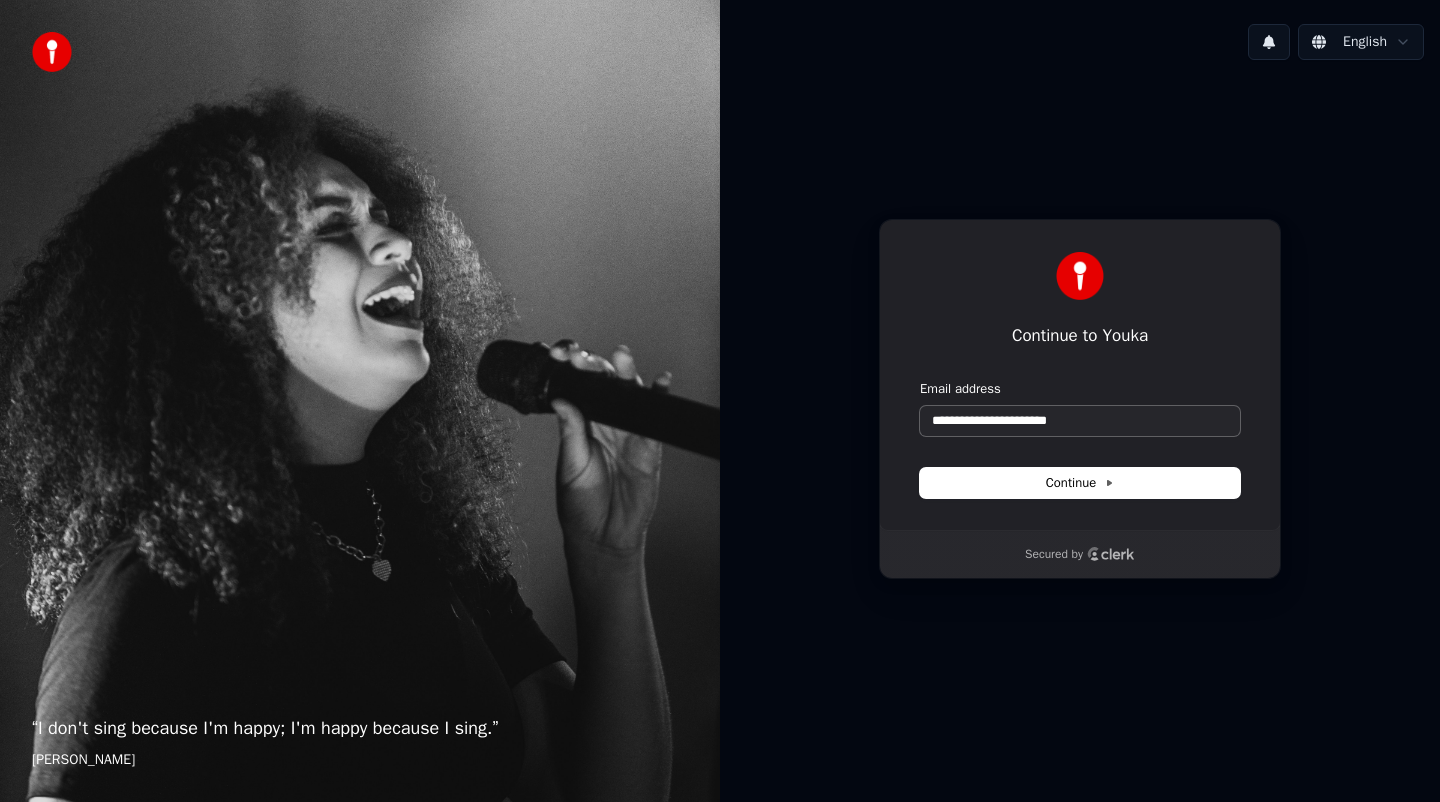 type on "**********" 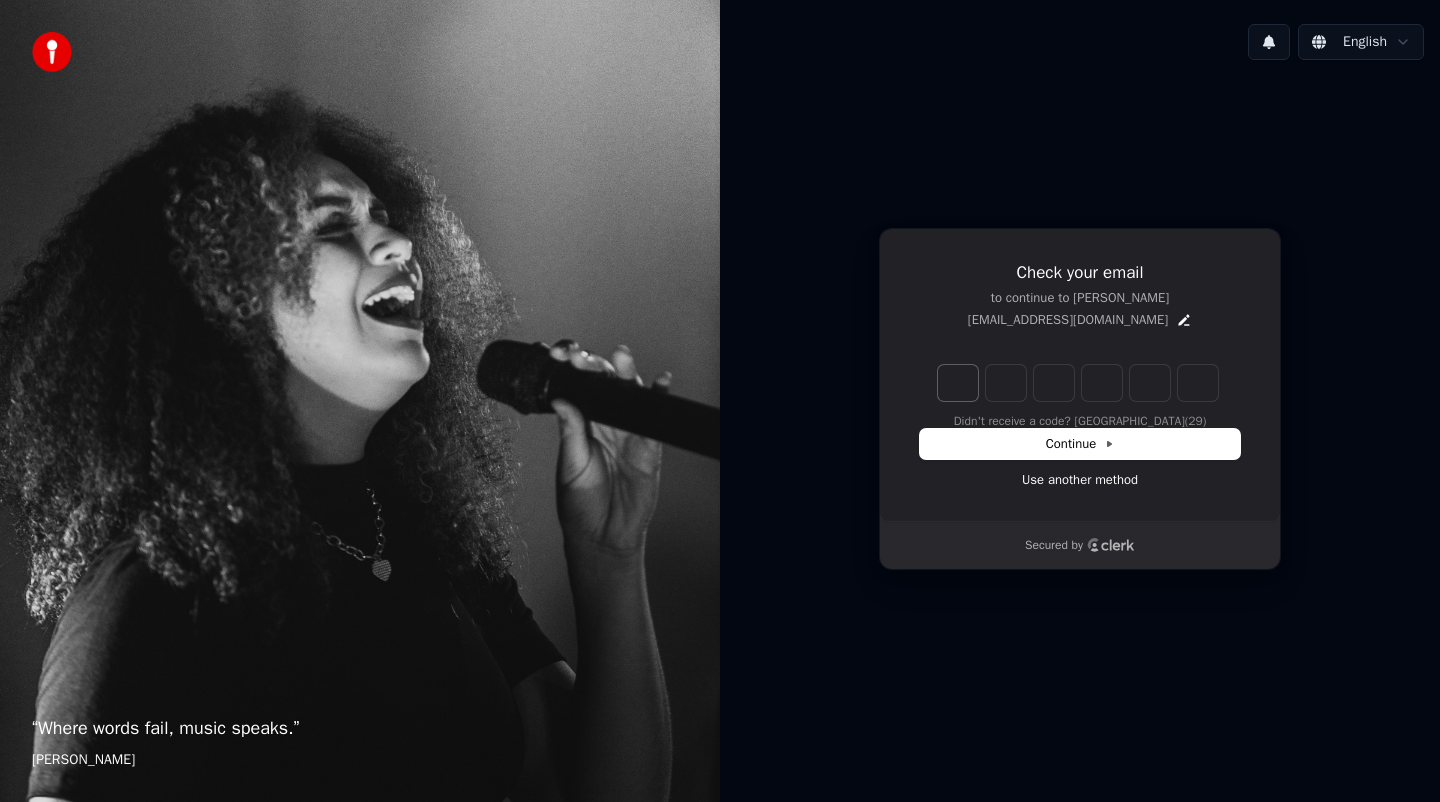 click at bounding box center (958, 383) 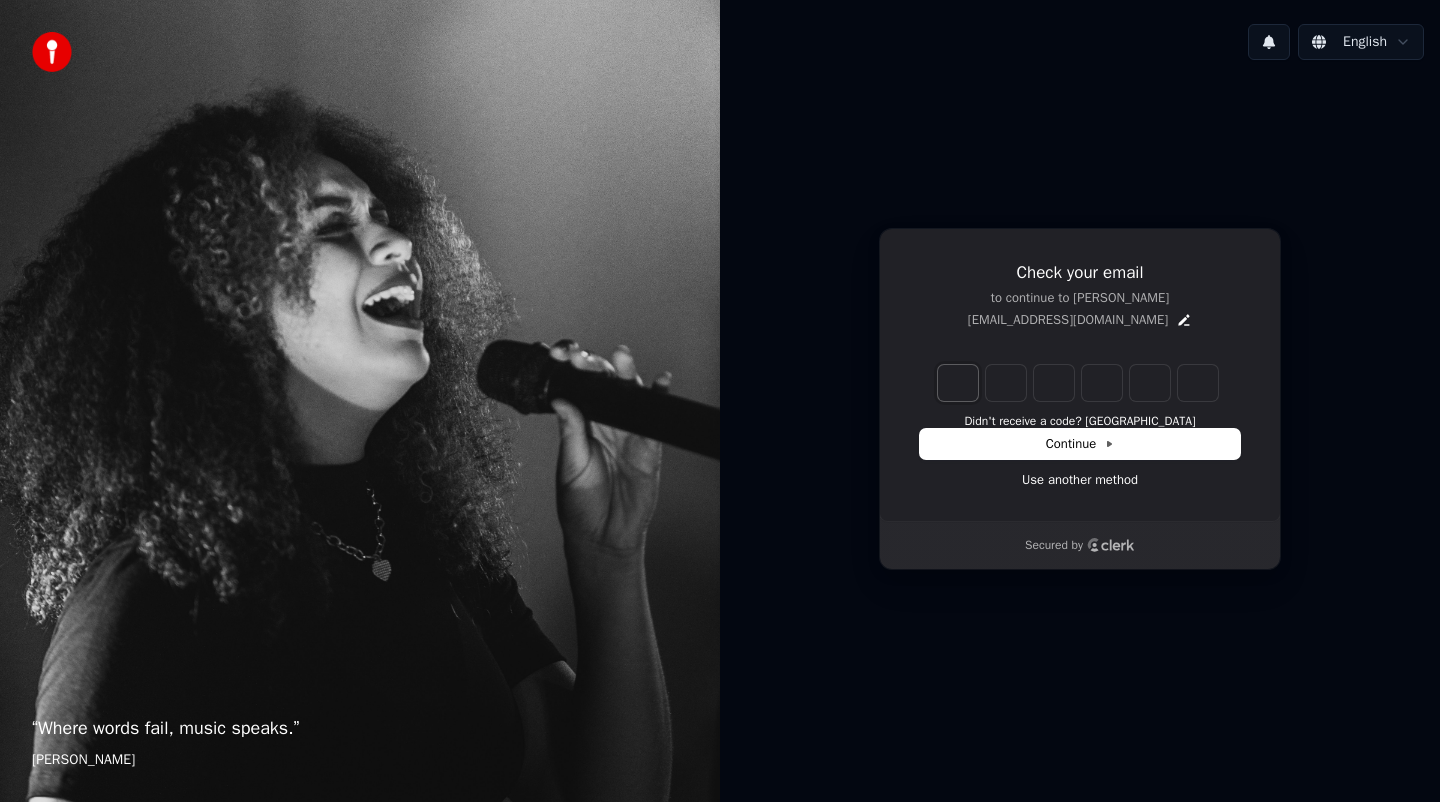 type on "*" 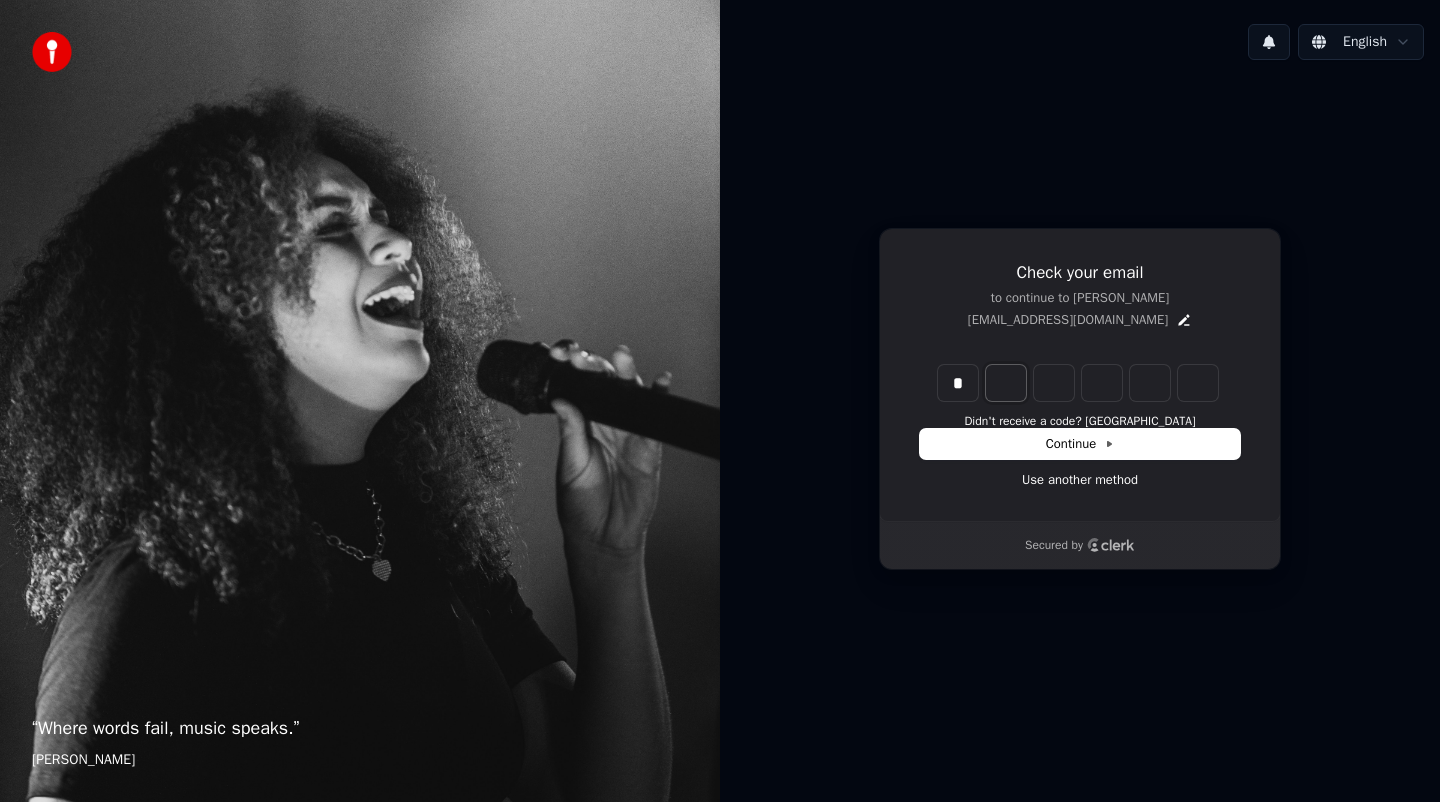 type on "*" 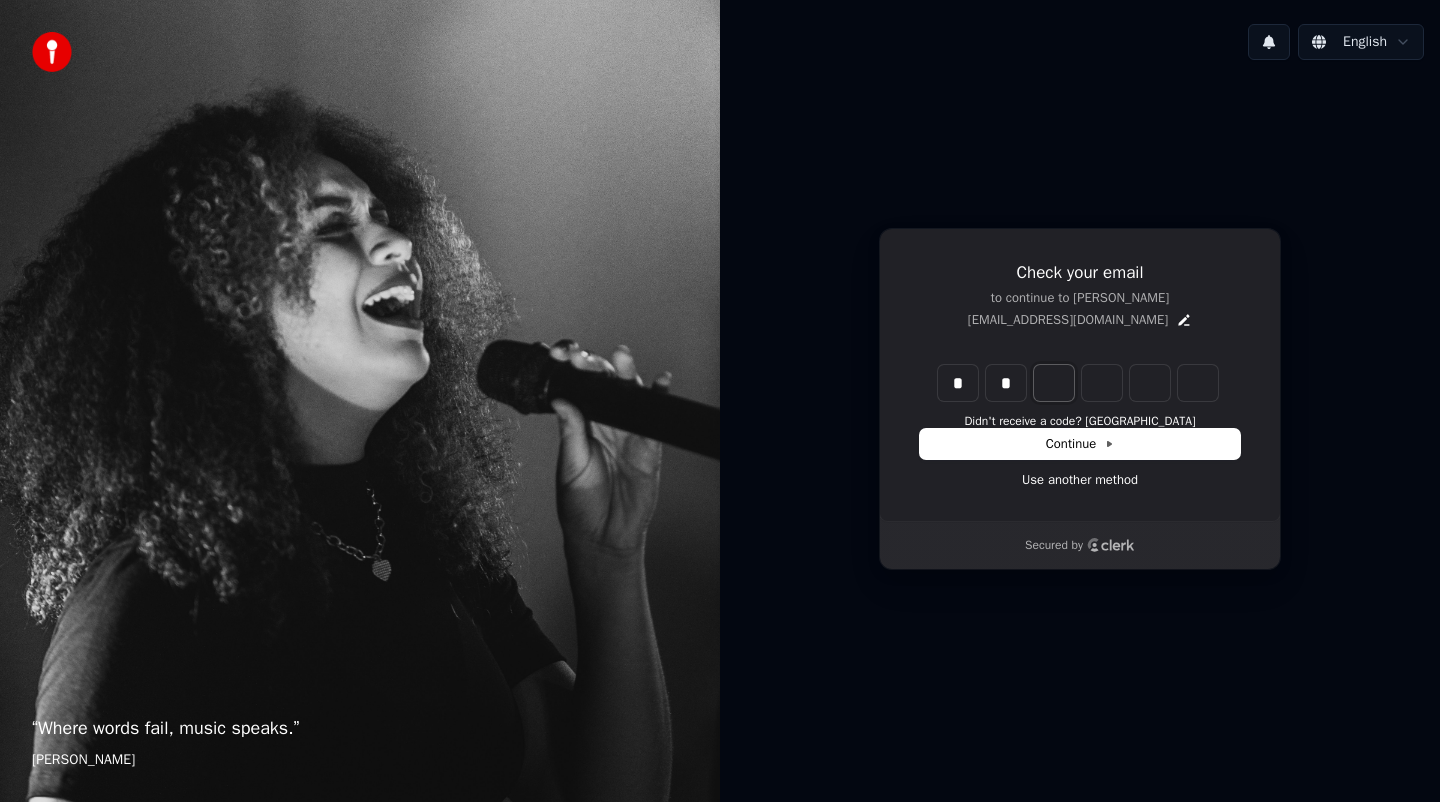 type on "**" 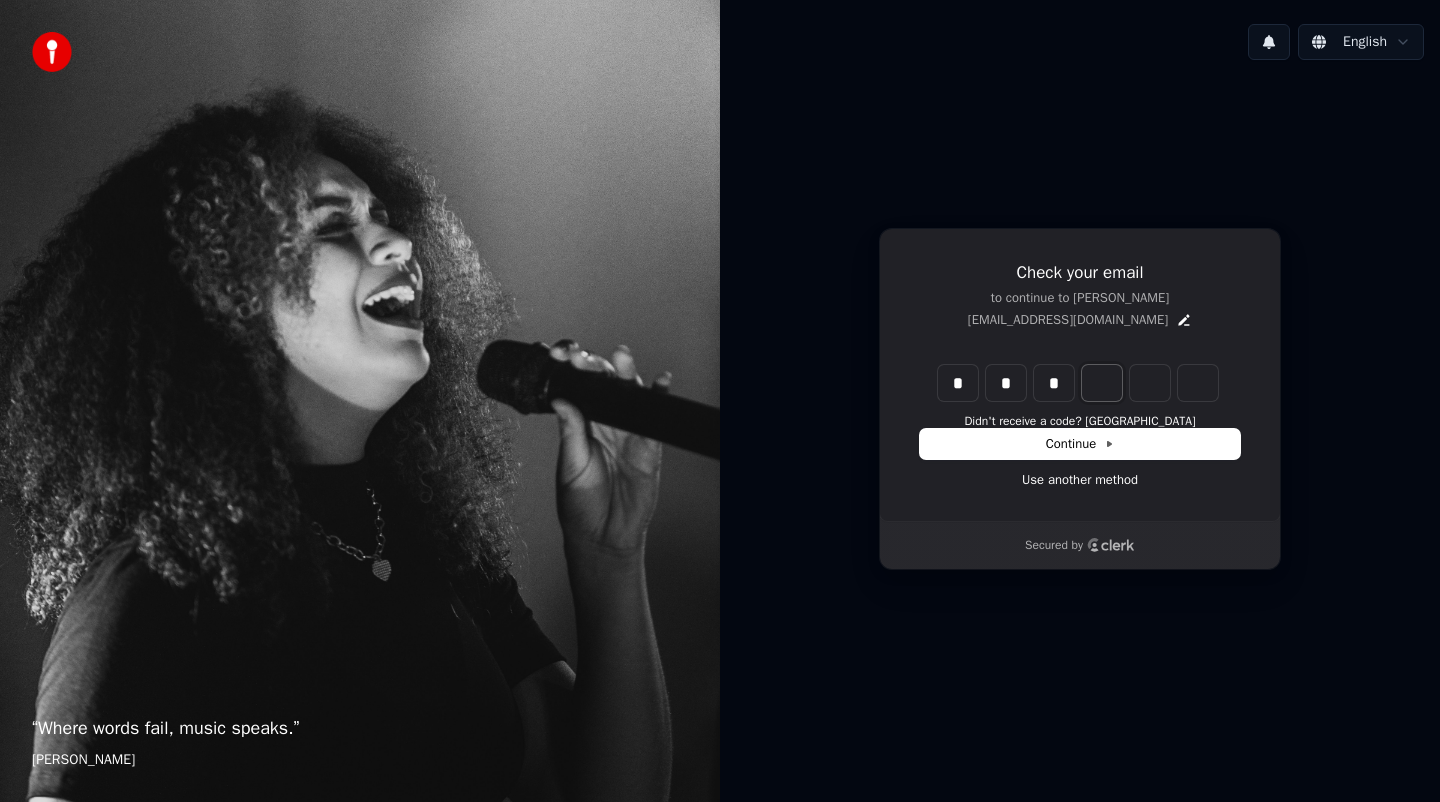 type on "***" 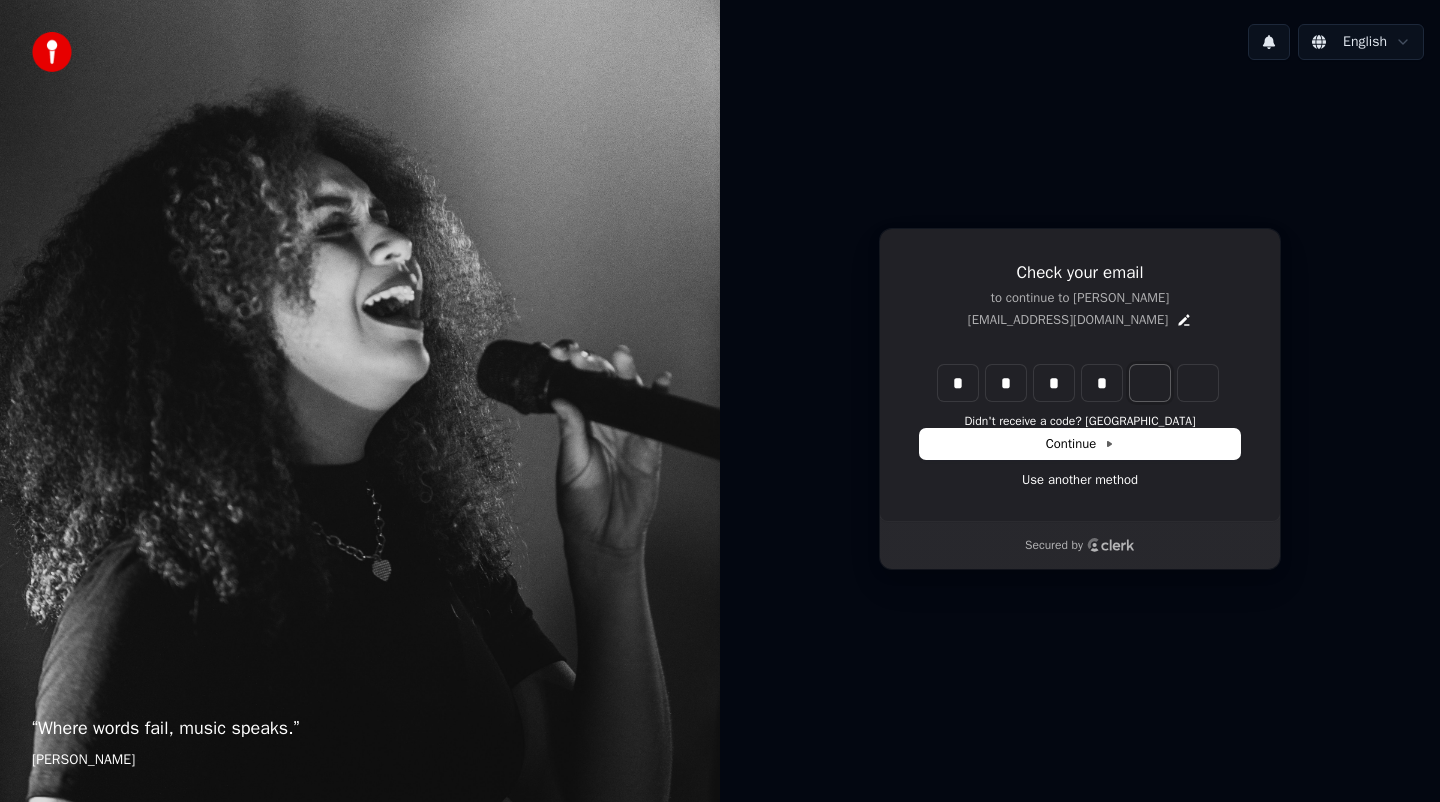 type on "****" 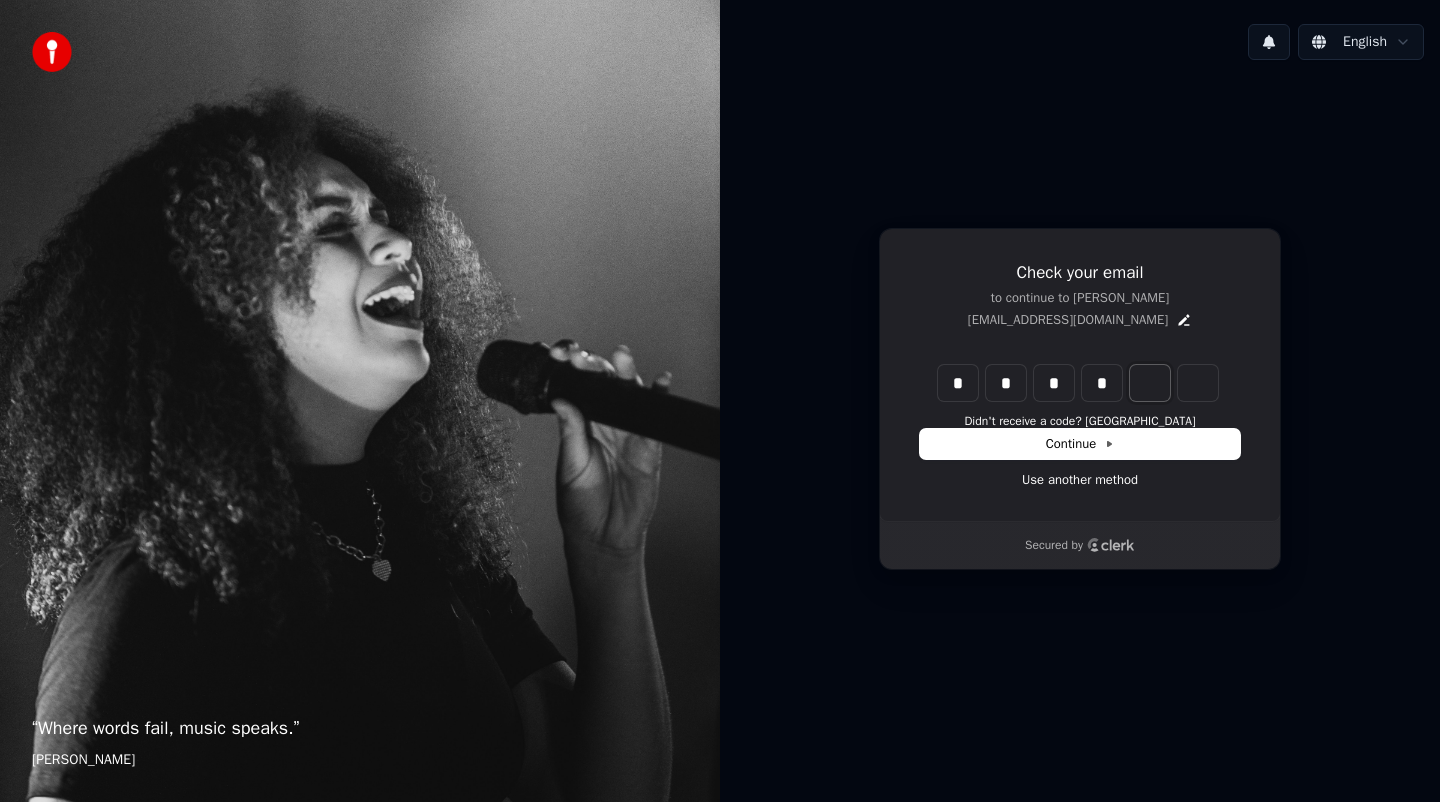 type on "*" 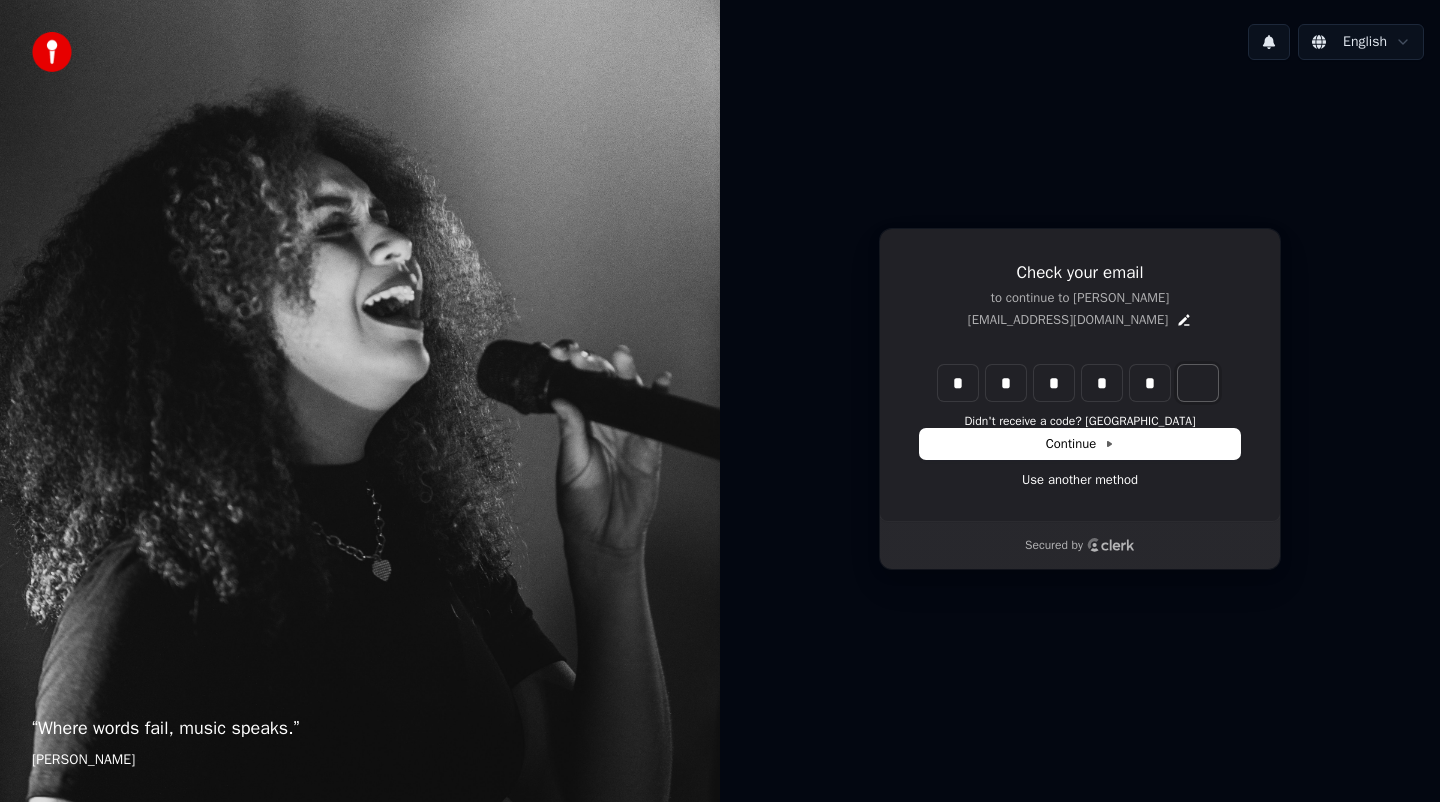 type on "*****" 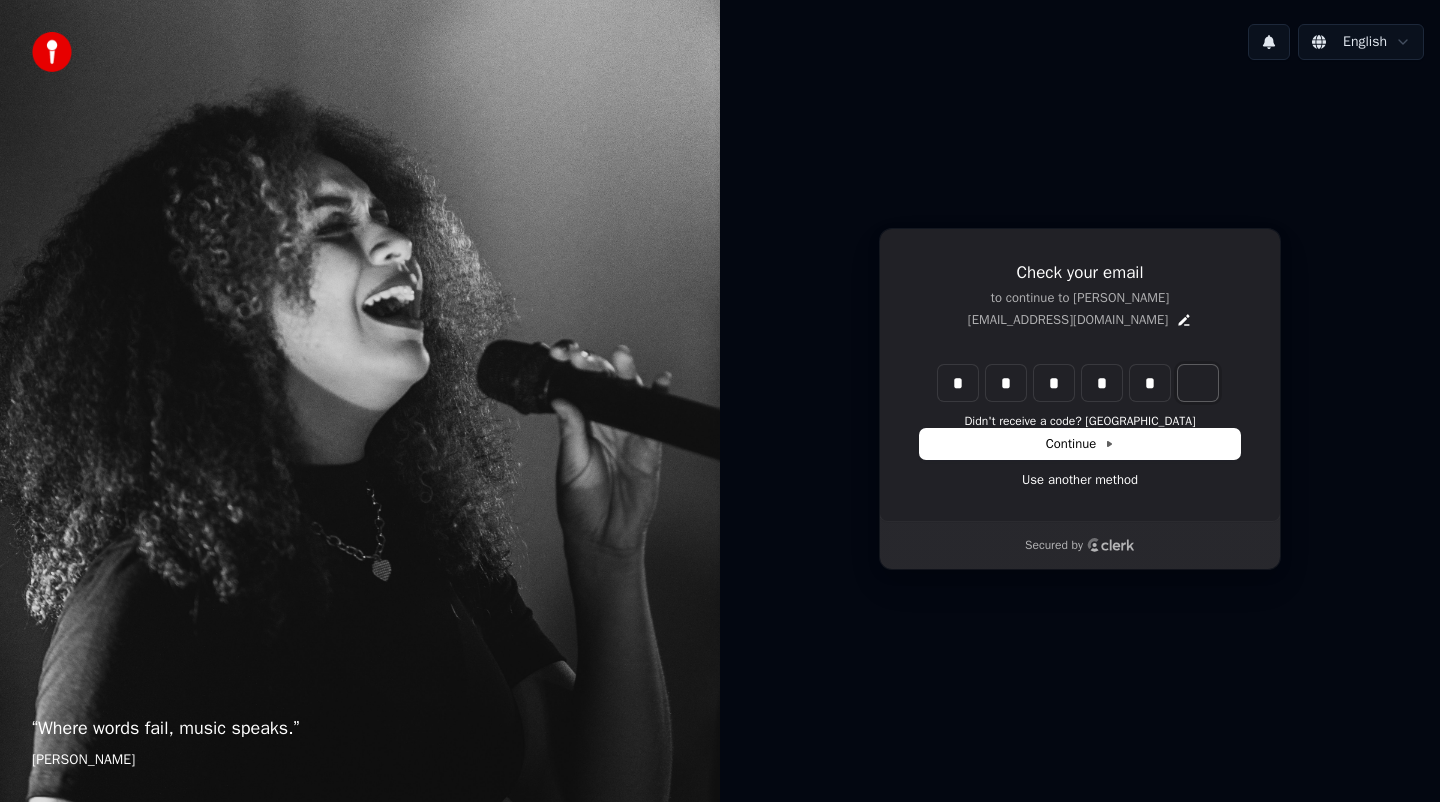 type on "*" 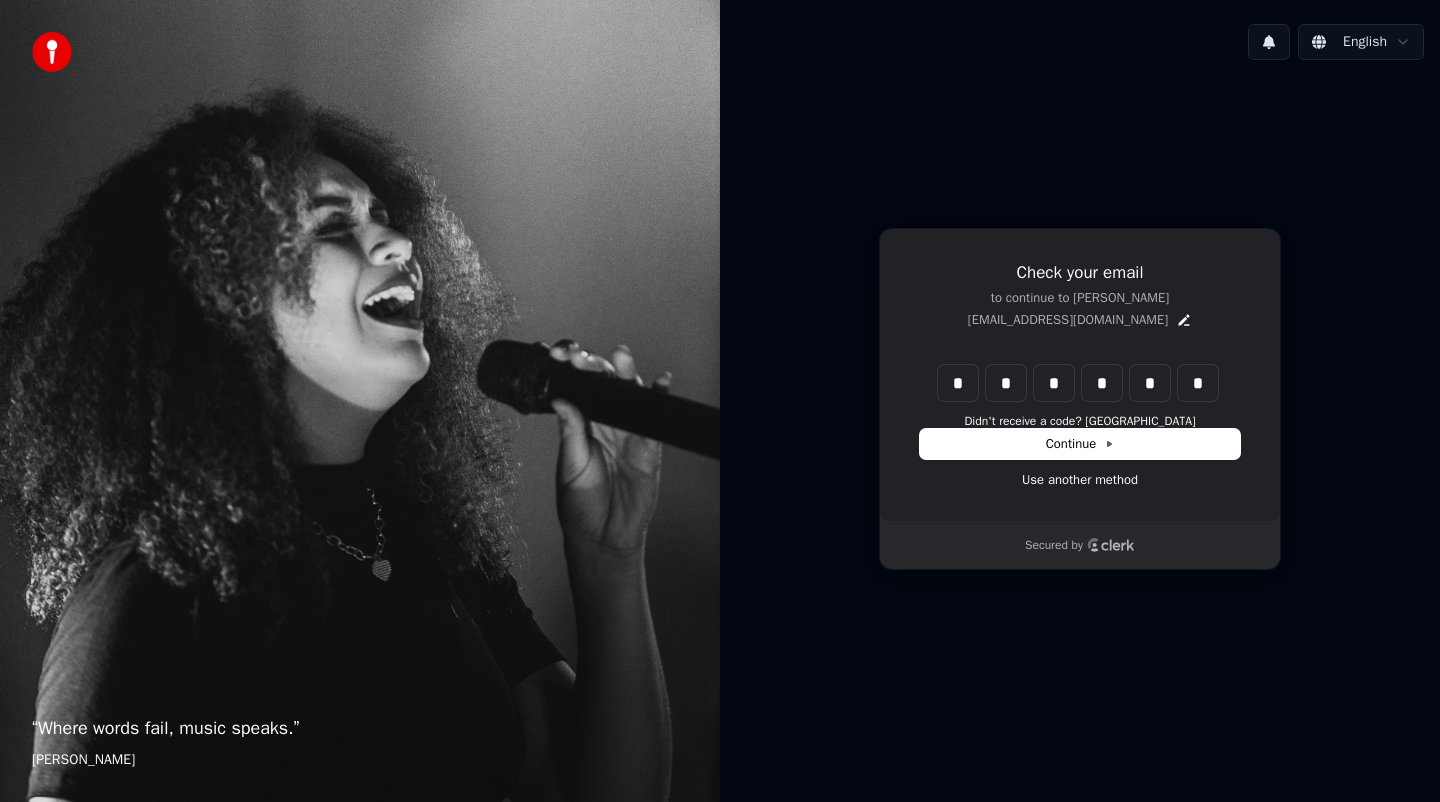 type on "******" 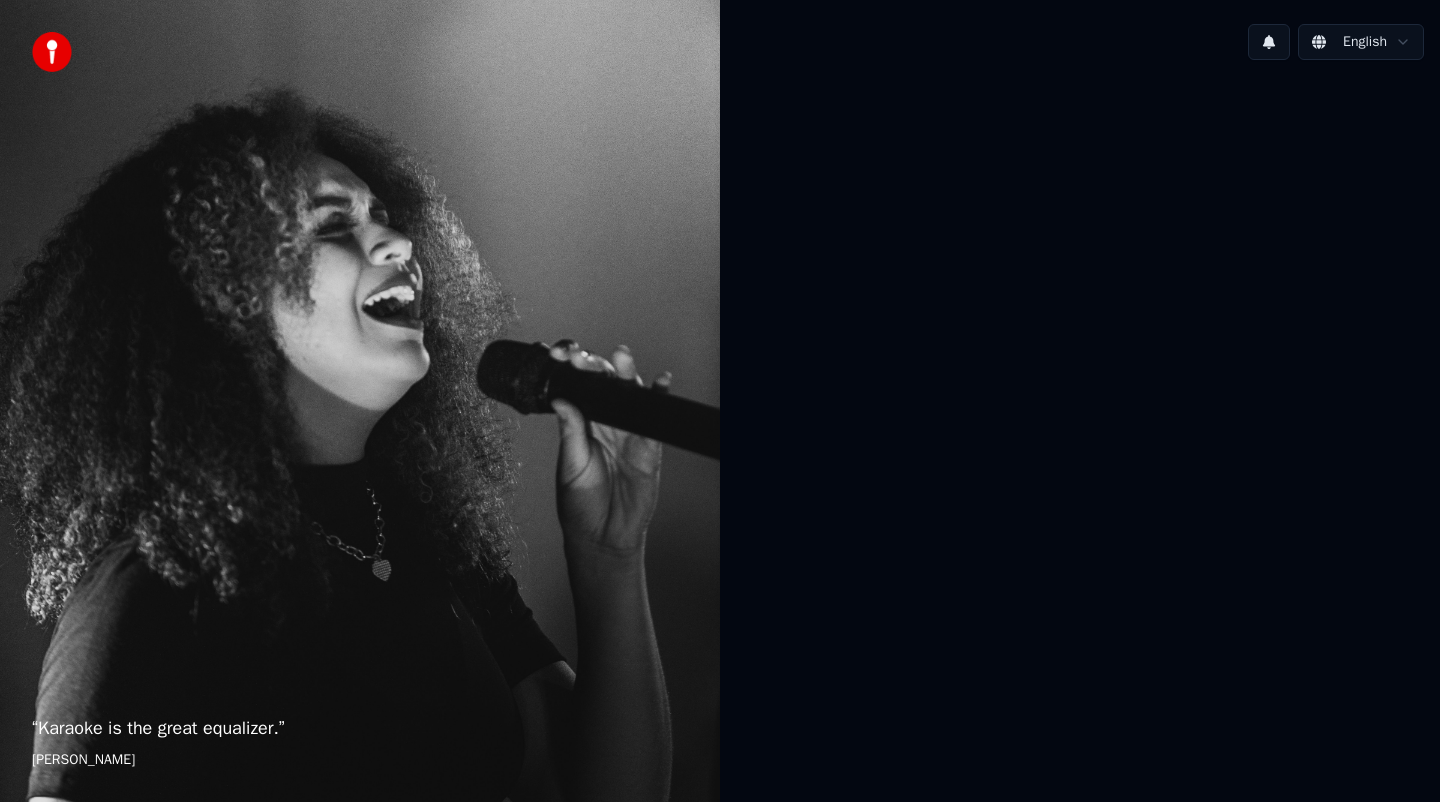 scroll, scrollTop: 0, scrollLeft: 0, axis: both 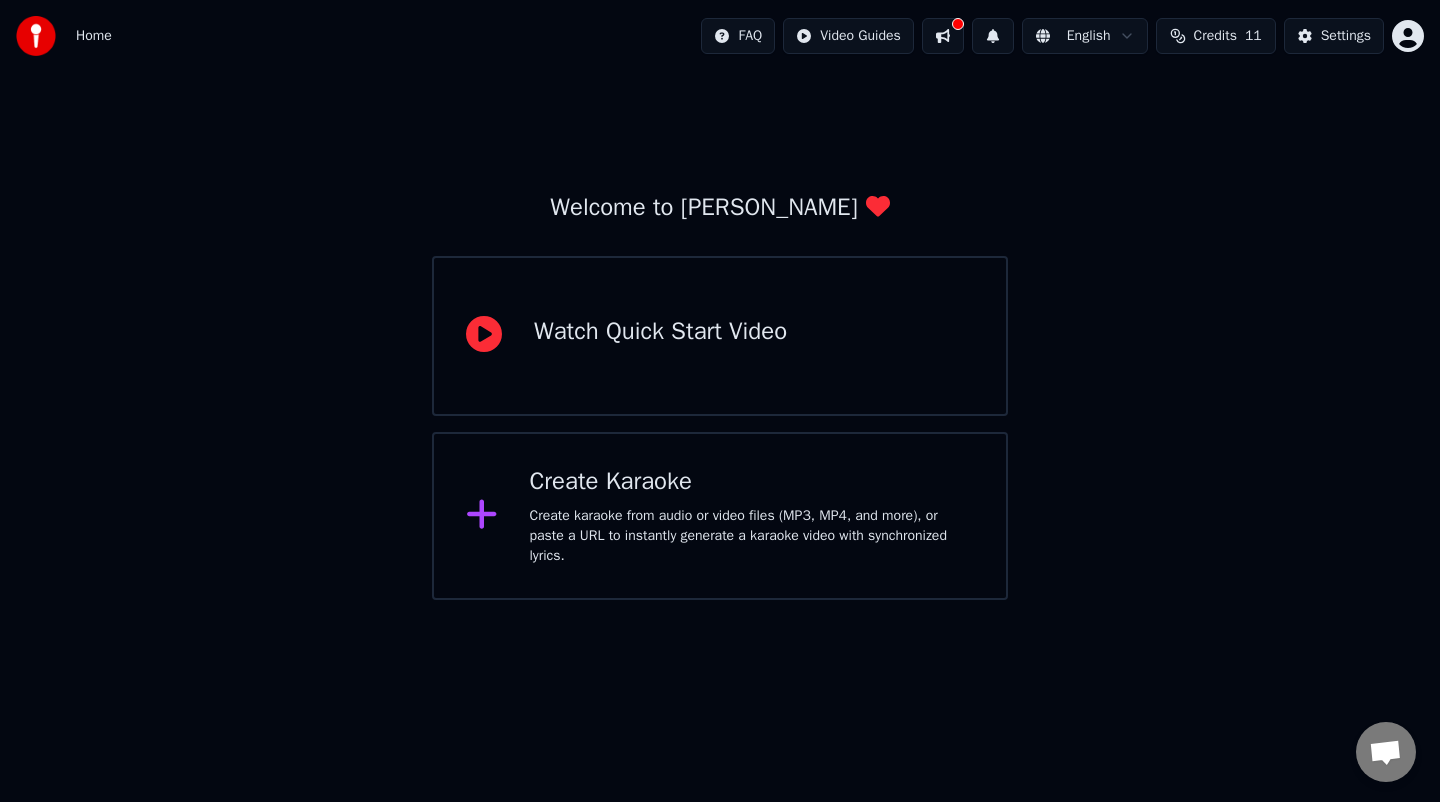 click on "Welcome to Youka Watch Quick Start Video Create Karaoke Create karaoke from audio or video files (MP3, MP4, and more), or paste a URL to instantly generate a karaoke video with synchronized lyrics." at bounding box center [720, 336] 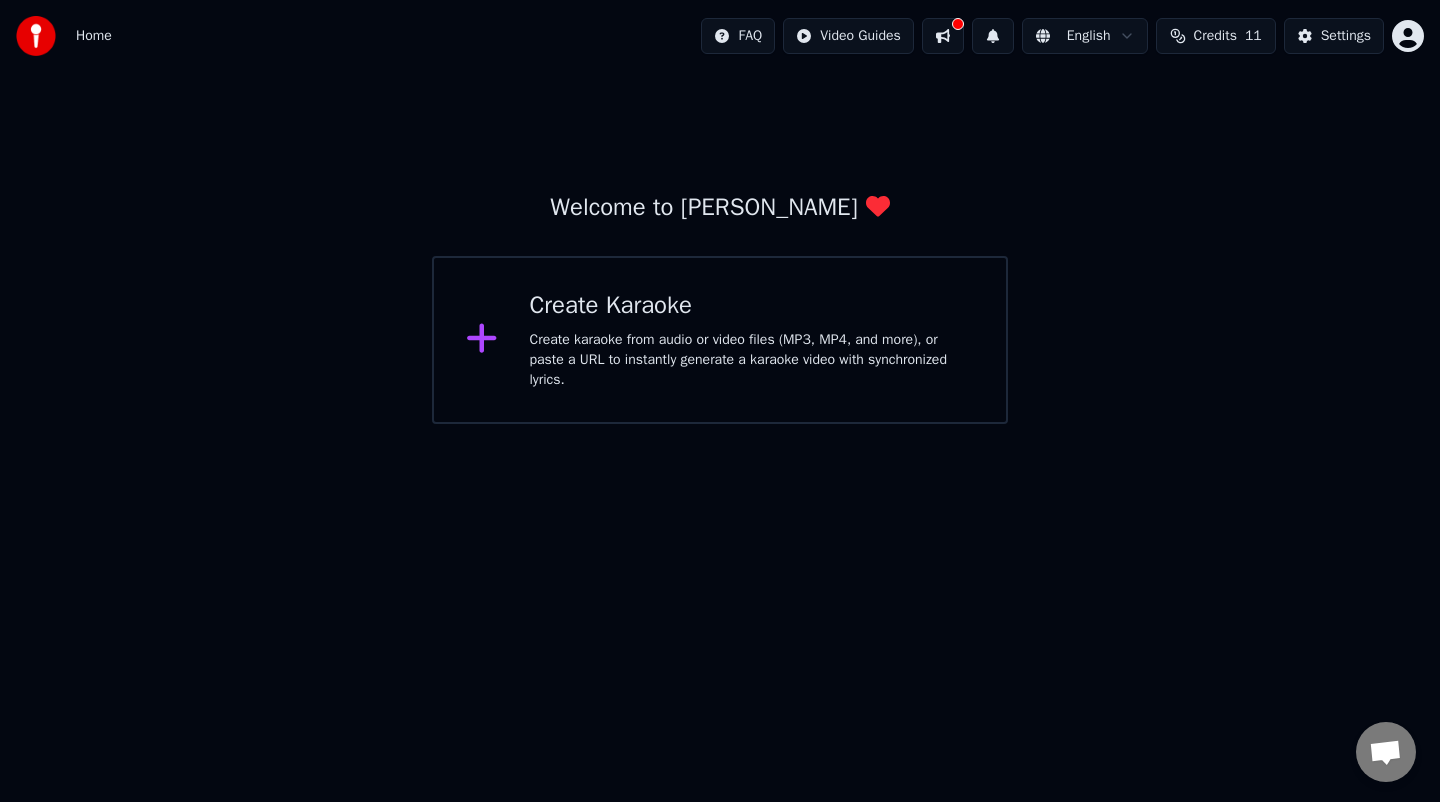 click on "Create karaoke from audio or video files (MP3, MP4, and more), or paste a URL to instantly generate a karaoke video with synchronized lyrics." at bounding box center [752, 360] 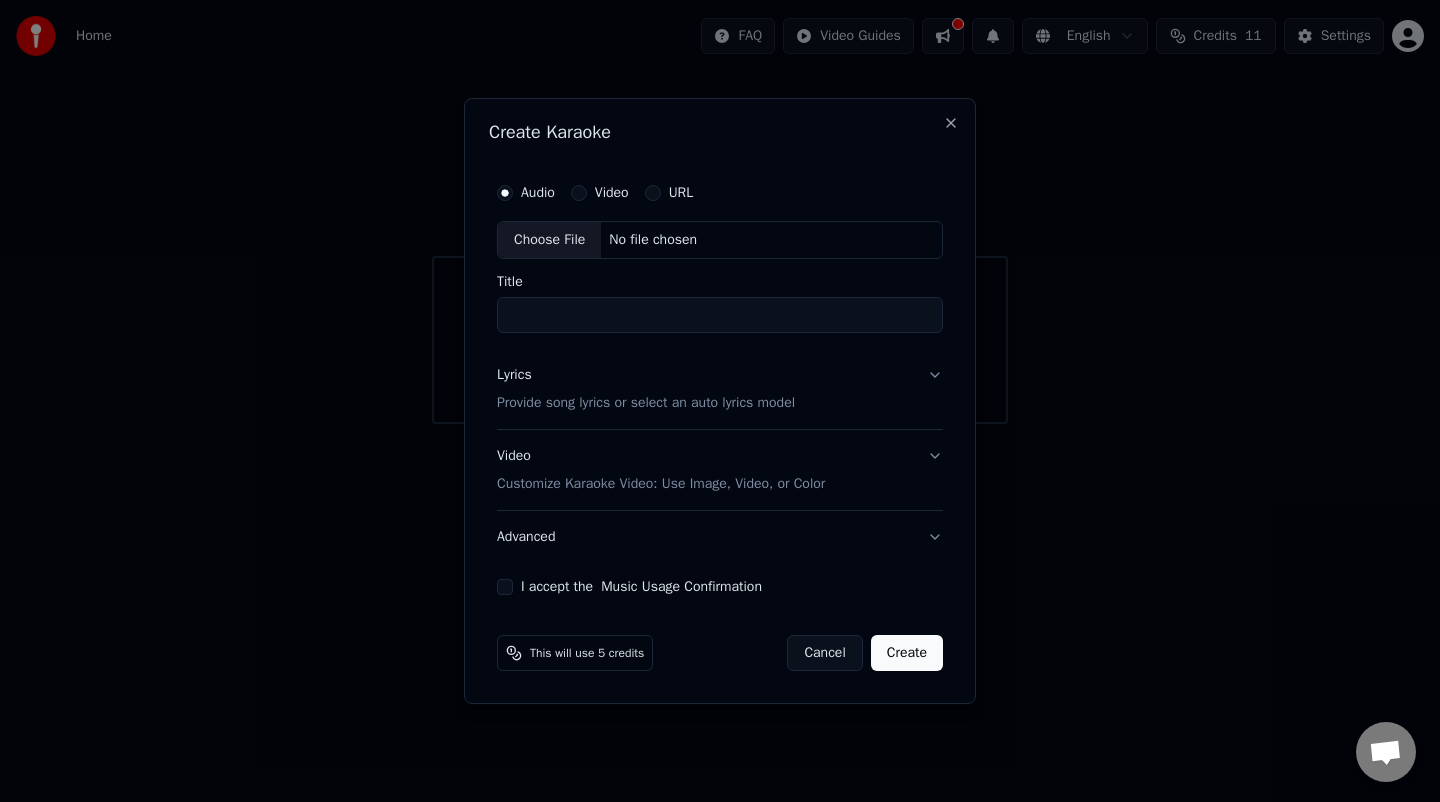 click on "Title" at bounding box center [720, 315] 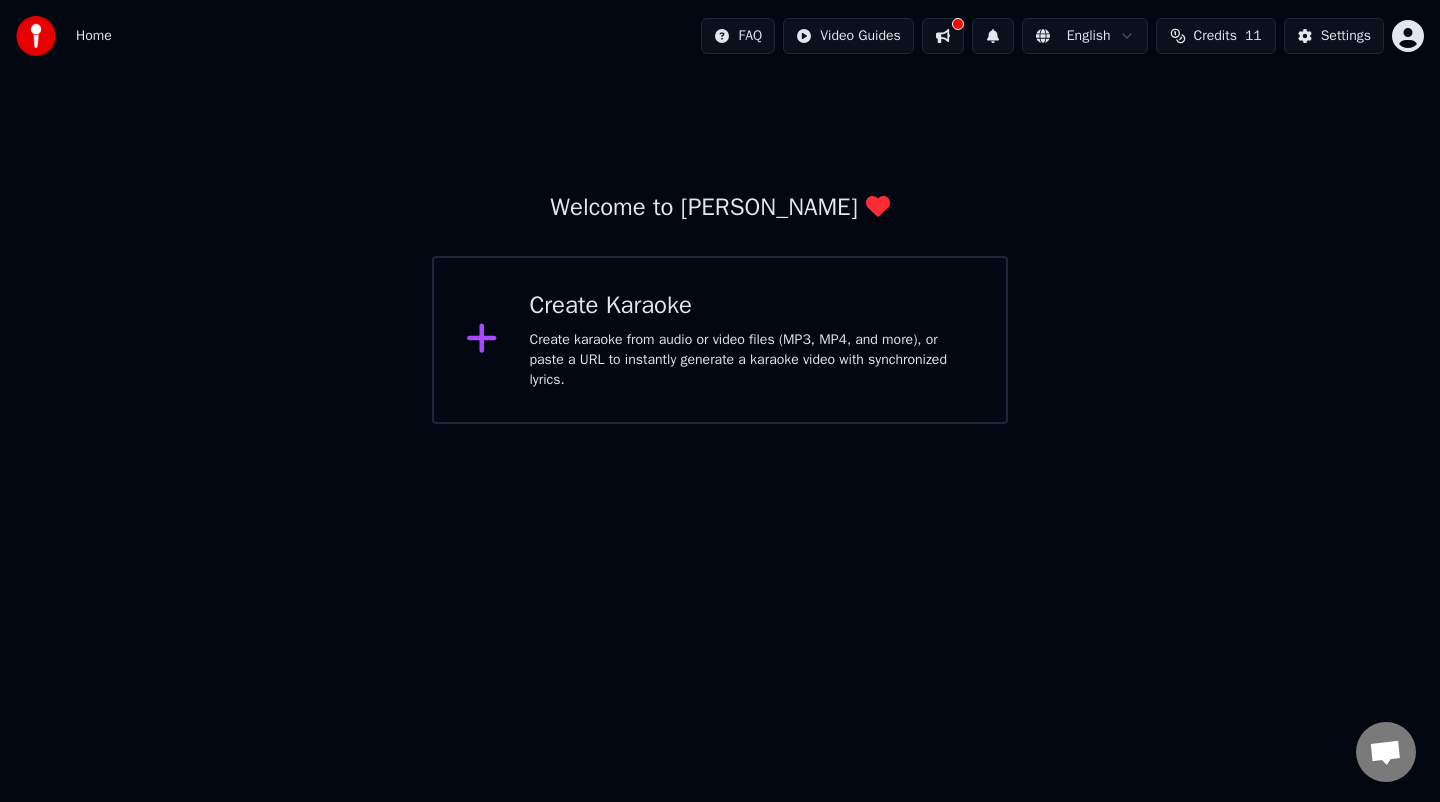 click on "Create Karaoke" at bounding box center (752, 306) 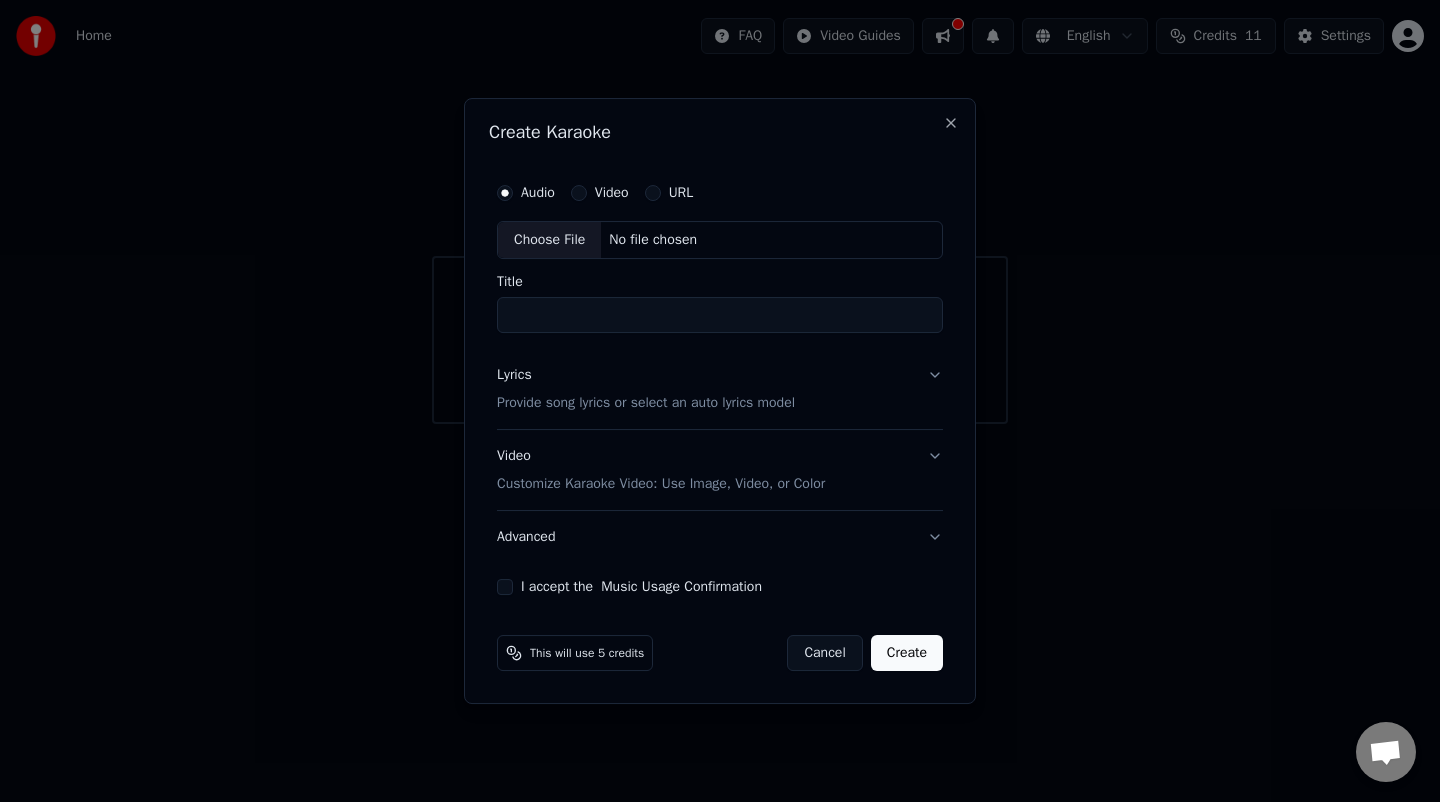 click on "Title" at bounding box center (720, 315) 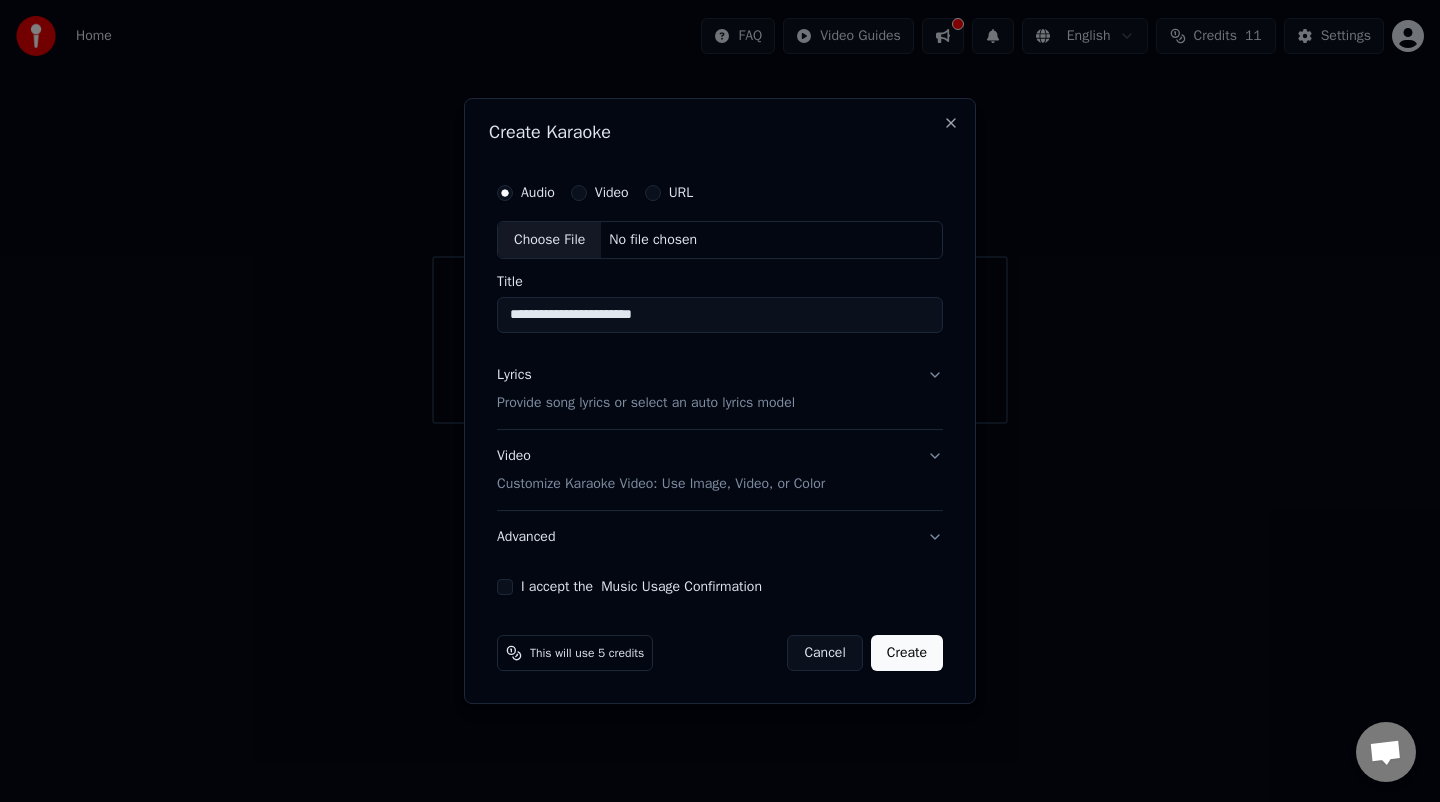 type on "**********" 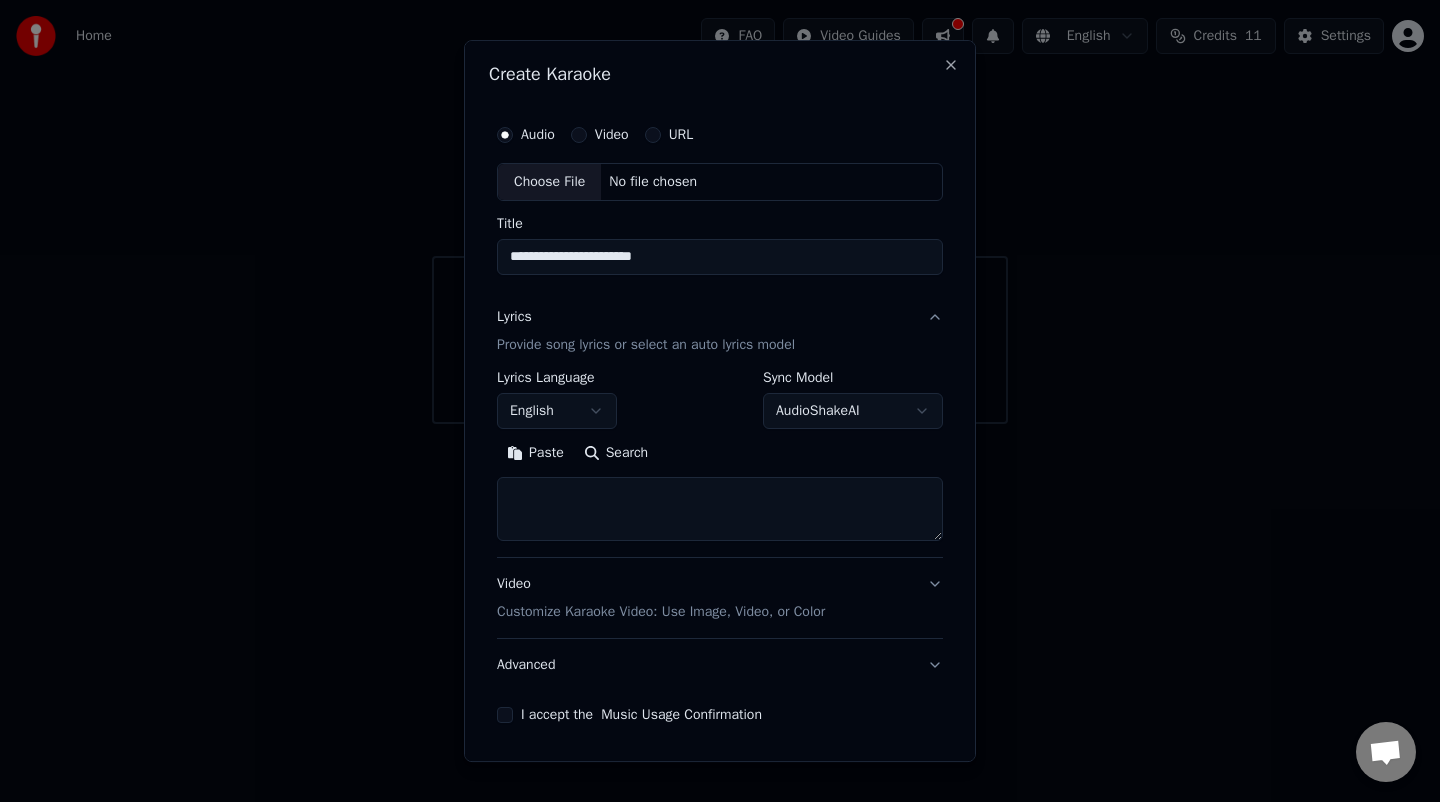 click at bounding box center [720, 509] 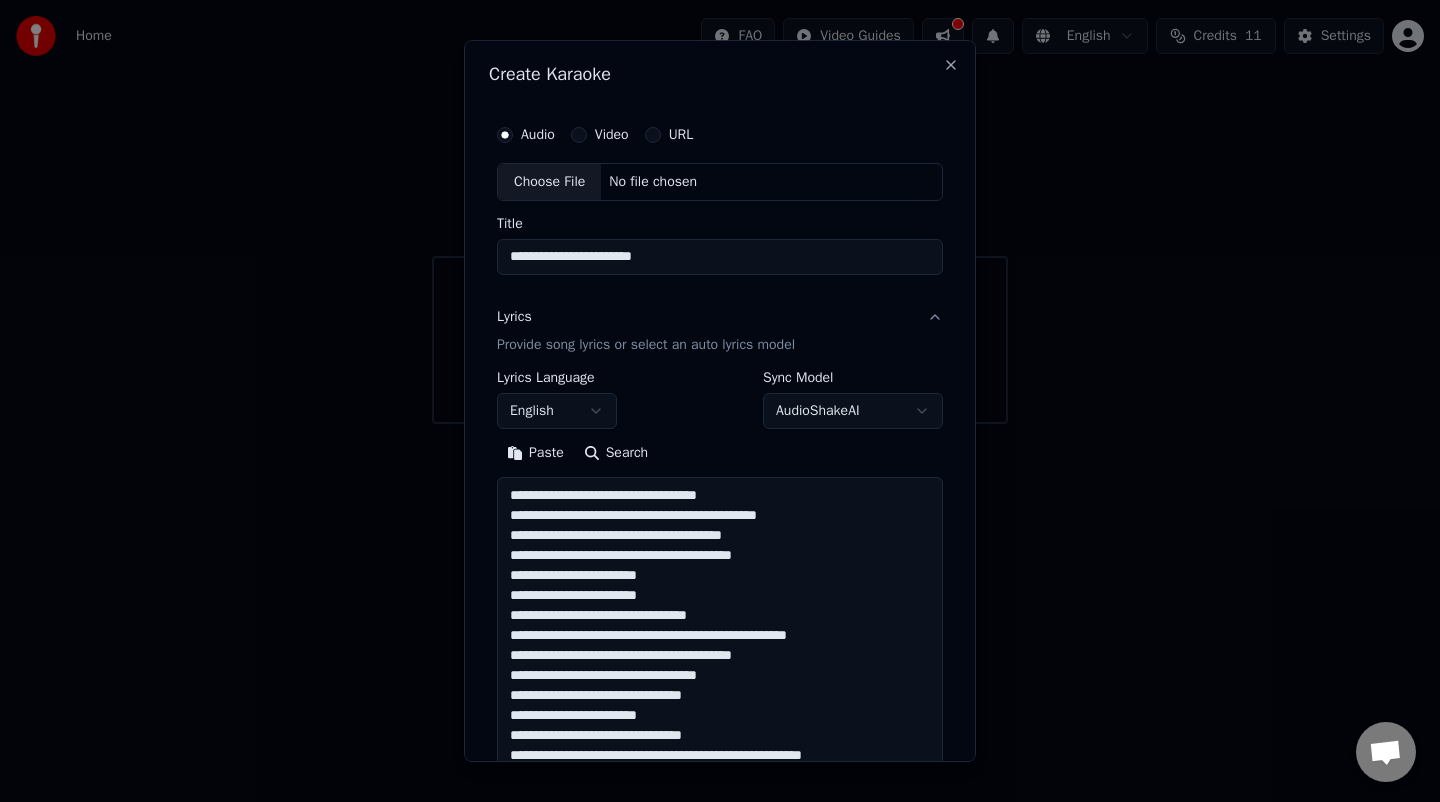 scroll, scrollTop: 384, scrollLeft: 0, axis: vertical 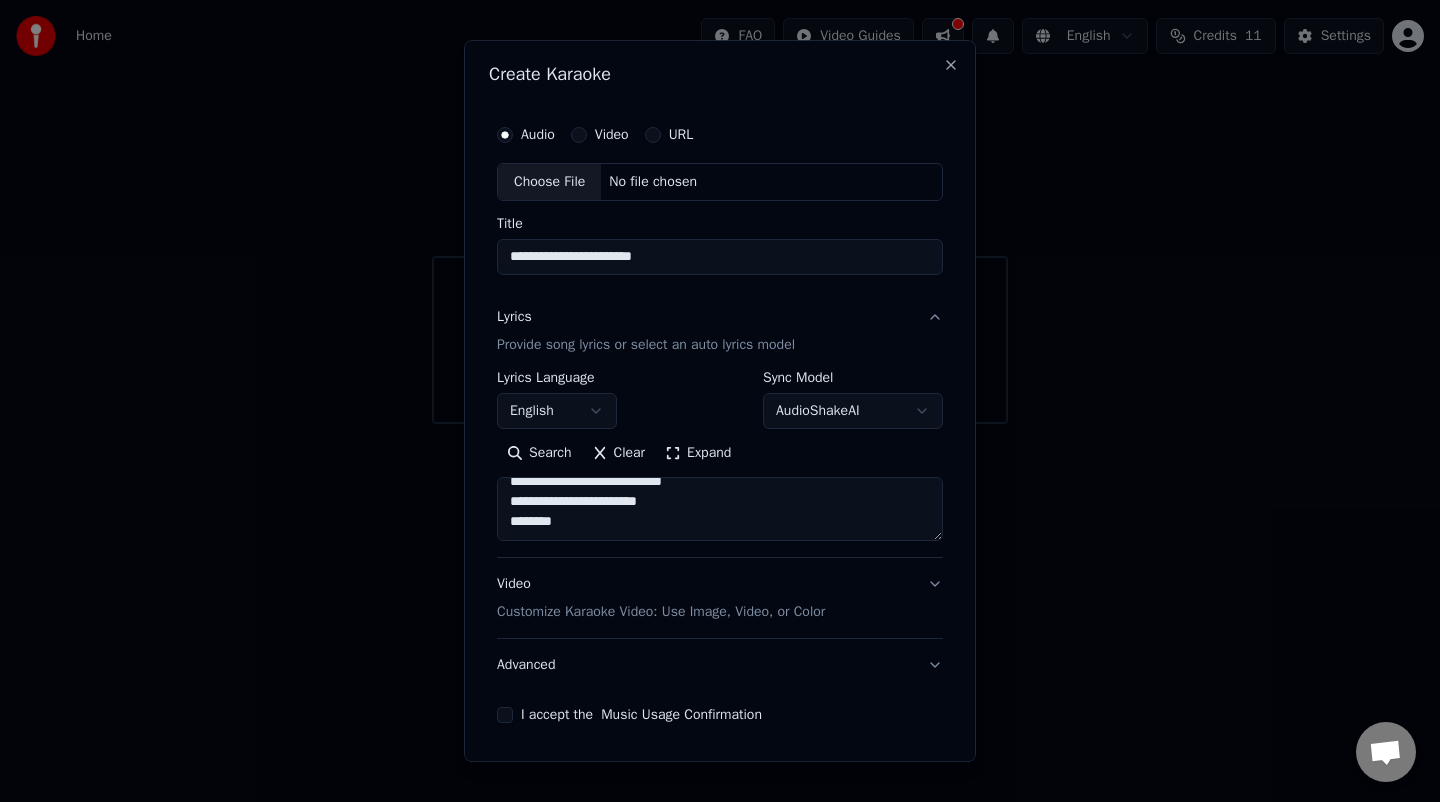 click on "**********" at bounding box center (720, 509) 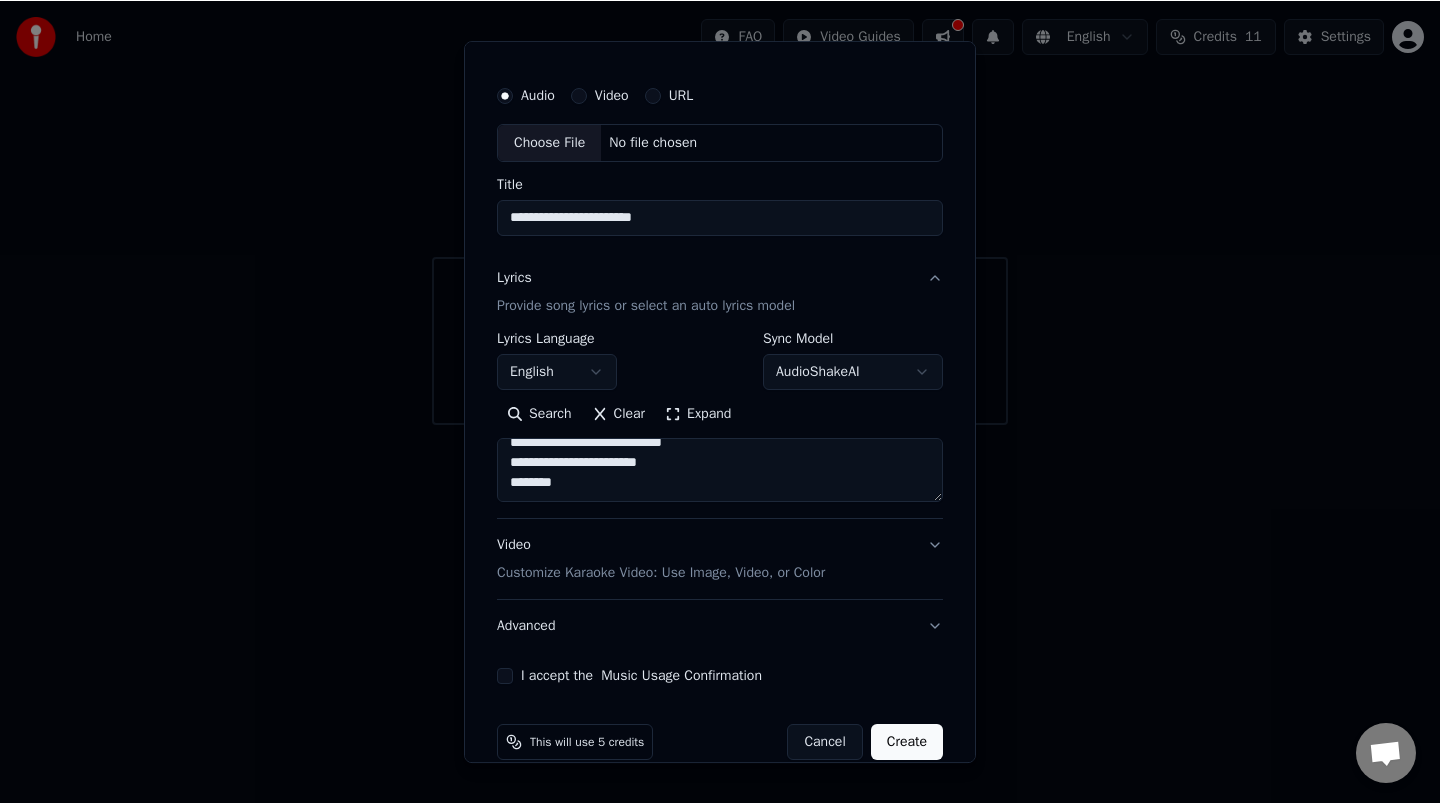 scroll, scrollTop: 70, scrollLeft: 0, axis: vertical 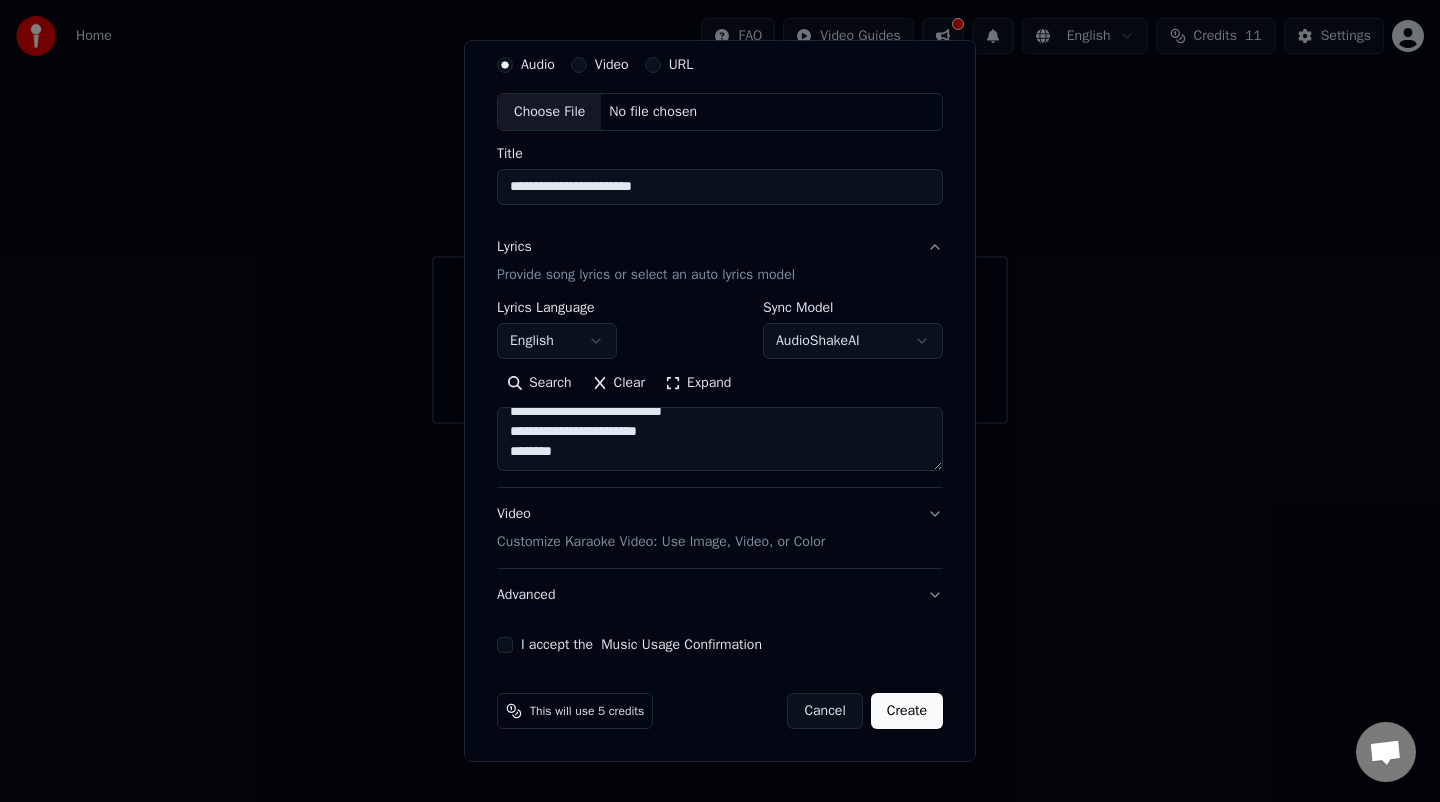click on "I accept the   Music Usage Confirmation" at bounding box center [505, 645] 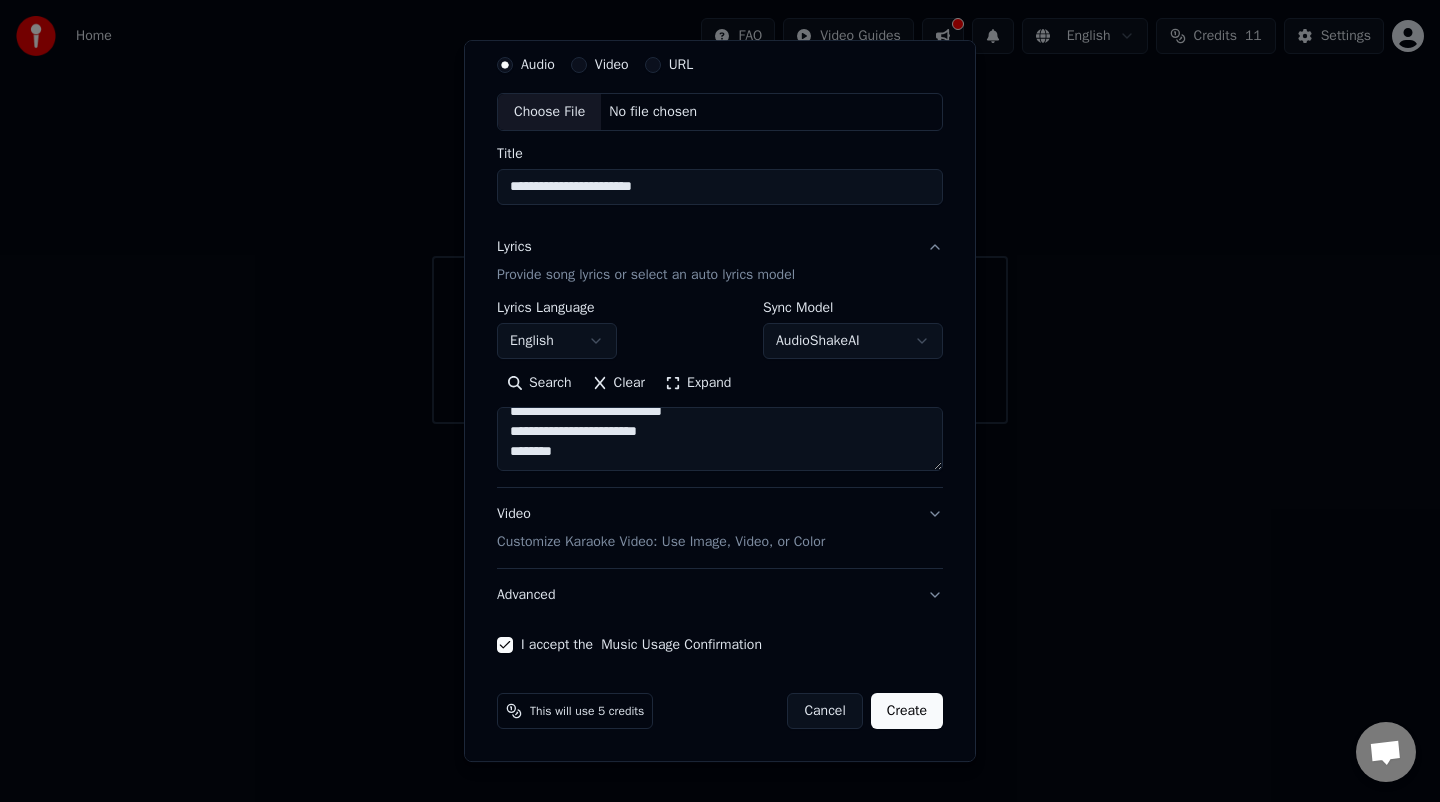 click on "**********" at bounding box center (720, 401) 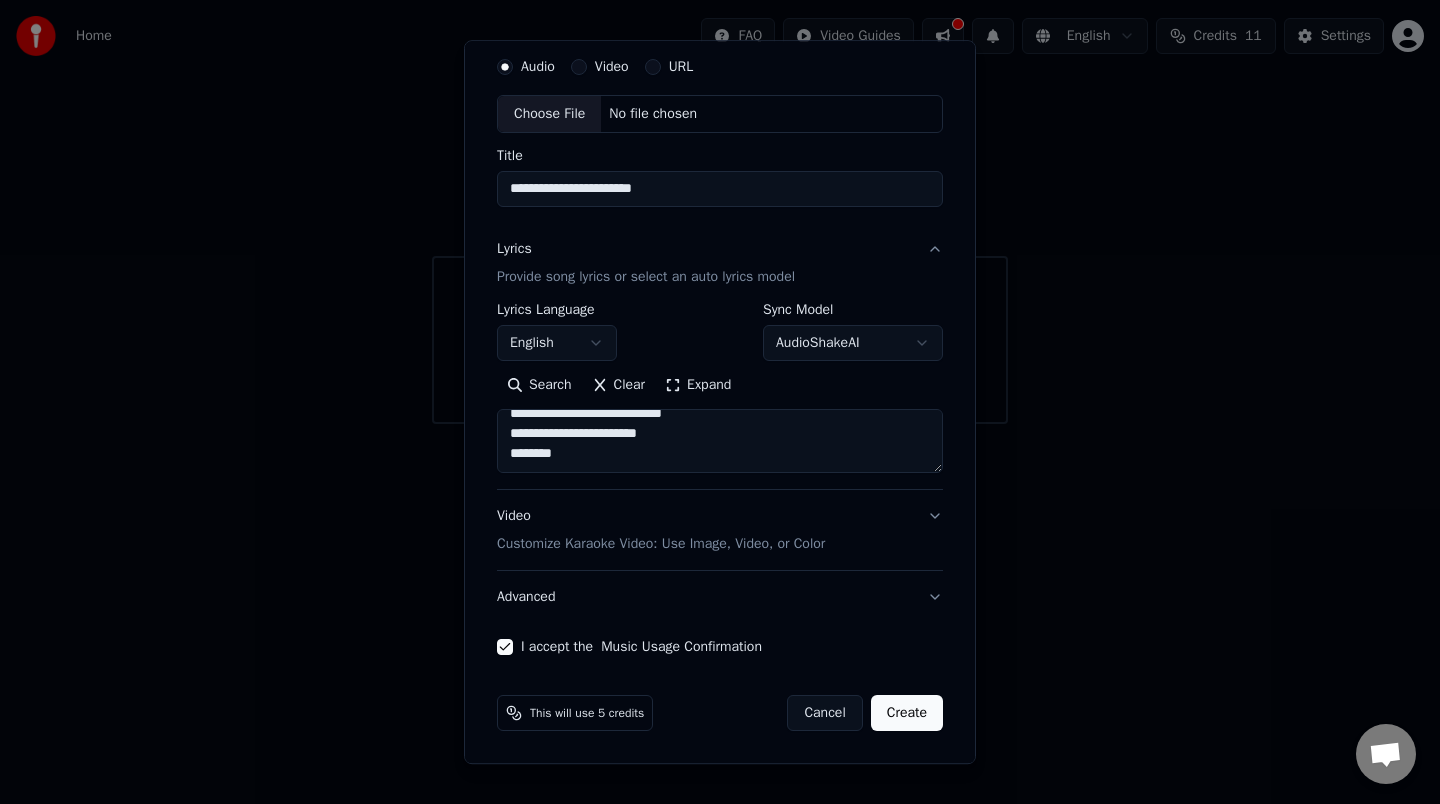 scroll, scrollTop: 68, scrollLeft: 0, axis: vertical 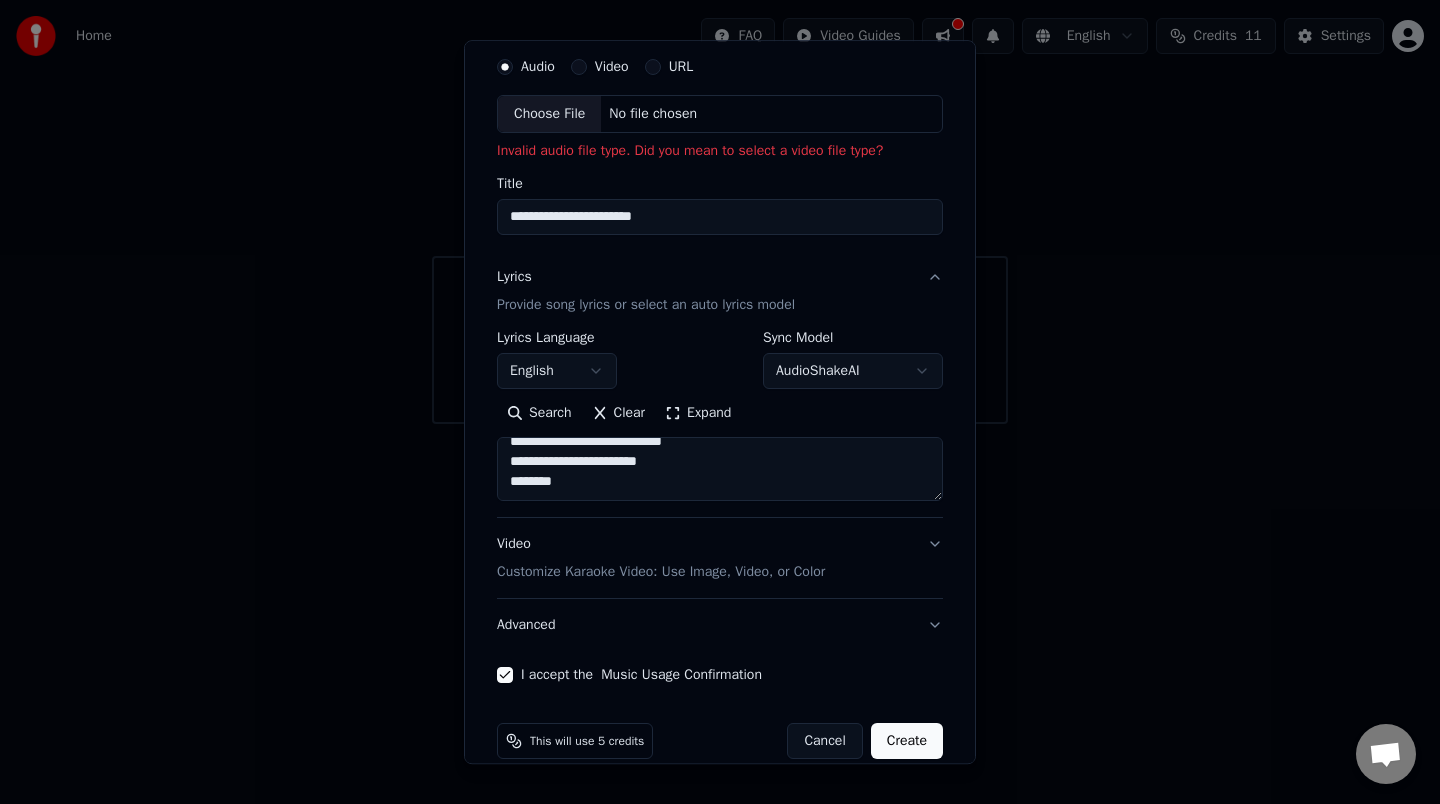 click on "Choose File" at bounding box center (549, 114) 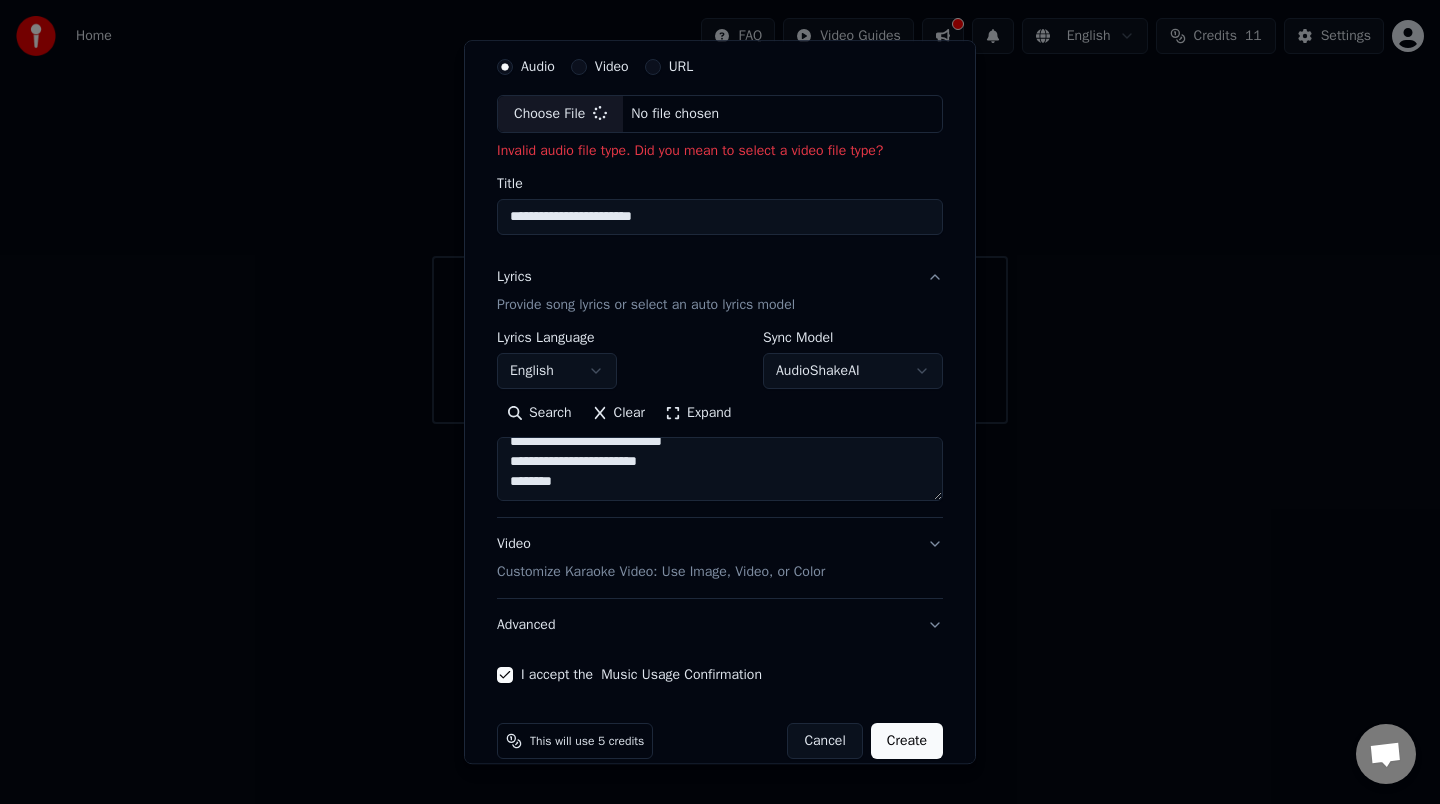 type on "**********" 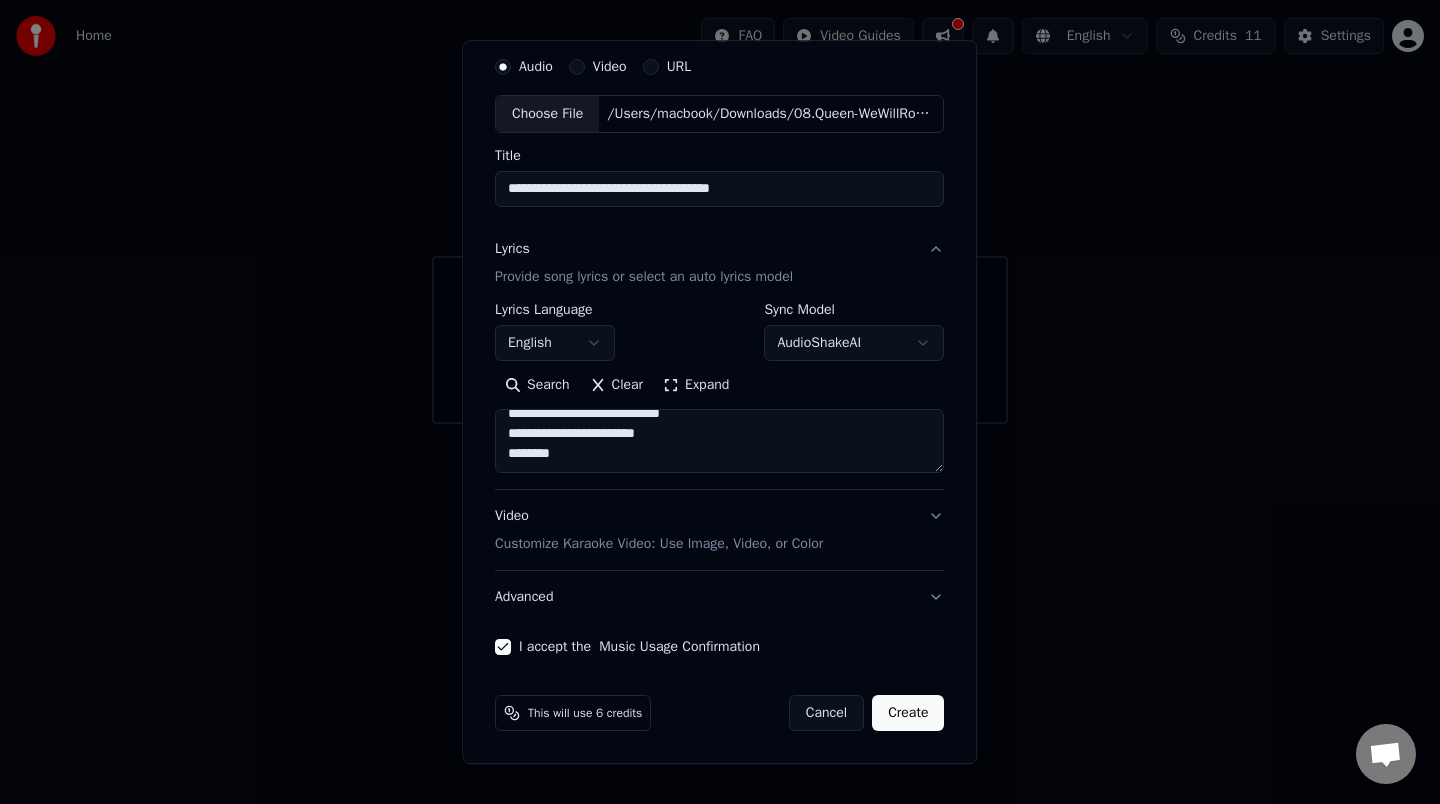 click on "Create" at bounding box center (908, 713) 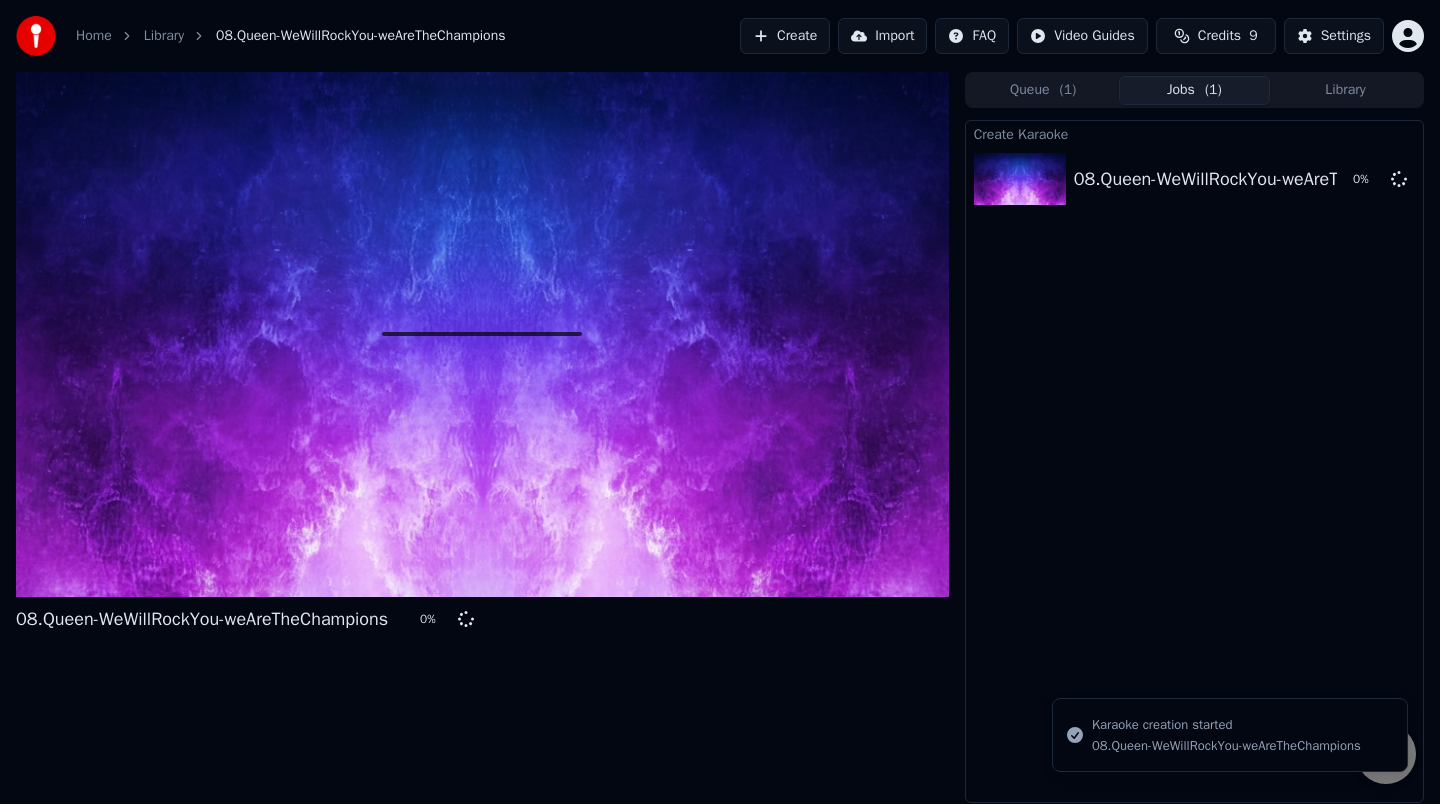 click at bounding box center (482, 334) 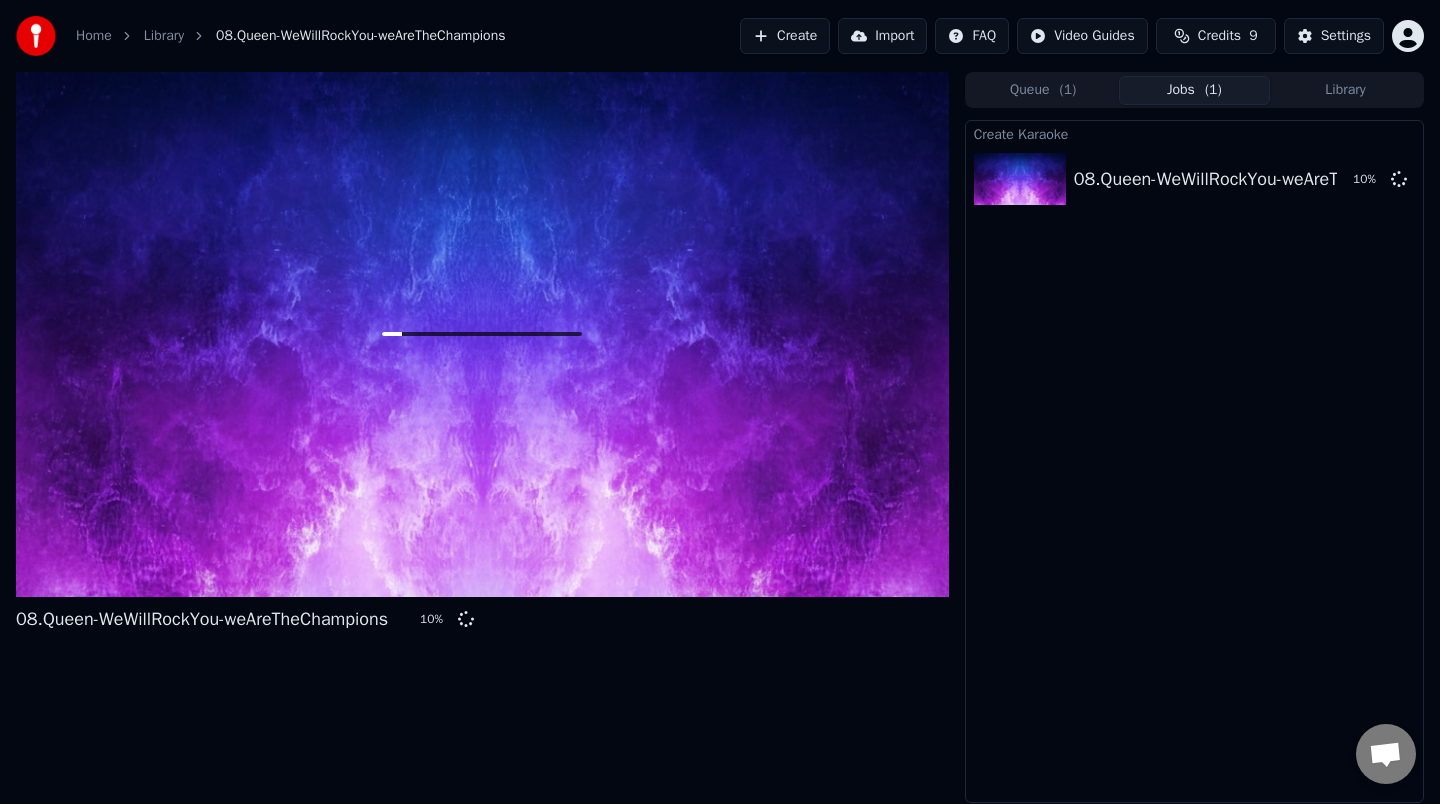 click at bounding box center [482, 334] 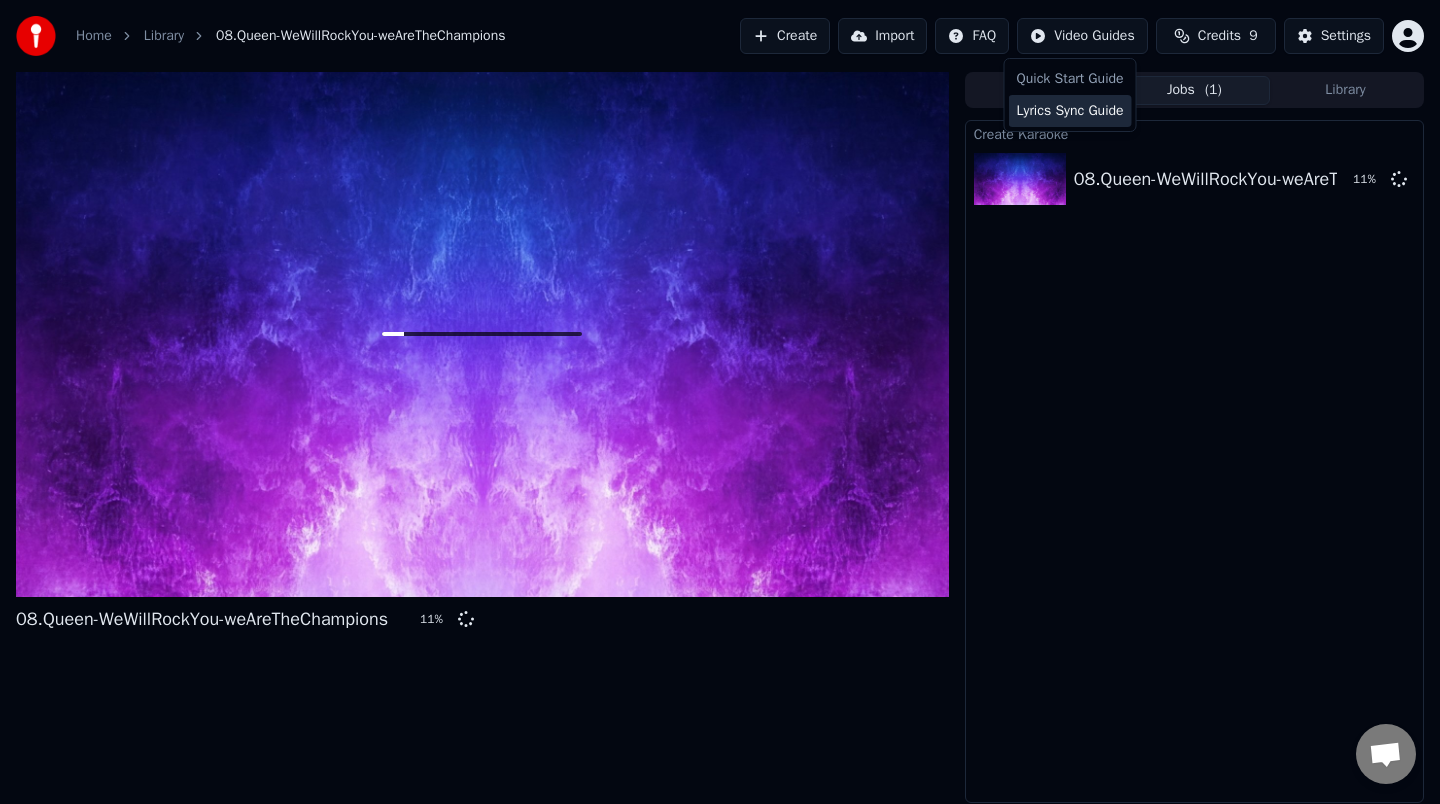 click on "Lyrics Sync Guide" at bounding box center [1070, 111] 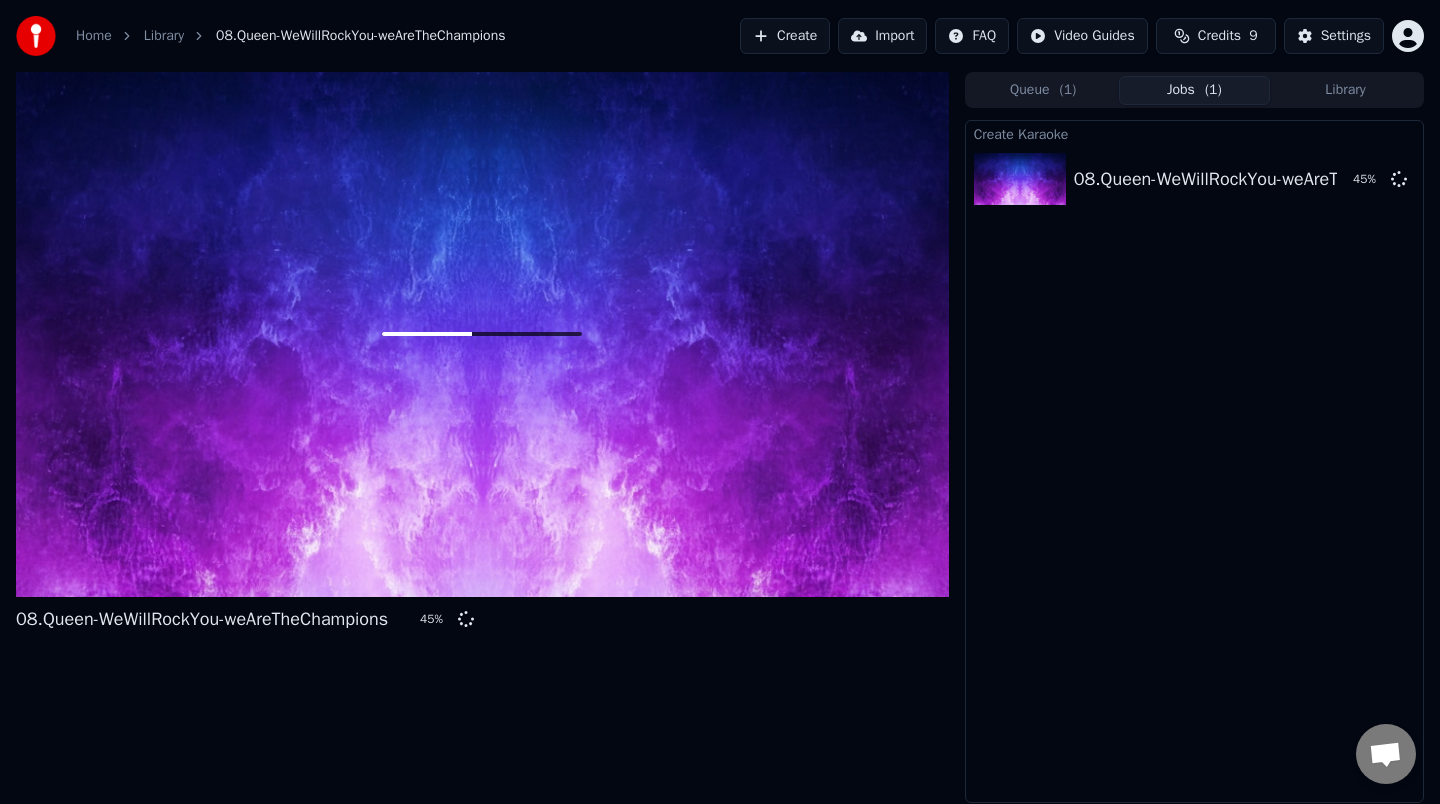 click at bounding box center (482, 334) 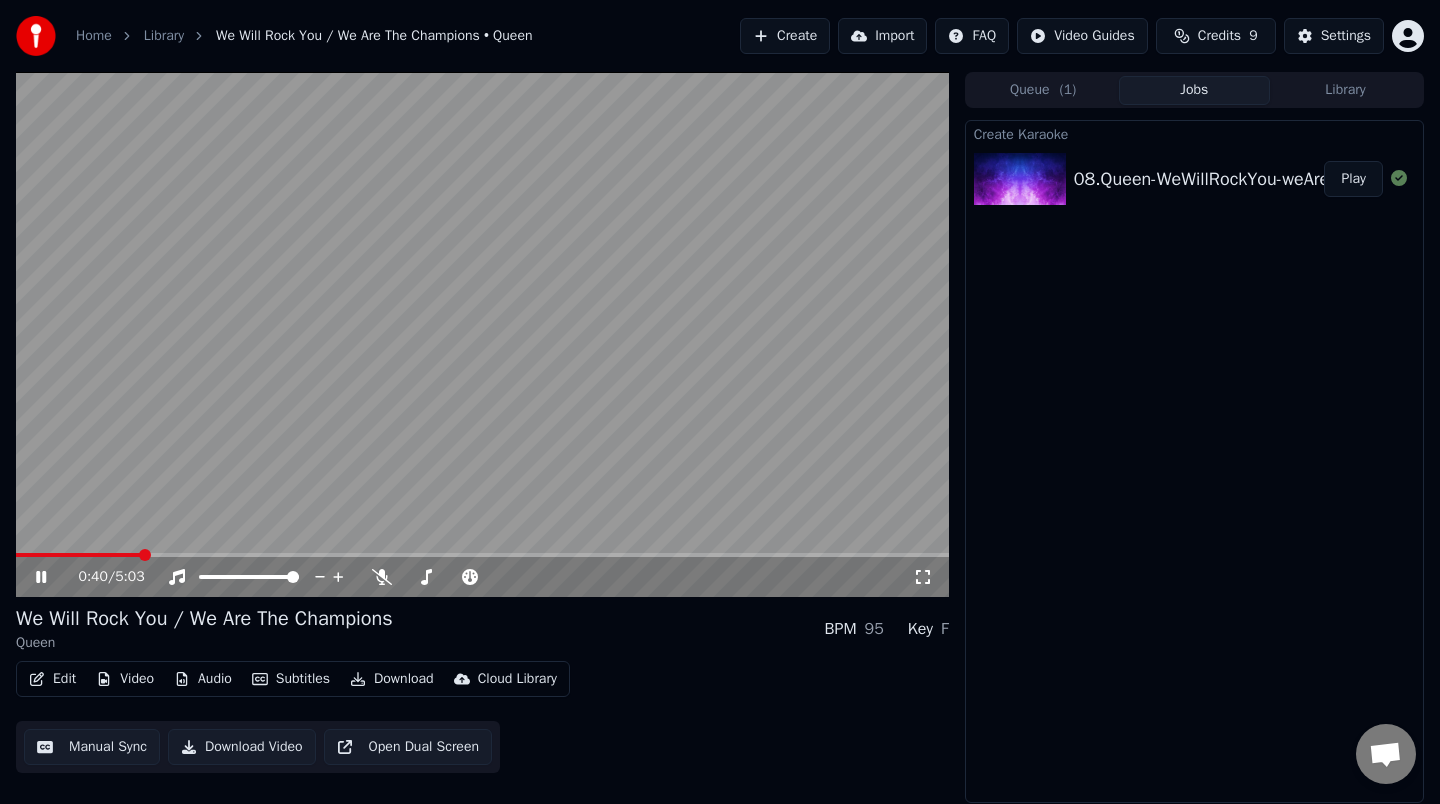 click 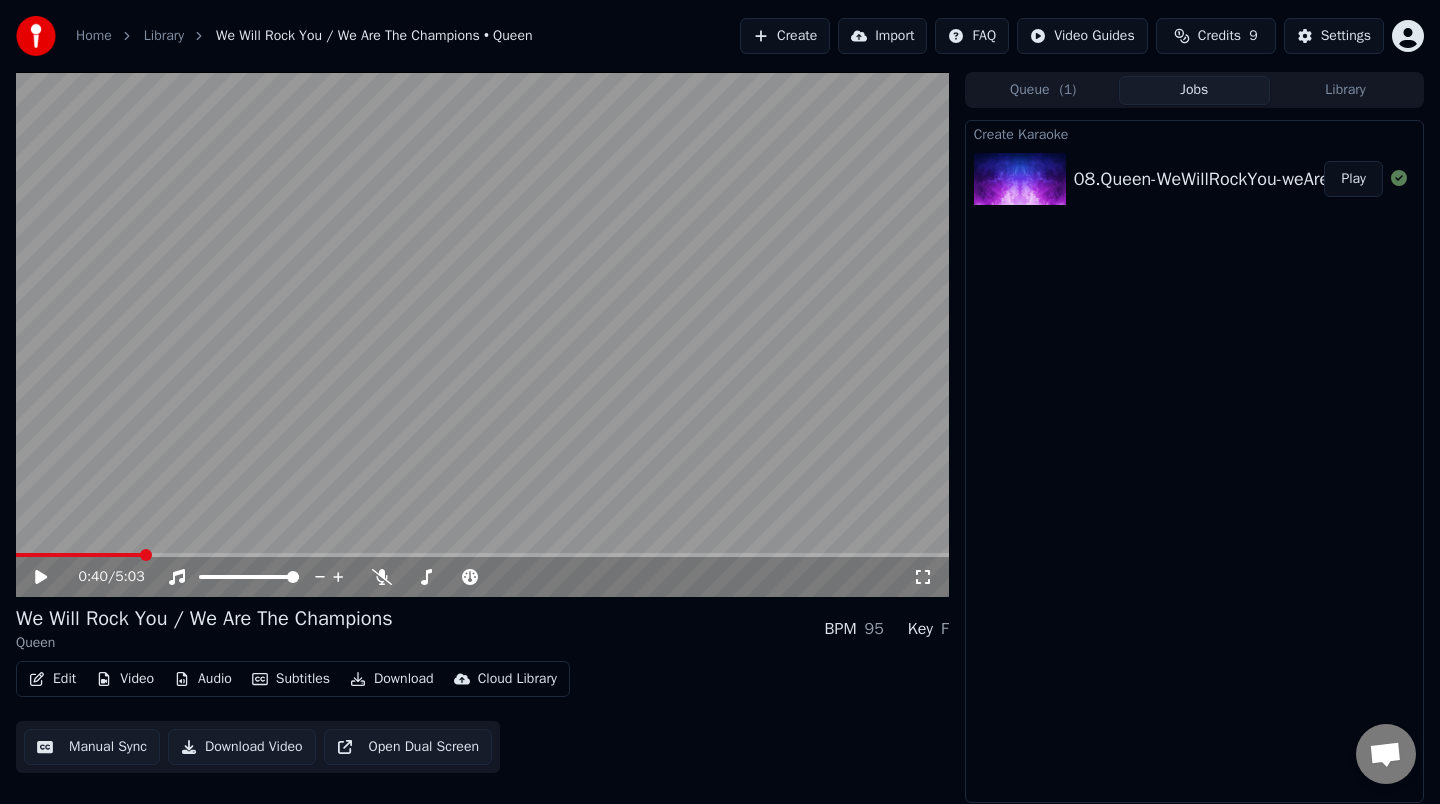 click on "We Will Rock You / We Are The Champions Queen BPM 95 Key F" at bounding box center (482, 629) 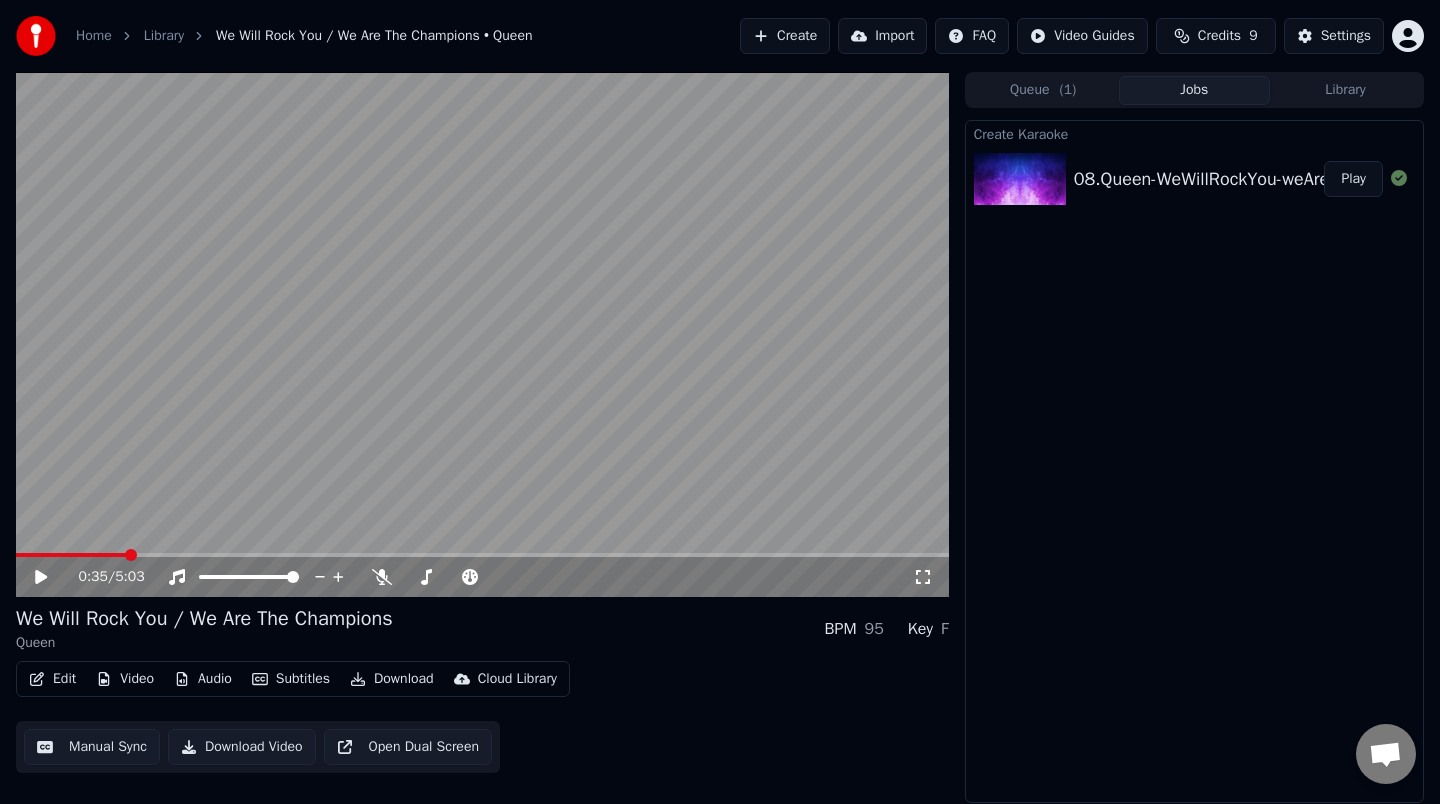 click on "Download Video" at bounding box center [242, 747] 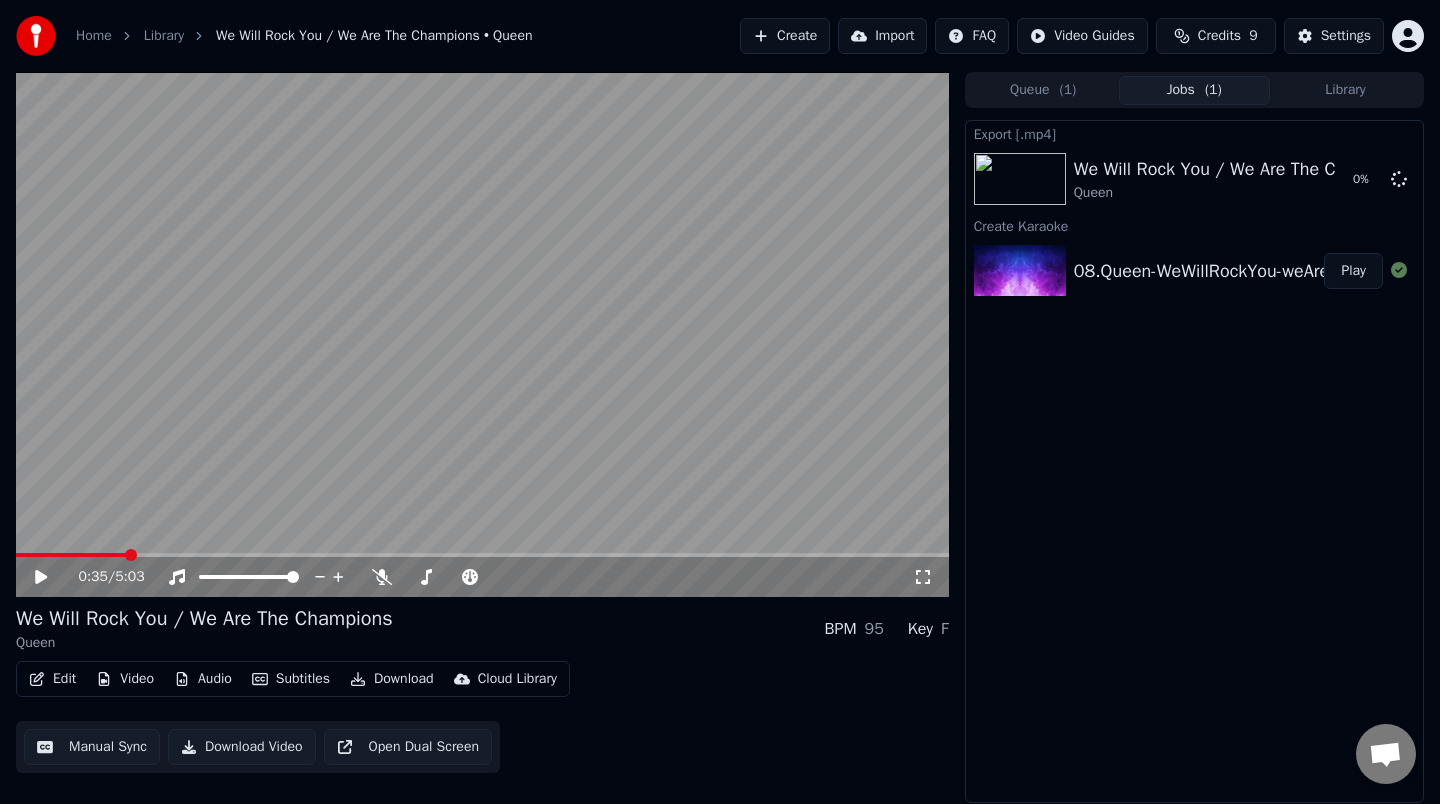 click on "08.Queen-WeWillRockYou-weAreTheChampions Play" at bounding box center [1194, 271] 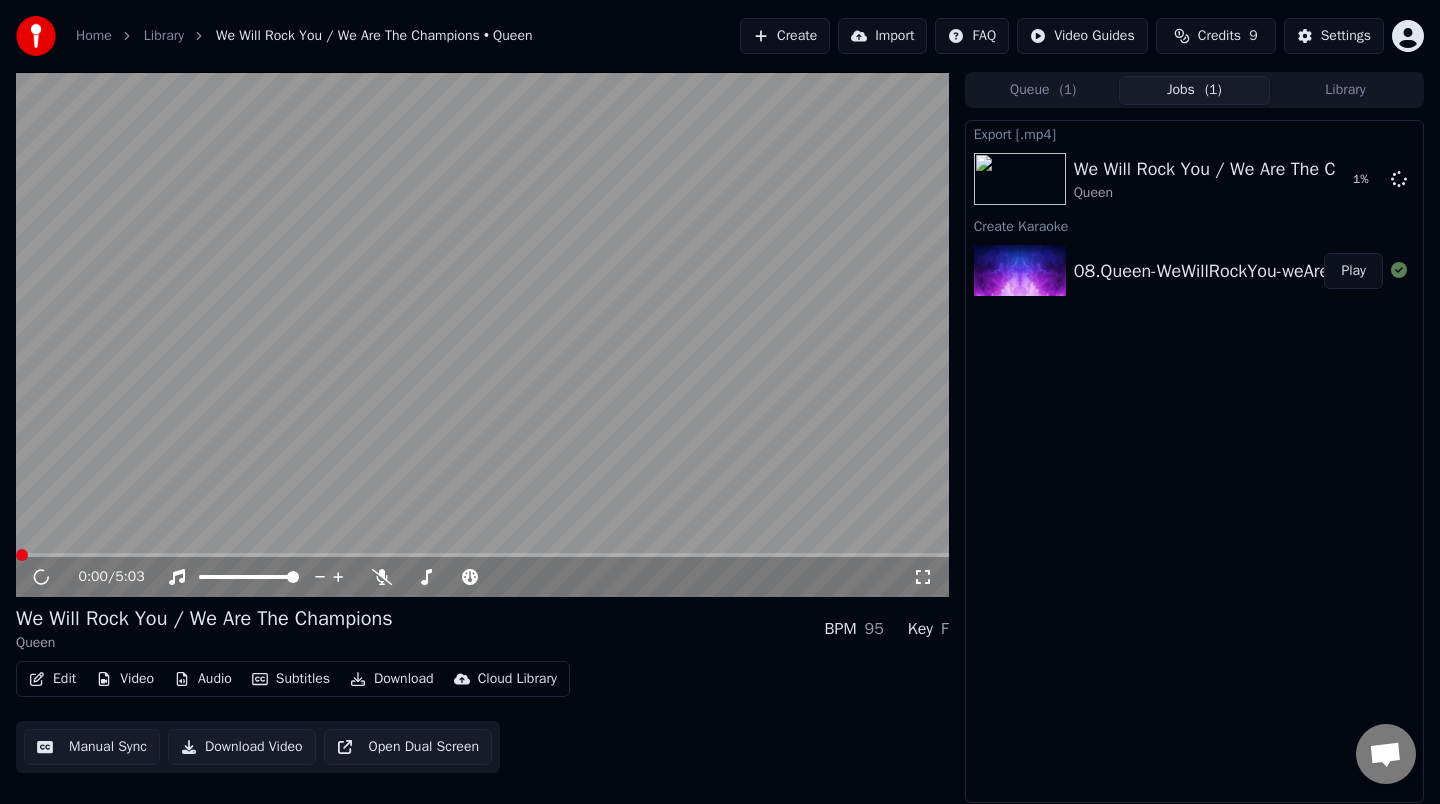 click on "Play" at bounding box center [1353, 271] 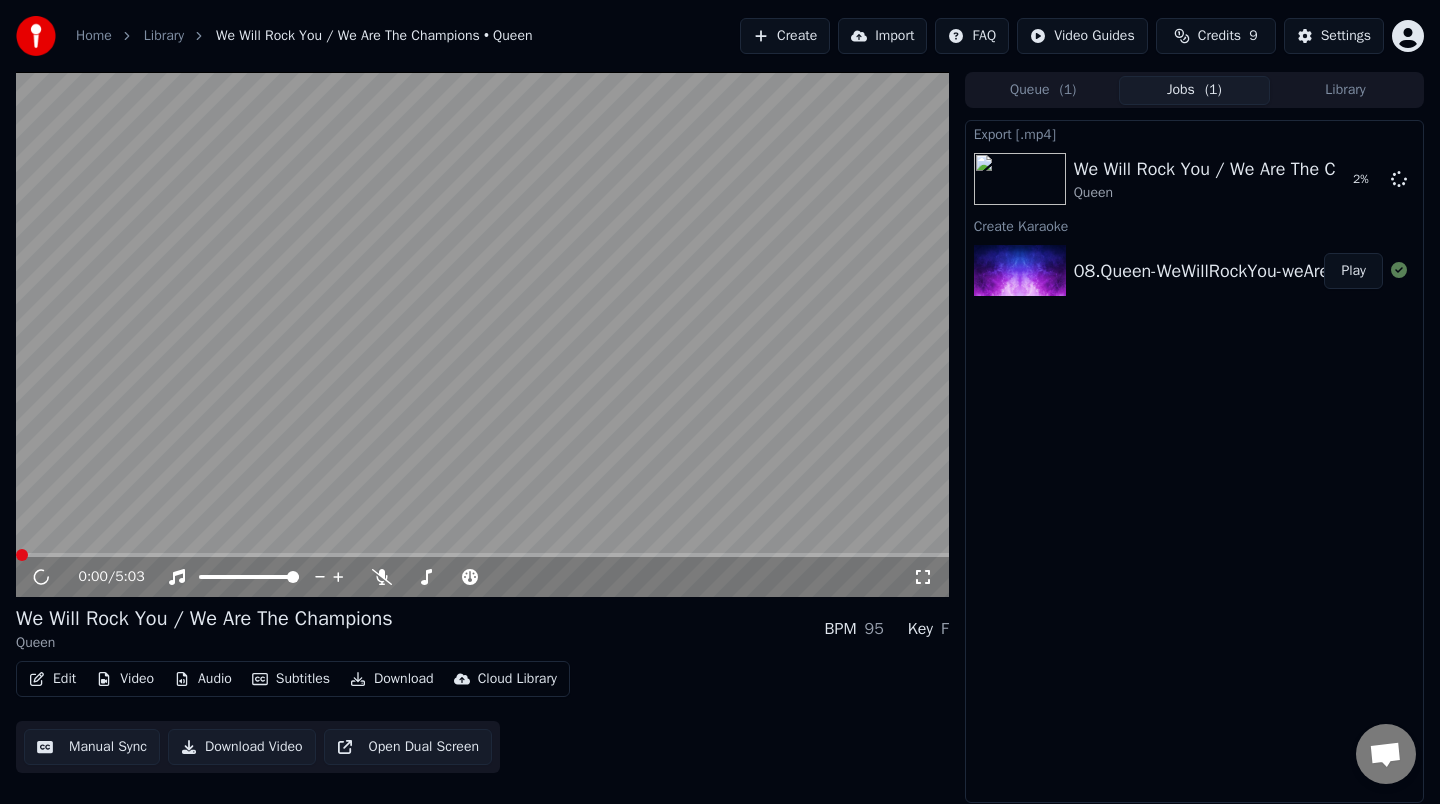 click on "Play" at bounding box center (1353, 271) 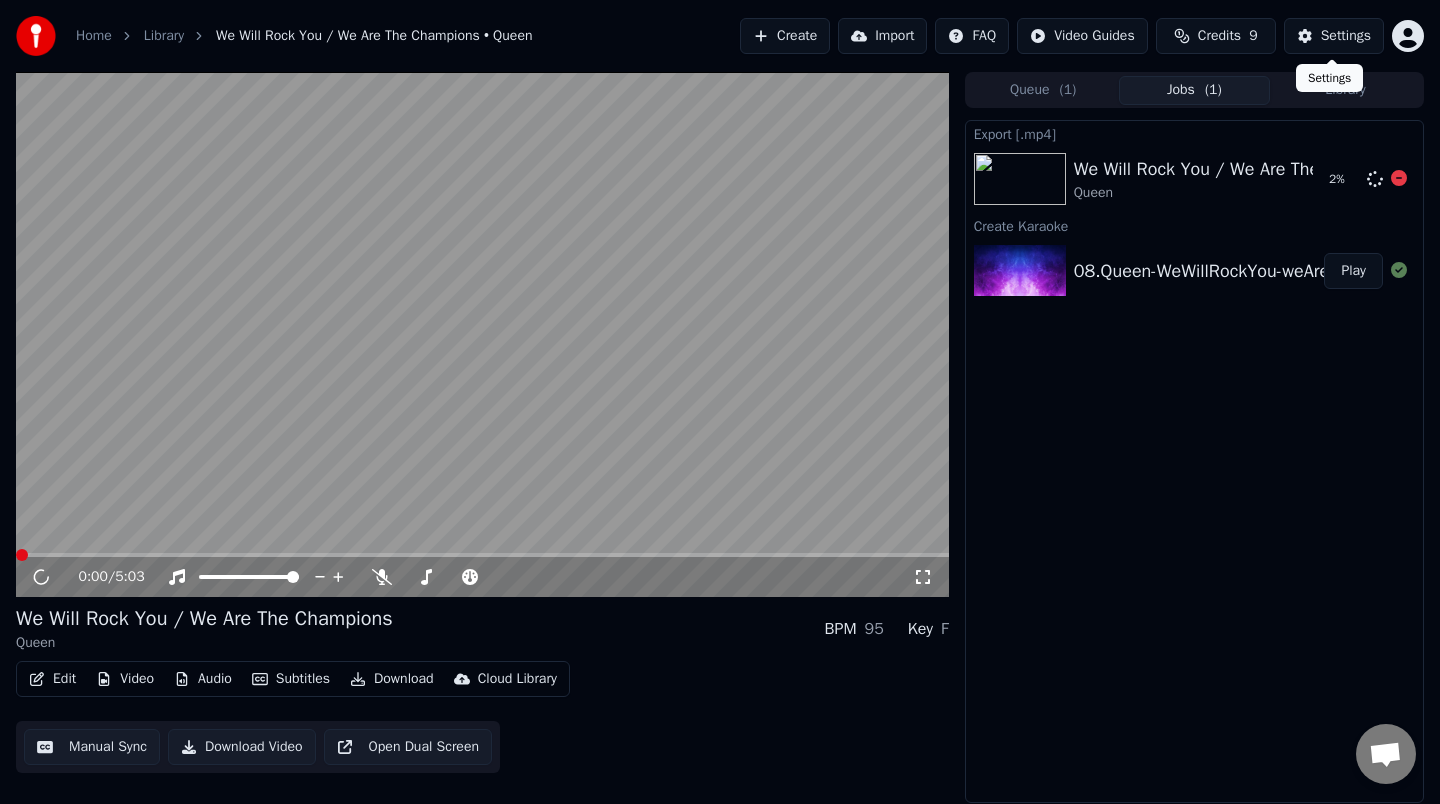 click on "Settings Settings" at bounding box center (1329, 78) 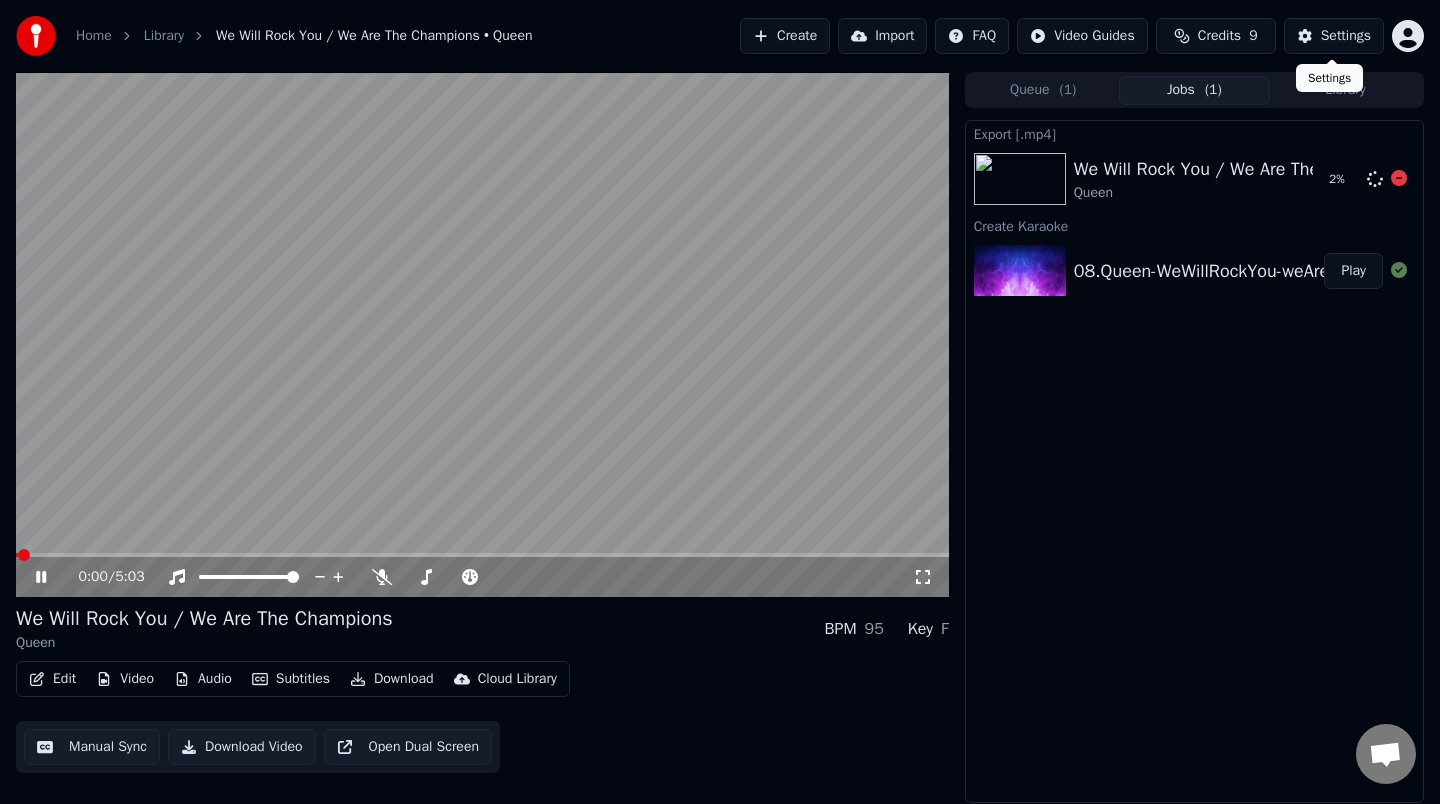 click on "Library" at bounding box center (1345, 90) 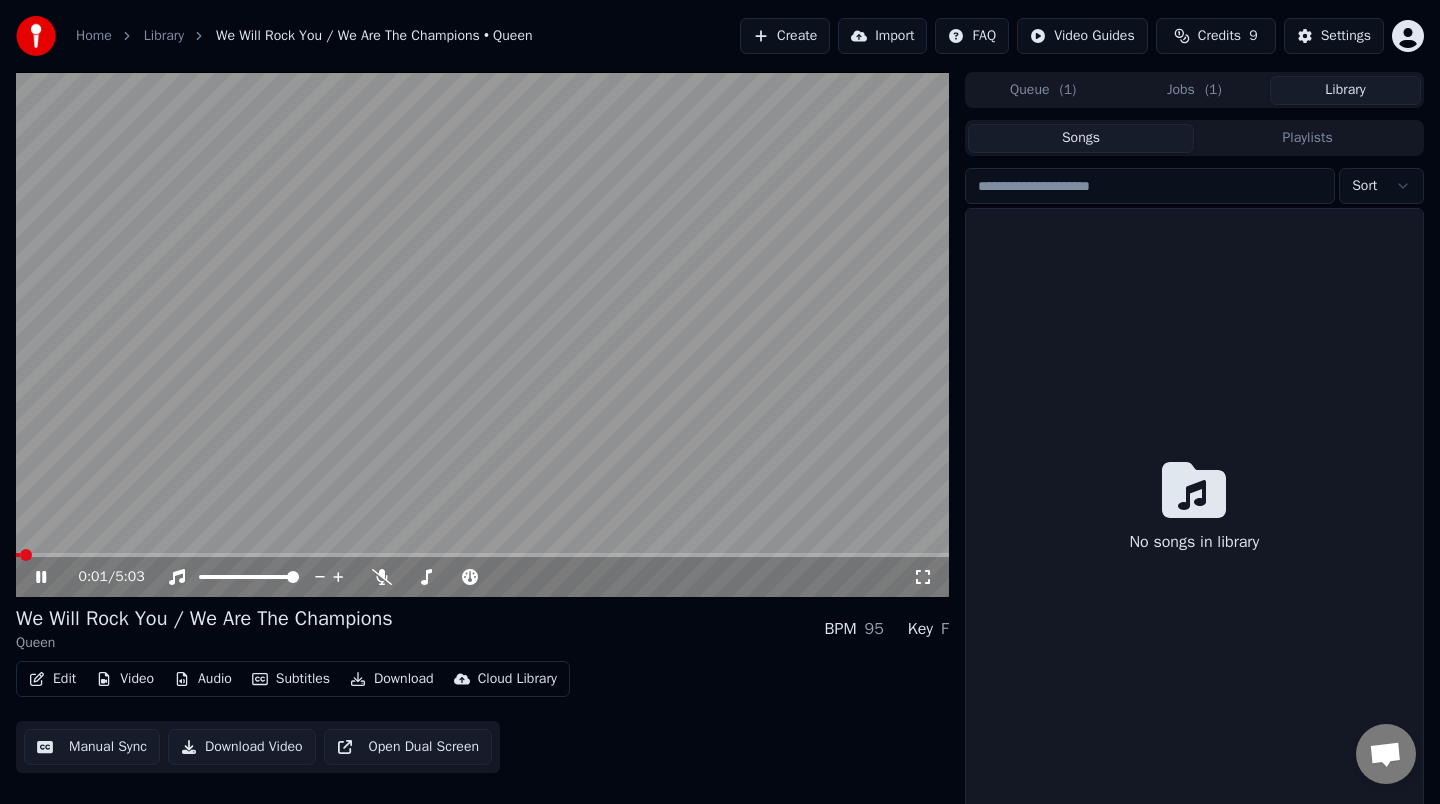 drag, startPoint x: 1377, startPoint y: 94, endPoint x: 1289, endPoint y: 94, distance: 88 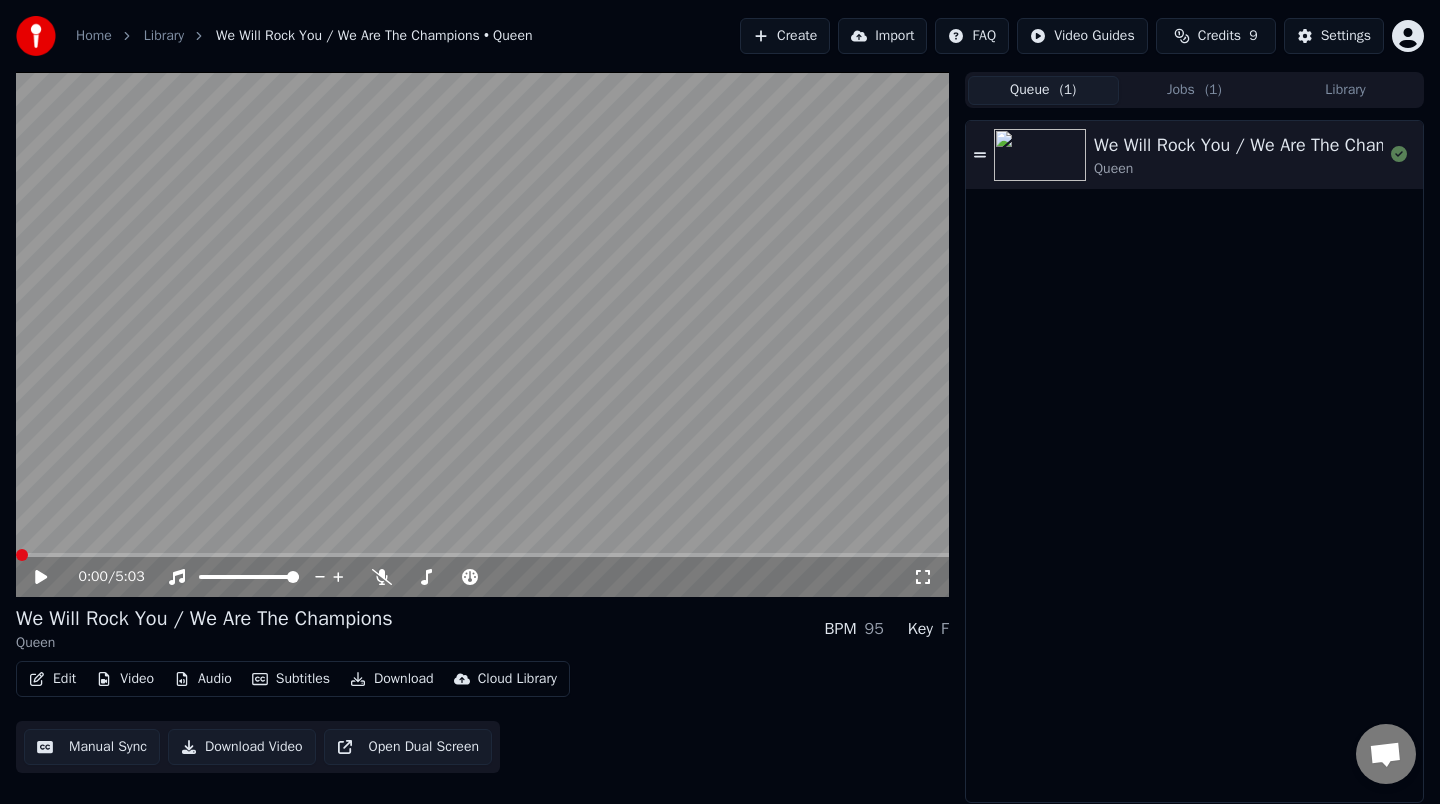 click at bounding box center [482, 555] 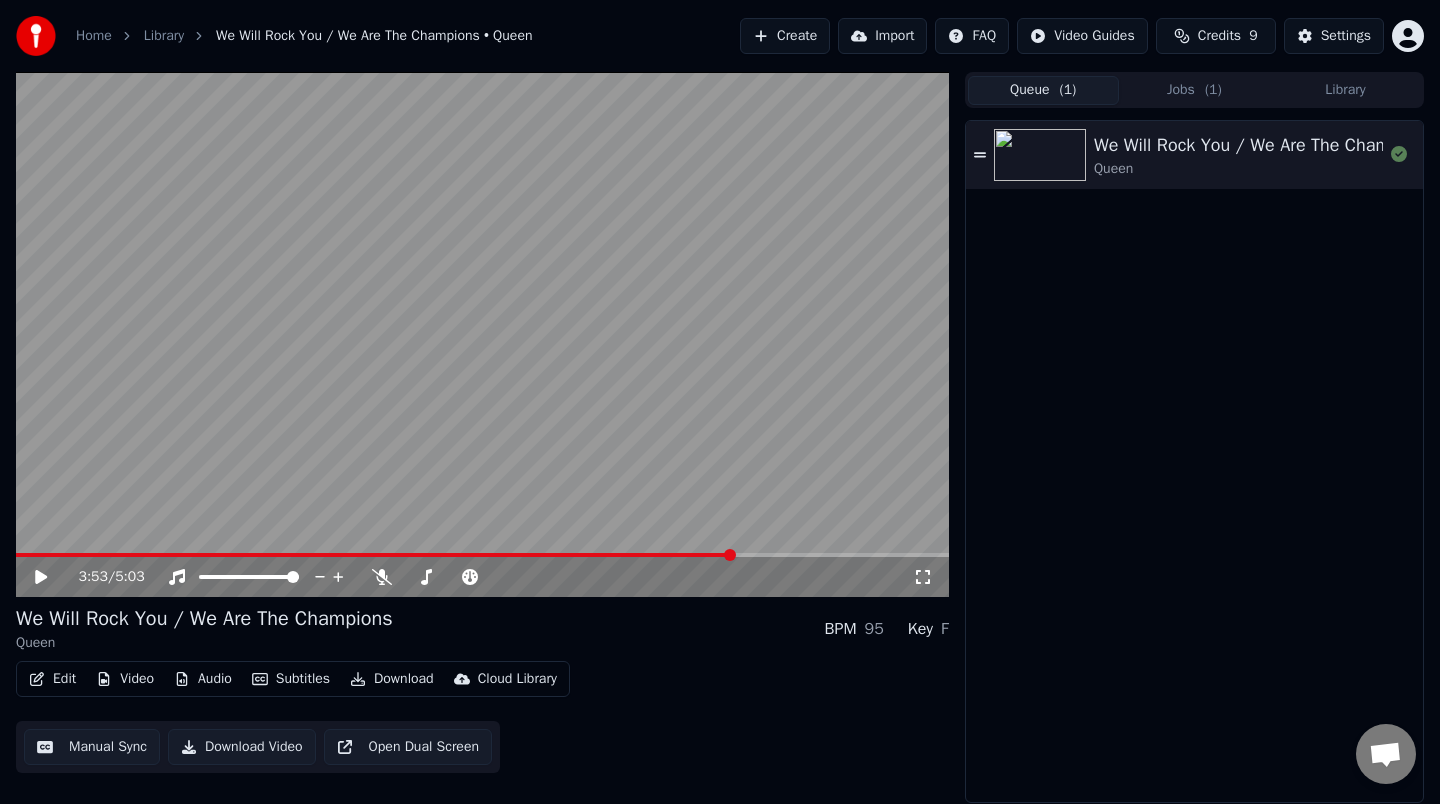 click at bounding box center (482, 334) 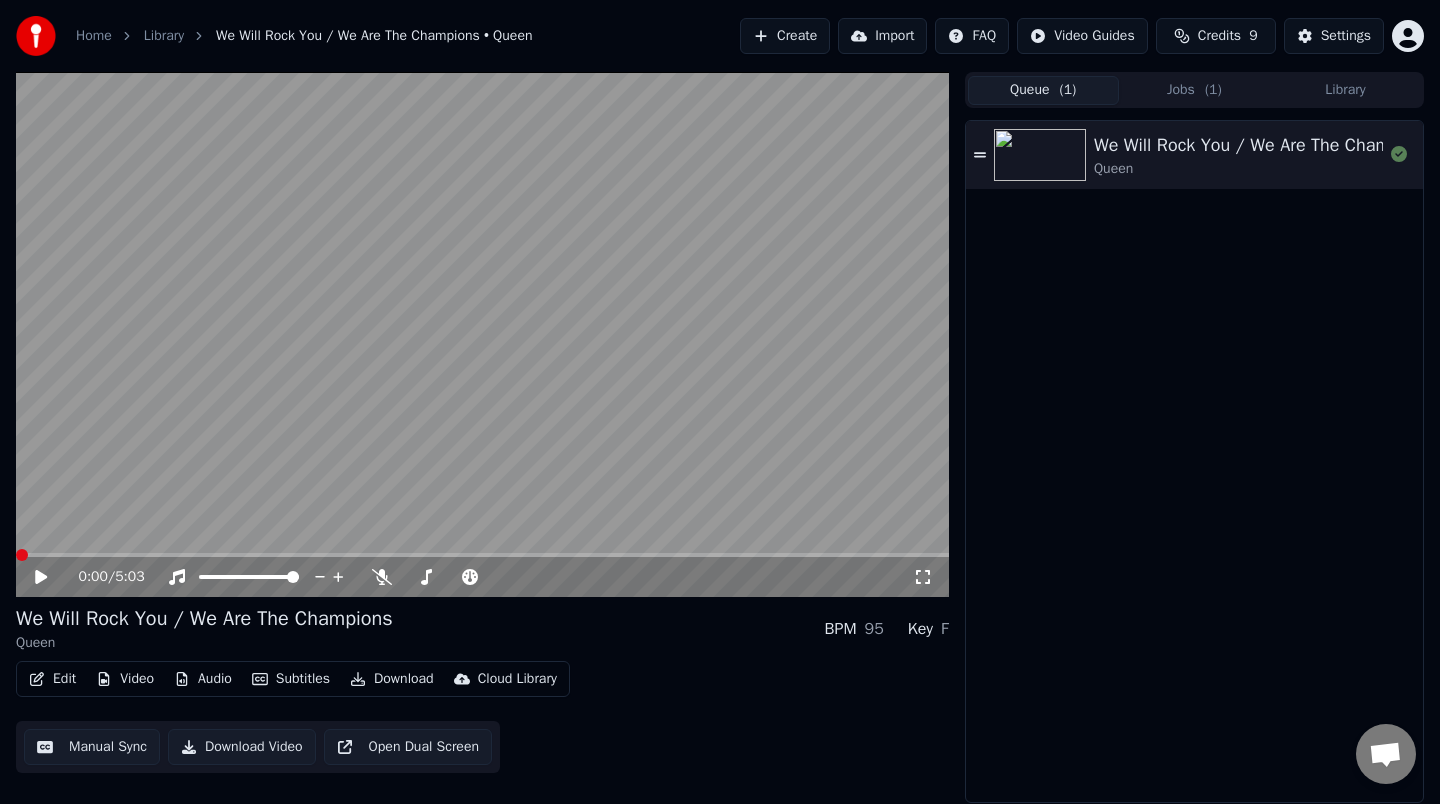 click at bounding box center [482, 334] 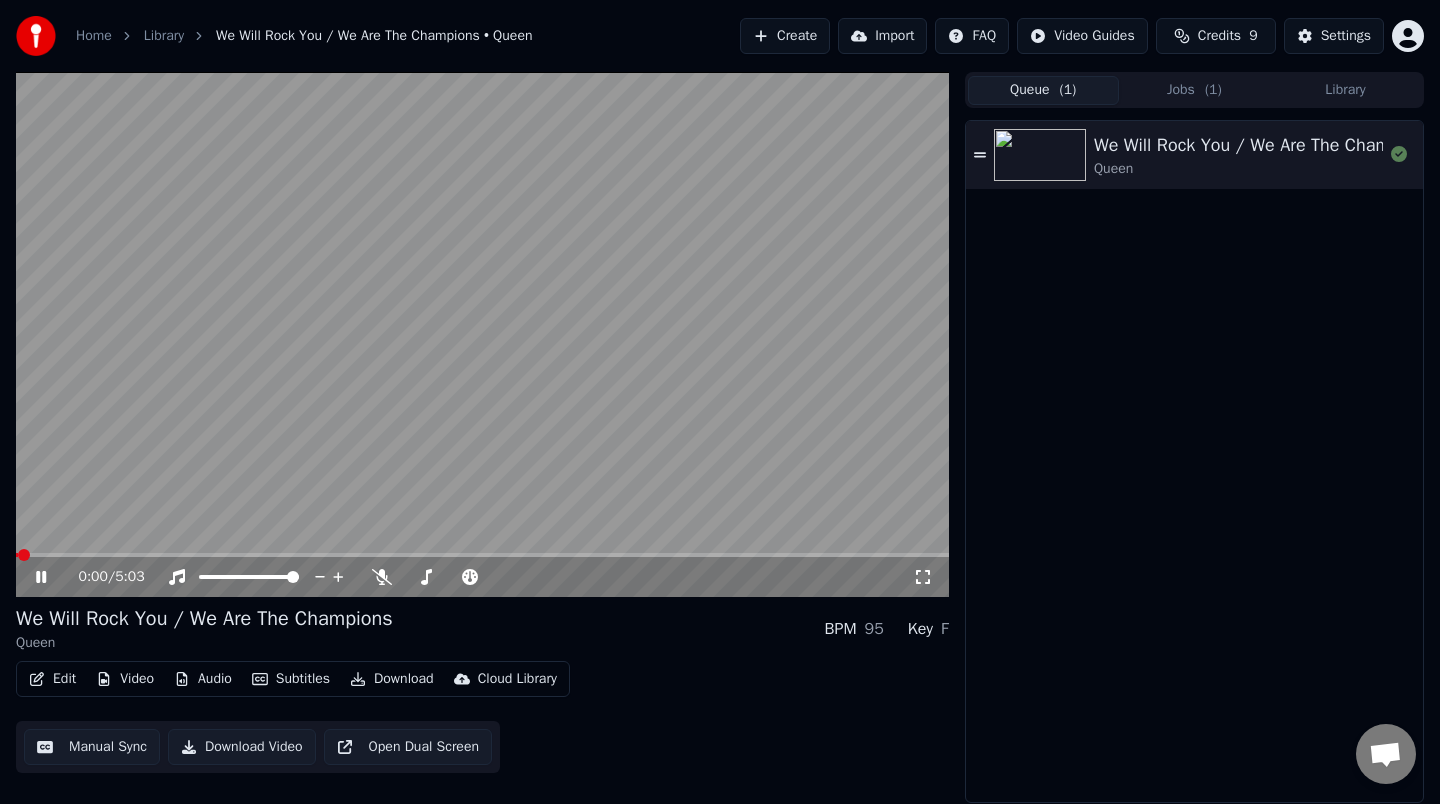 click at bounding box center (482, 555) 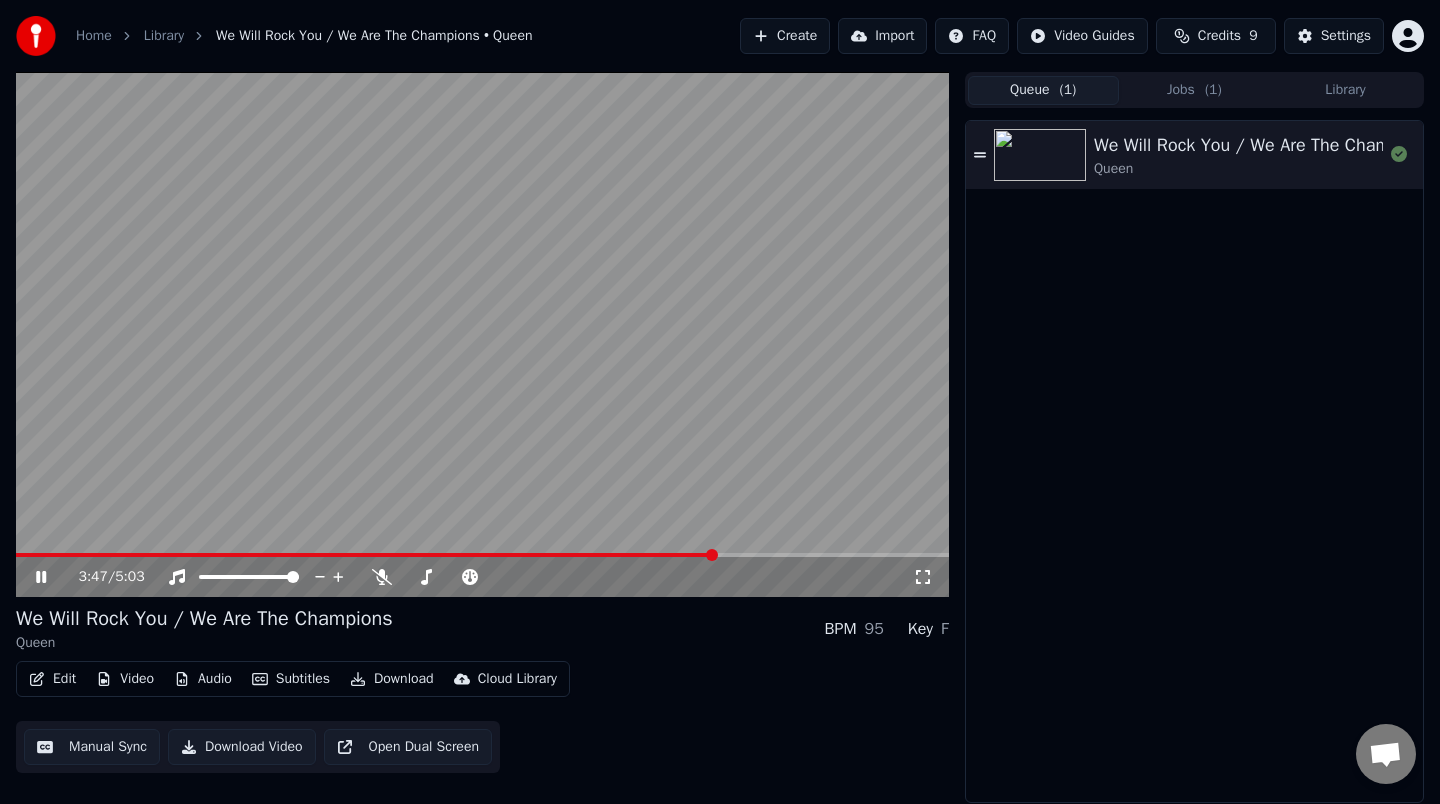click at bounding box center [365, 555] 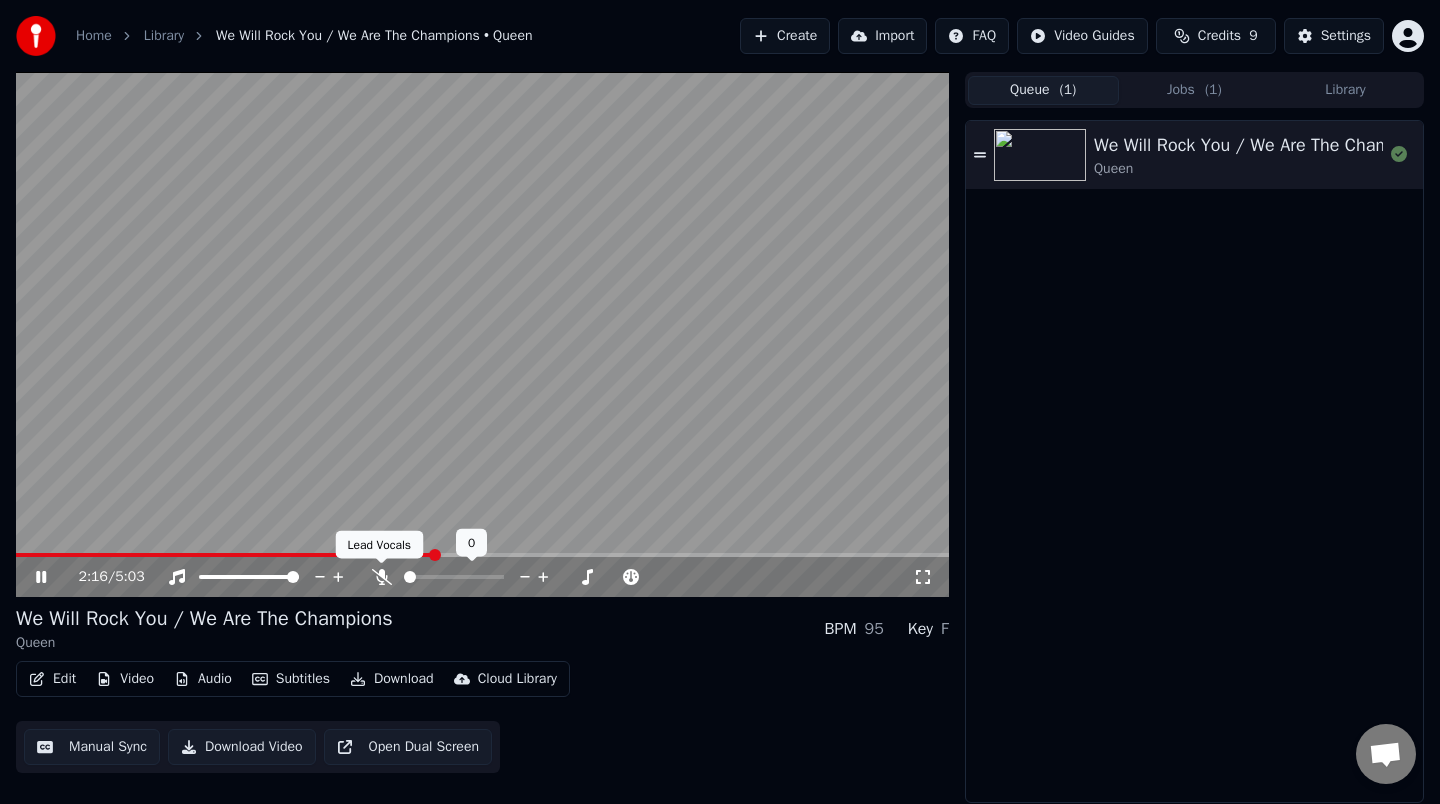 click 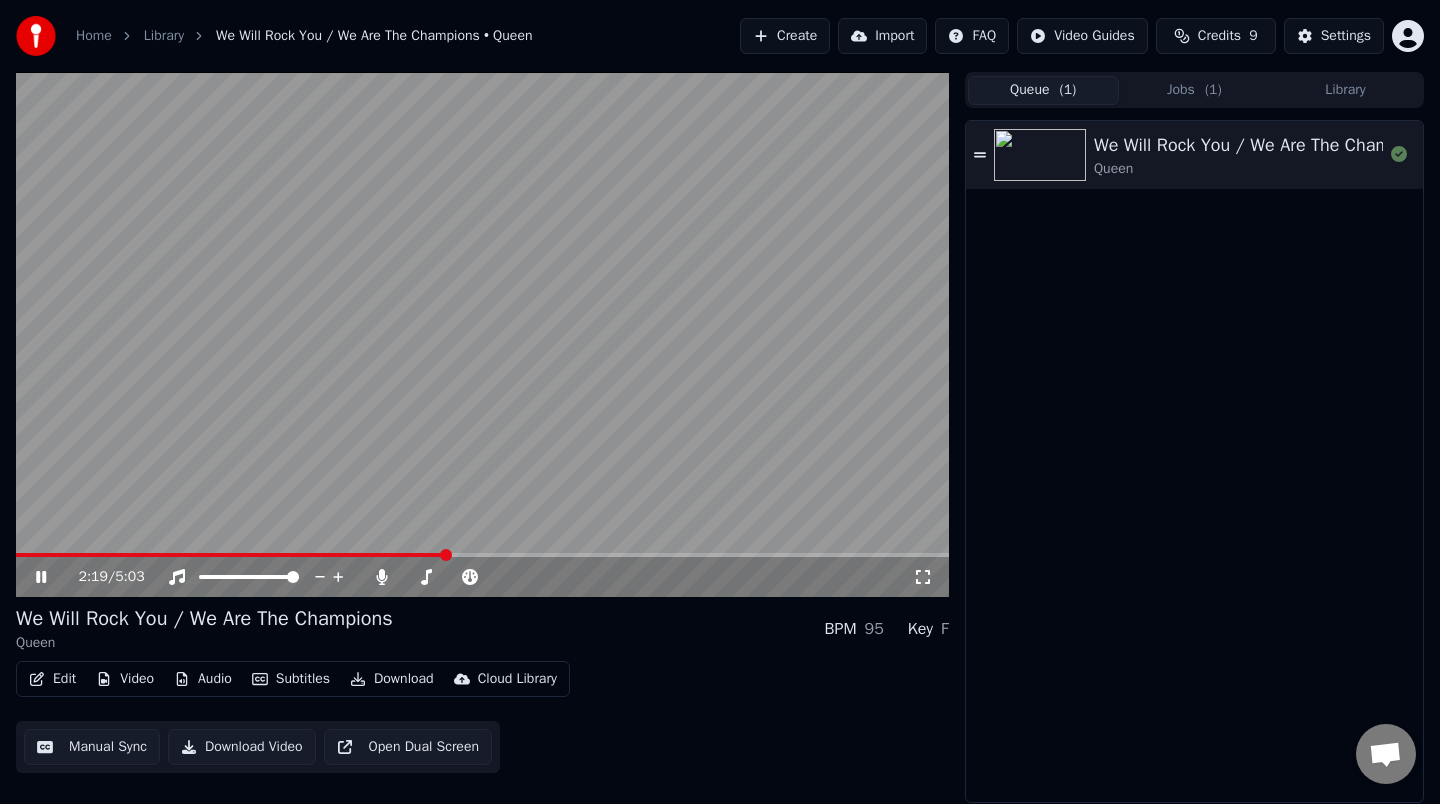 click at bounding box center [482, 334] 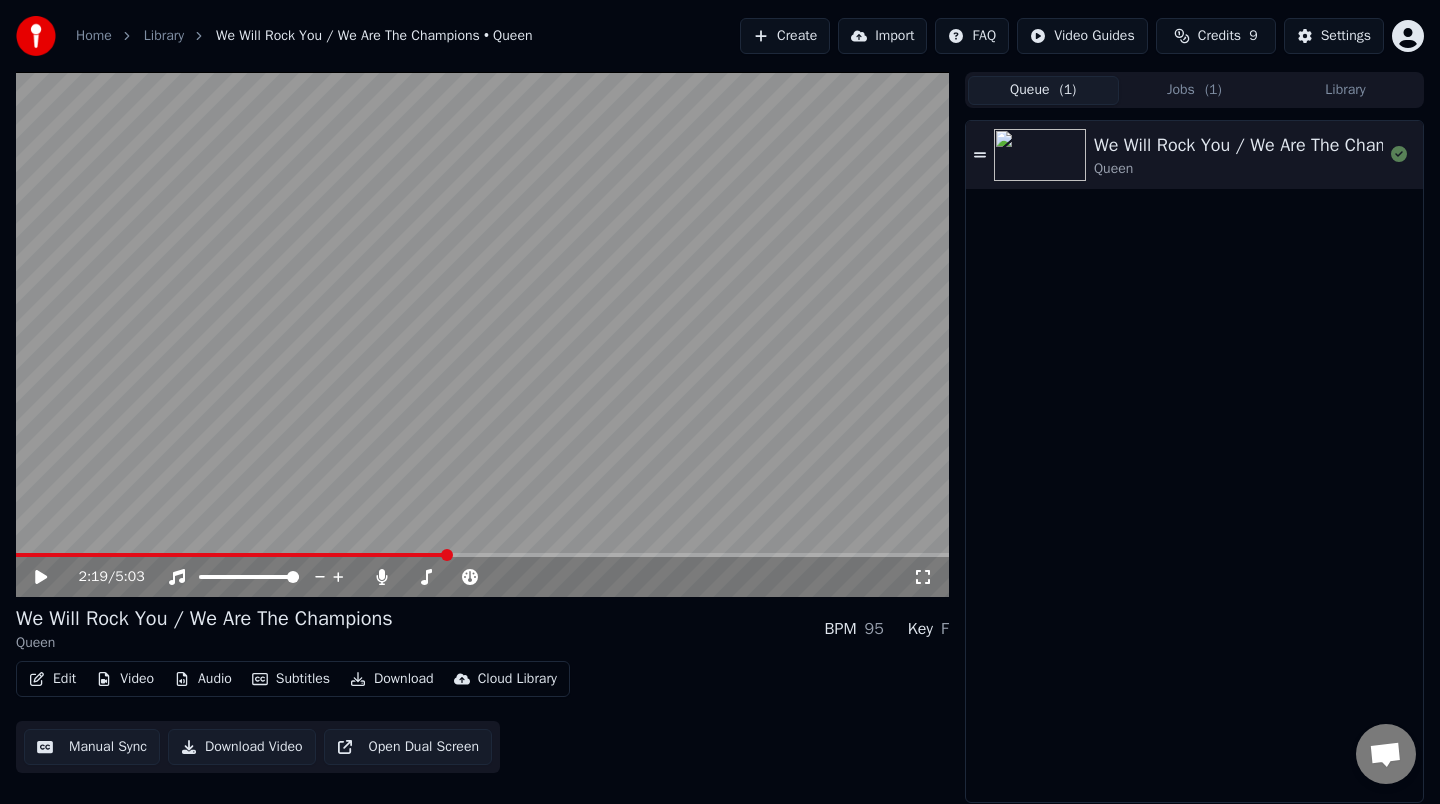 click 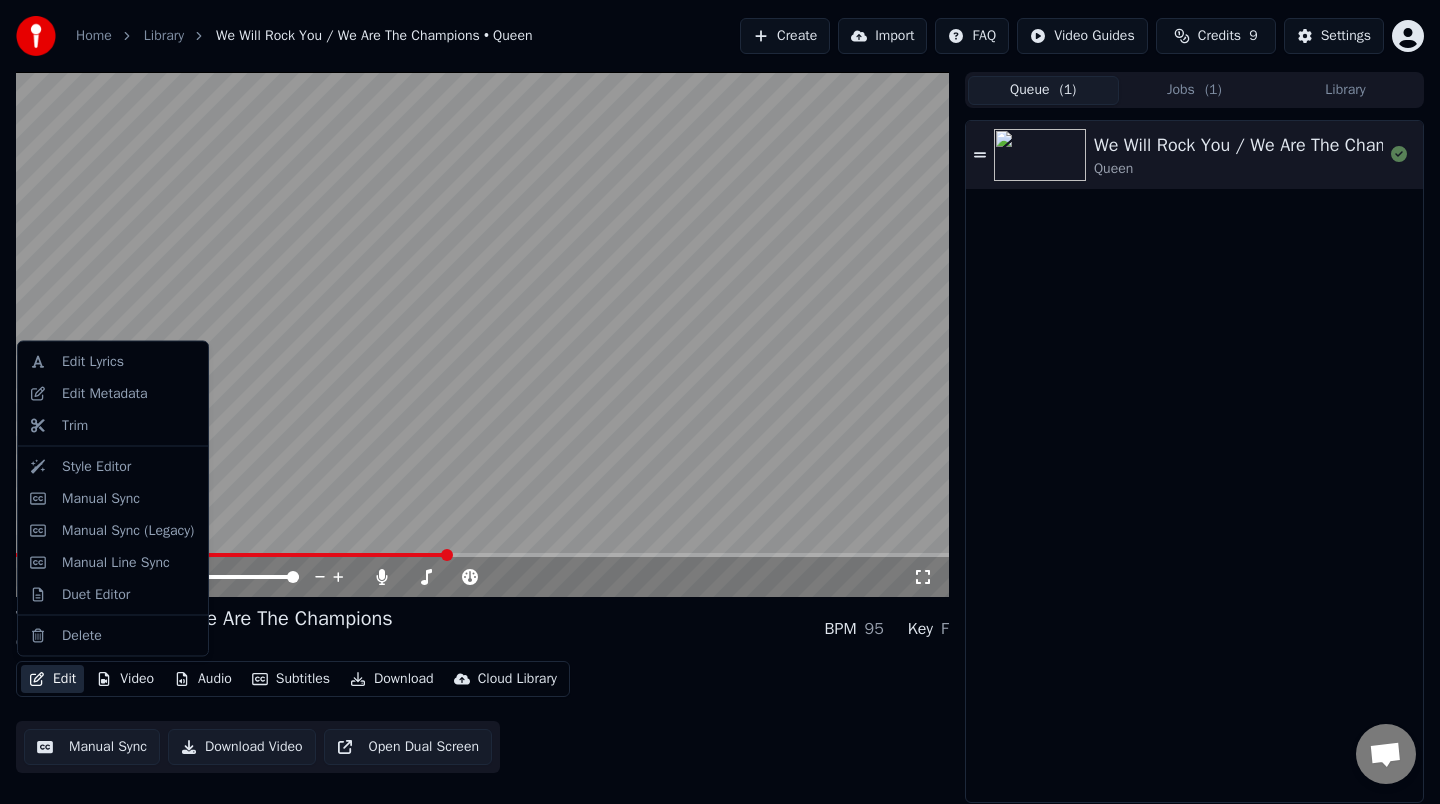 click on "Edit" at bounding box center [52, 679] 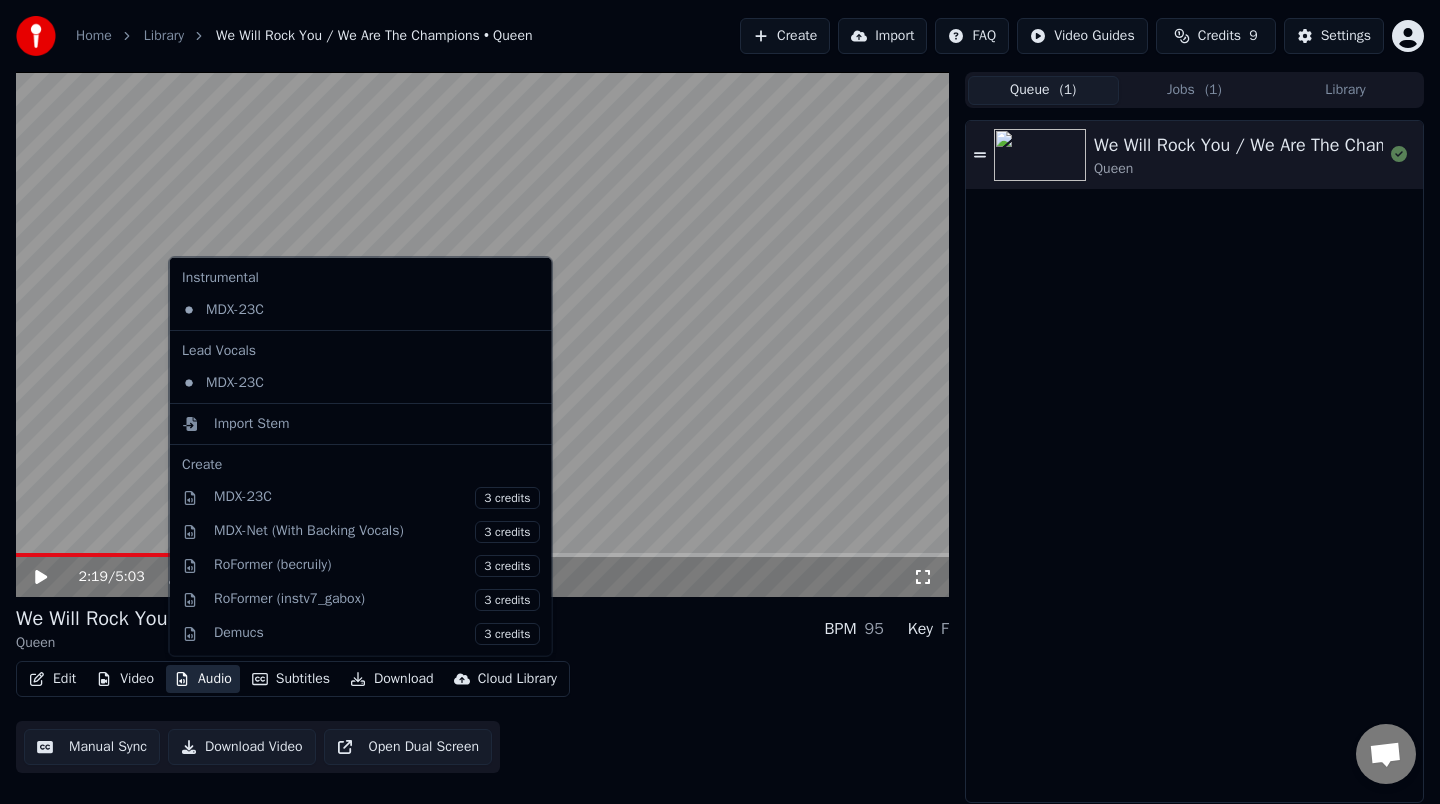 click on "Audio" at bounding box center [203, 679] 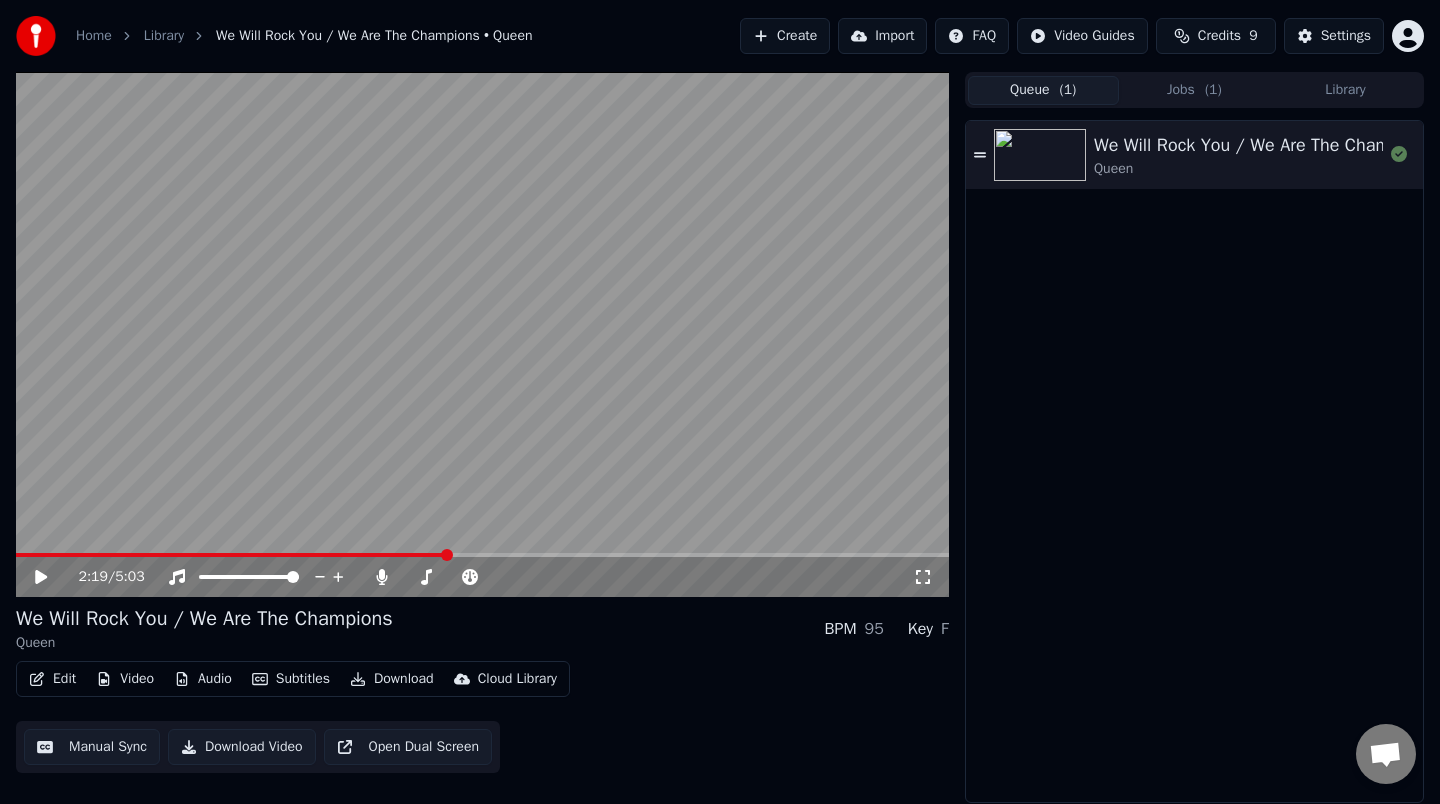click on "Audio" at bounding box center (203, 679) 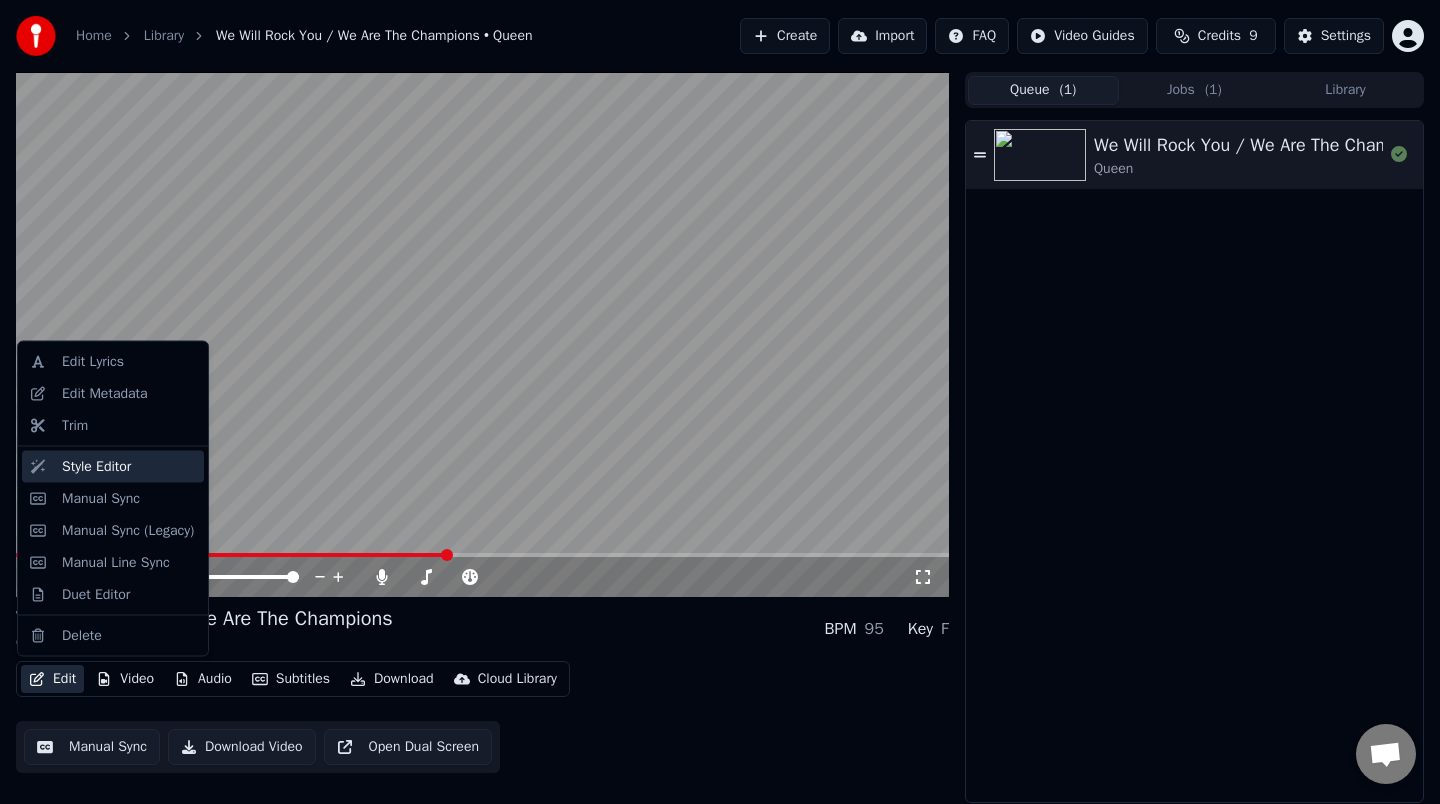 click on "Style Editor" at bounding box center (96, 466) 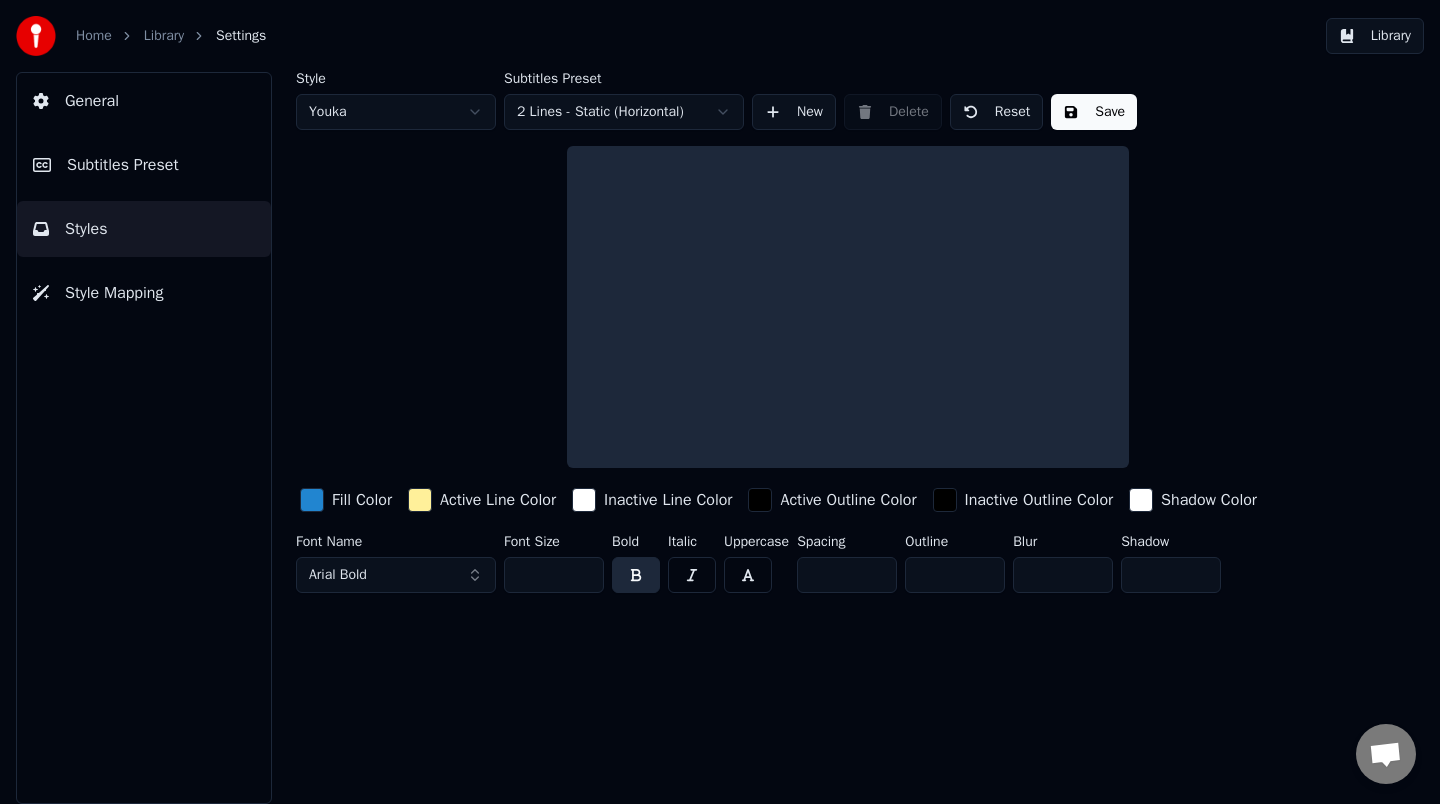 click on "Subtitles Preset" at bounding box center (144, 165) 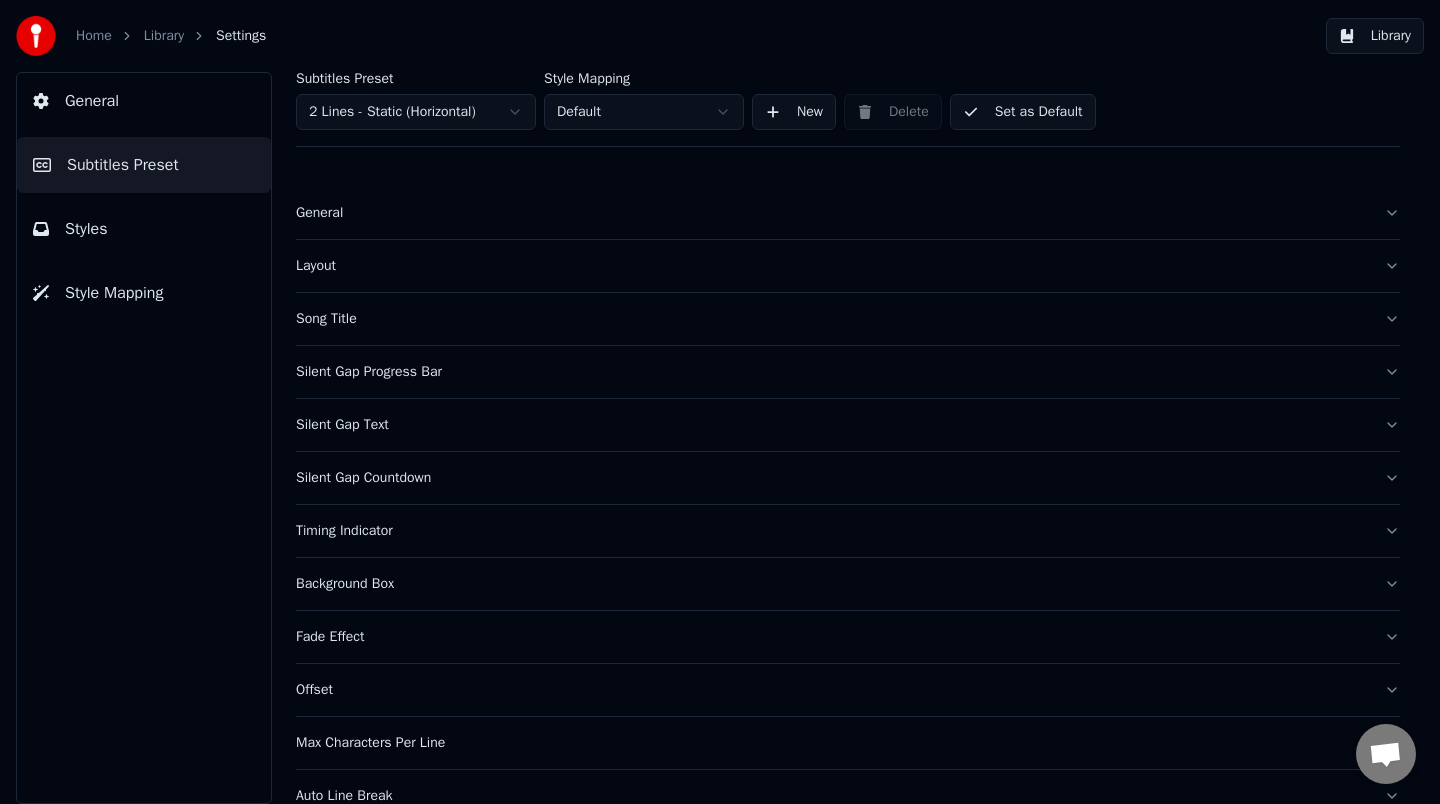 click on "General" at bounding box center (144, 101) 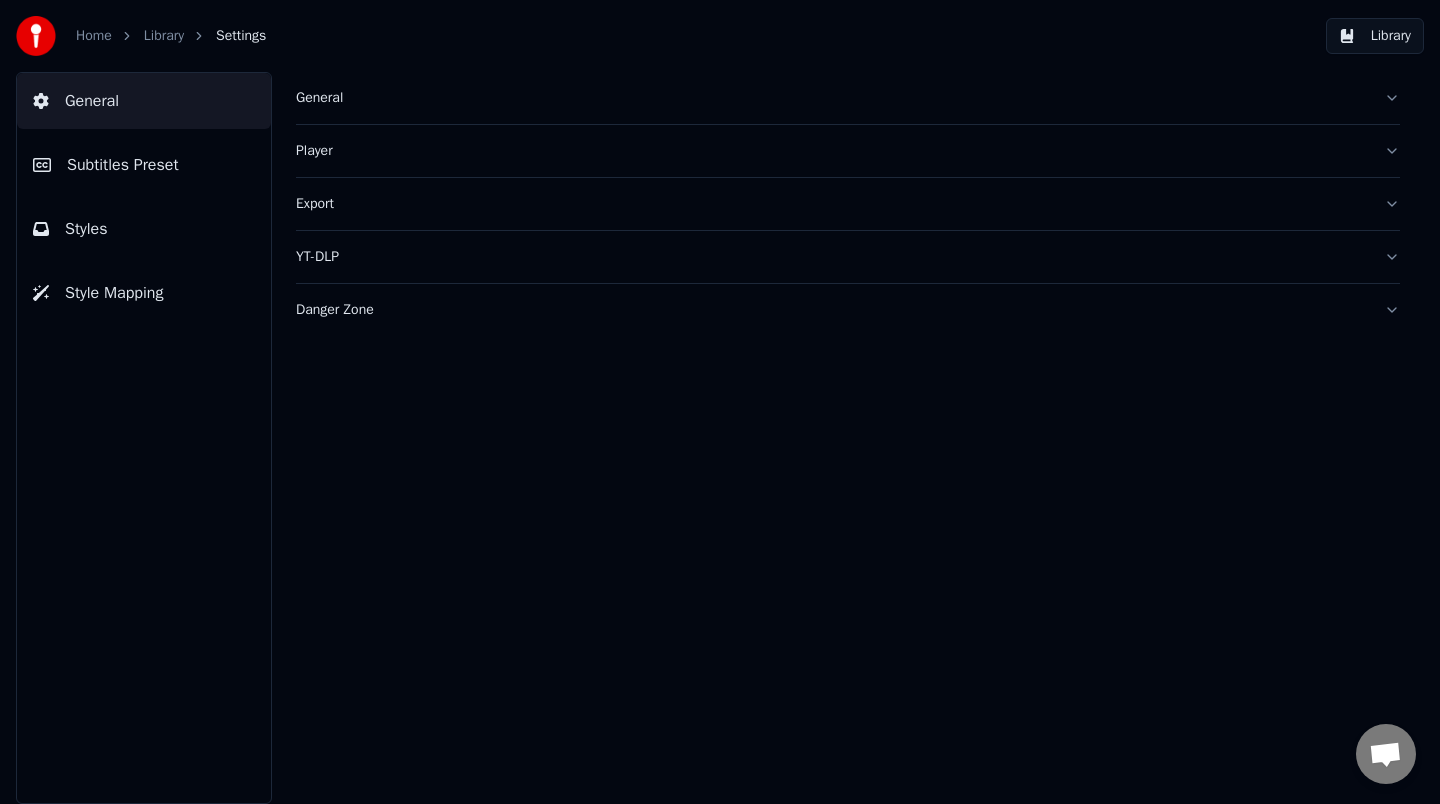 click on "Subtitles Preset" at bounding box center (144, 165) 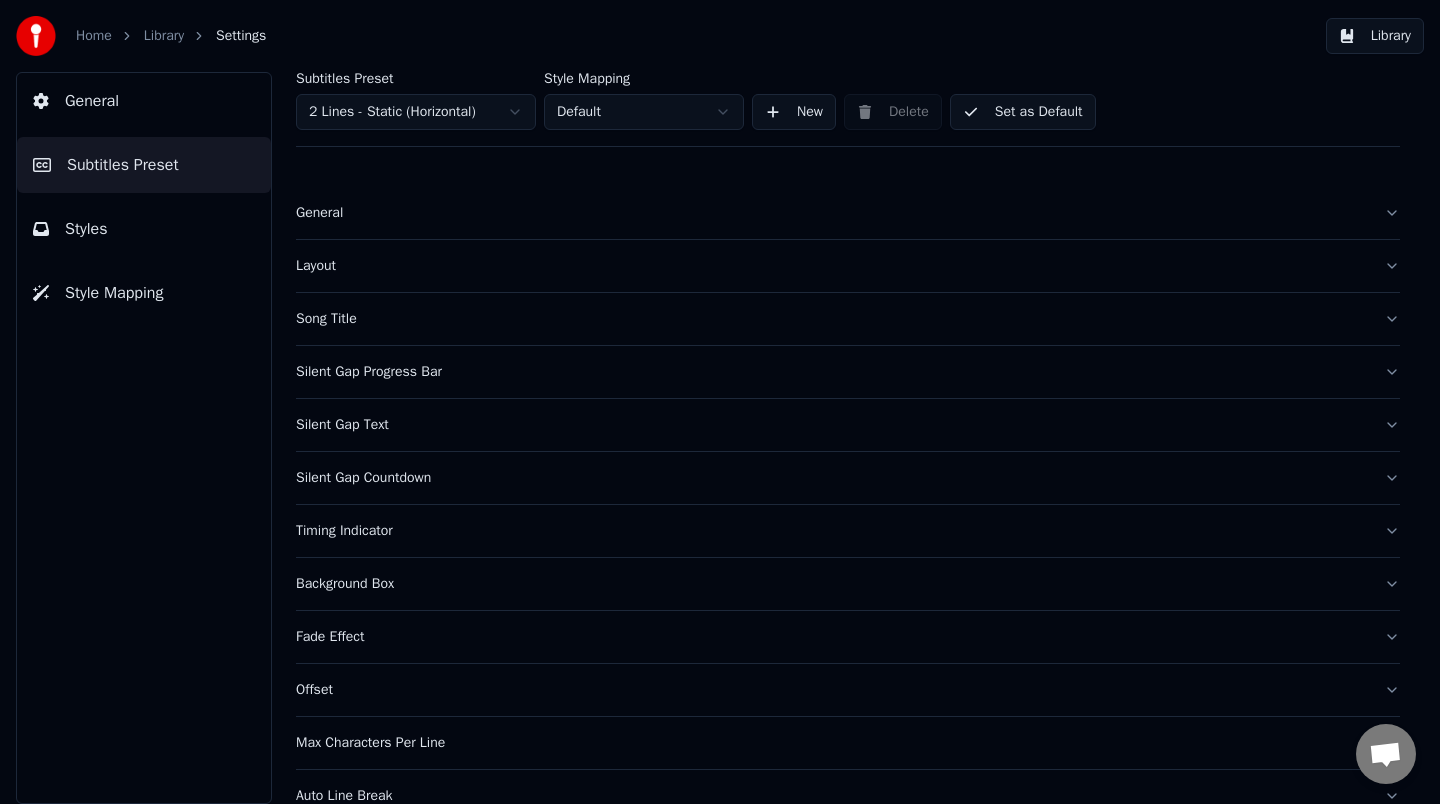 click on "Styles" at bounding box center (144, 229) 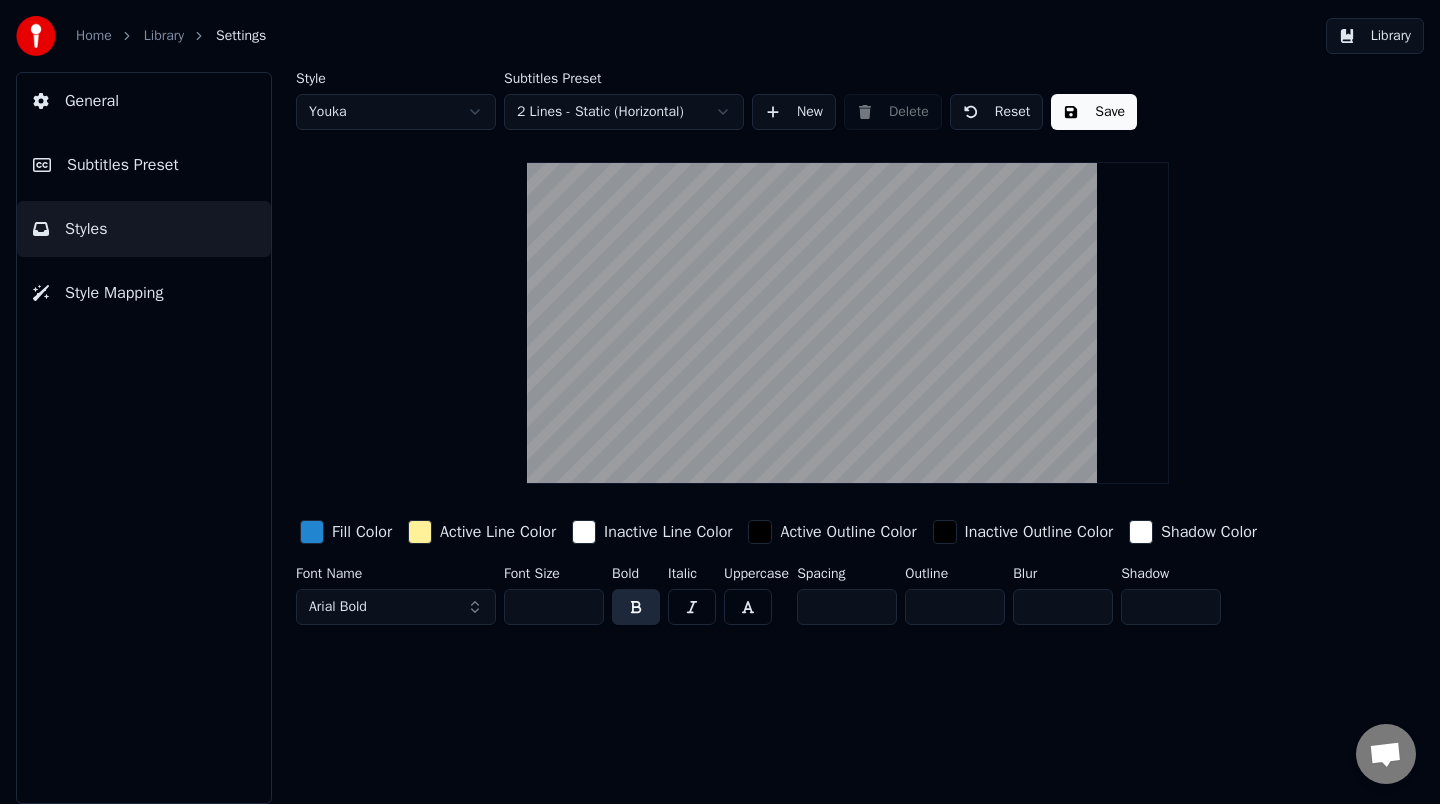 click at bounding box center [847, 323] 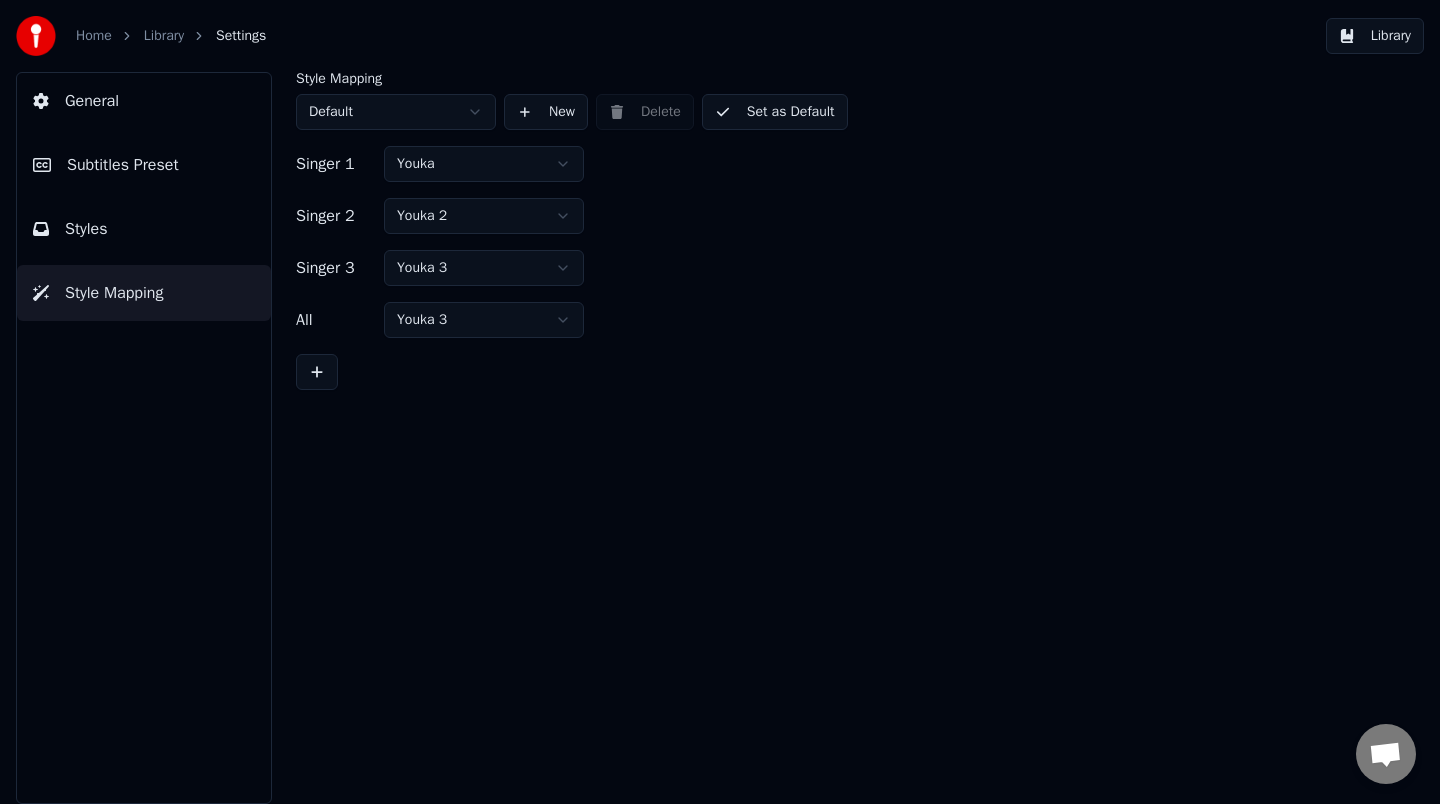 click on "Subtitles Preset" at bounding box center (144, 165) 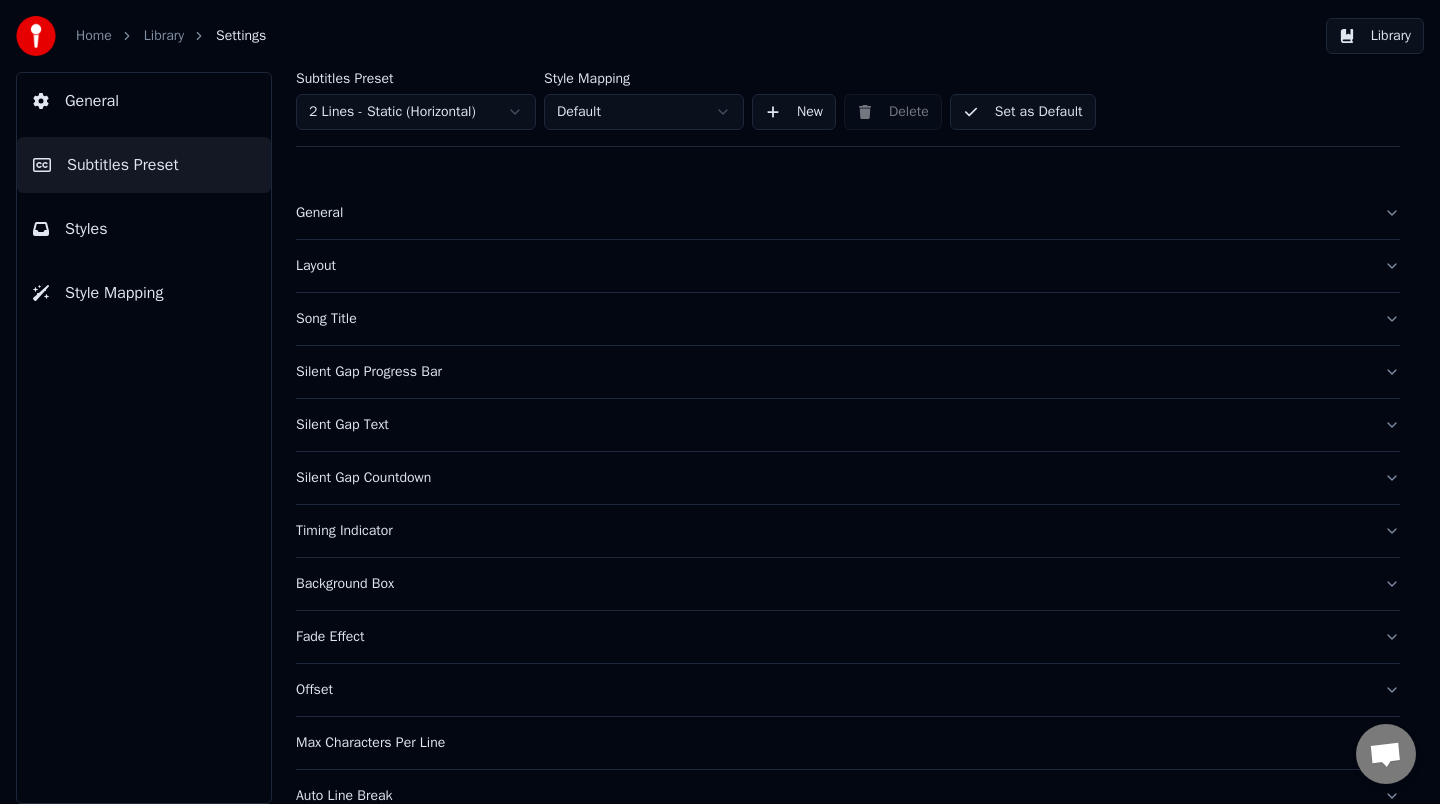 click on "General" at bounding box center (144, 101) 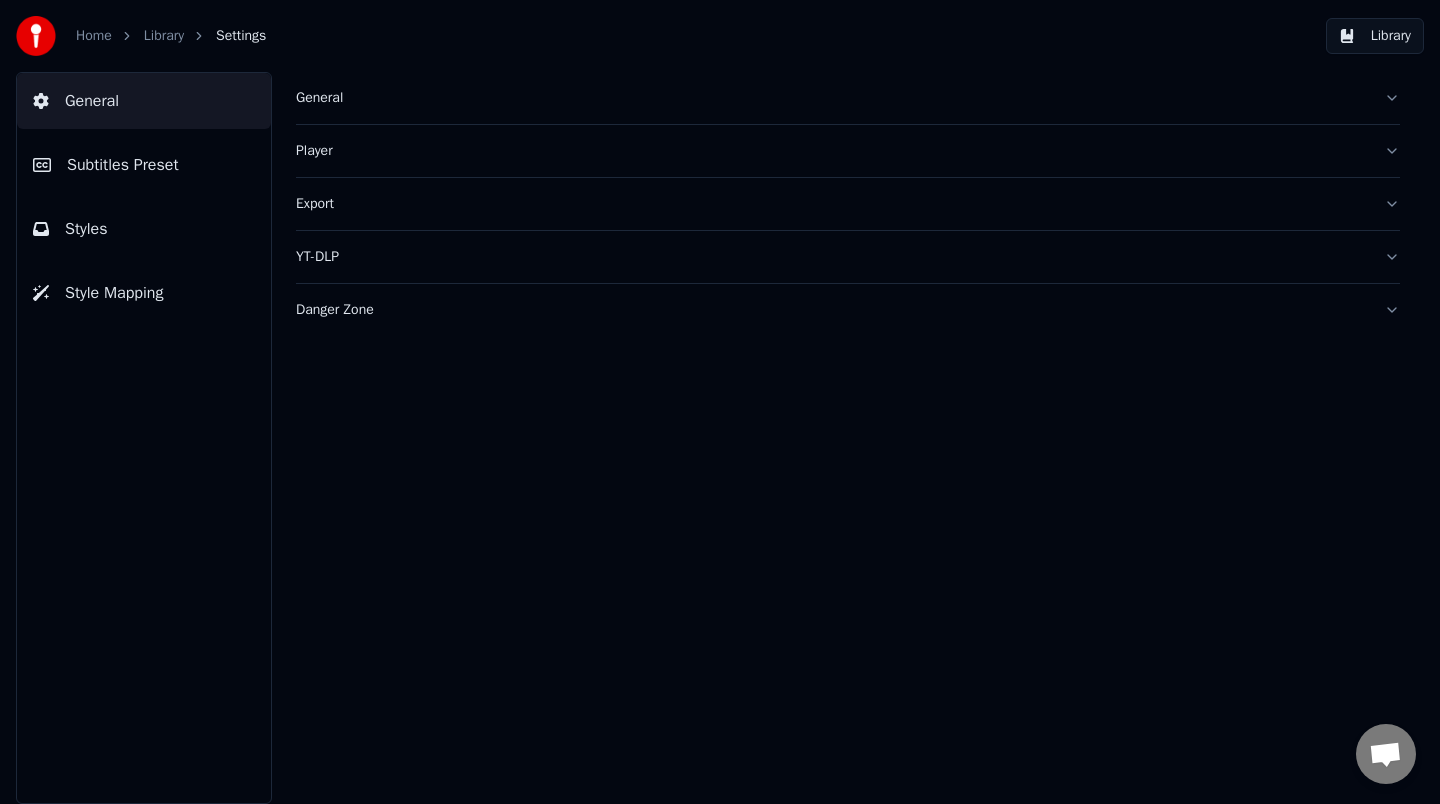 click on "Home" at bounding box center [105, 36] 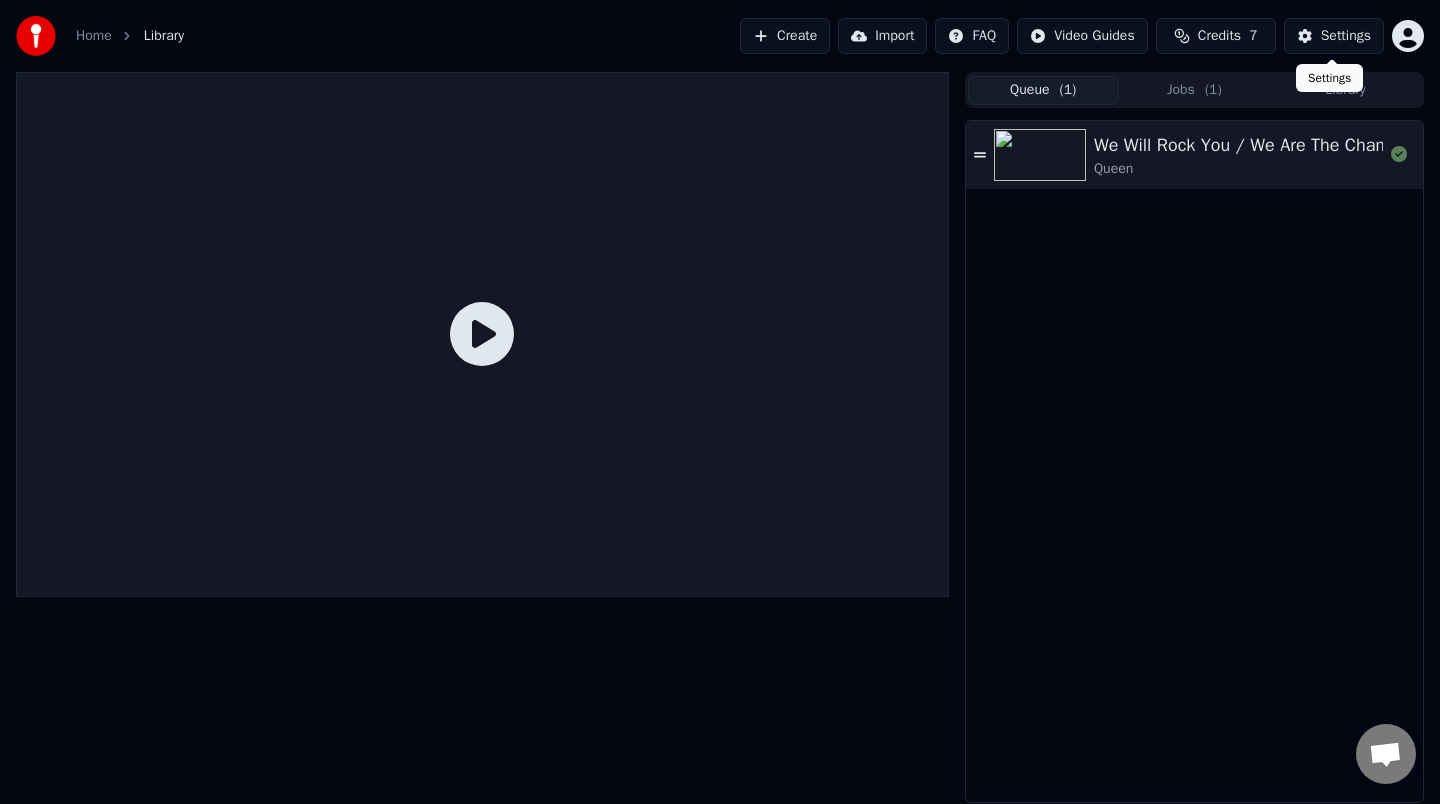 click on "Settings" at bounding box center (1346, 36) 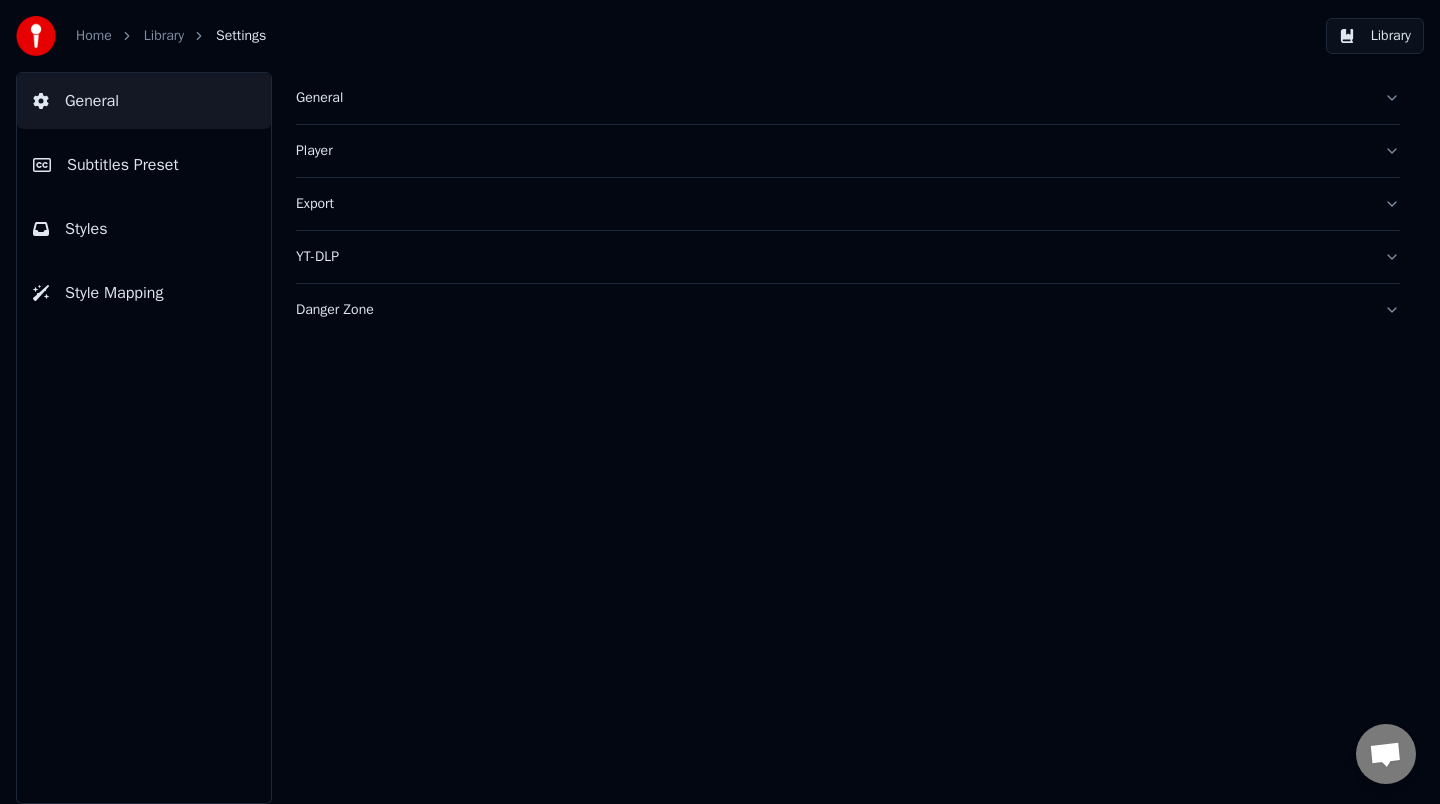 click on "Library" at bounding box center [1375, 36] 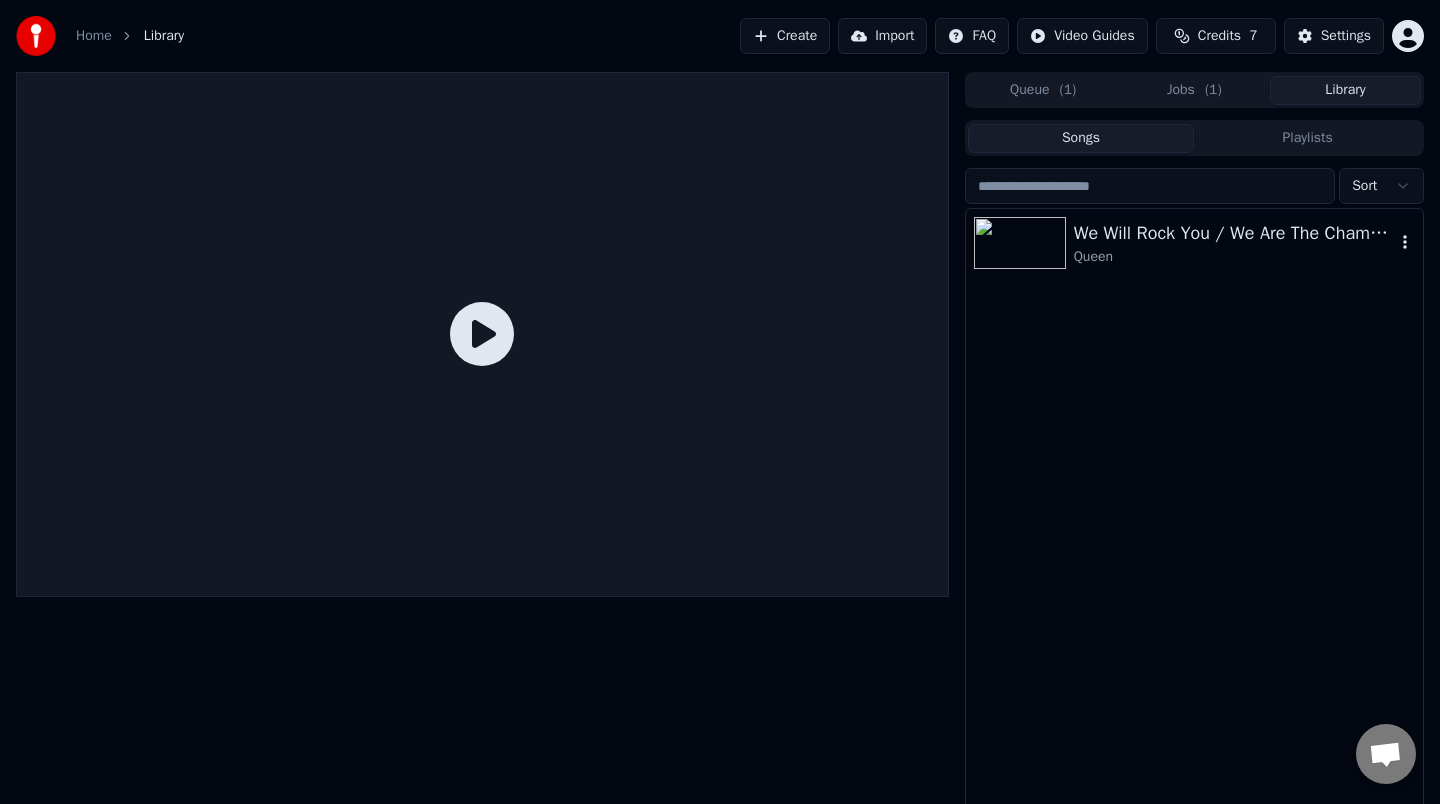 click on "We Will Rock You / We Are The Champions" at bounding box center (1234, 233) 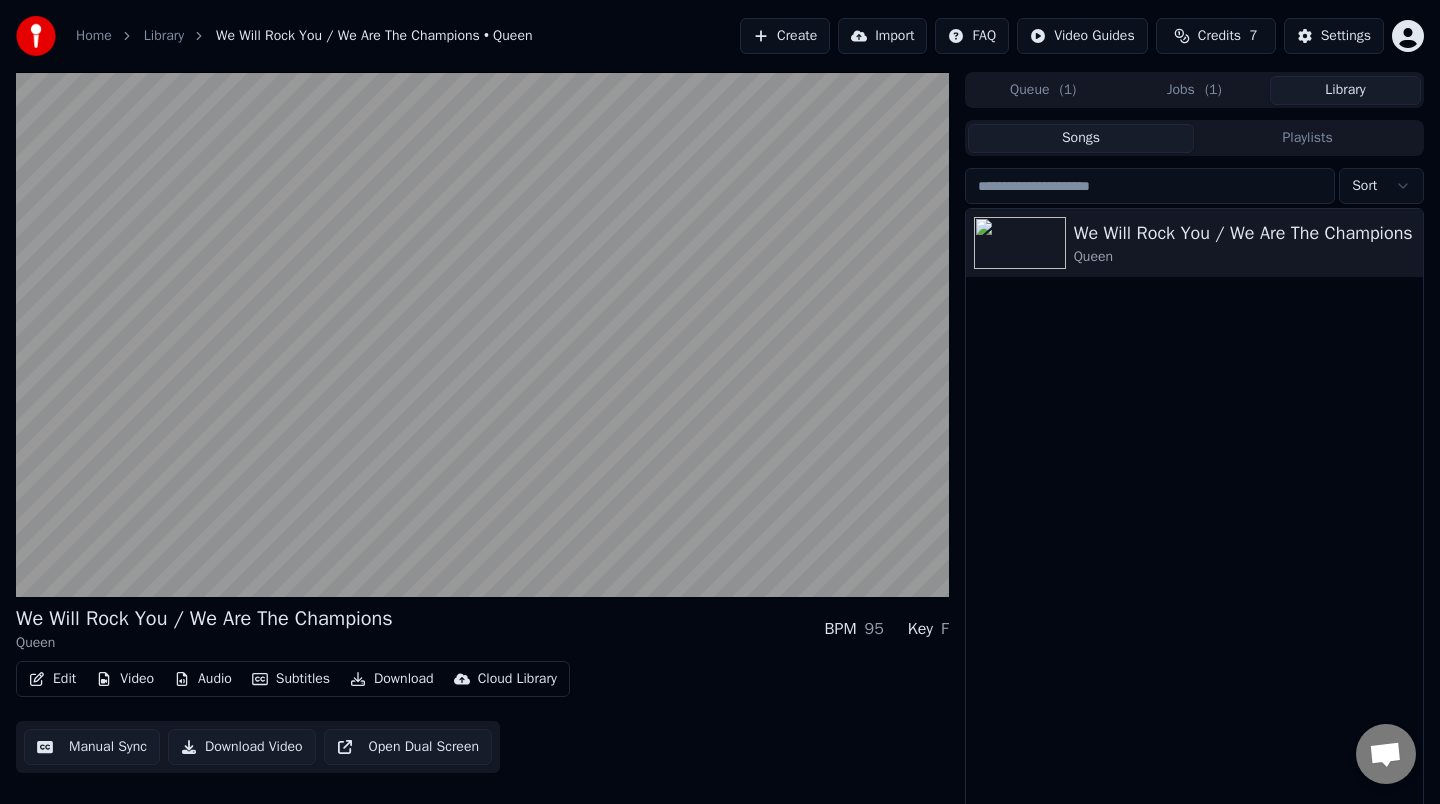click on "Edit" at bounding box center [52, 679] 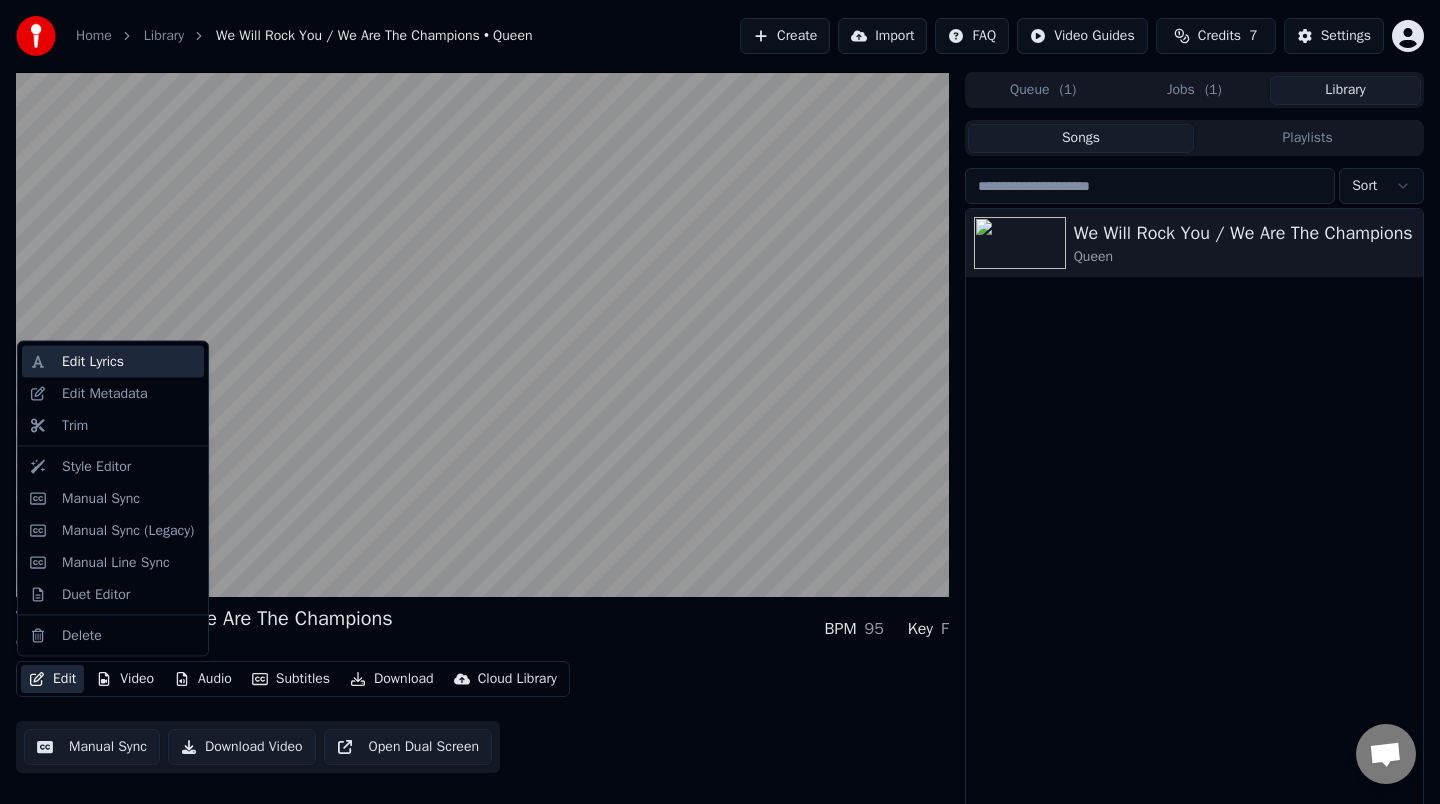 click on "Edit Lyrics" at bounding box center (93, 362) 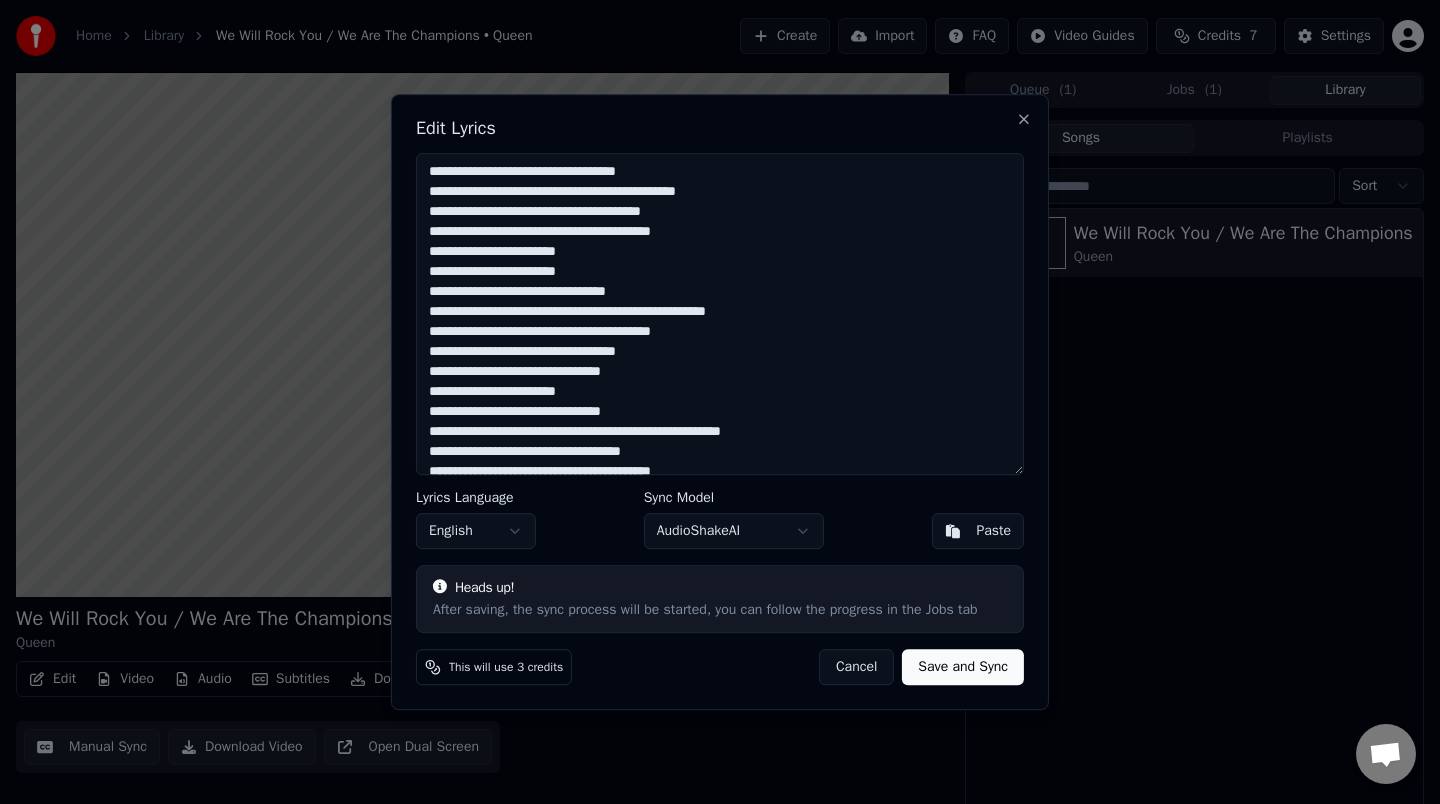 click on "**********" at bounding box center [720, 314] 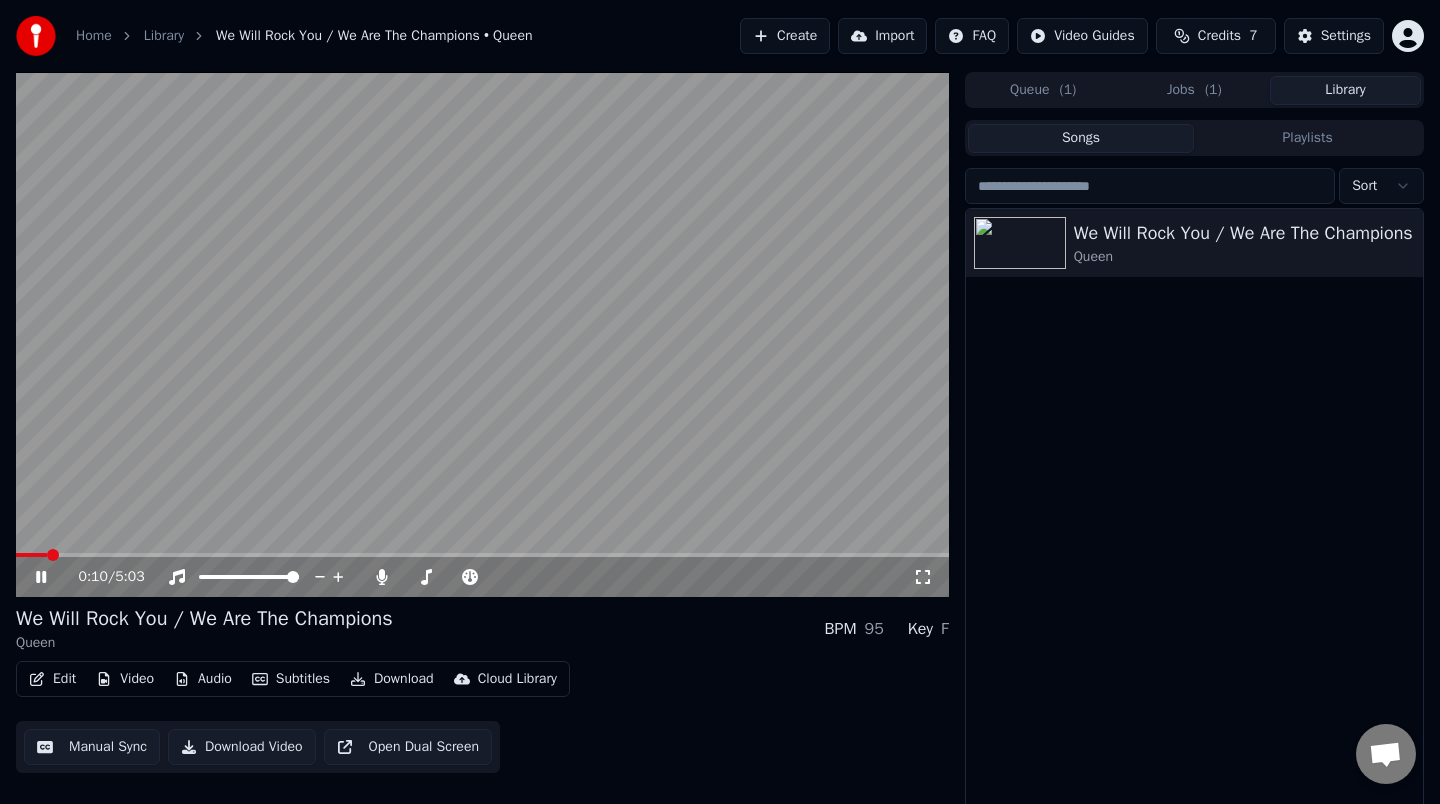 click on "Audio" at bounding box center (203, 679) 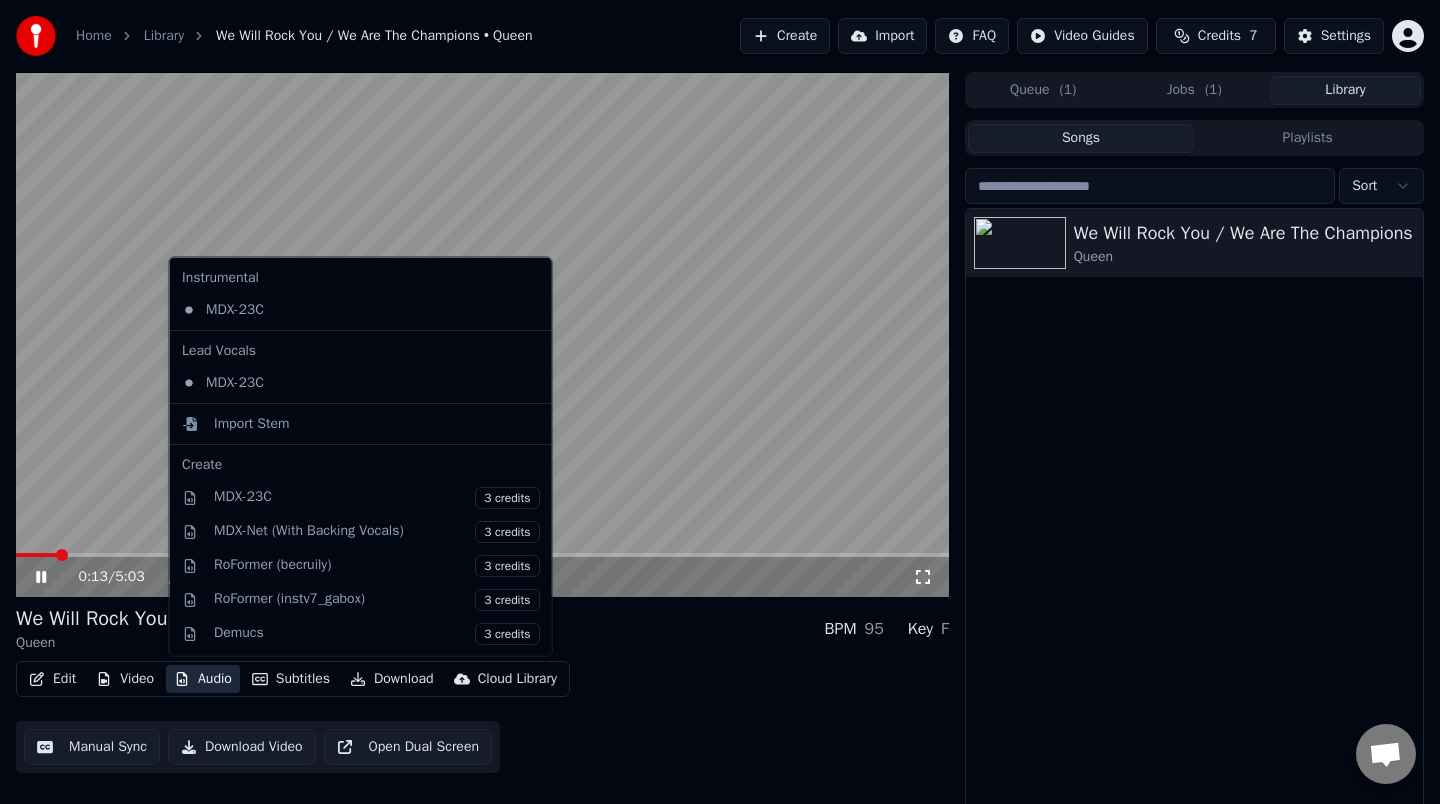 click at bounding box center (482, 334) 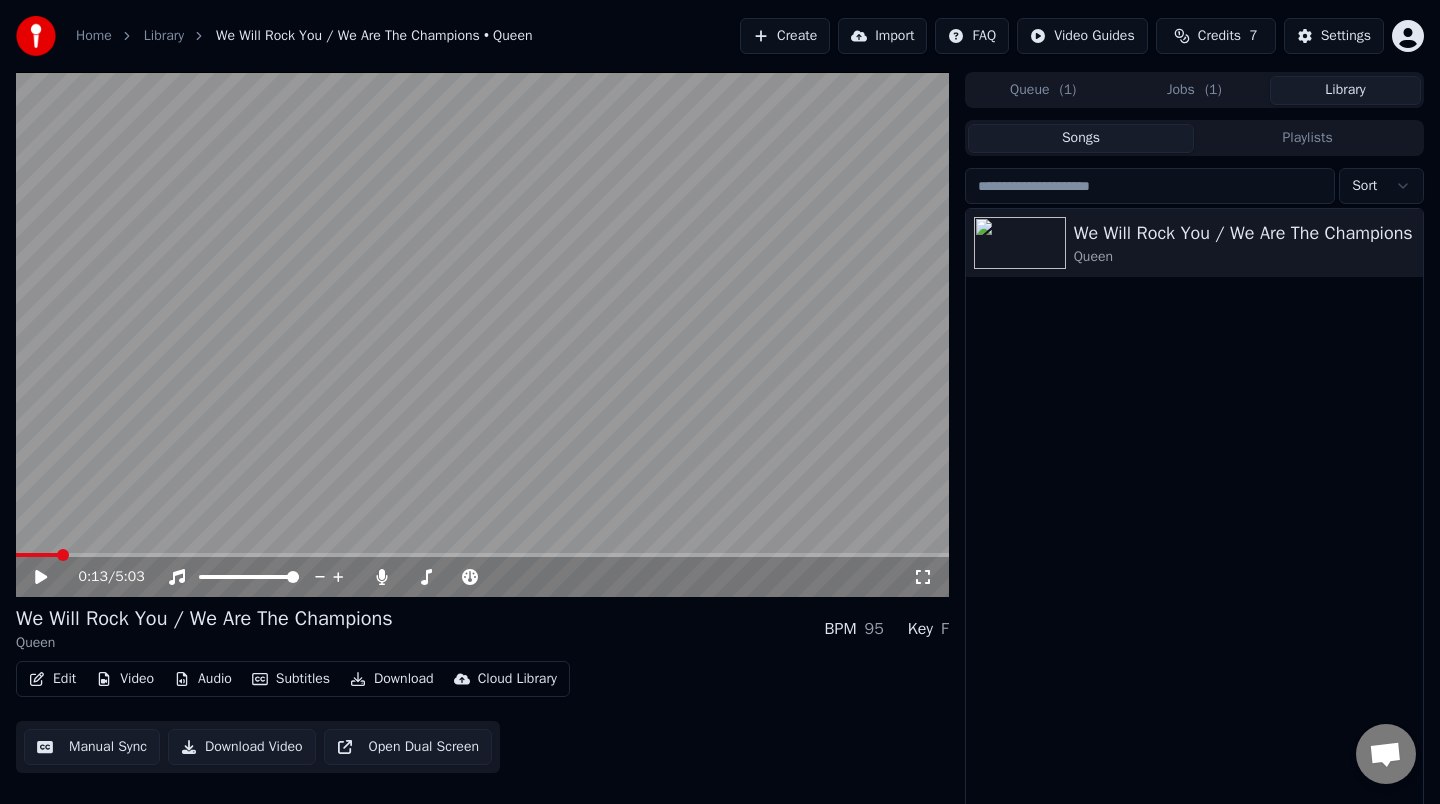 click at bounding box center (482, 334) 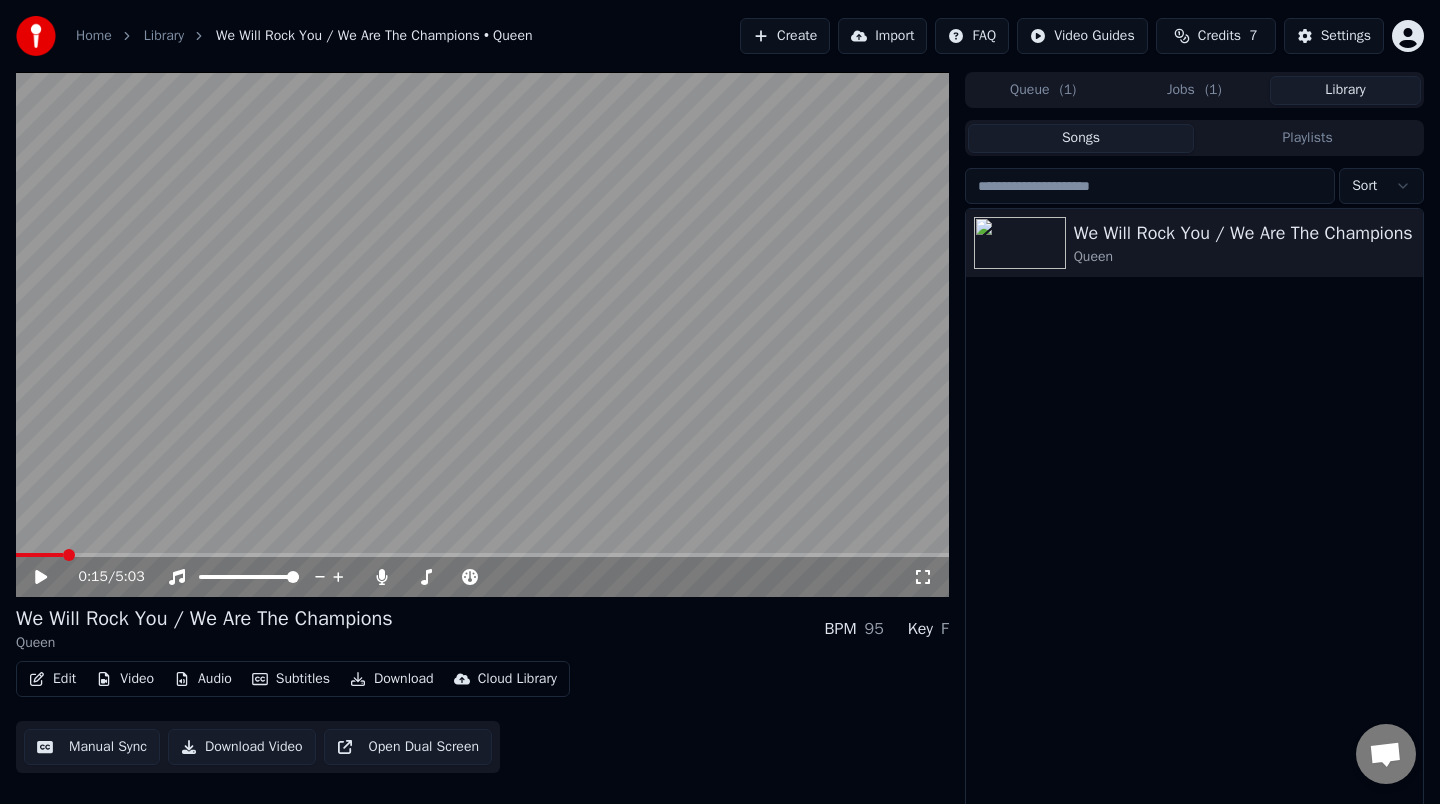 scroll, scrollTop: 7, scrollLeft: 0, axis: vertical 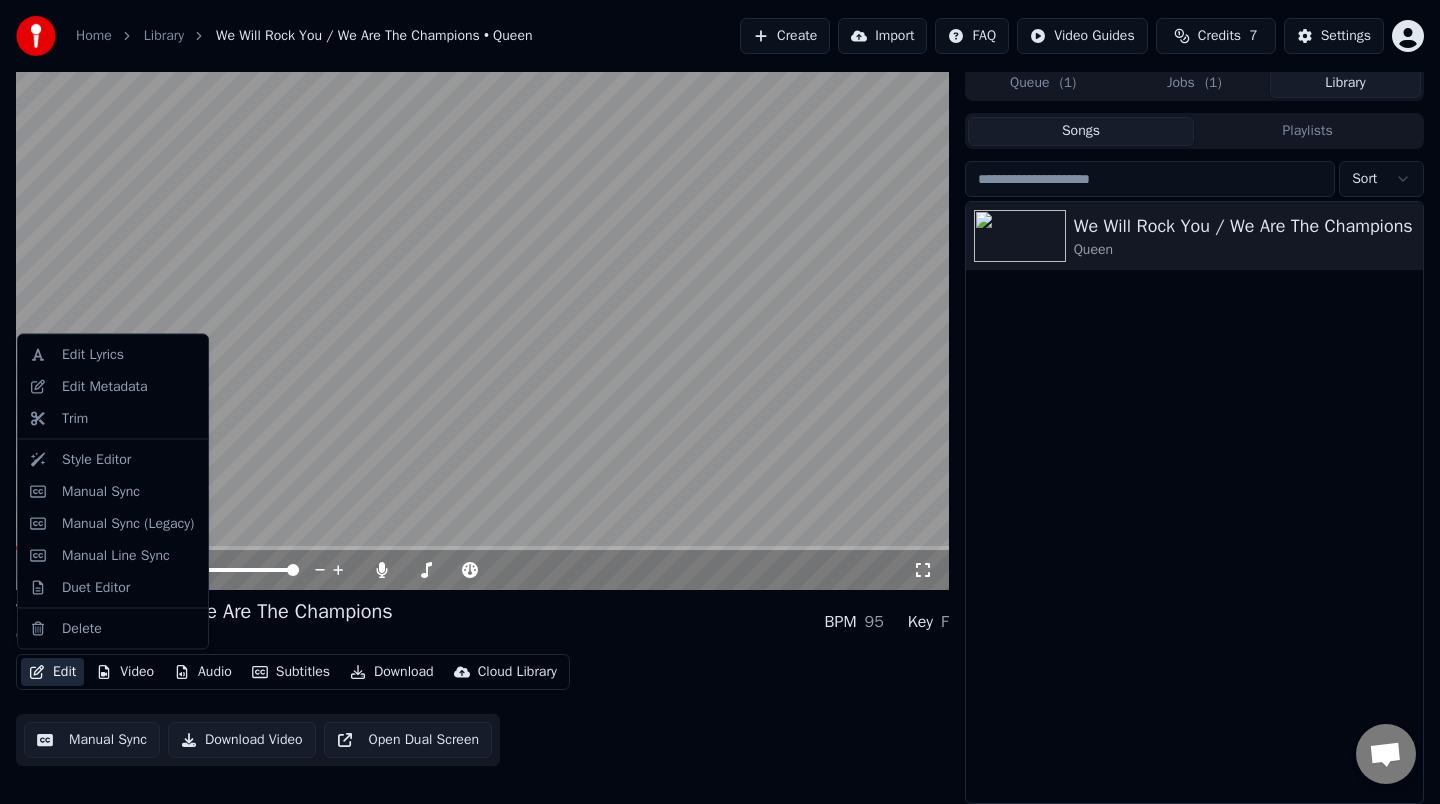 click on "Edit" at bounding box center (52, 672) 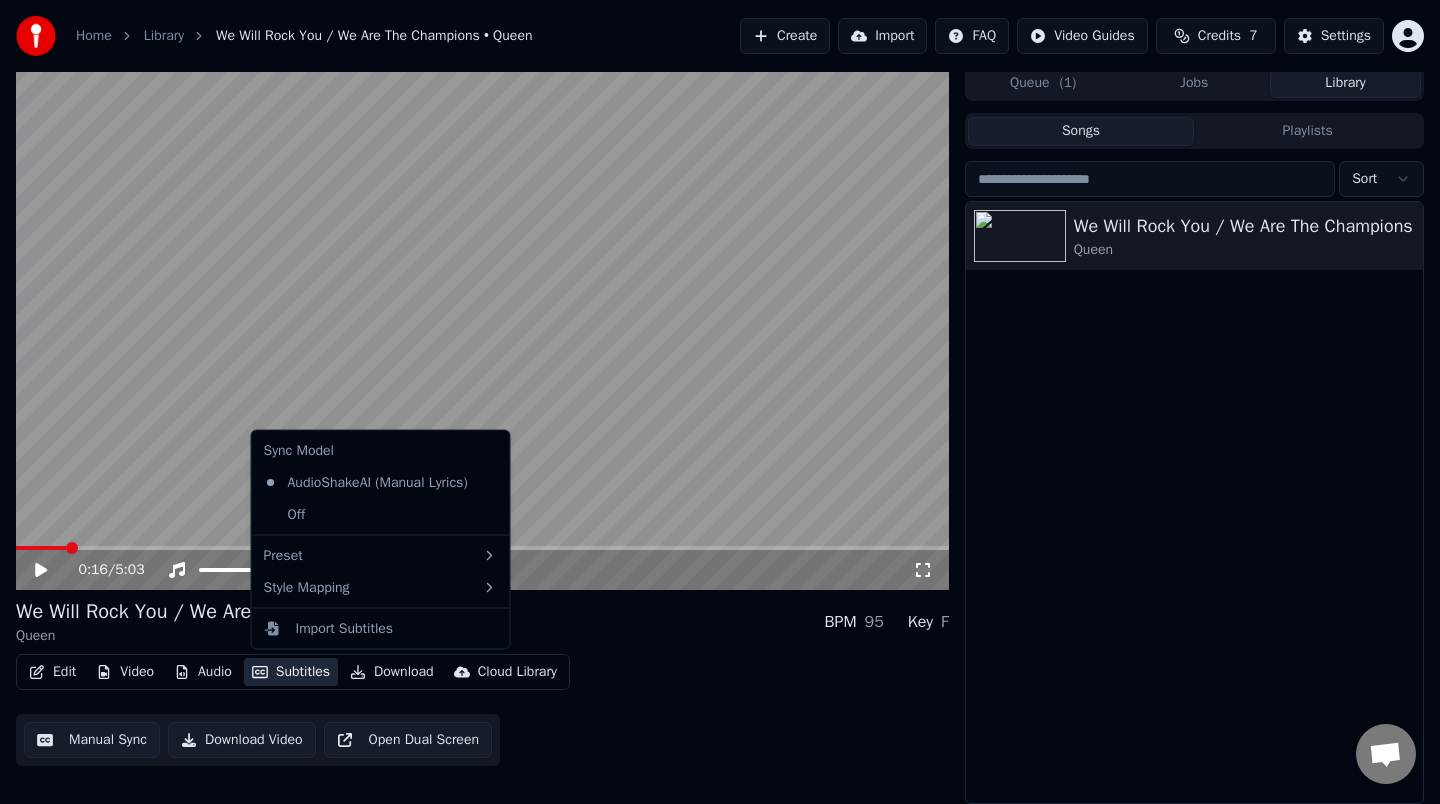 click on "We Will Rock You / We Are The Champions Queen BPM 95 Key F" at bounding box center [482, 622] 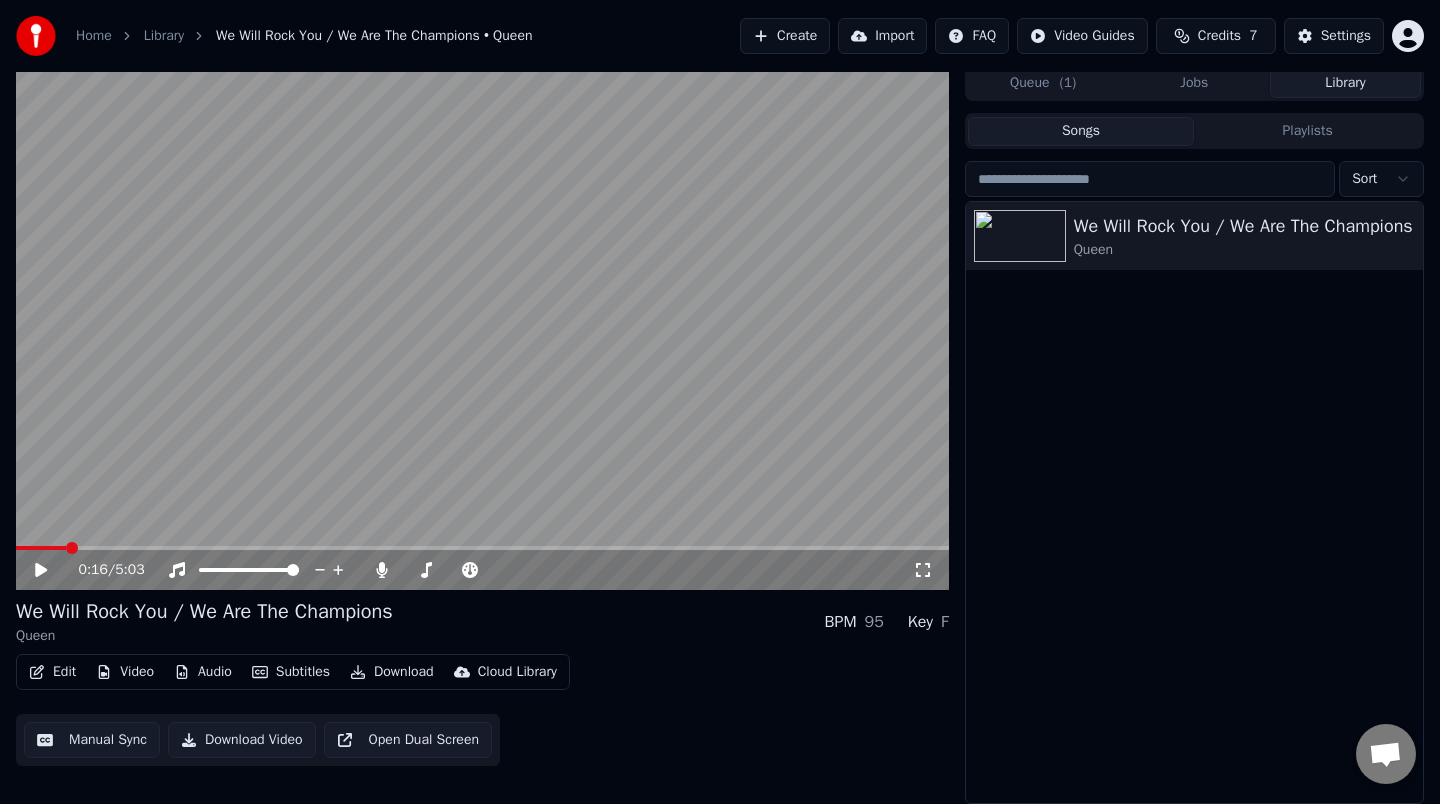 click on "Create" at bounding box center [785, 36] 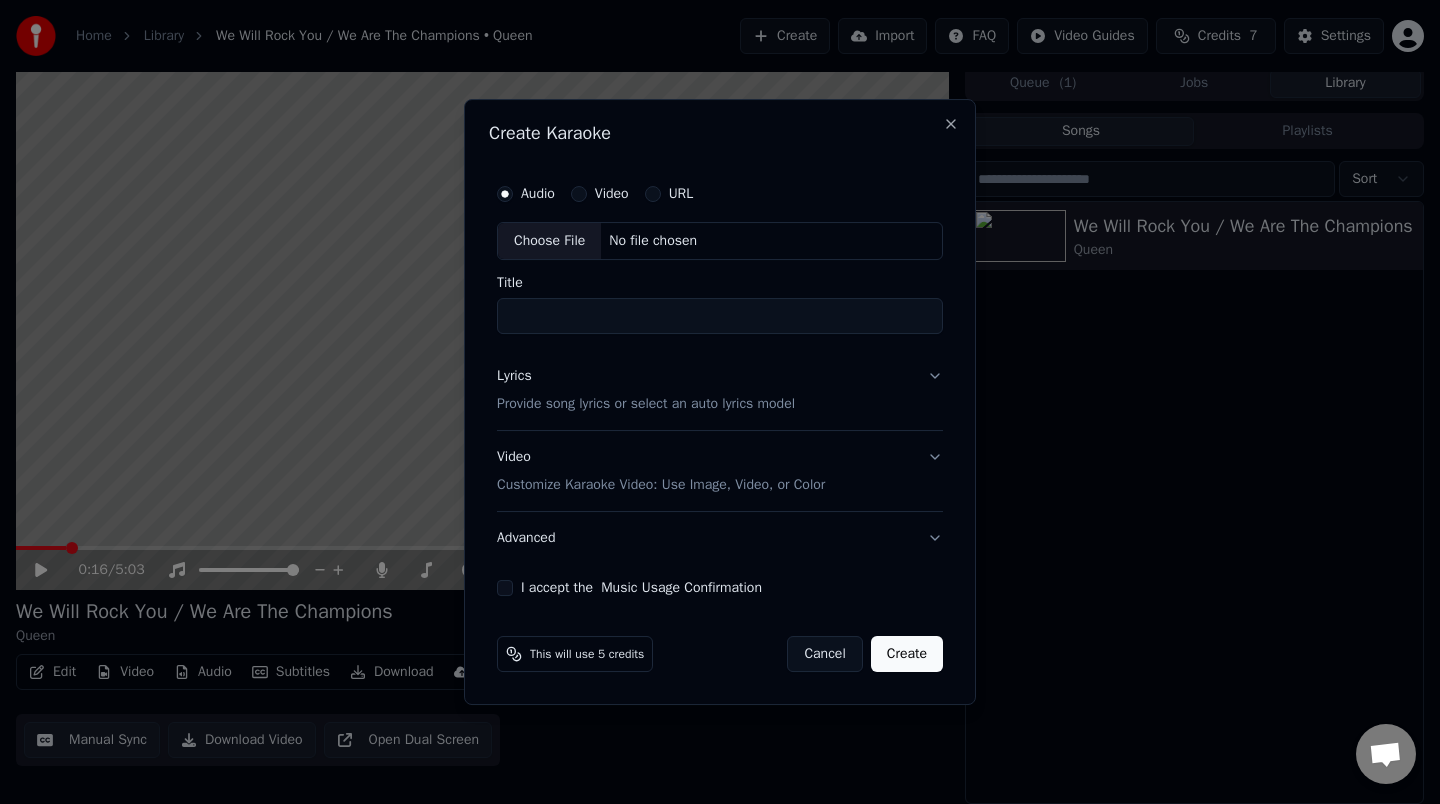 click on "No file chosen" at bounding box center [653, 241] 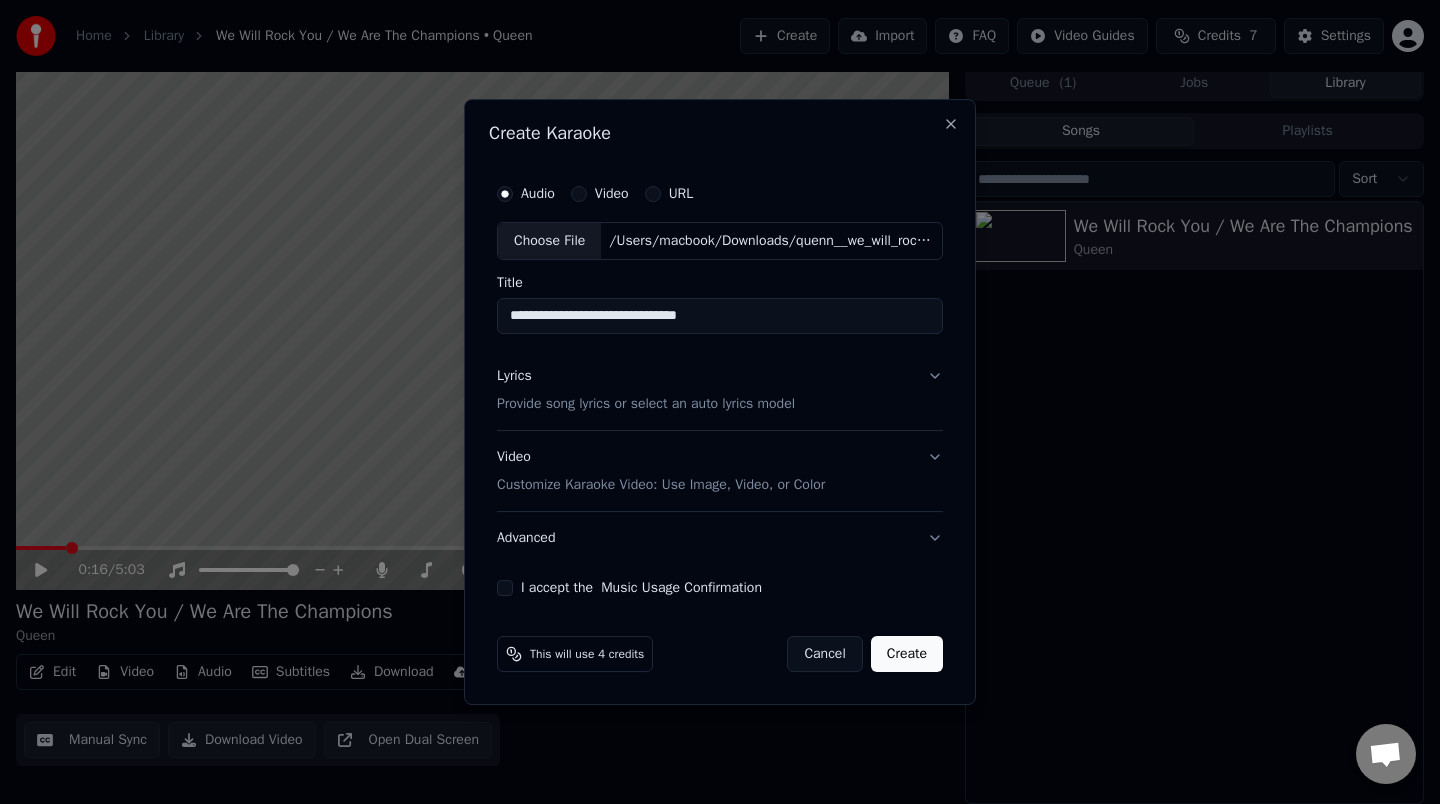 drag, startPoint x: 789, startPoint y: 315, endPoint x: 252, endPoint y: 317, distance: 537.0037 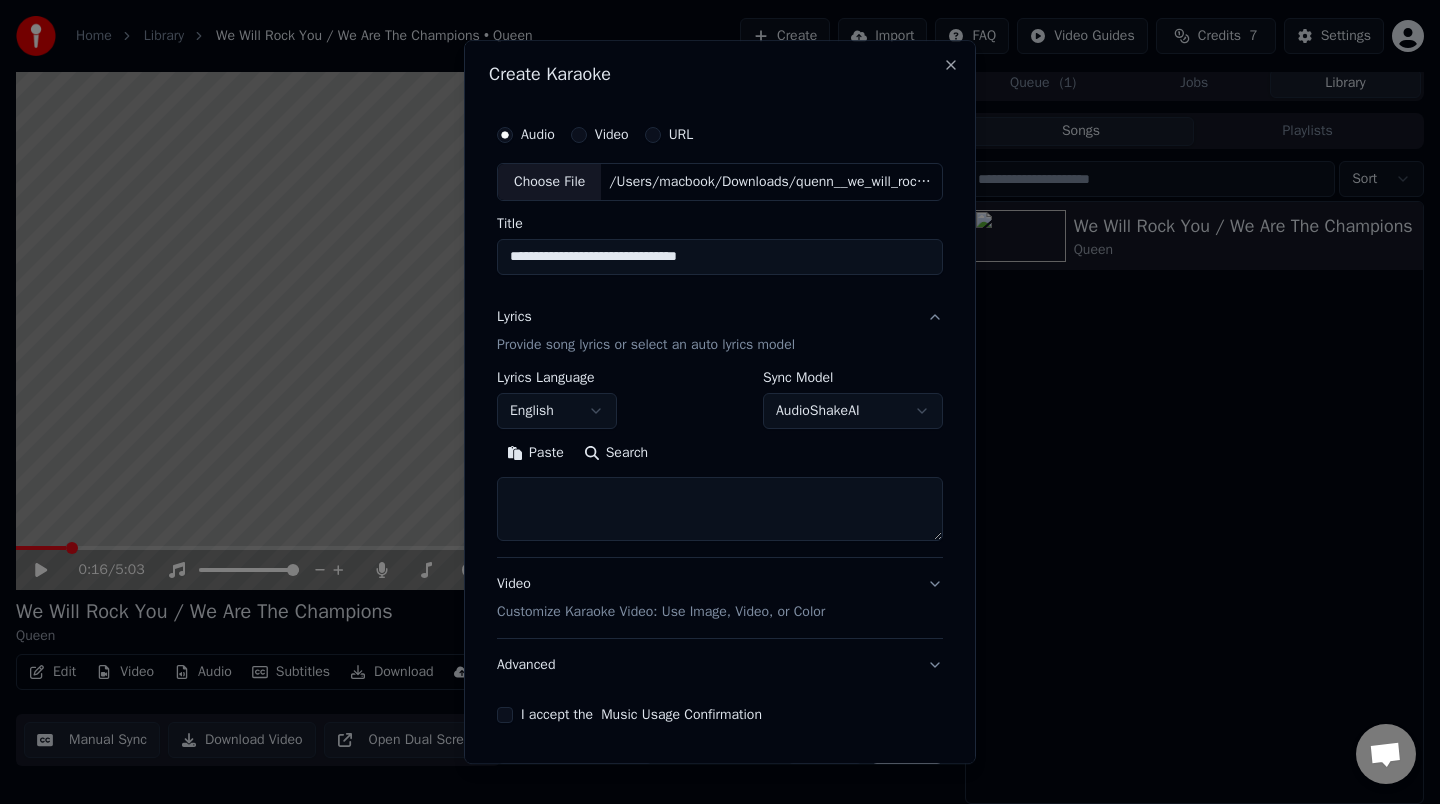 click at bounding box center [720, 509] 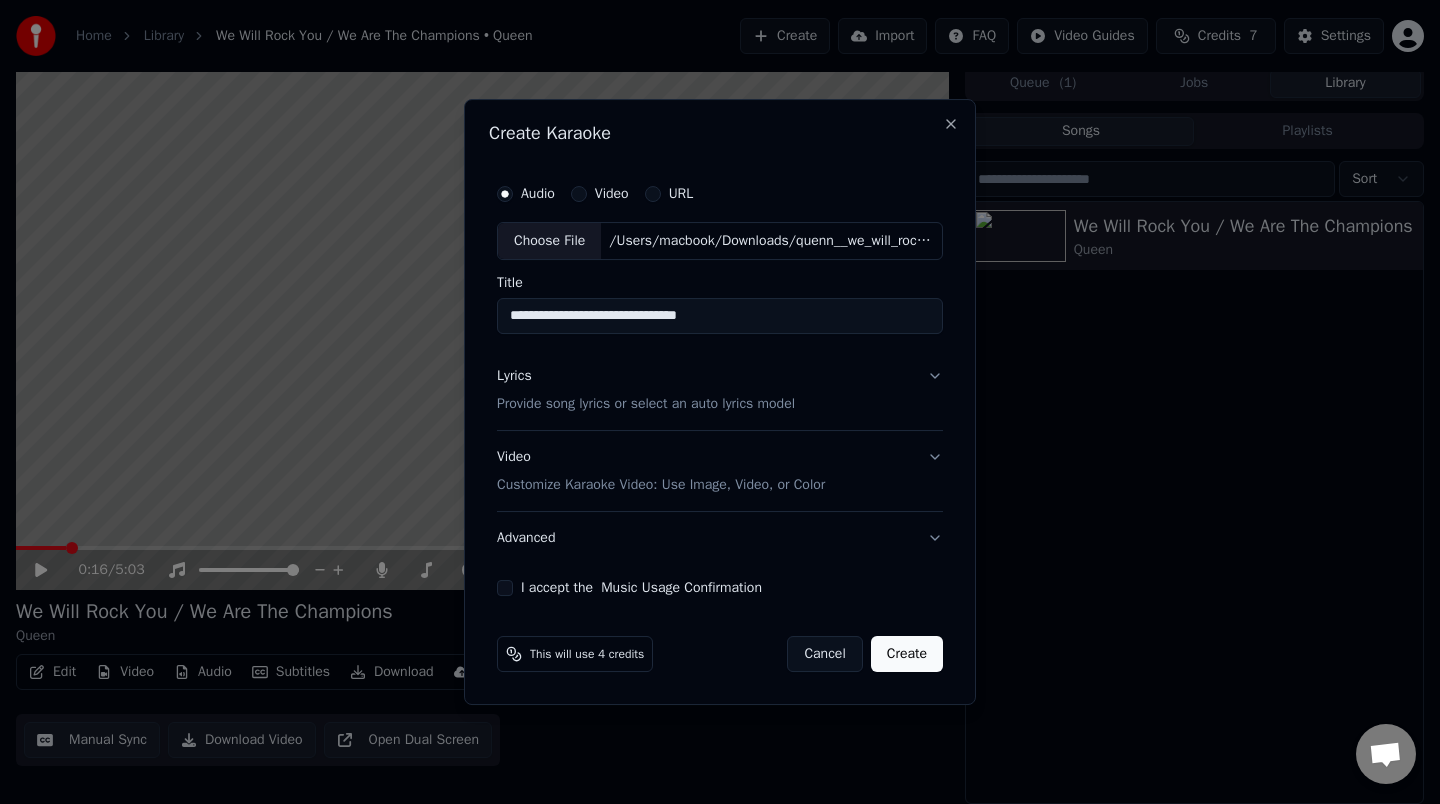click on "Video Customize Karaoke Video: Use Image, Video, or Color" at bounding box center (720, 471) 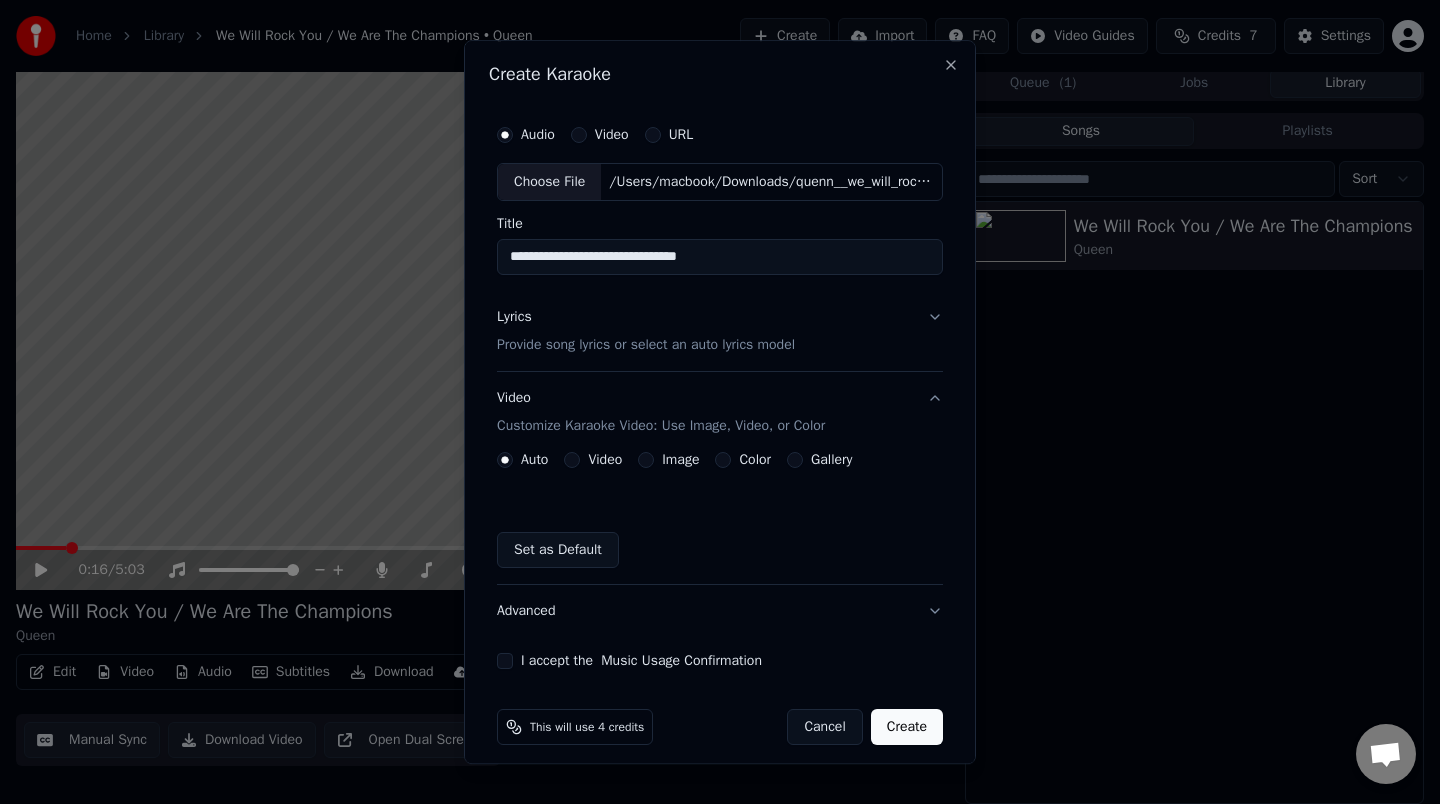 click on "Video Customize Karaoke Video: Use Image, Video, or Color" at bounding box center (720, 412) 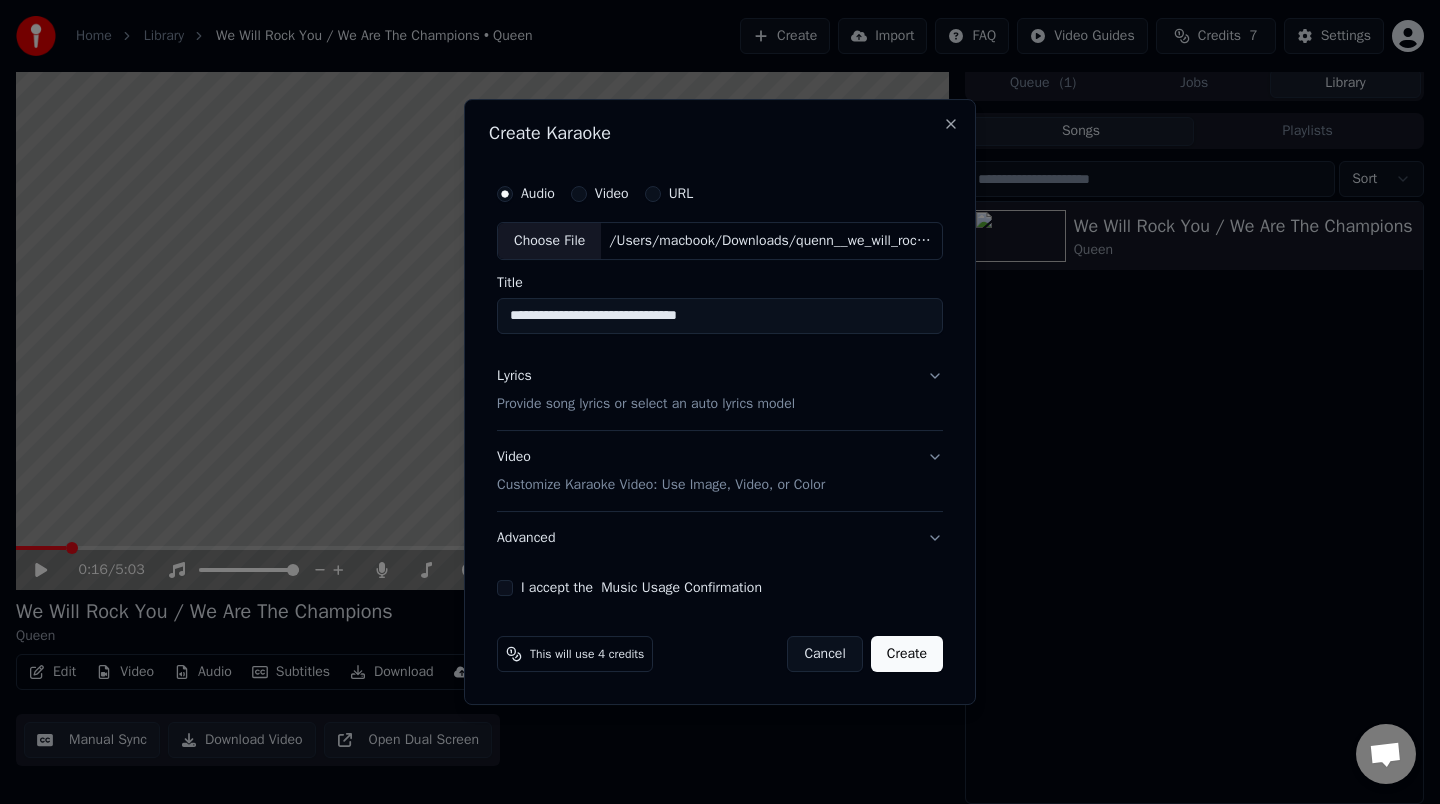click on "Lyrics Provide song lyrics or select an auto lyrics model" at bounding box center (720, 390) 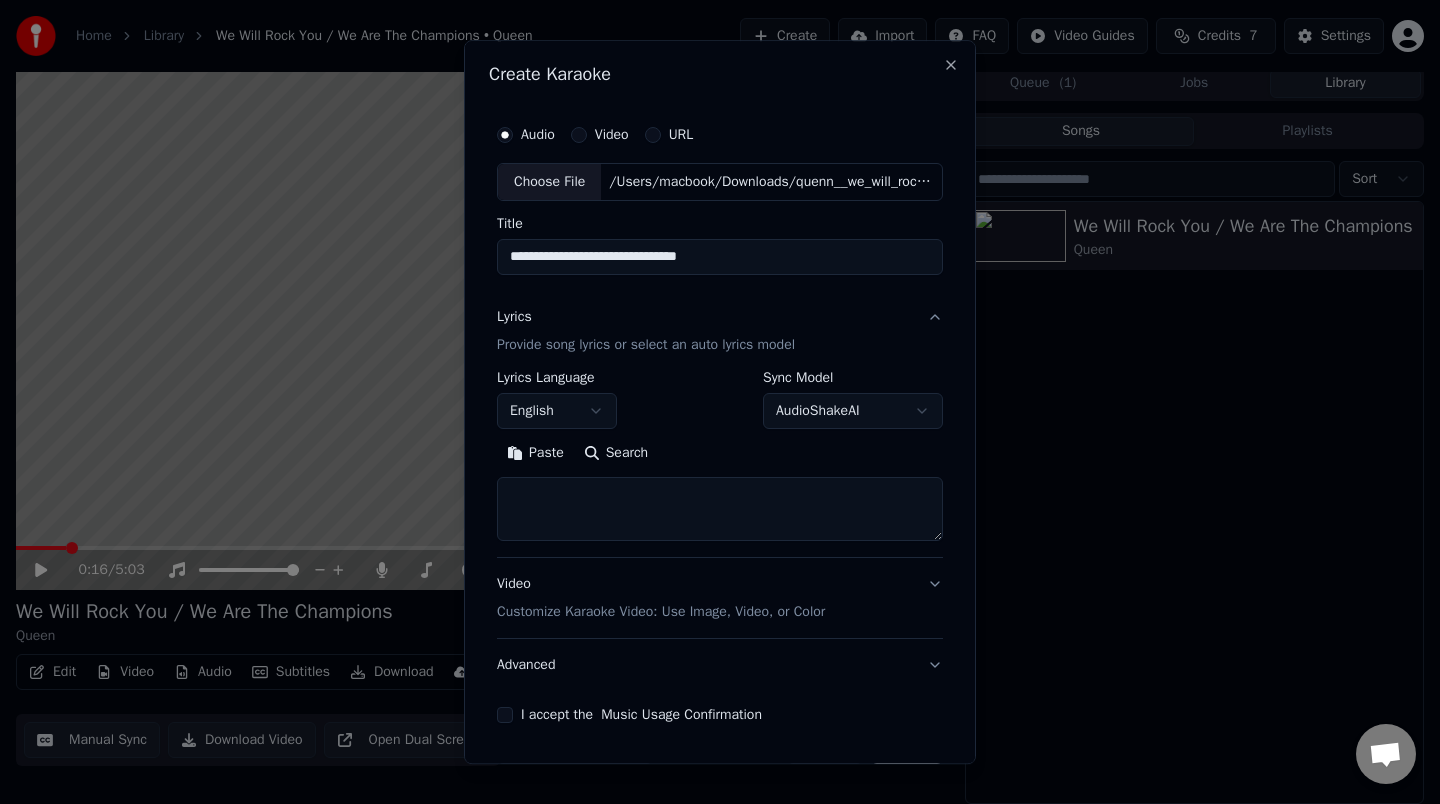 click at bounding box center (720, 509) 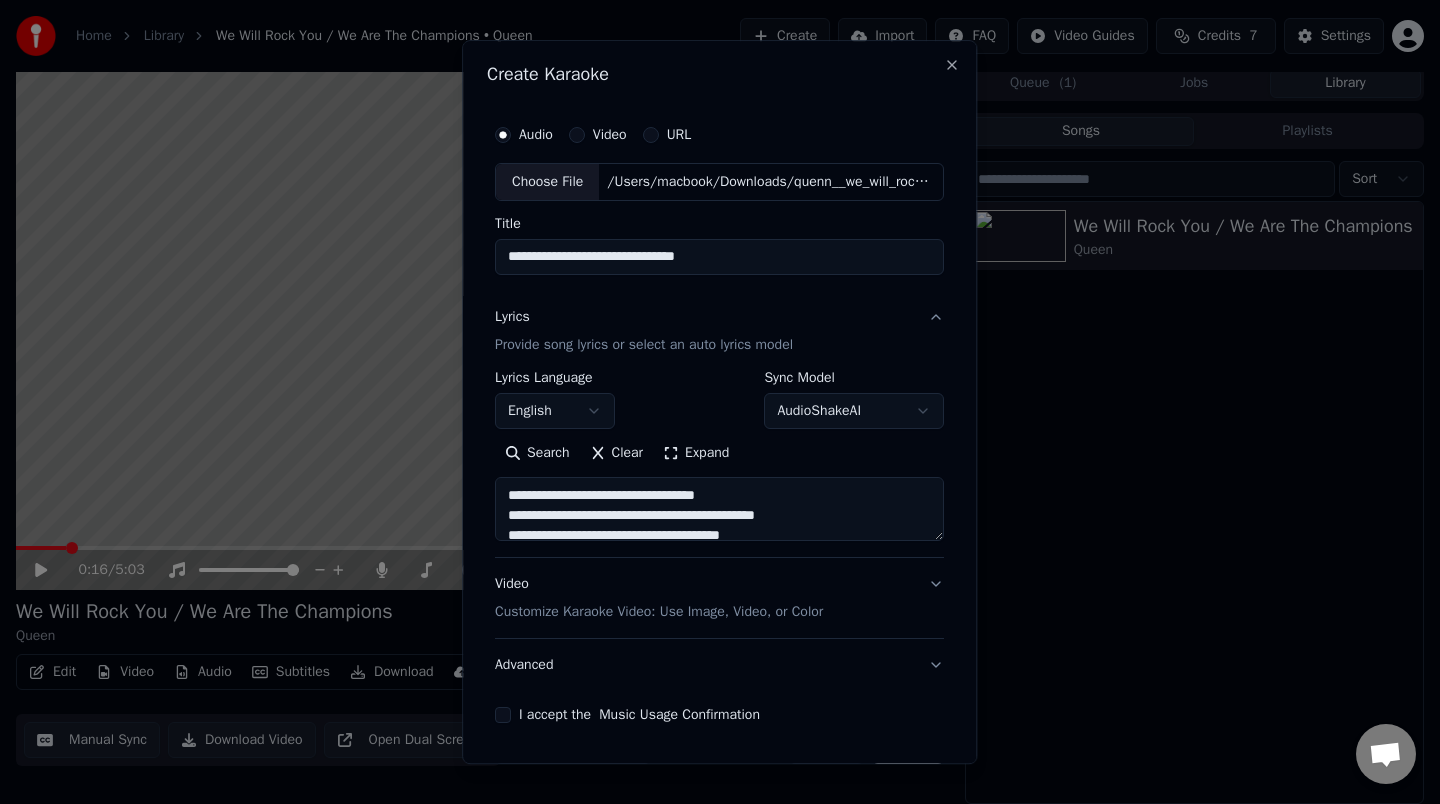scroll, scrollTop: 384, scrollLeft: 0, axis: vertical 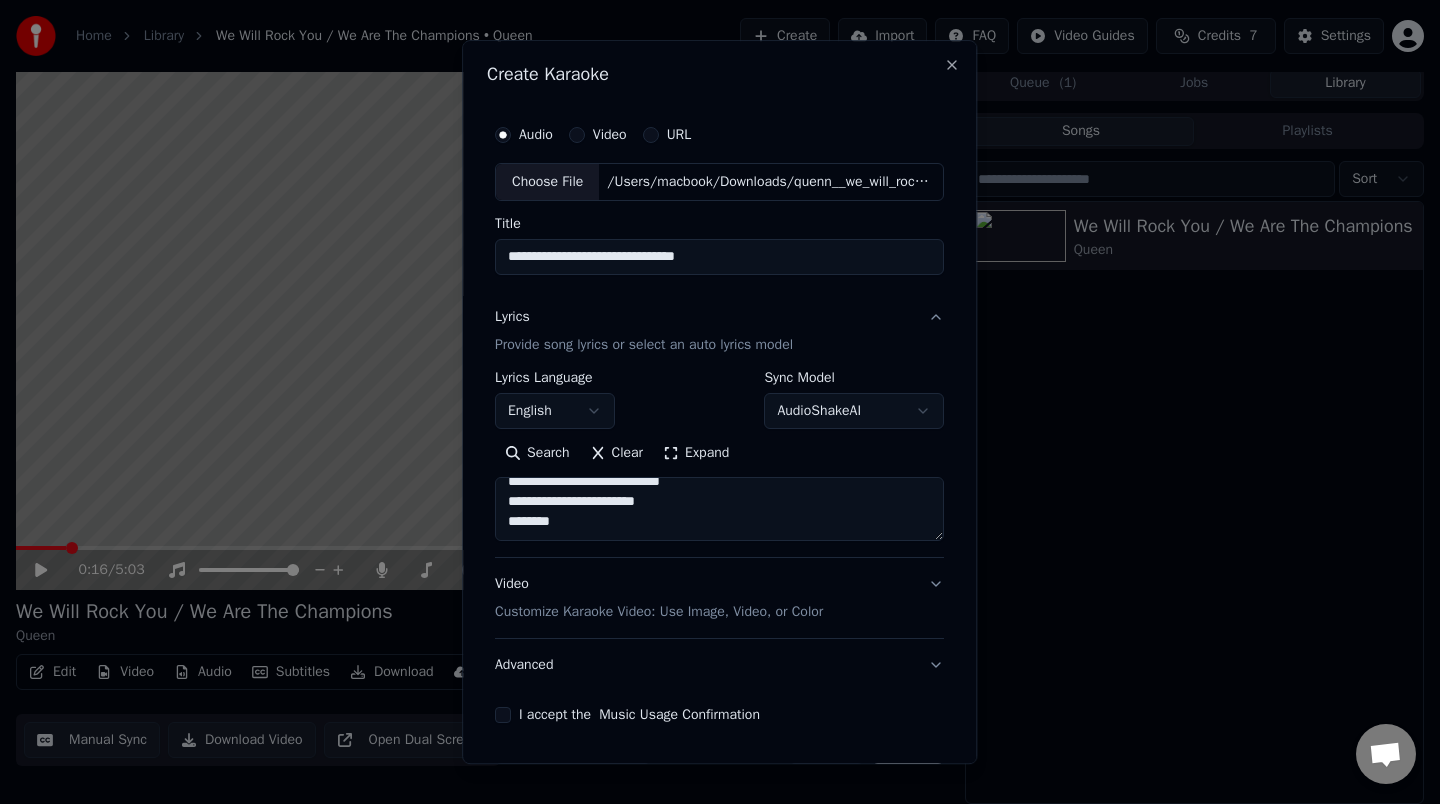 type on "**********" 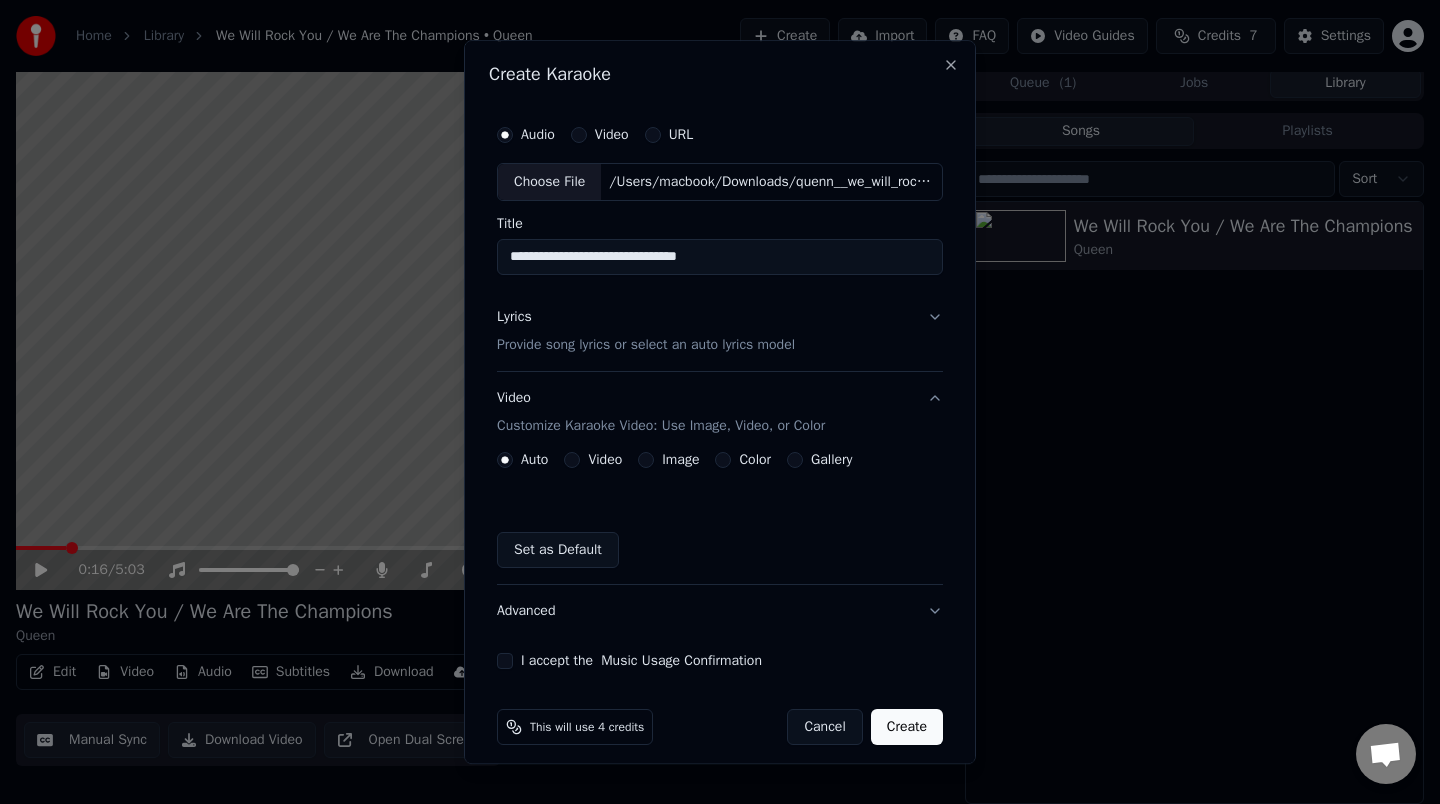 click on "Video Customize Karaoke Video: Use Image, Video, or Color" at bounding box center (661, 412) 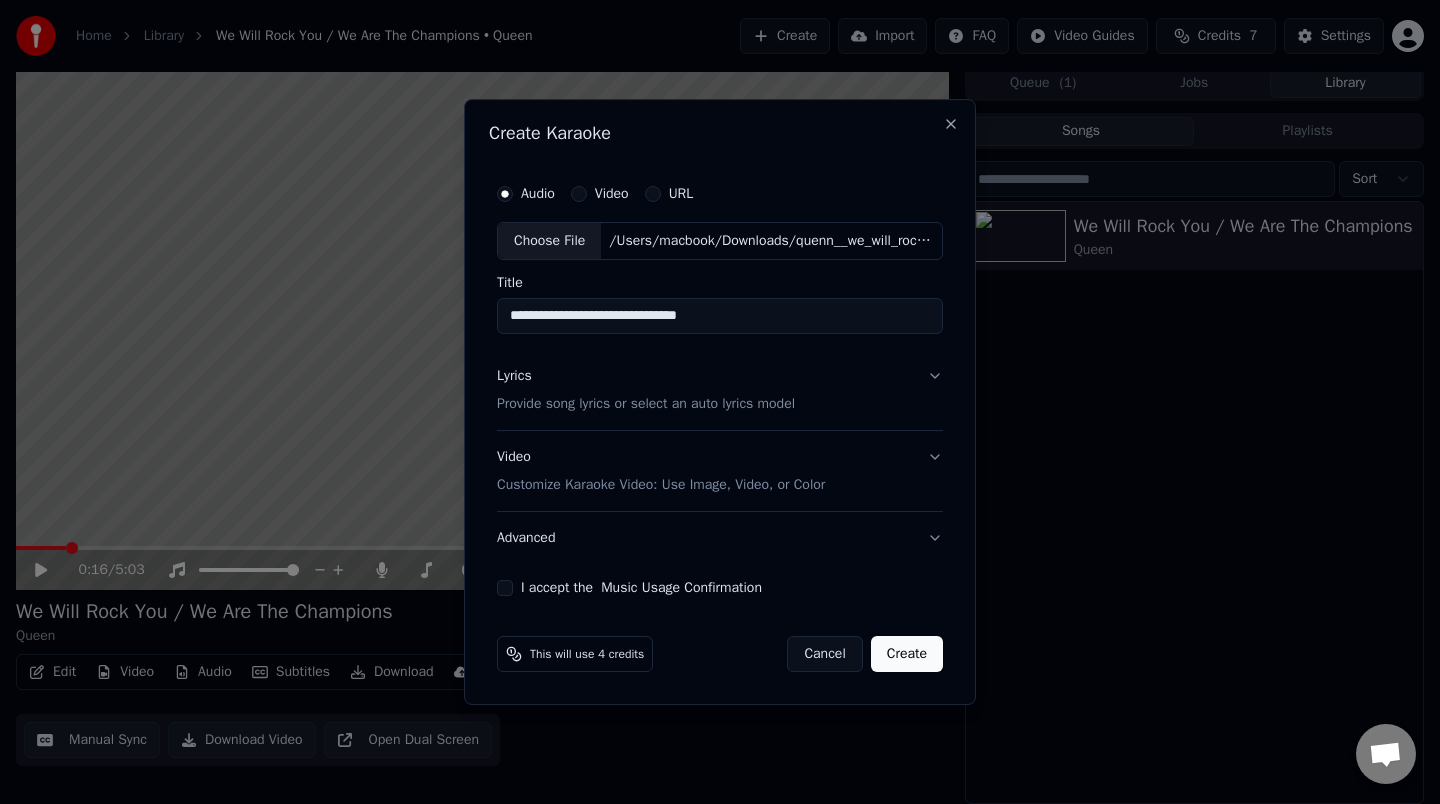 click on "Video Customize Karaoke Video: Use Image, Video, or Color" at bounding box center [661, 471] 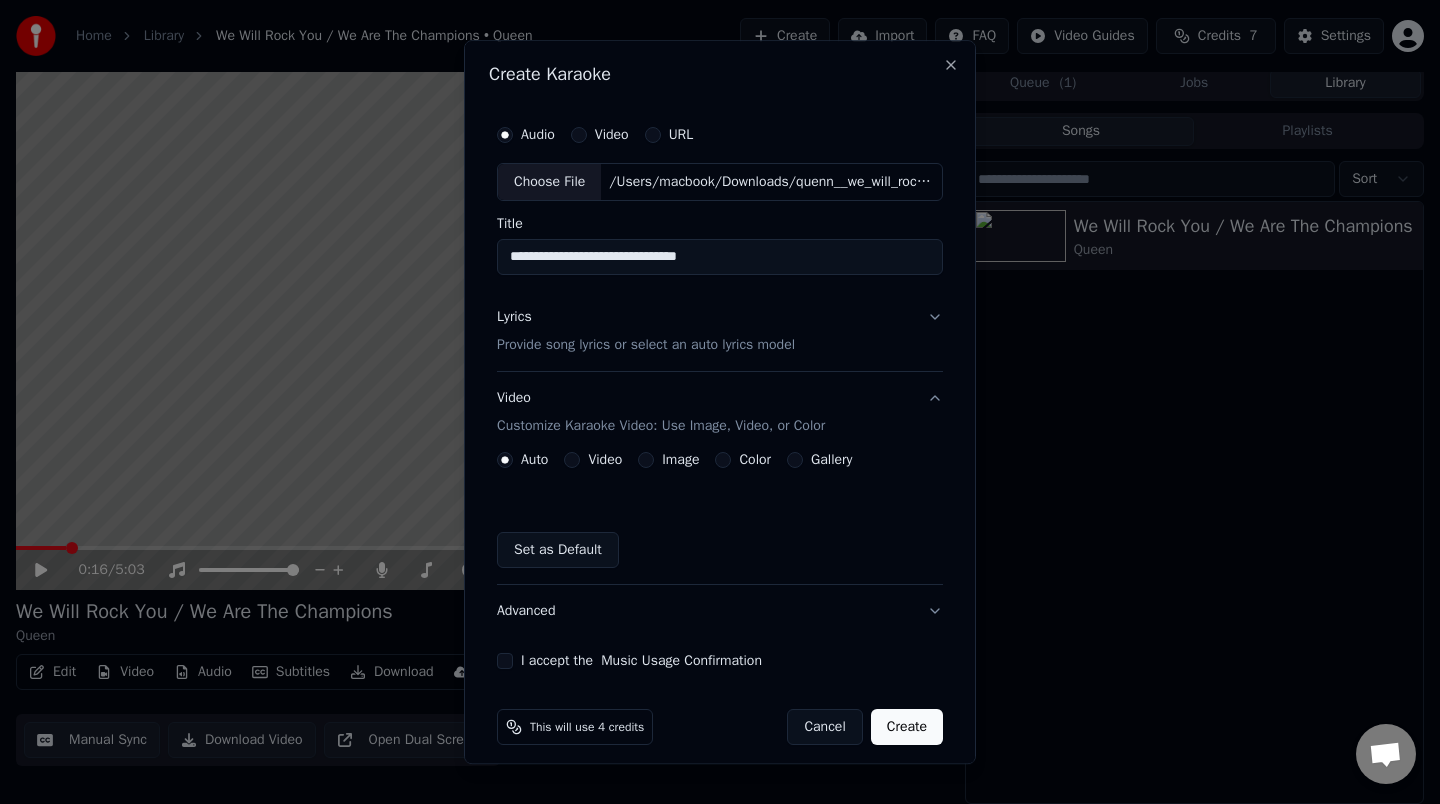 click on "Gallery" at bounding box center (795, 460) 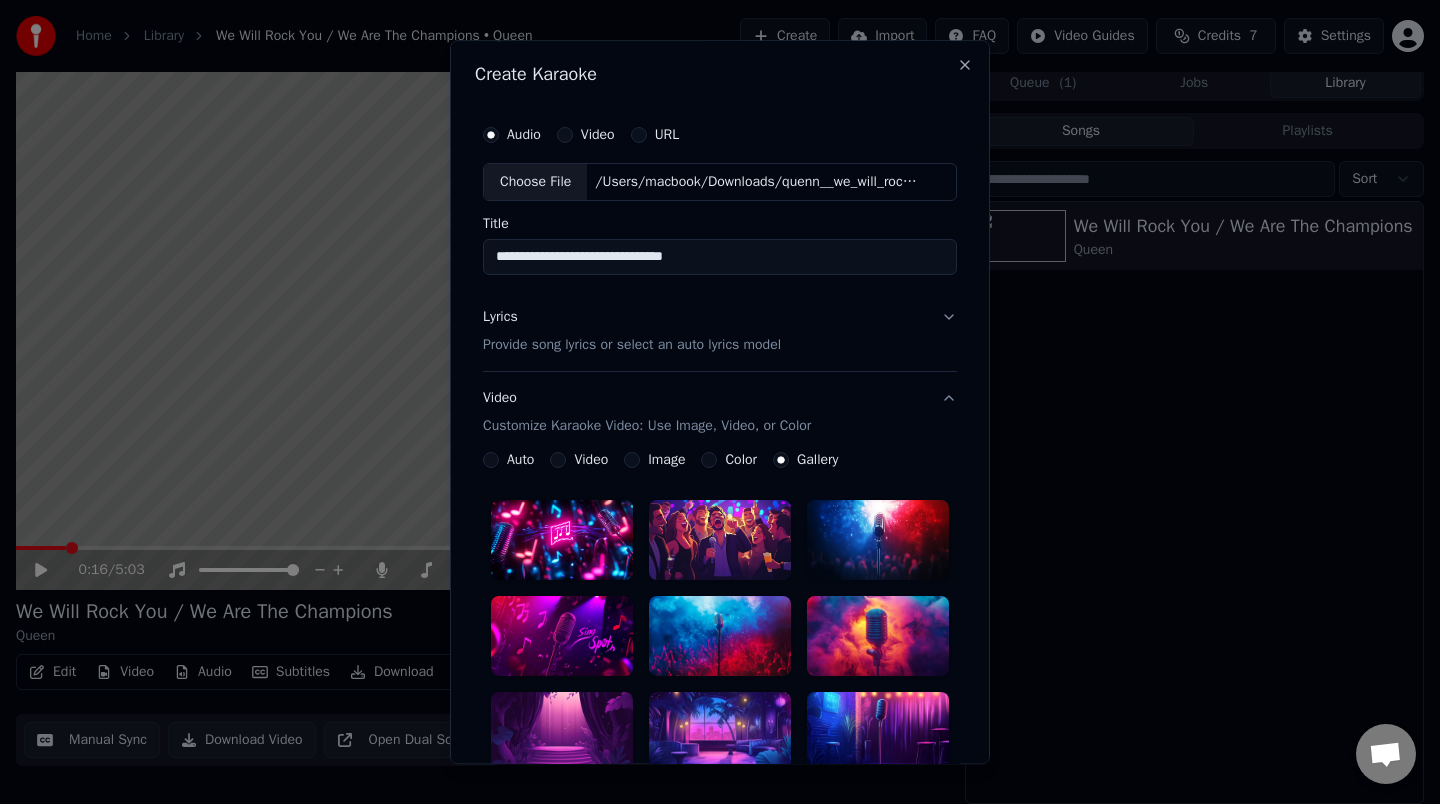 click on "**********" at bounding box center [720, 743] 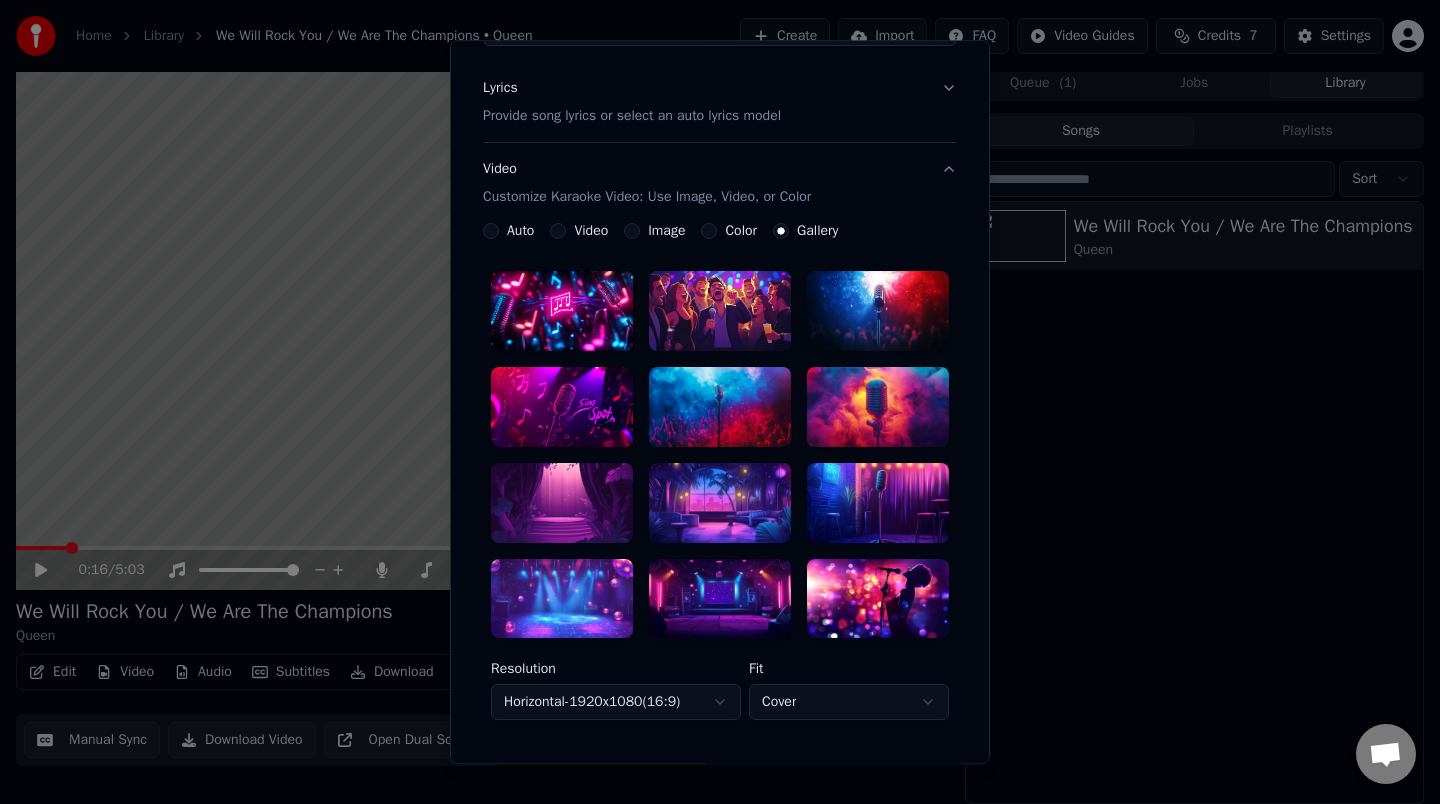 scroll, scrollTop: 240, scrollLeft: 0, axis: vertical 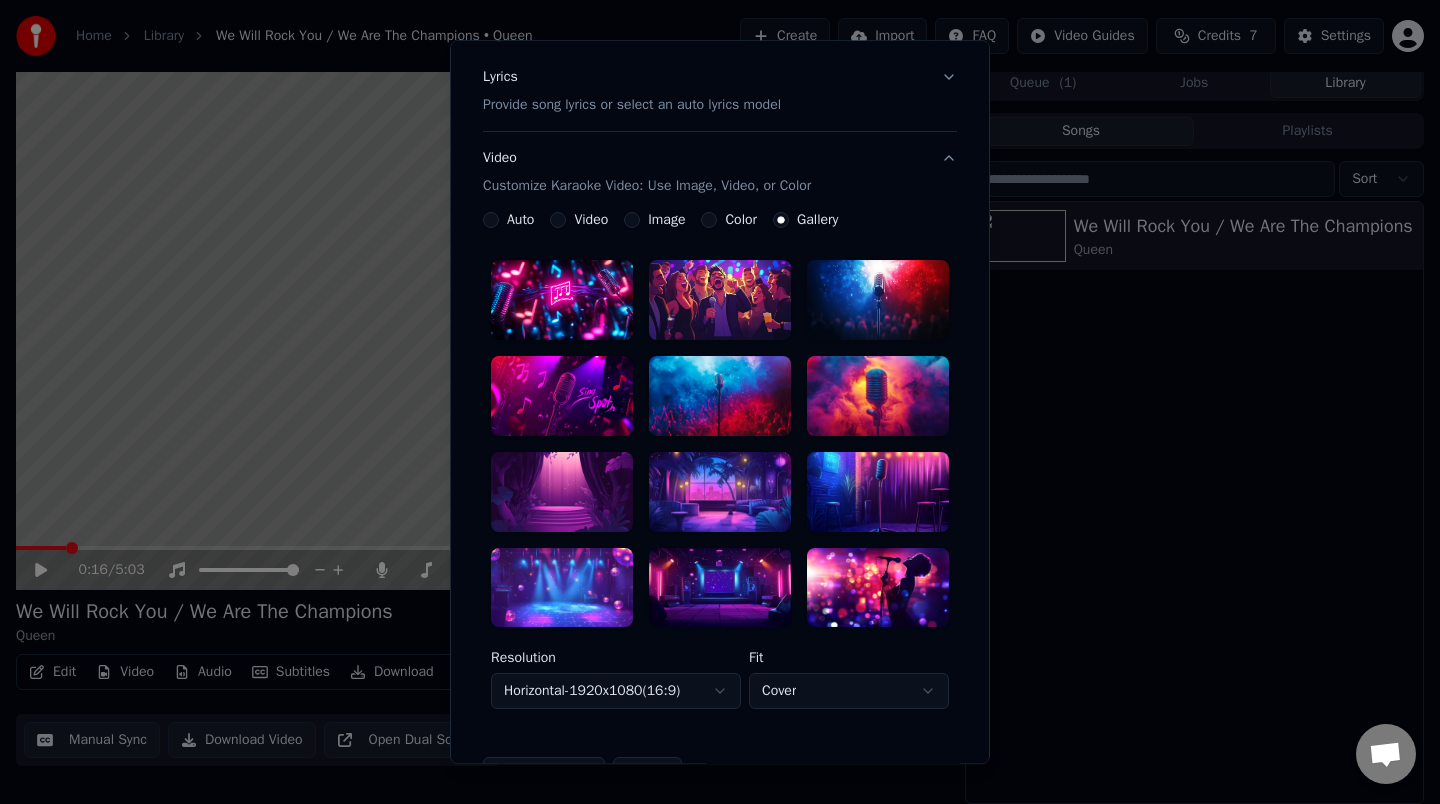 click at bounding box center [720, 300] 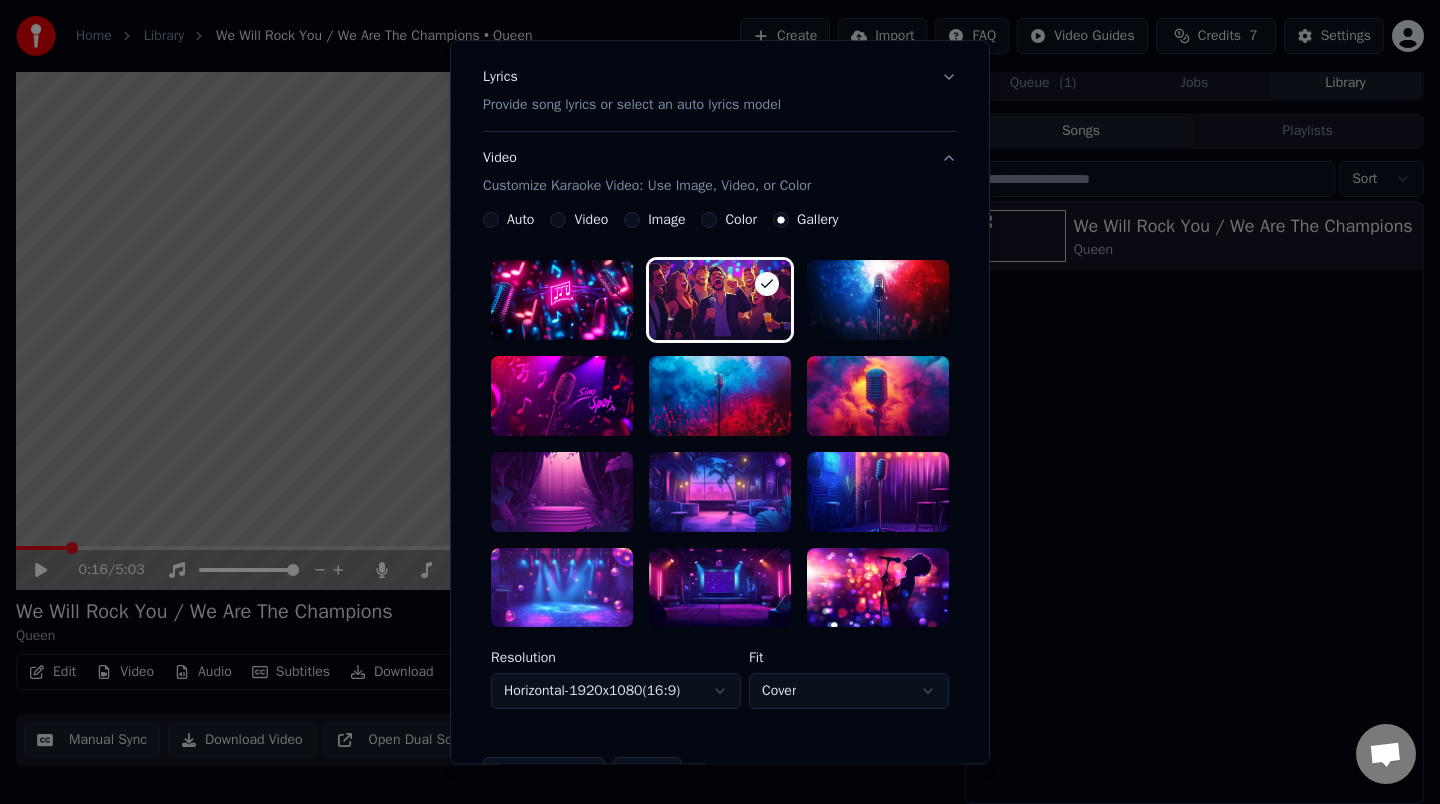 click on "Auto Video Image Color Gallery" at bounding box center (720, 220) 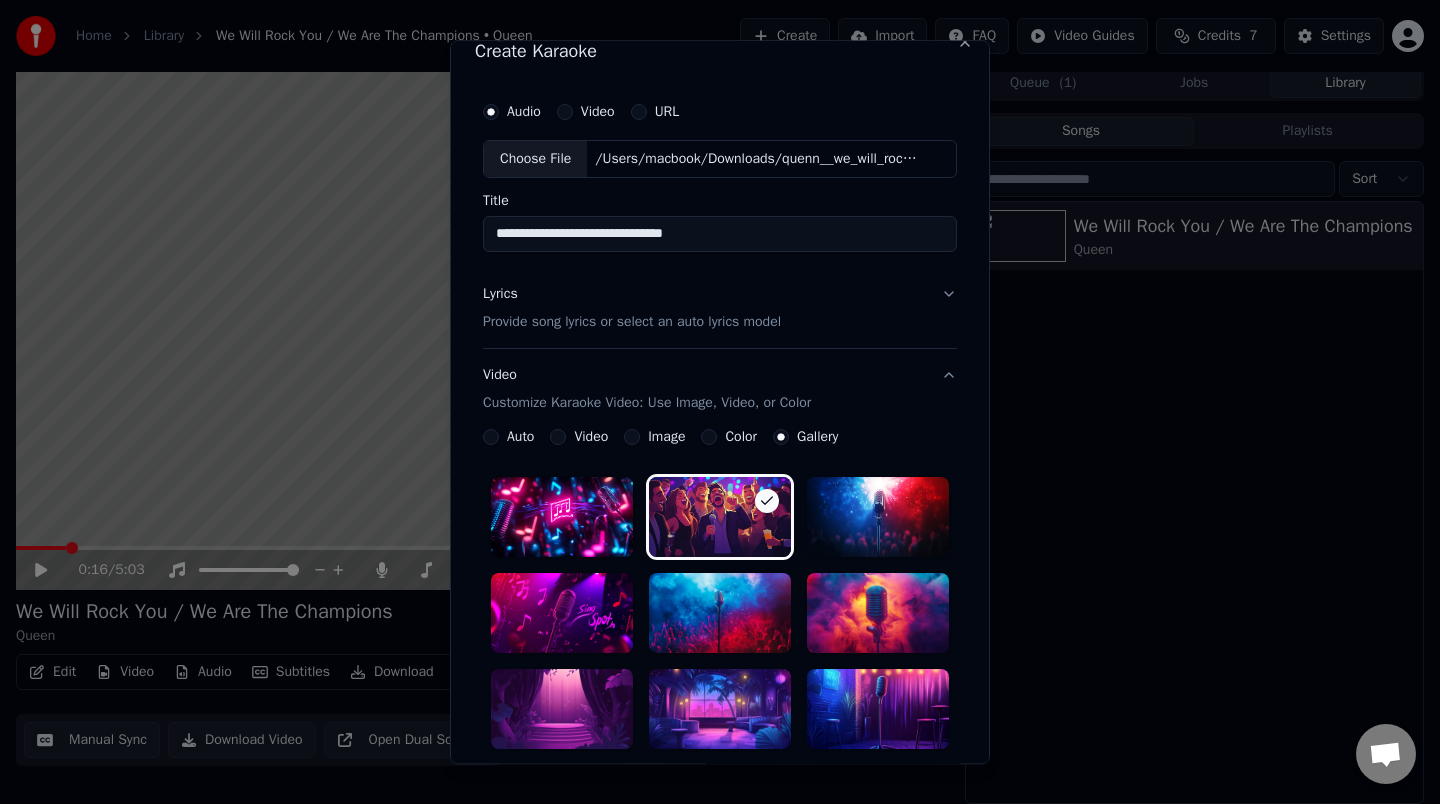 scroll, scrollTop: 0, scrollLeft: 0, axis: both 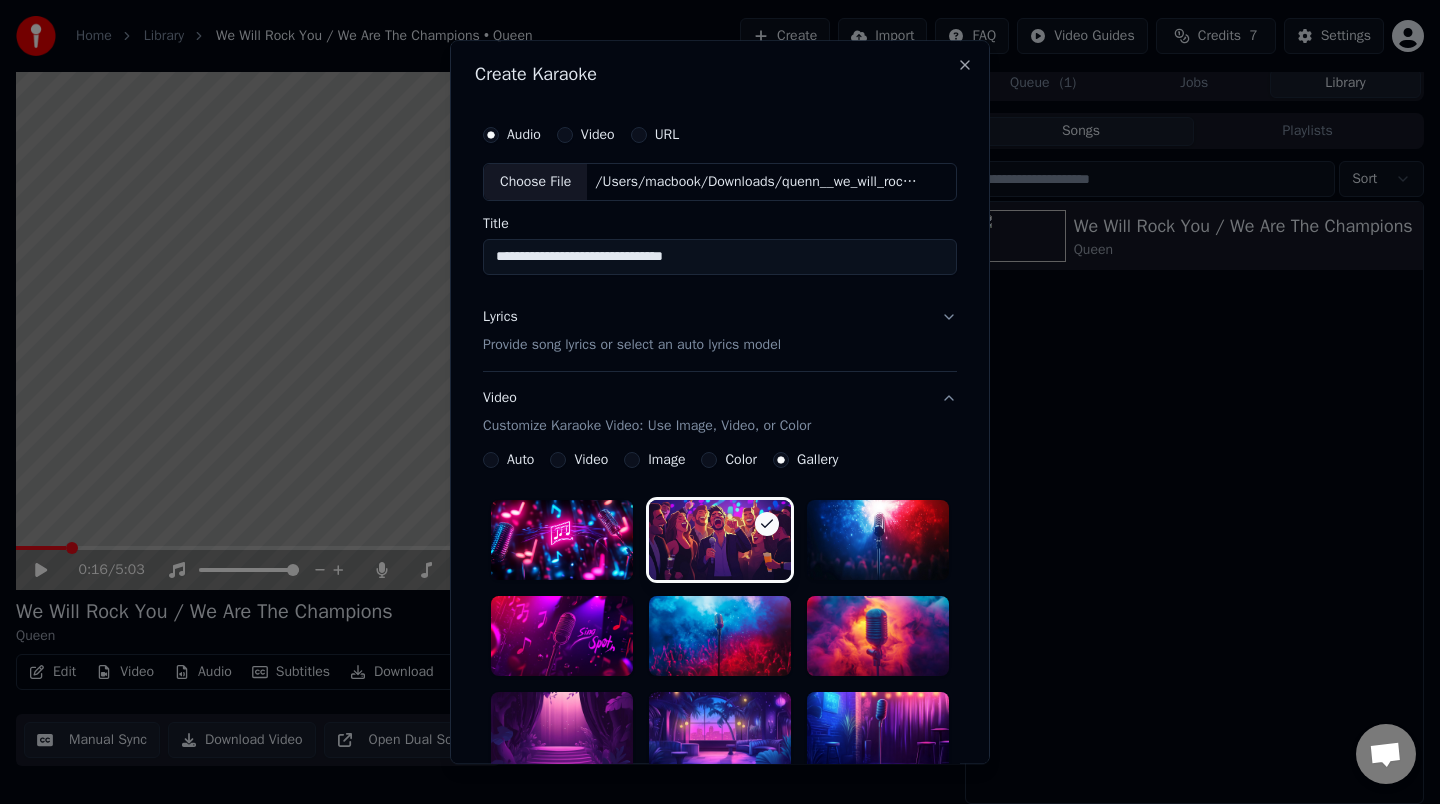 click on "Image" at bounding box center [666, 460] 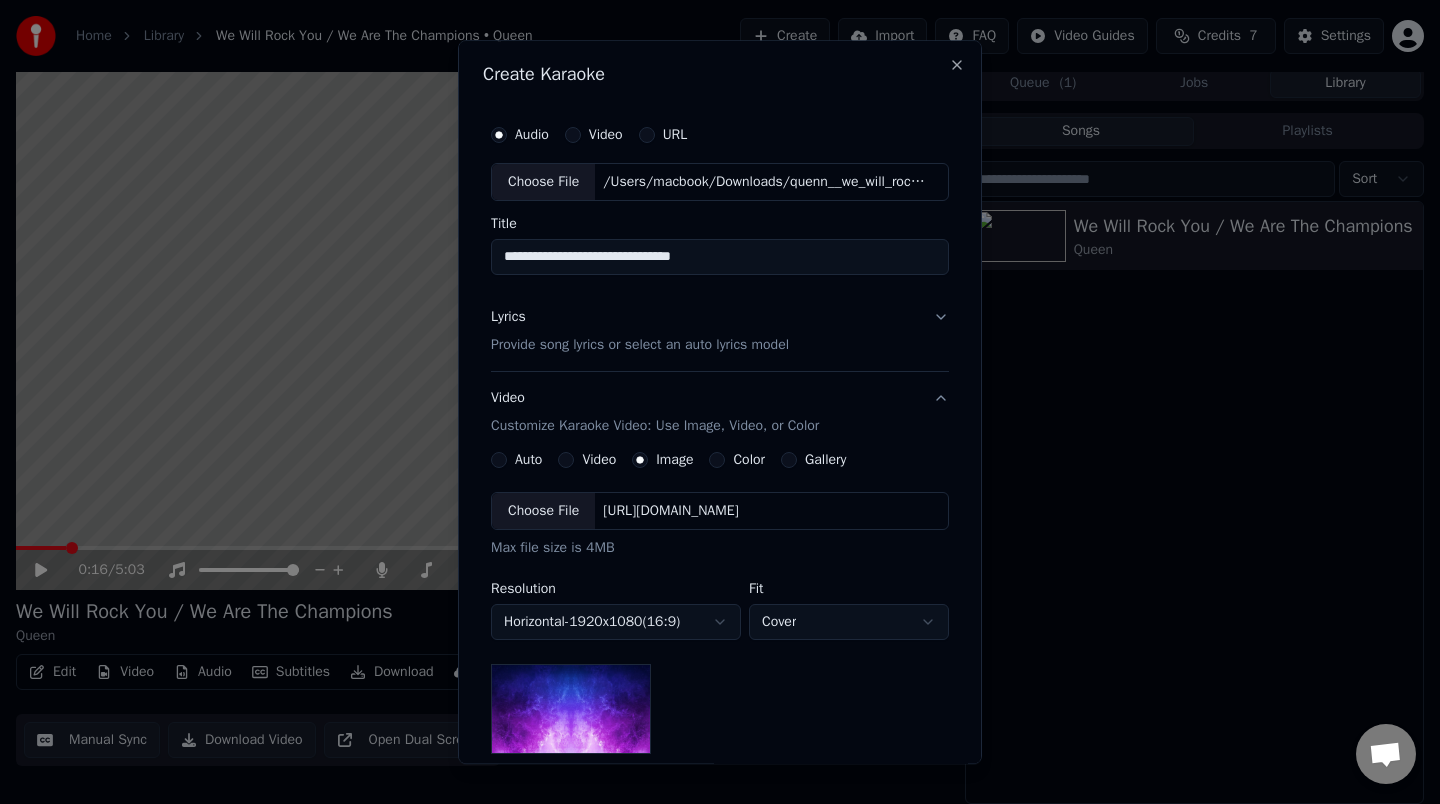 click on "Choose File" at bounding box center (543, 511) 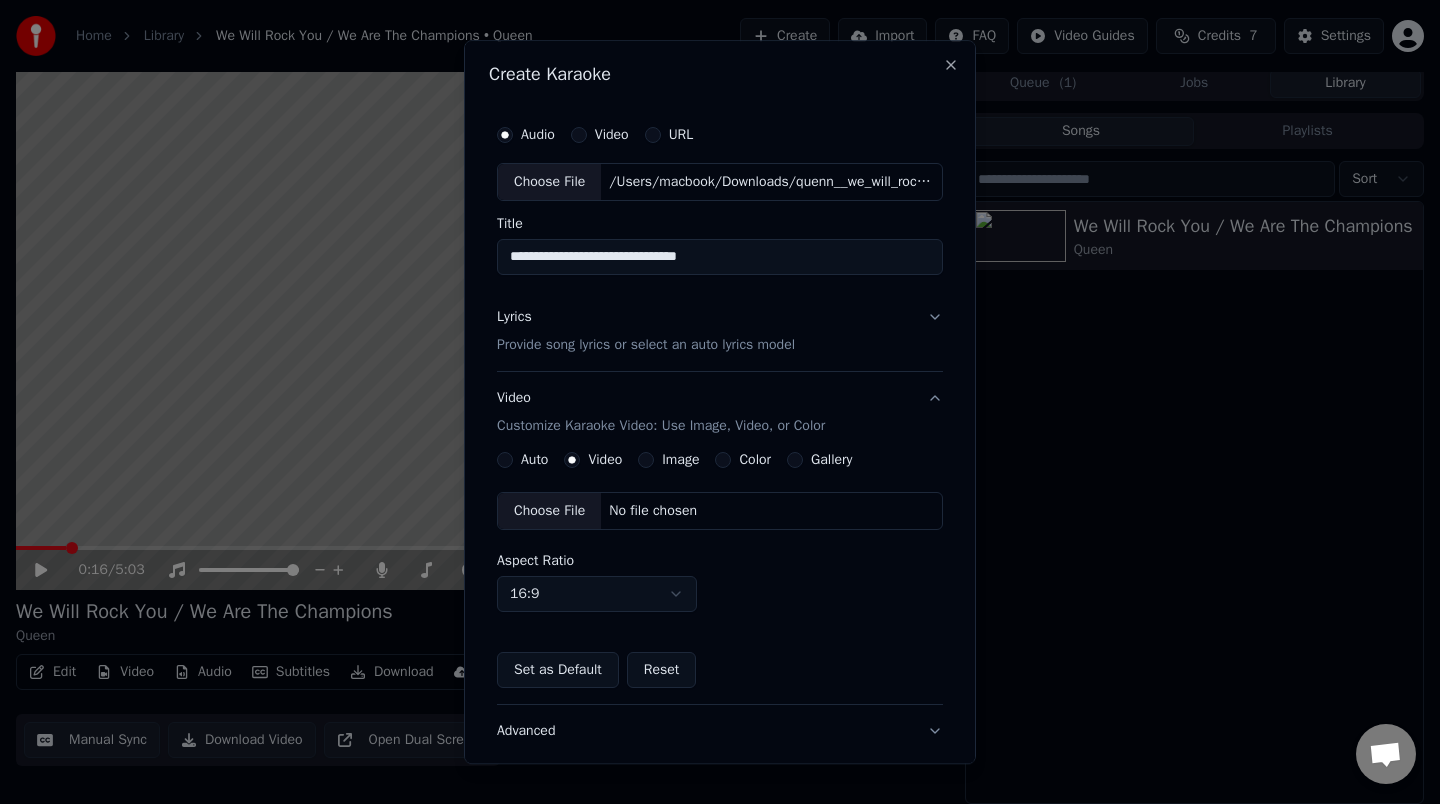 click on "Auto" at bounding box center (505, 460) 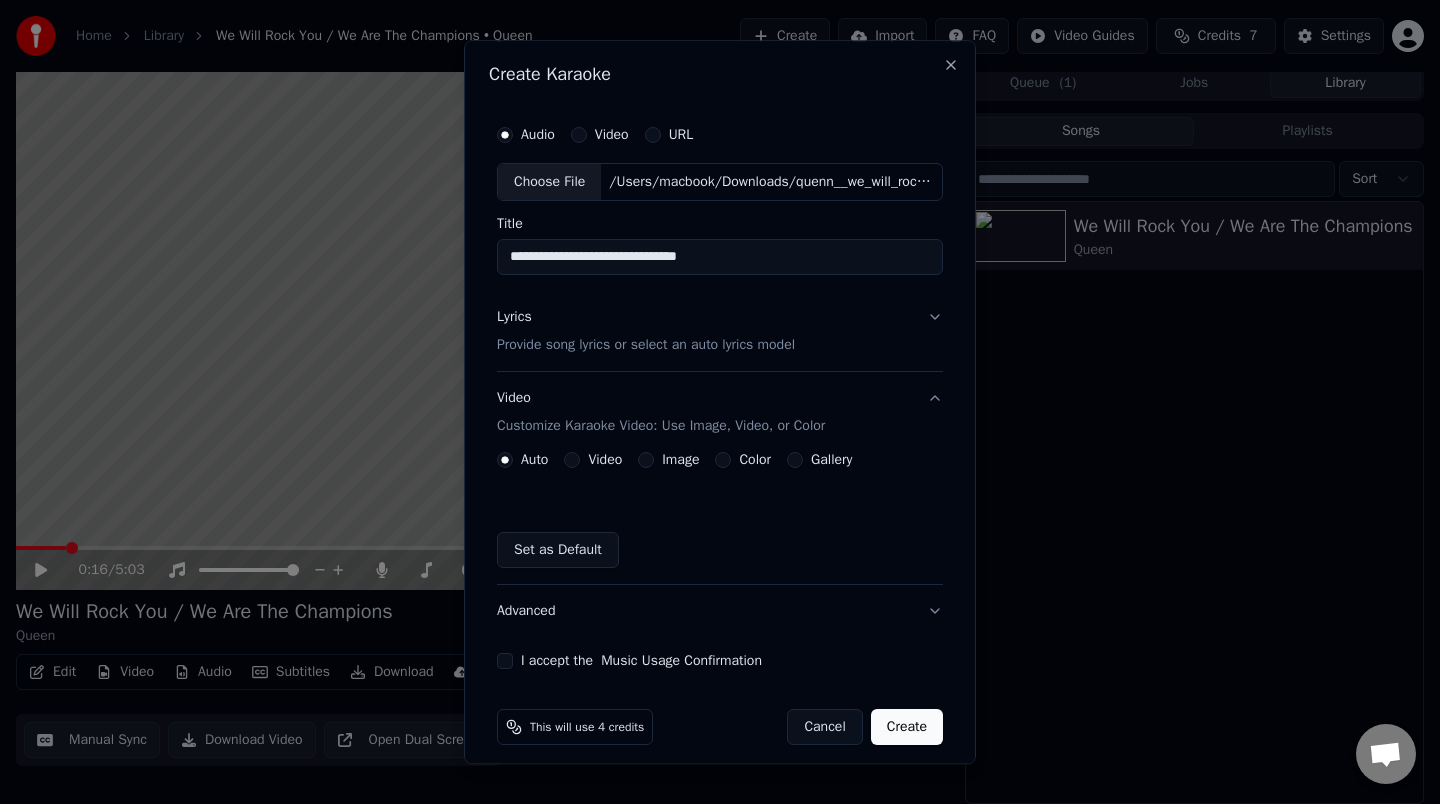 click on "Video" at bounding box center (605, 460) 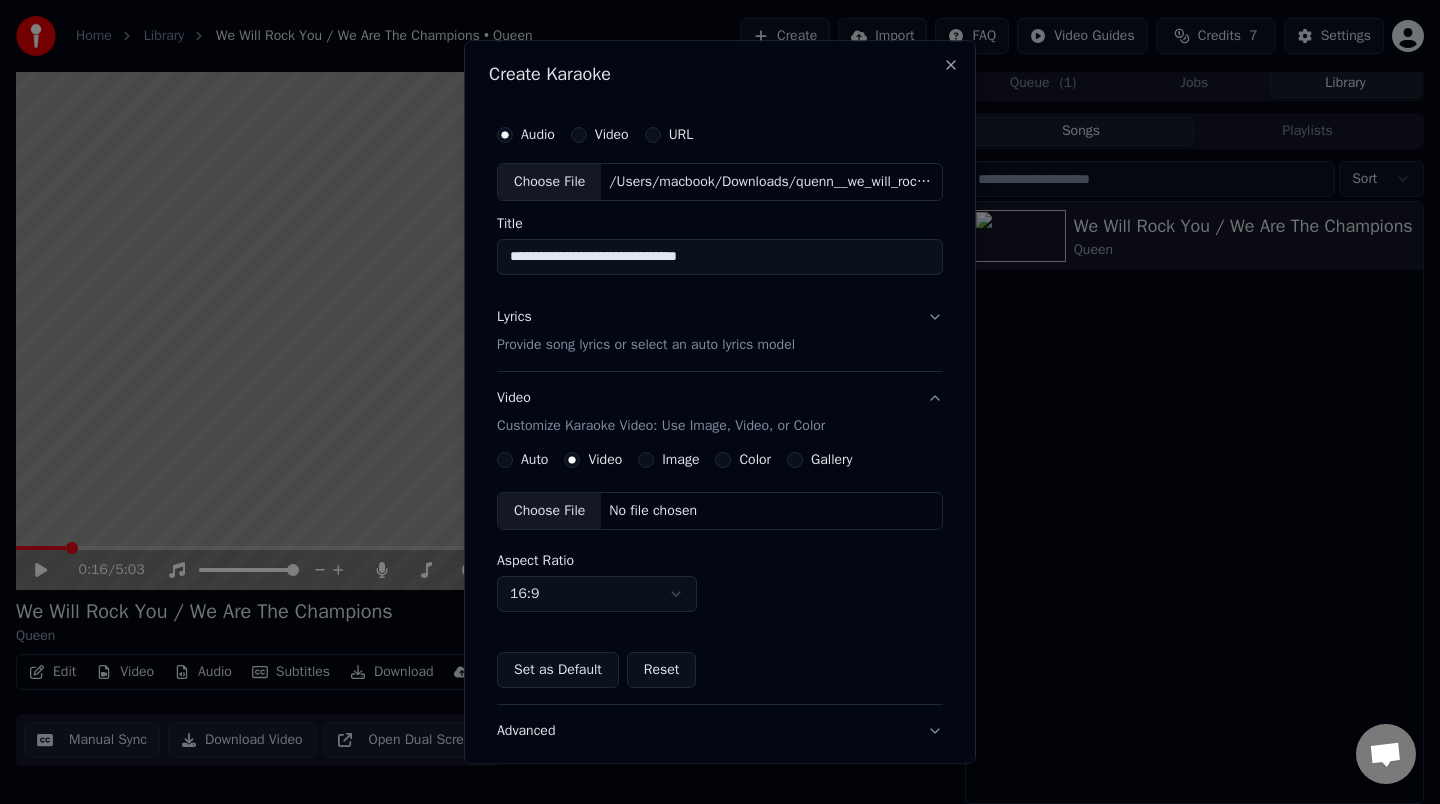 click on "Color" at bounding box center [743, 460] 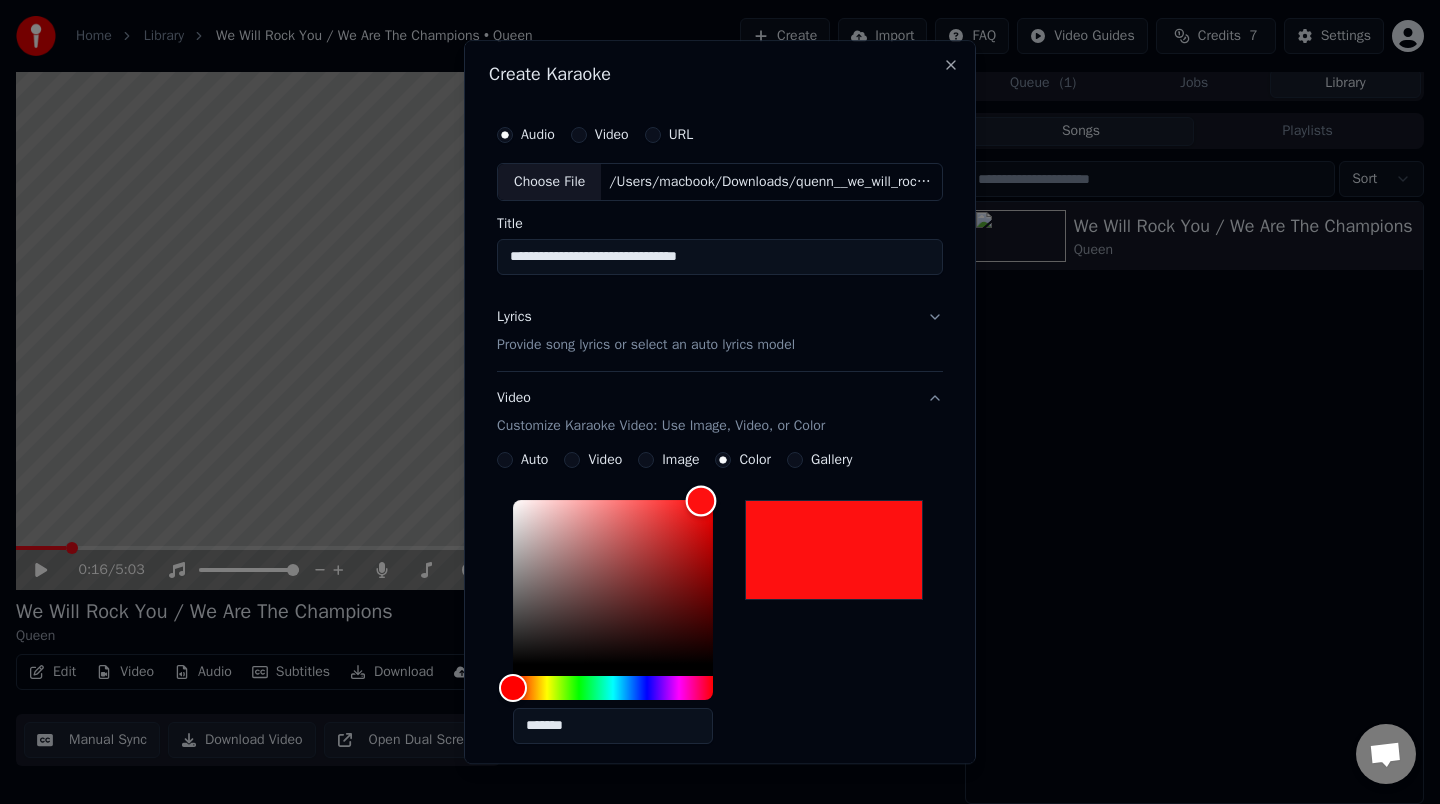 type on "*******" 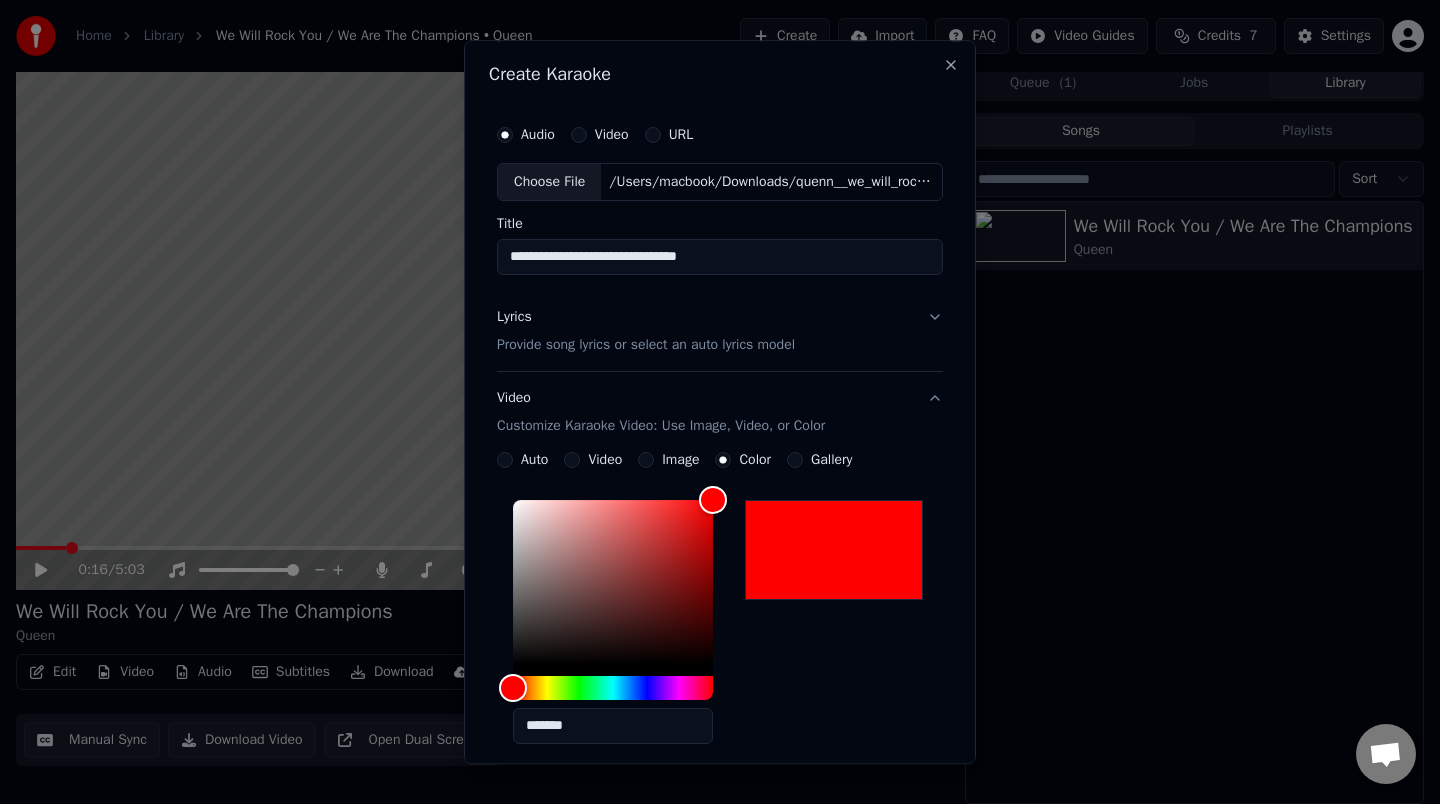 click on "Gallery" at bounding box center (795, 460) 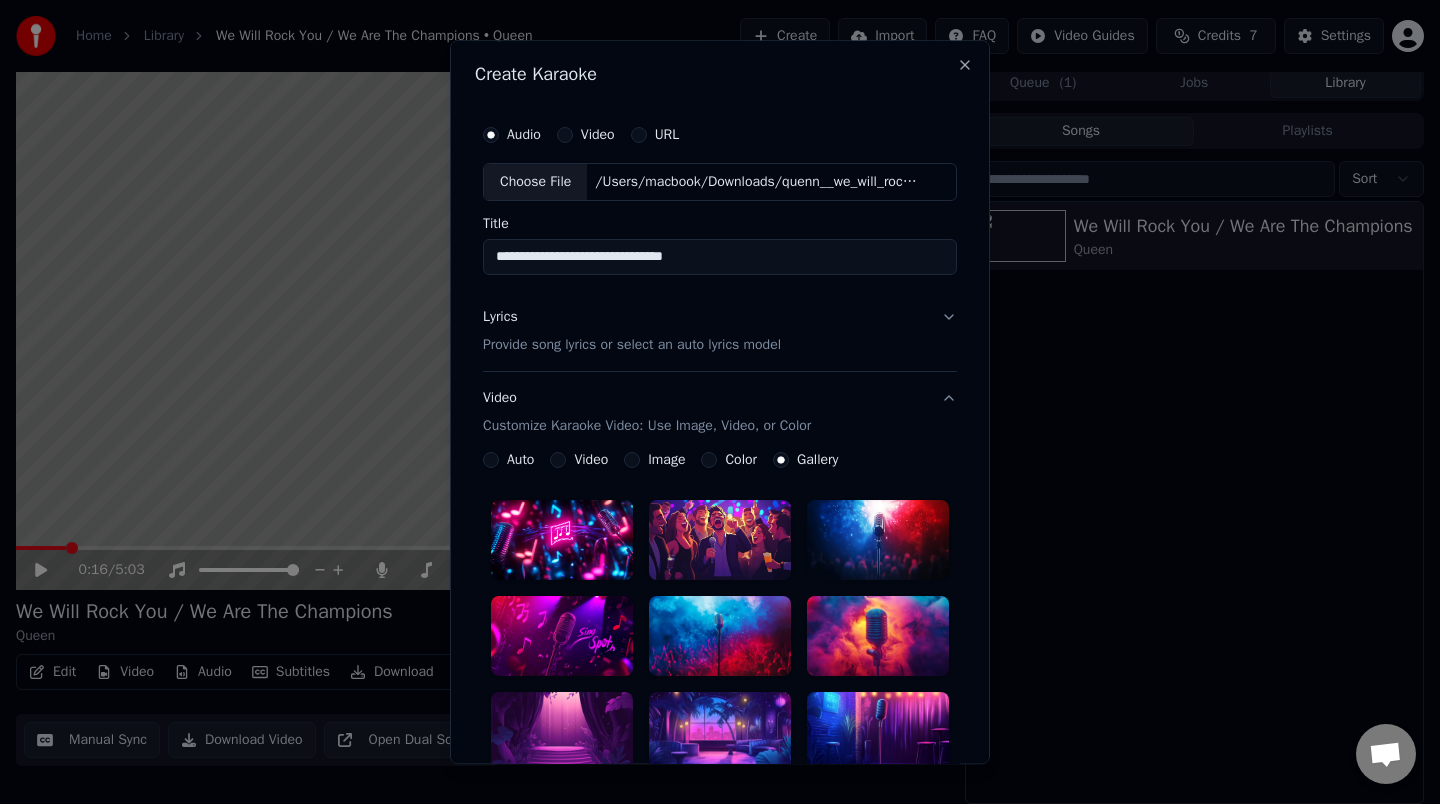 click on "**********" at bounding box center (720, 743) 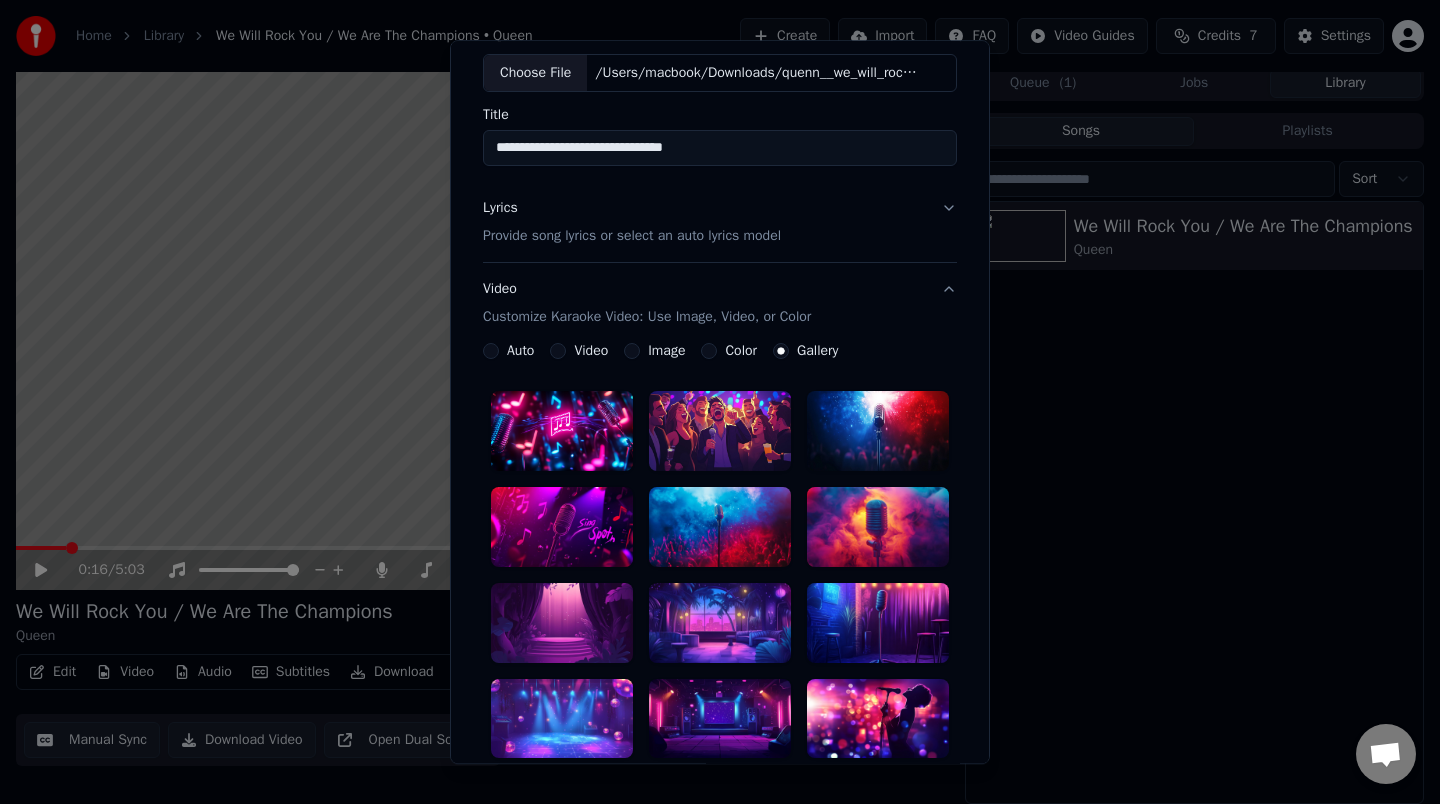 scroll, scrollTop: 120, scrollLeft: 0, axis: vertical 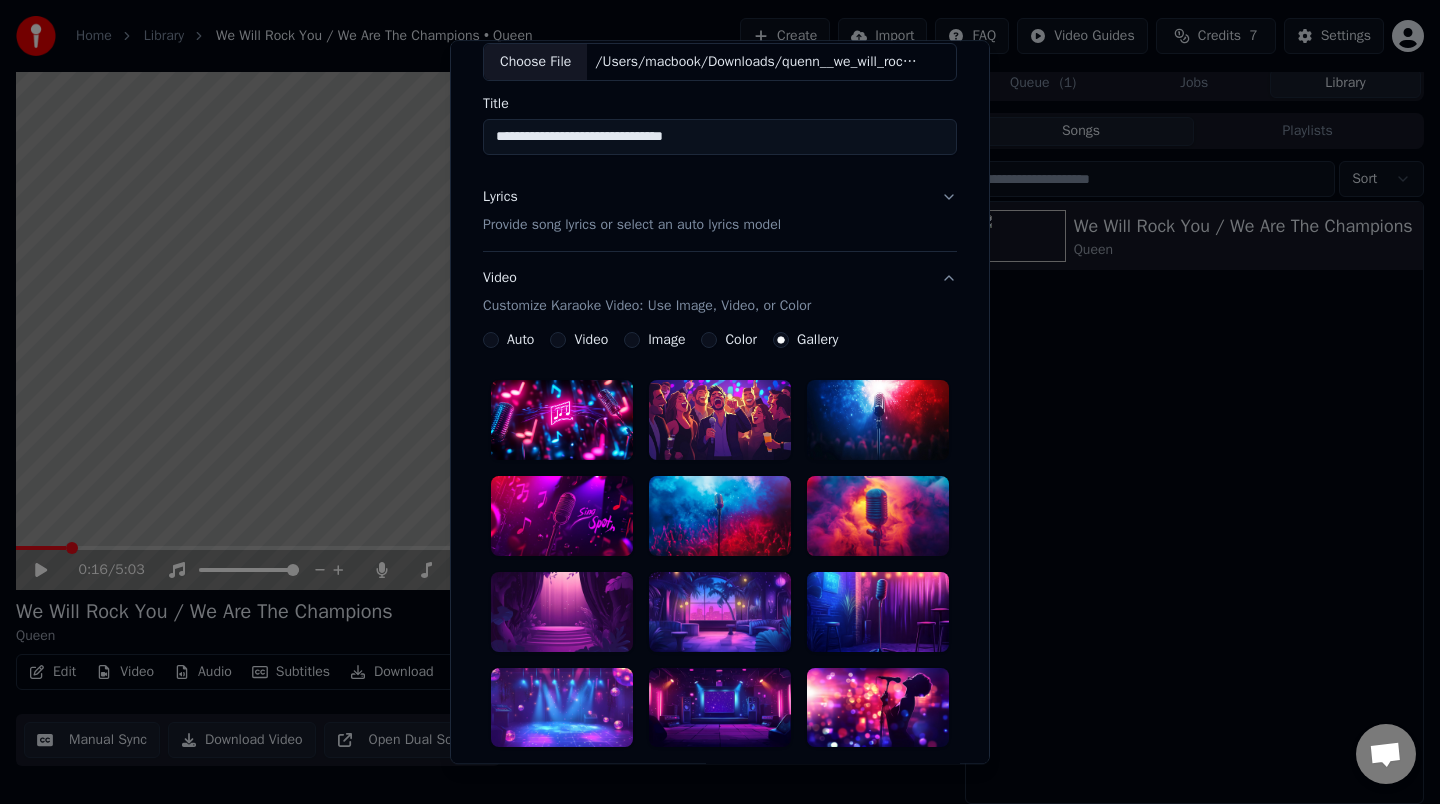 click at bounding box center (878, 516) 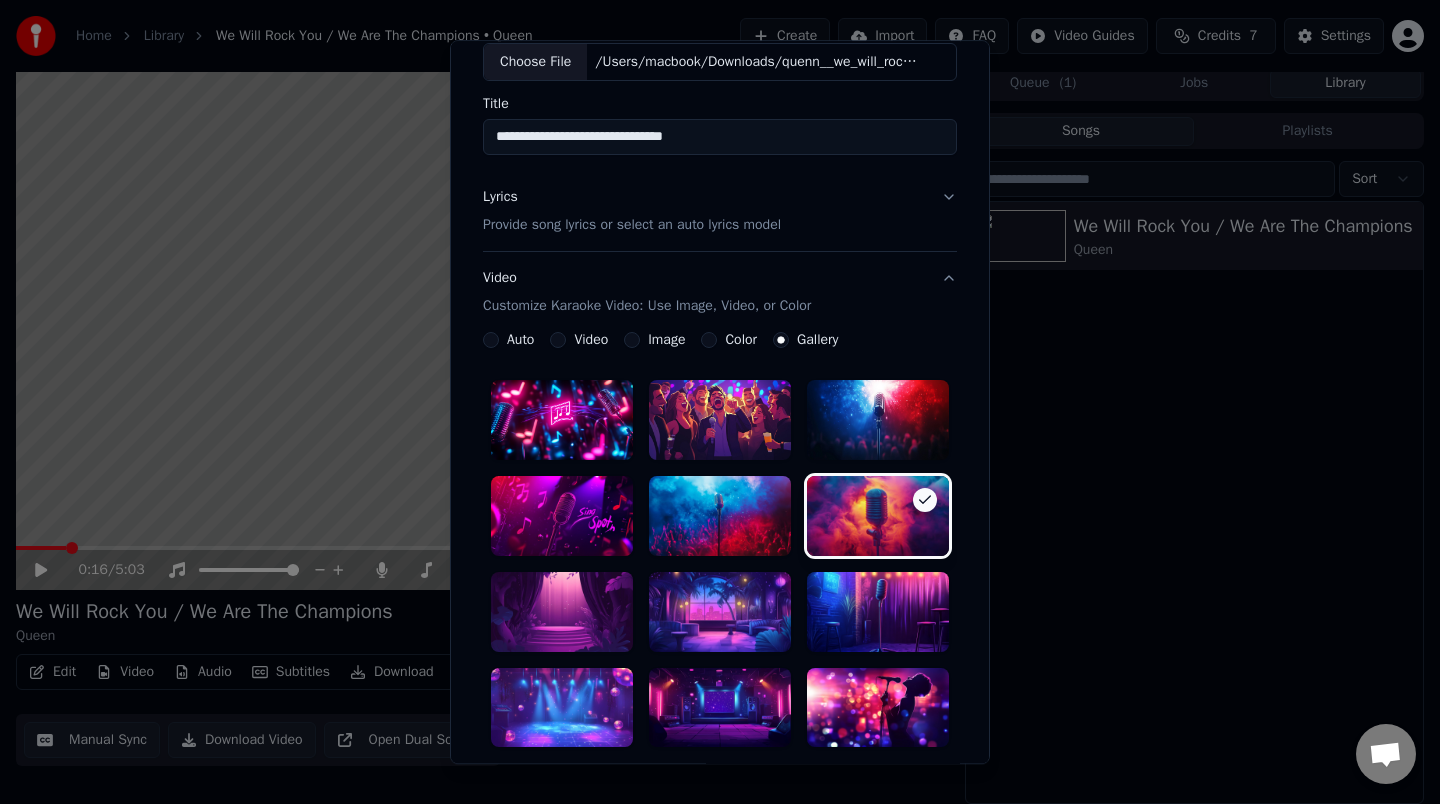 click at bounding box center [720, 420] 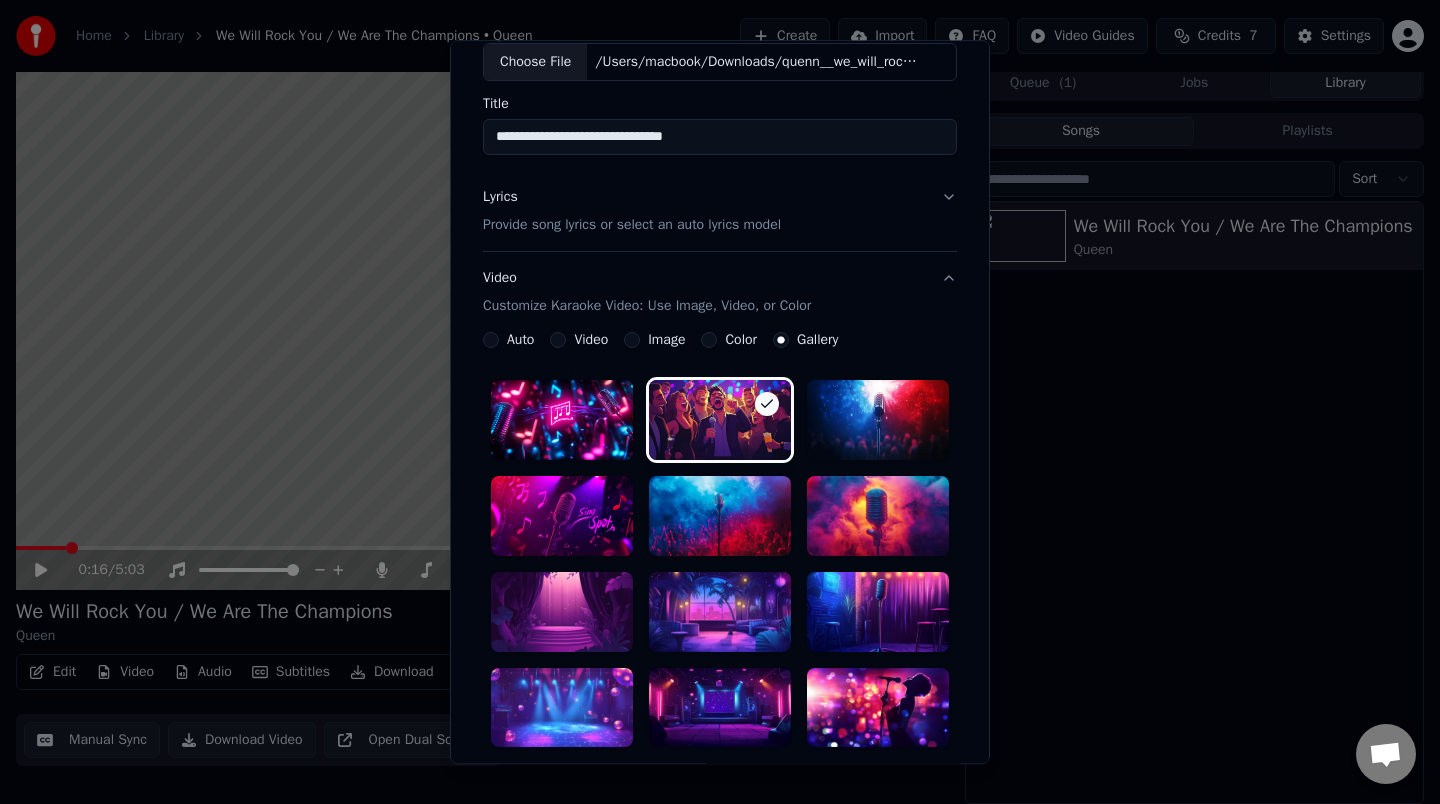 click on "Video Customize Karaoke Video: Use Image, Video, or Color" at bounding box center [720, 292] 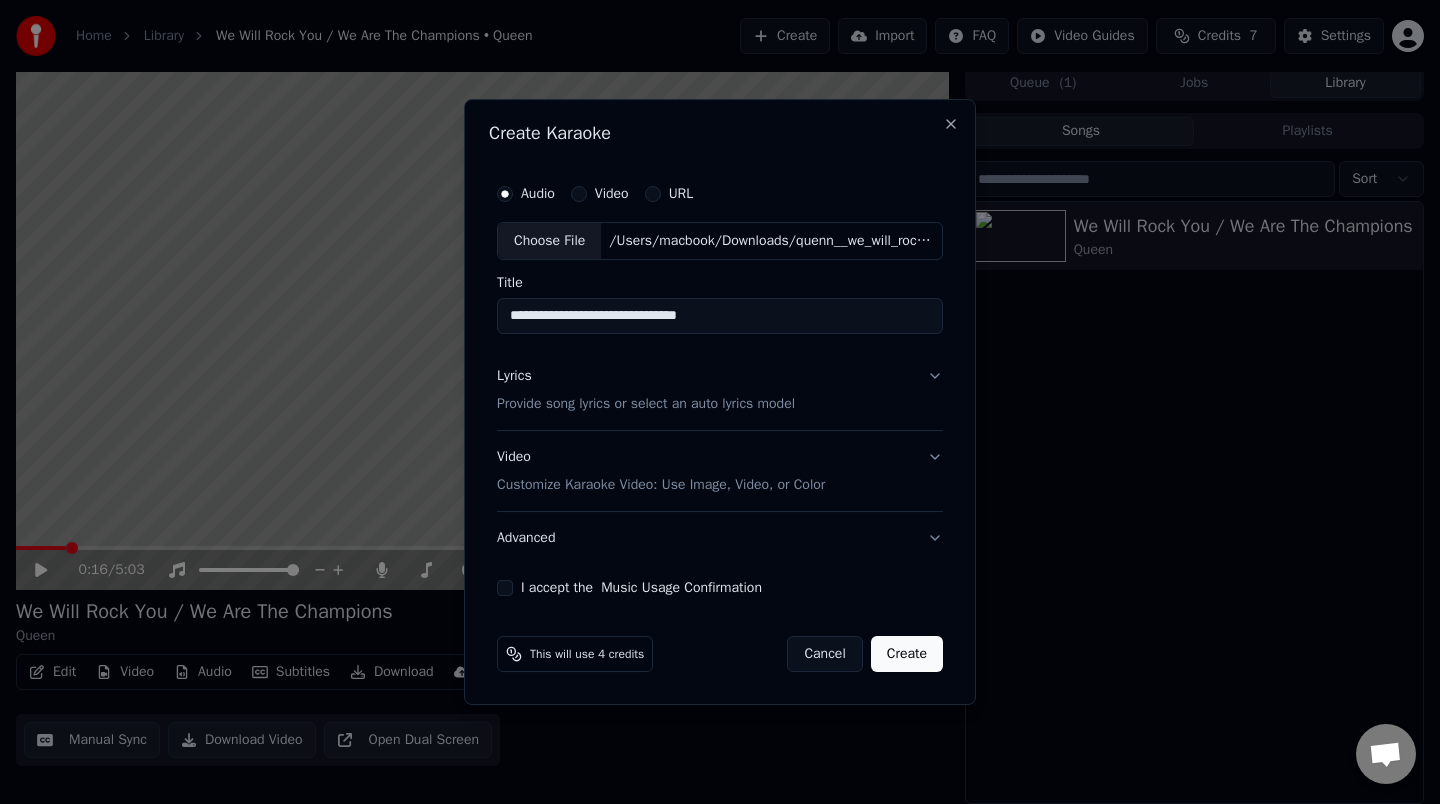 scroll, scrollTop: 0, scrollLeft: 0, axis: both 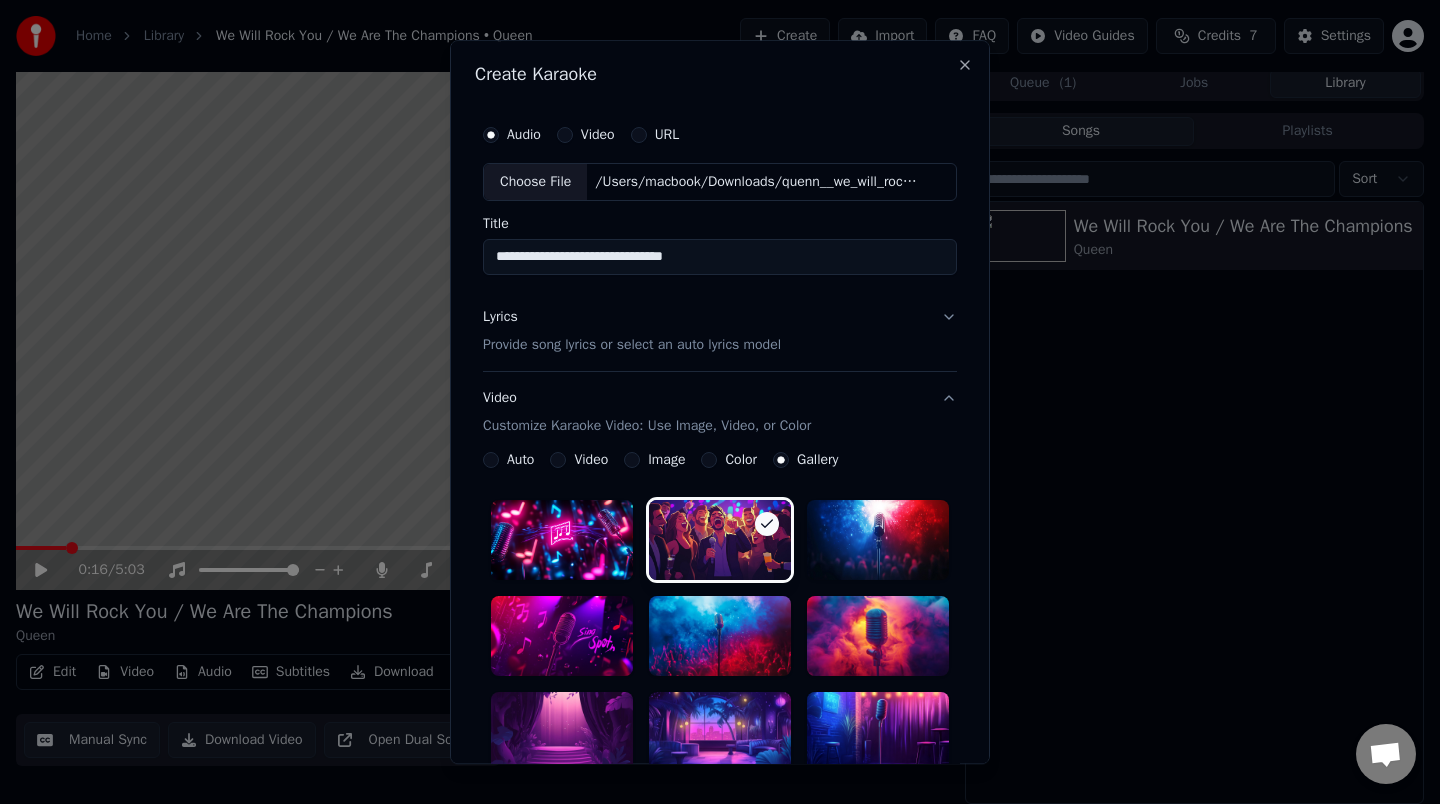 click on "**********" at bounding box center (720, 743) 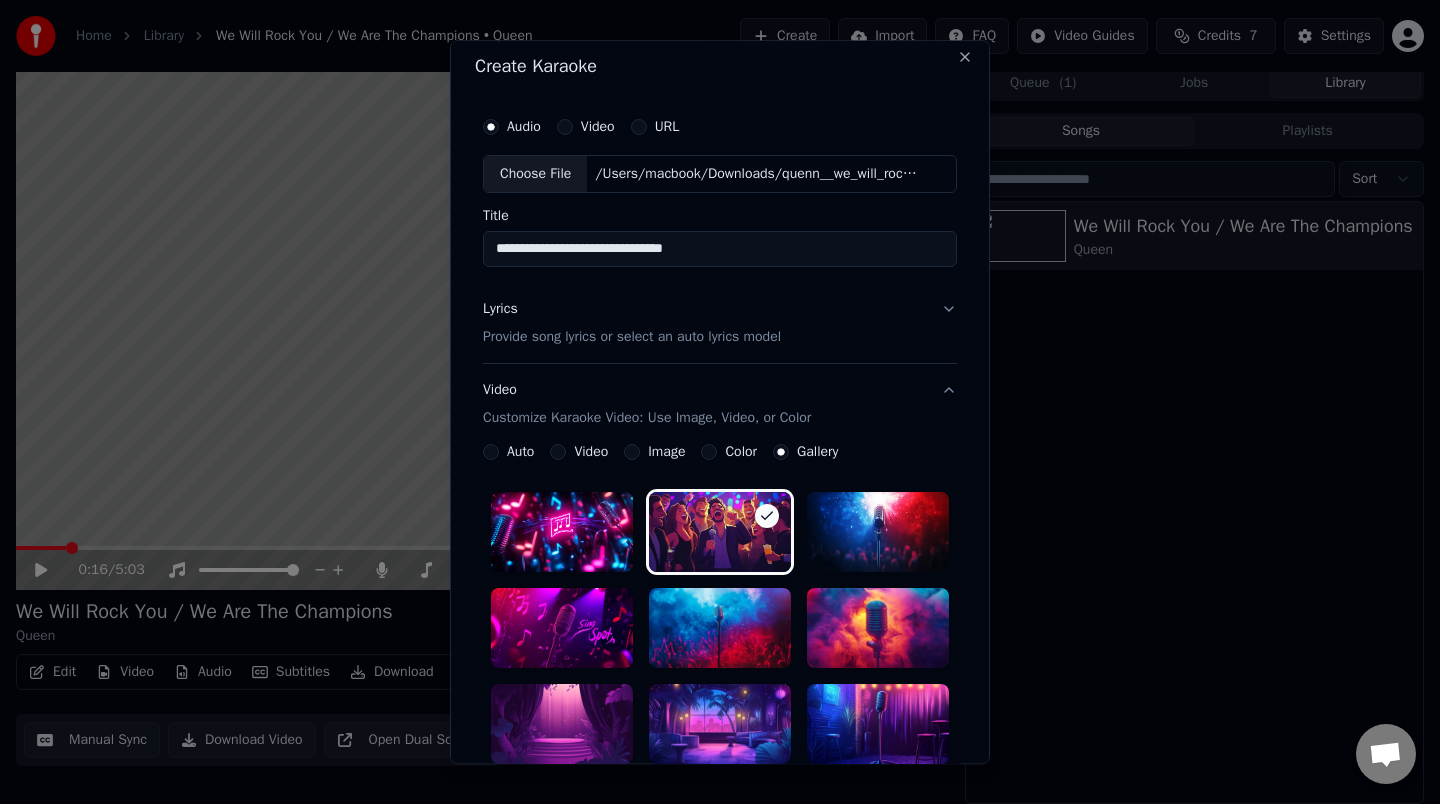 scroll, scrollTop: 0, scrollLeft: 0, axis: both 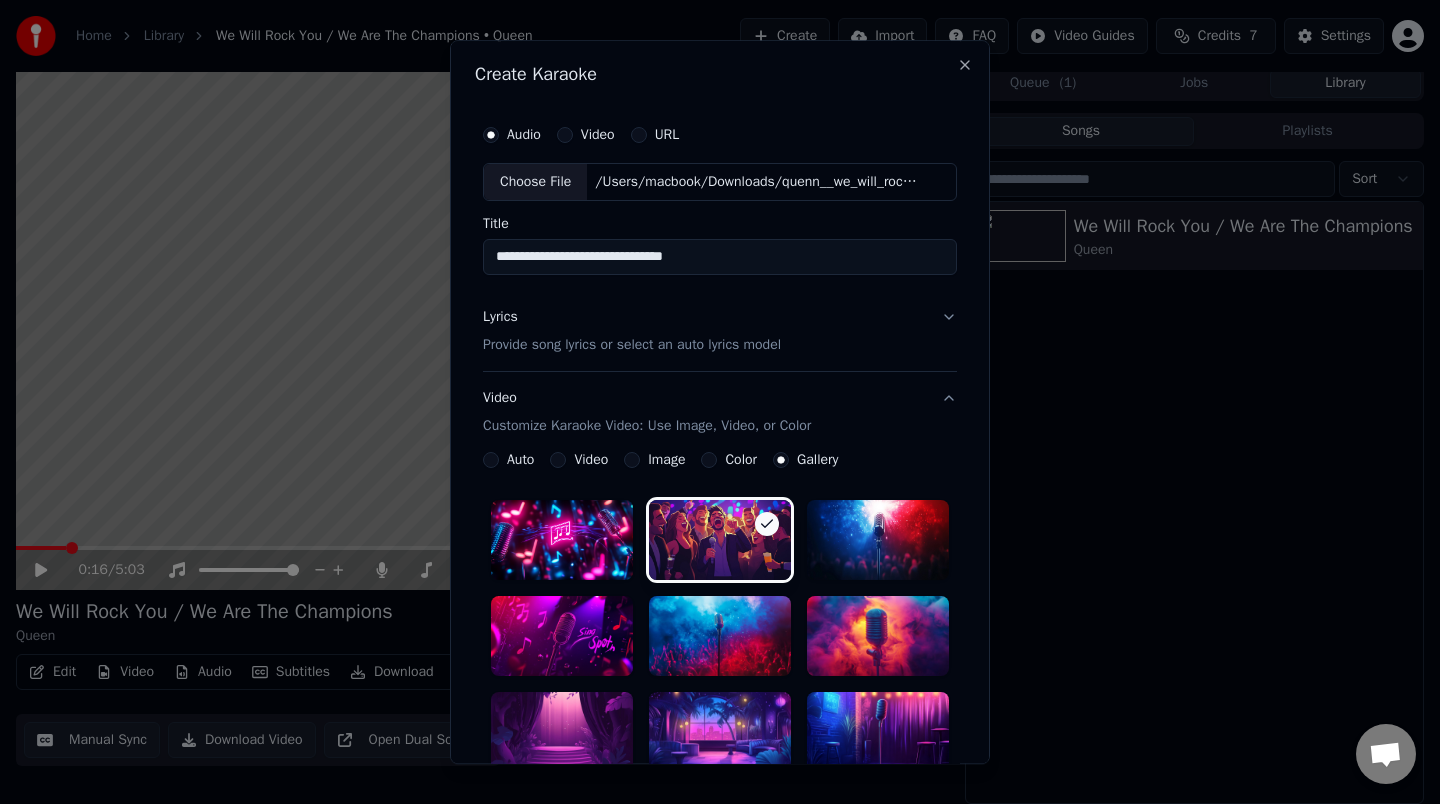 click on "Lyrics Provide song lyrics or select an auto lyrics model" at bounding box center [720, 331] 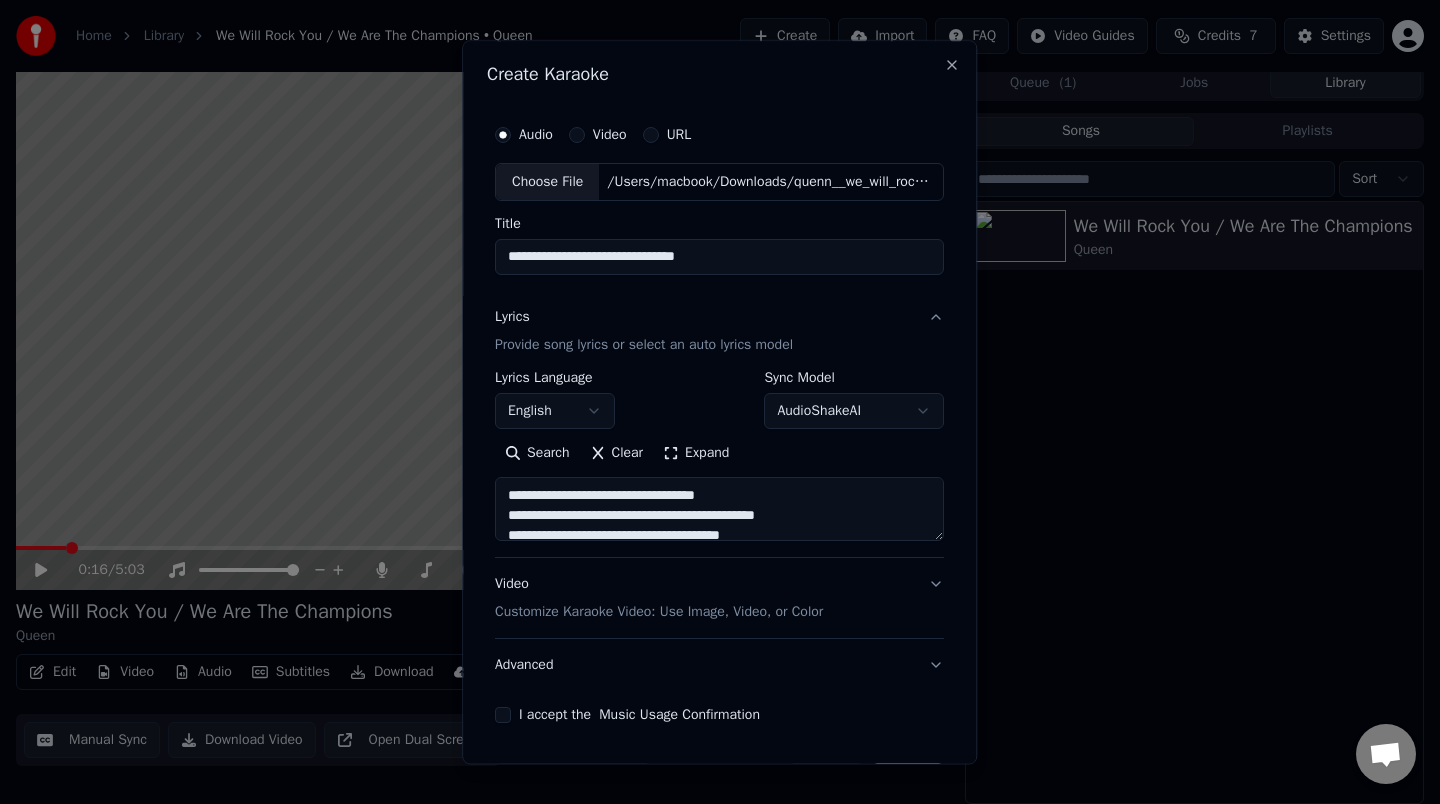 click on "**********" at bounding box center [719, 402] 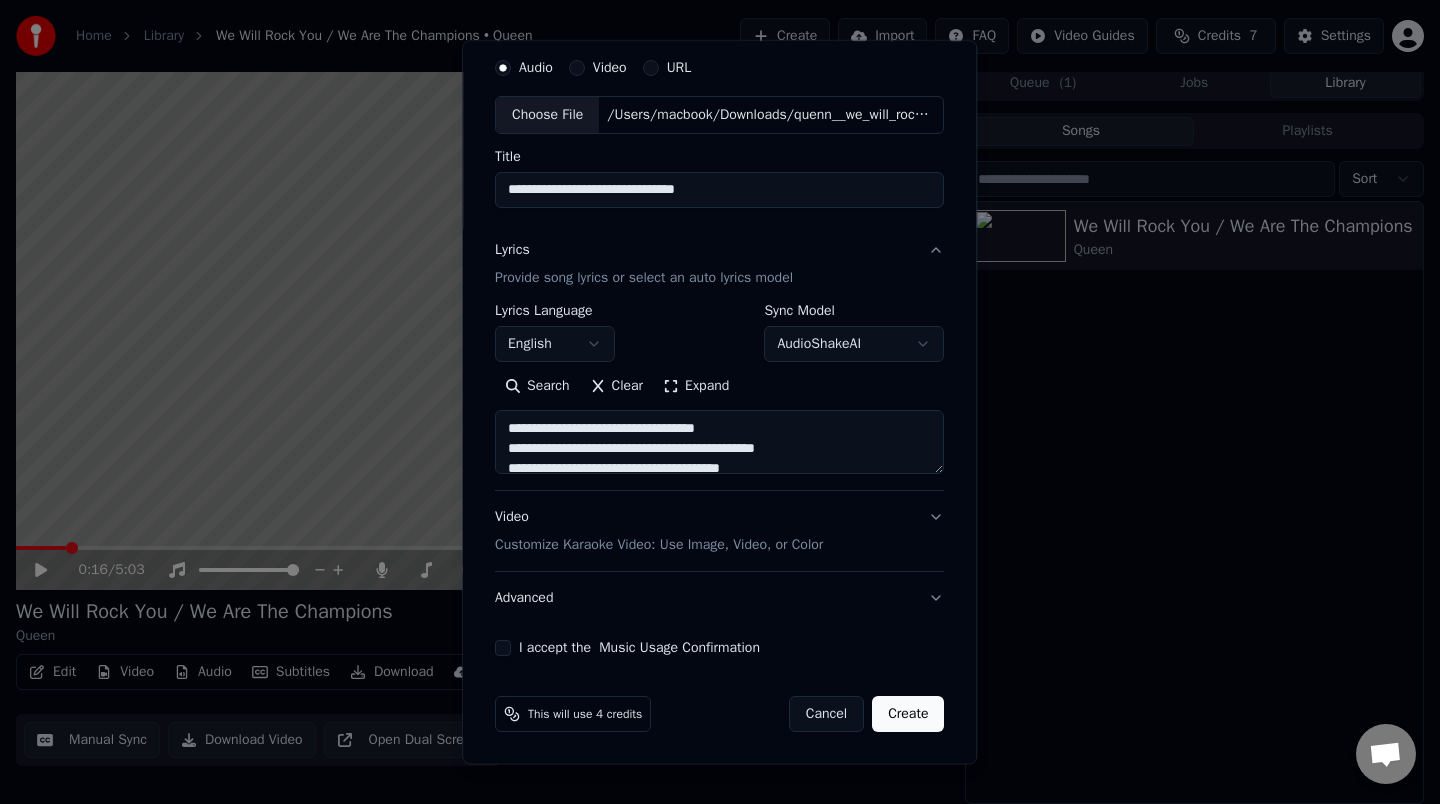 scroll, scrollTop: 68, scrollLeft: 0, axis: vertical 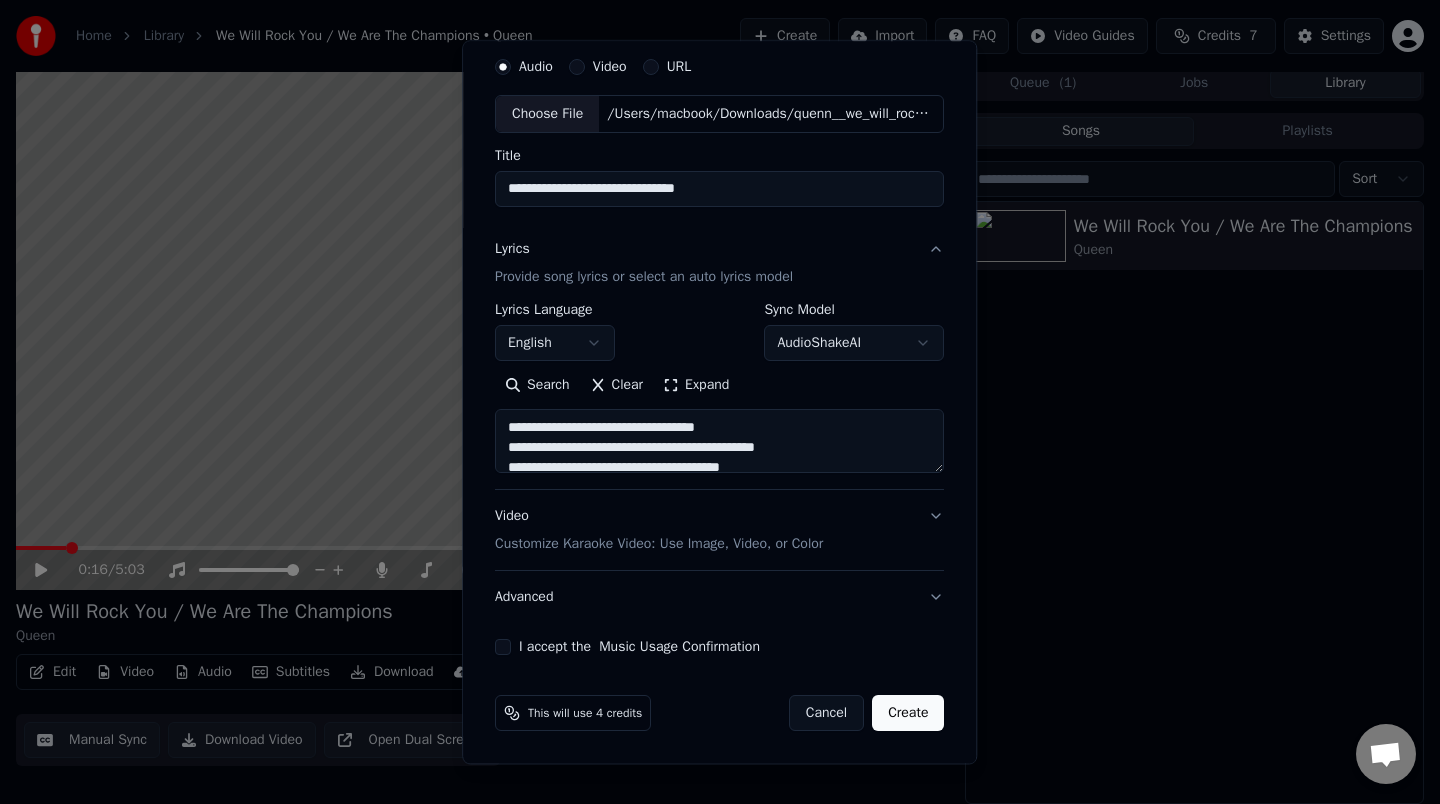 drag, startPoint x: 786, startPoint y: 188, endPoint x: 420, endPoint y: 184, distance: 366.02185 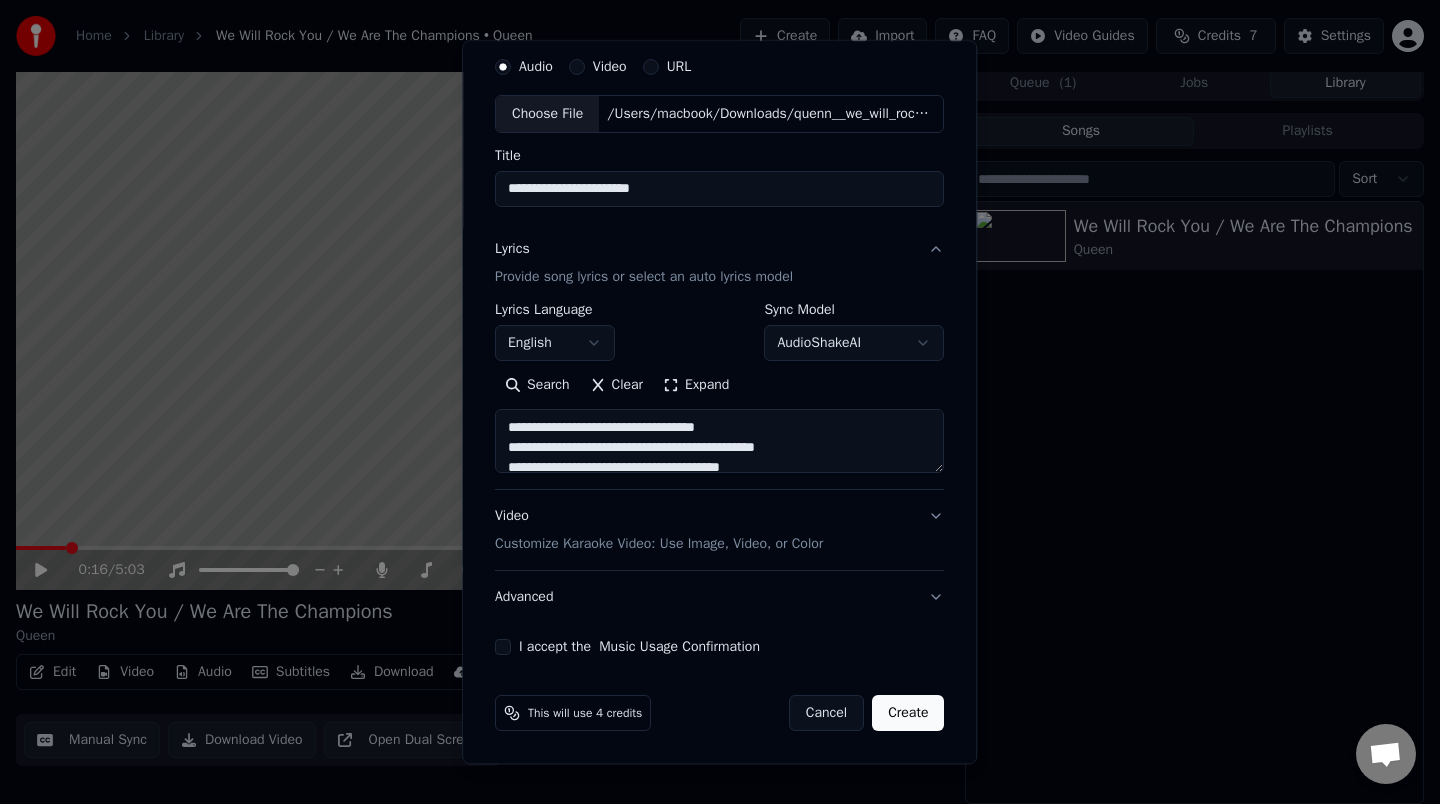 type on "**********" 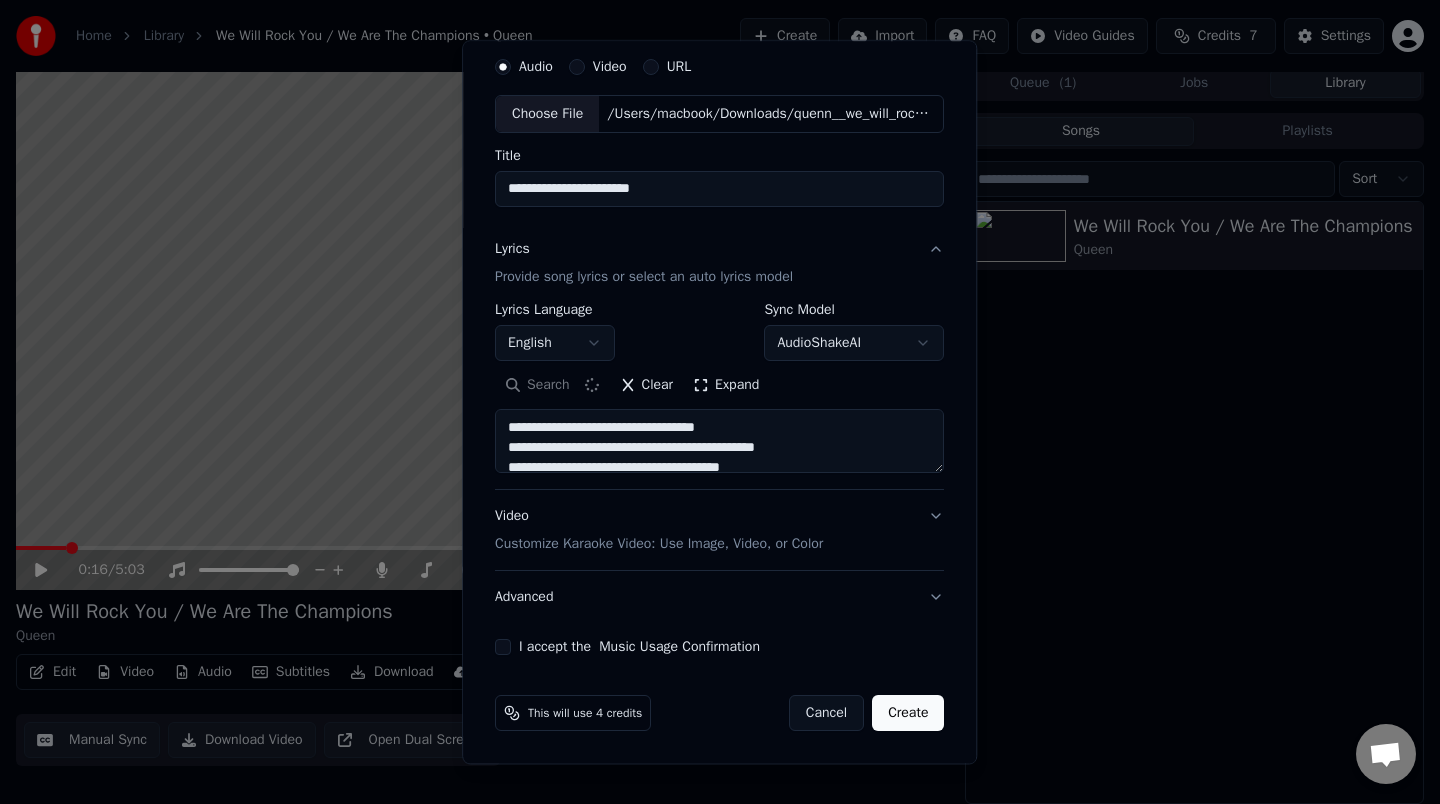 click on "Create" at bounding box center [908, 713] 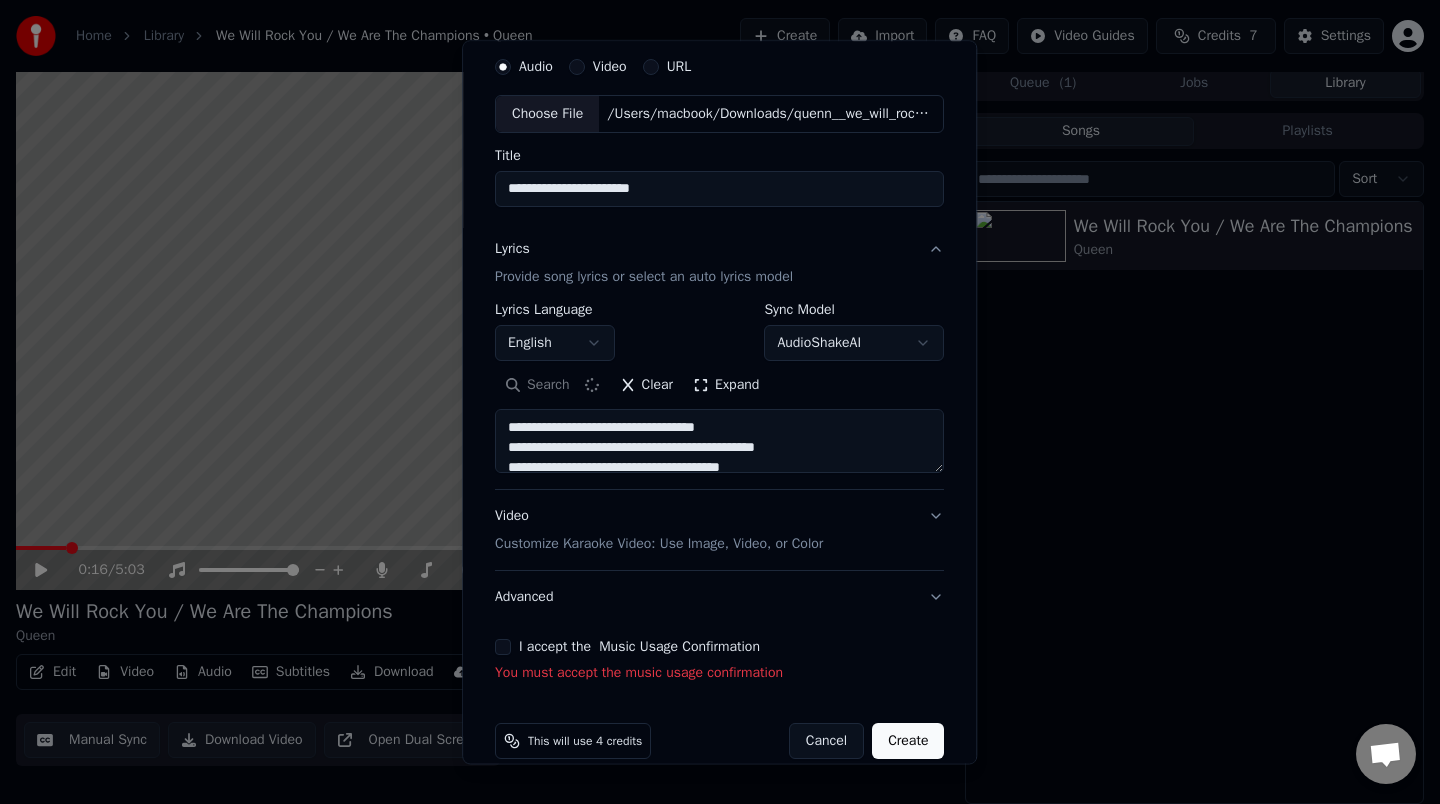 click on "I accept the   Music Usage Confirmation You must accept the music usage confirmation" at bounding box center [719, 661] 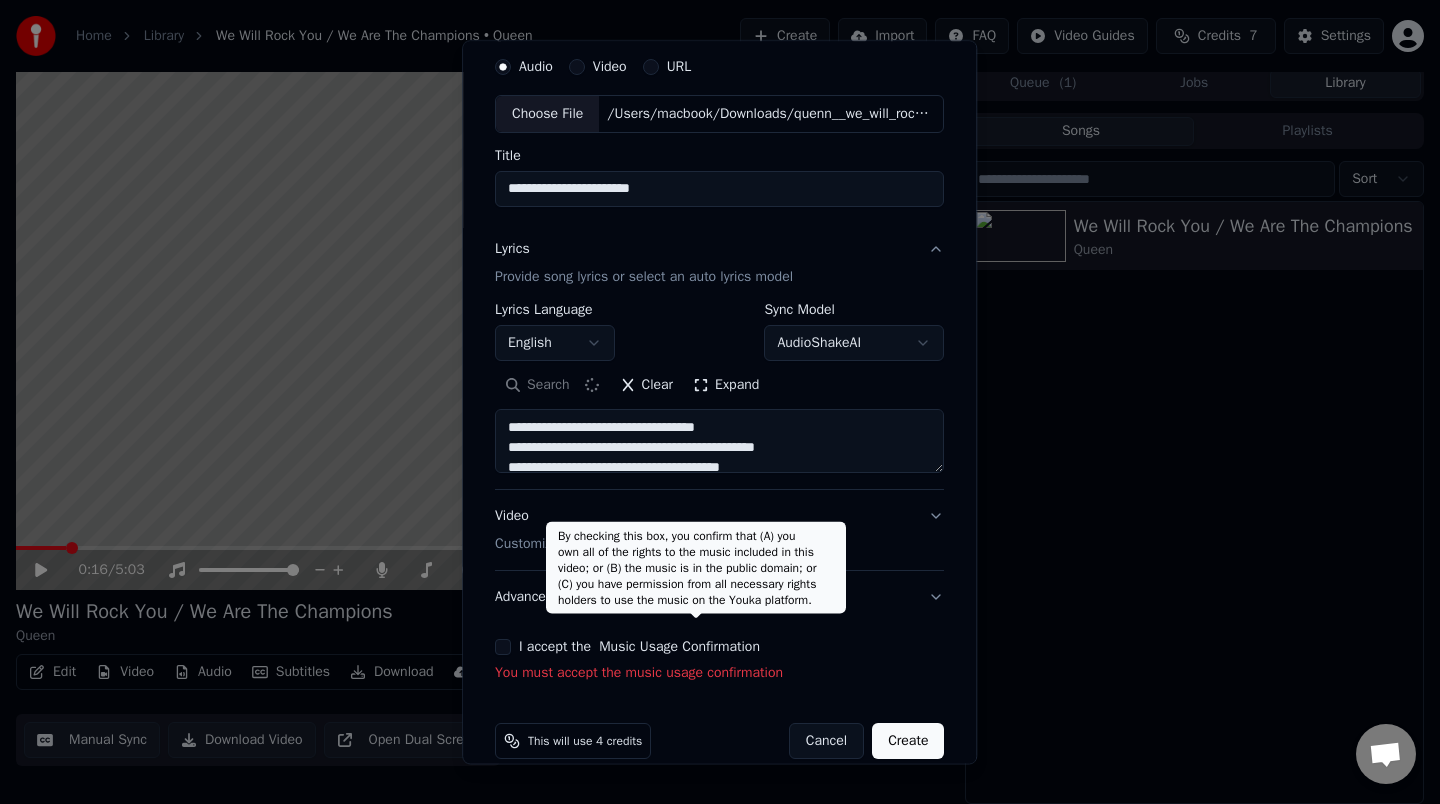 click on "Music Usage Confirmation" at bounding box center (679, 647) 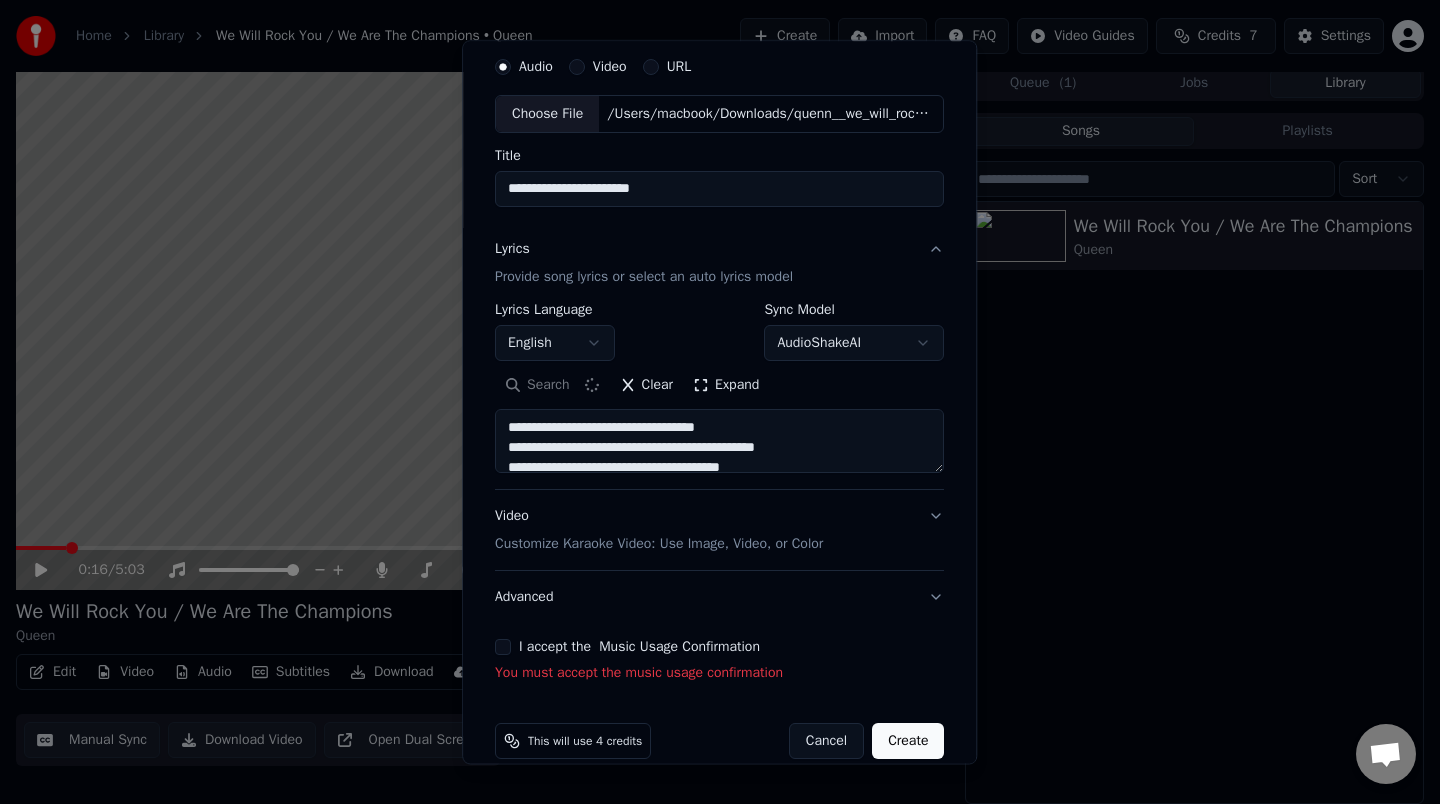 click on "Music Usage Confirmation" at bounding box center (679, 647) 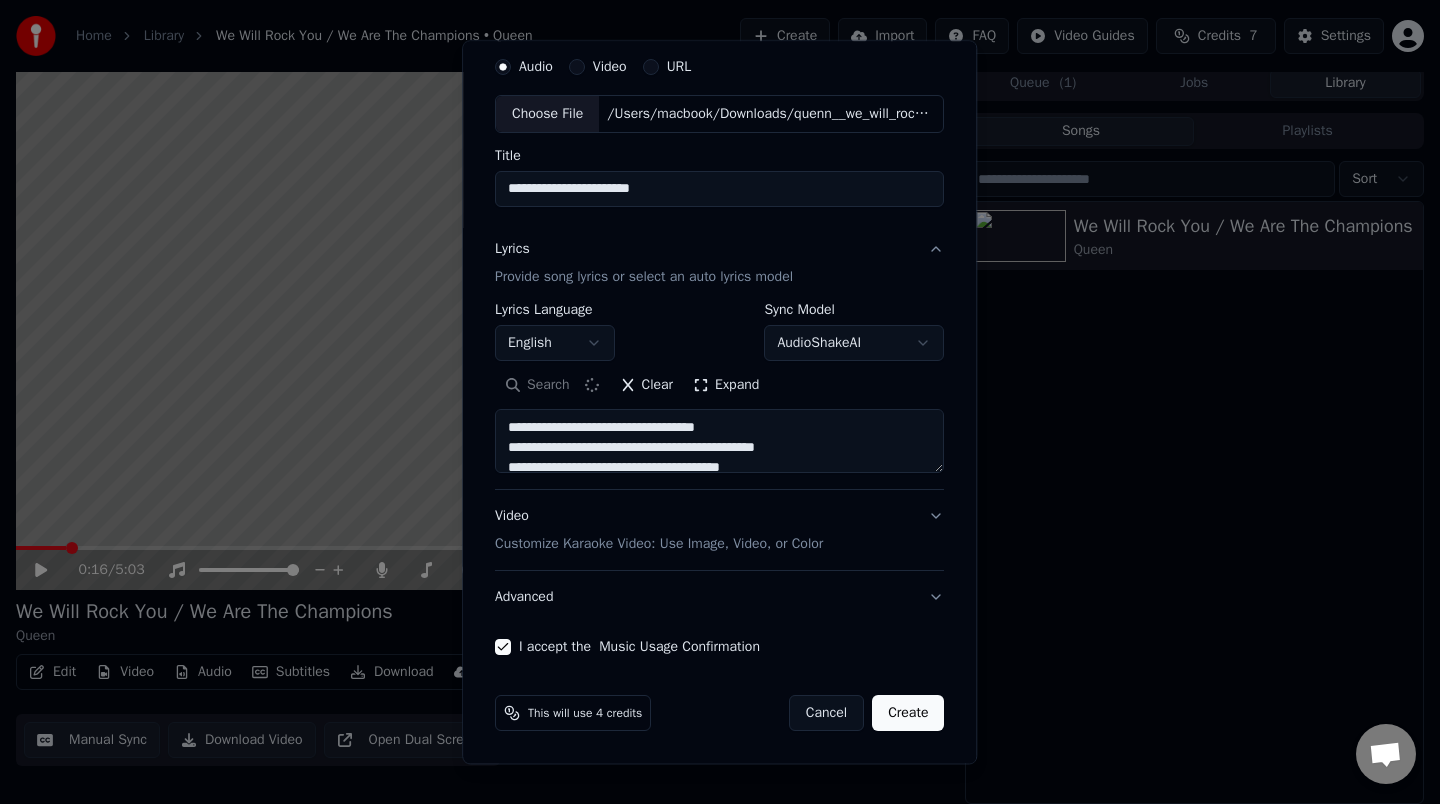 click on "Create" at bounding box center (908, 713) 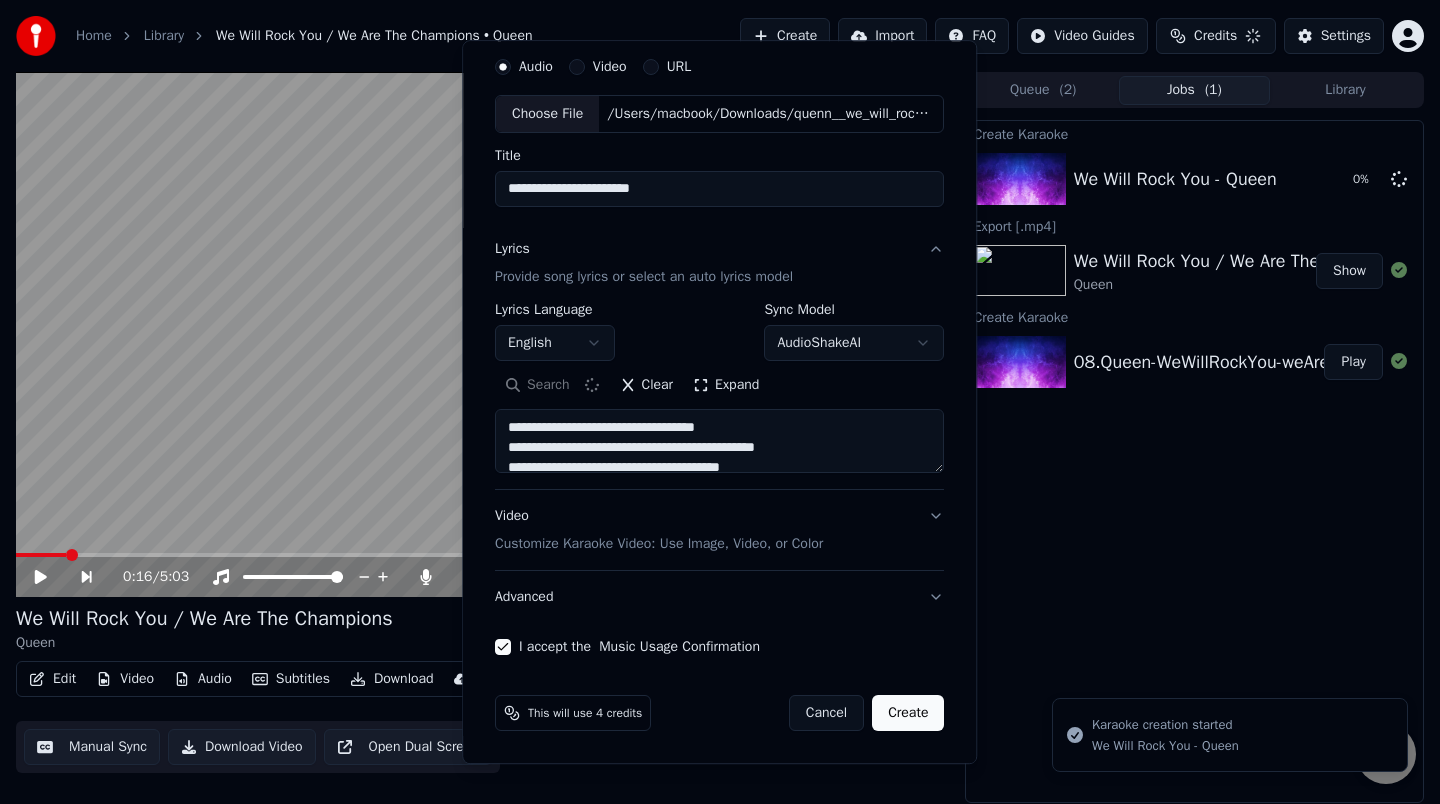type 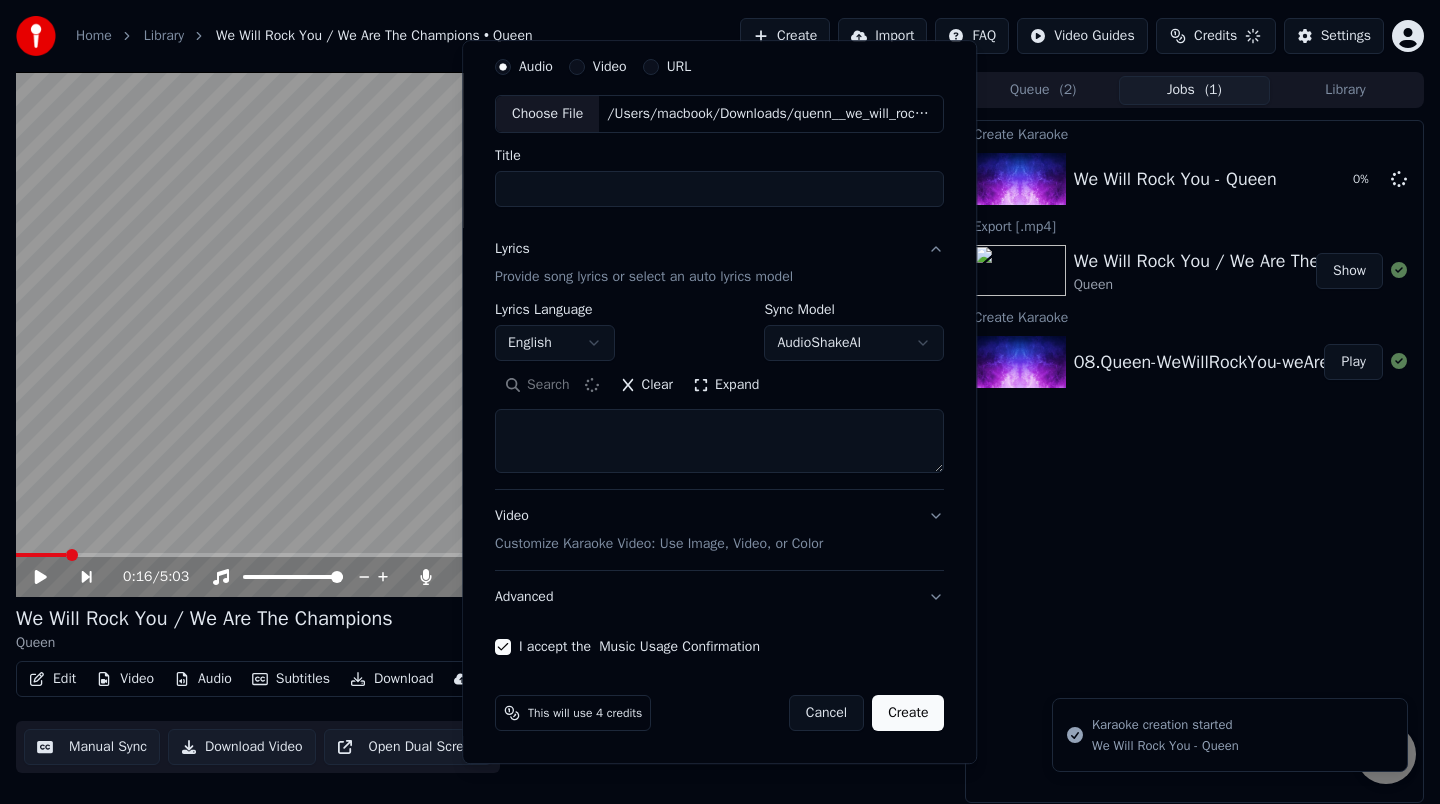 select 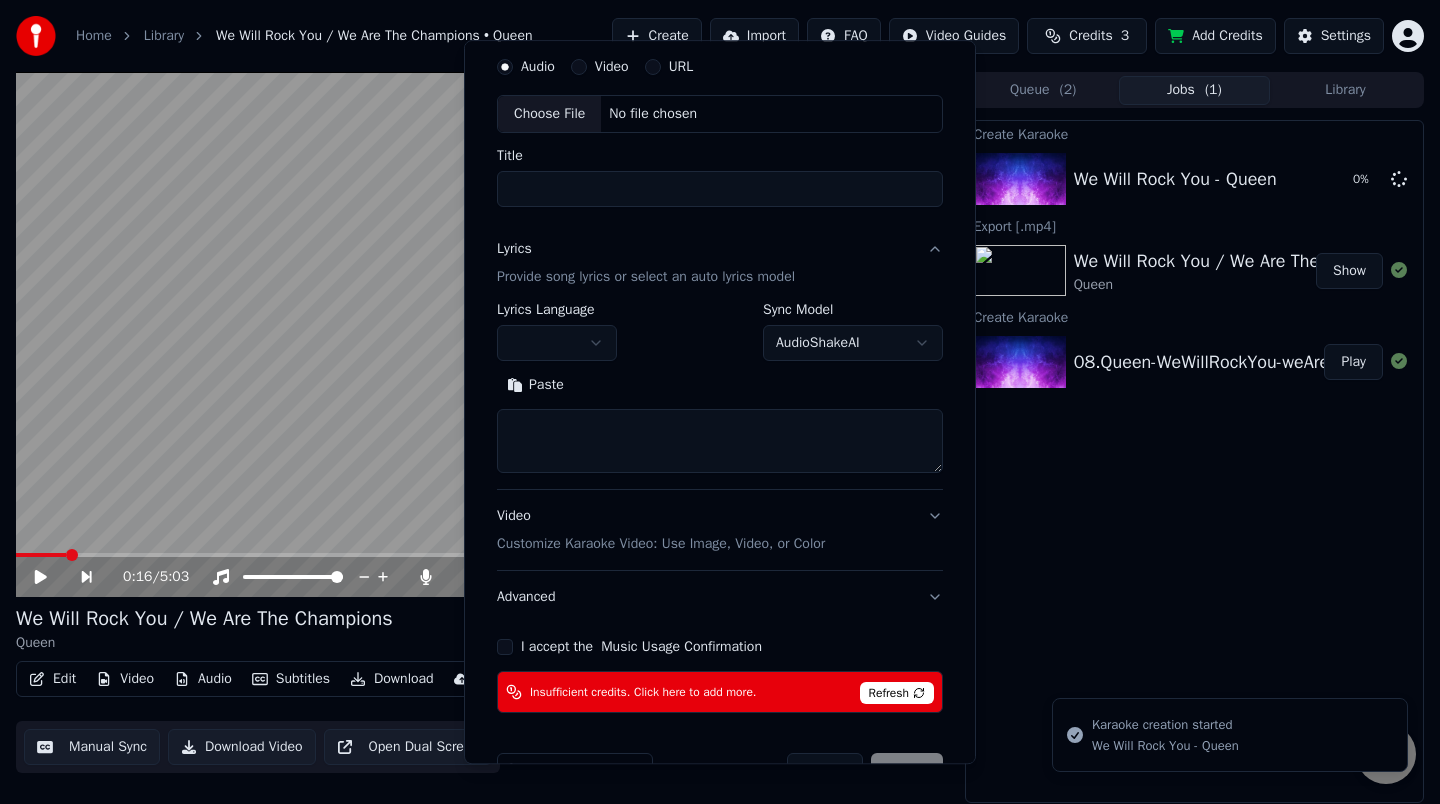 scroll, scrollTop: 0, scrollLeft: 0, axis: both 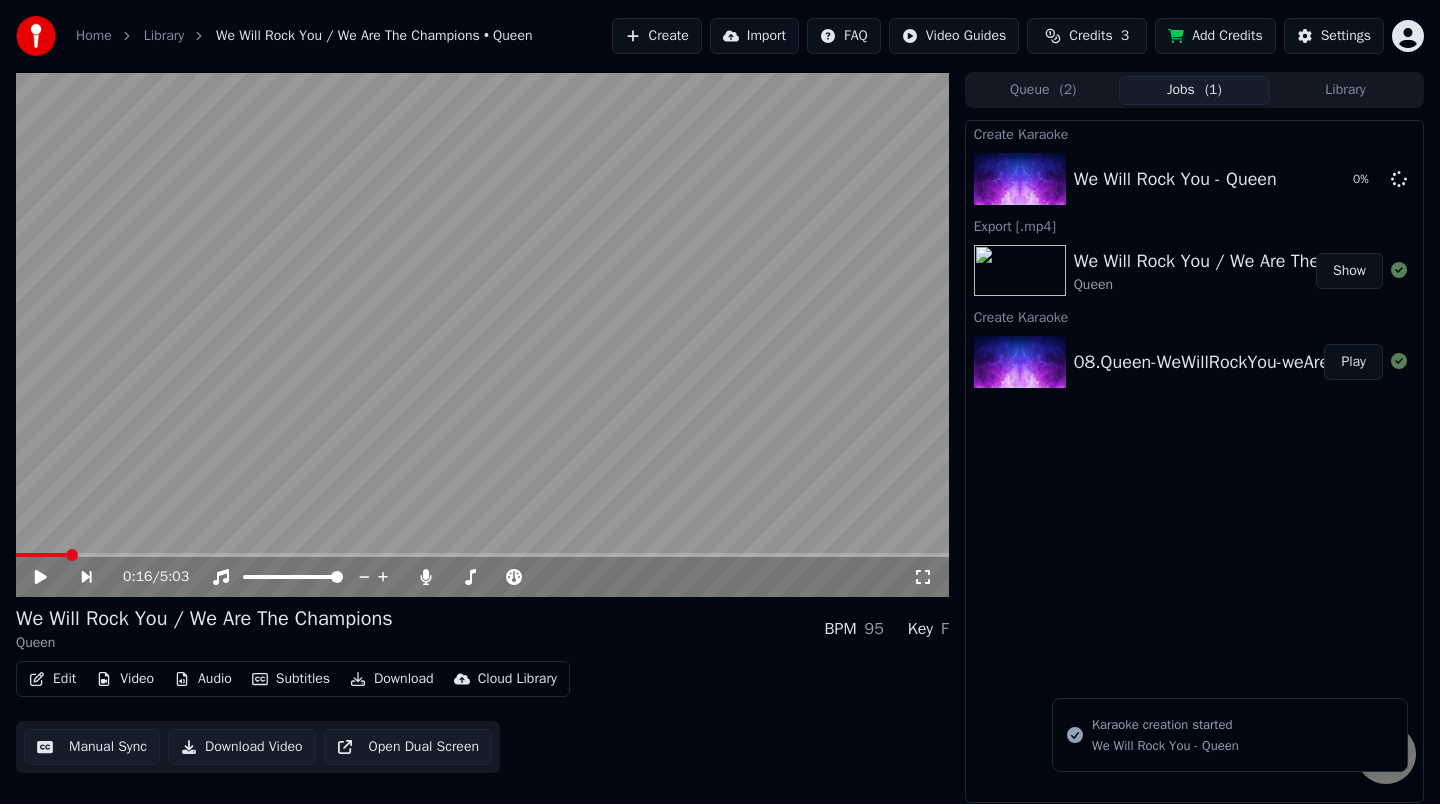 click at bounding box center (482, 334) 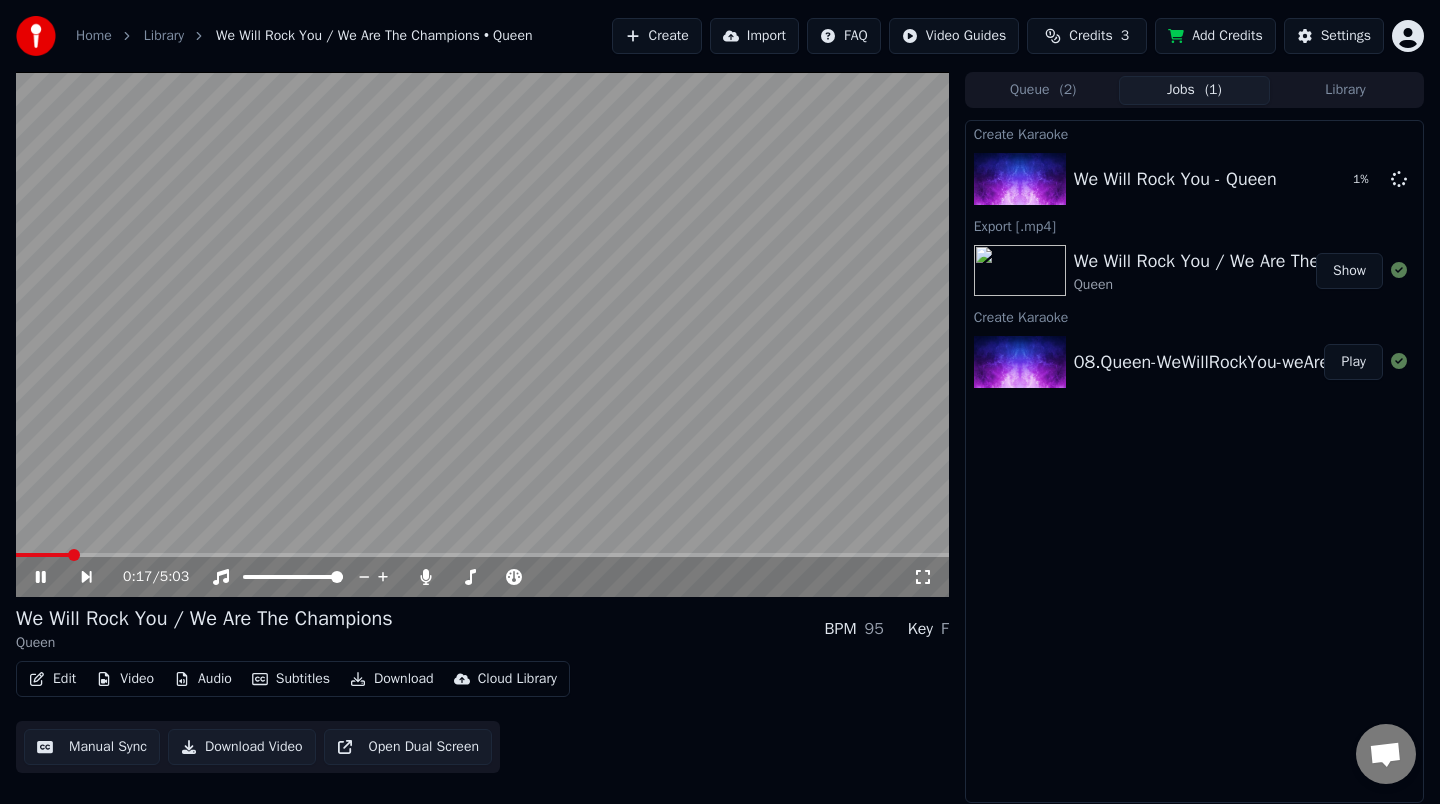 click on "We Will Rock You - Queen 1 %" at bounding box center [1194, 179] 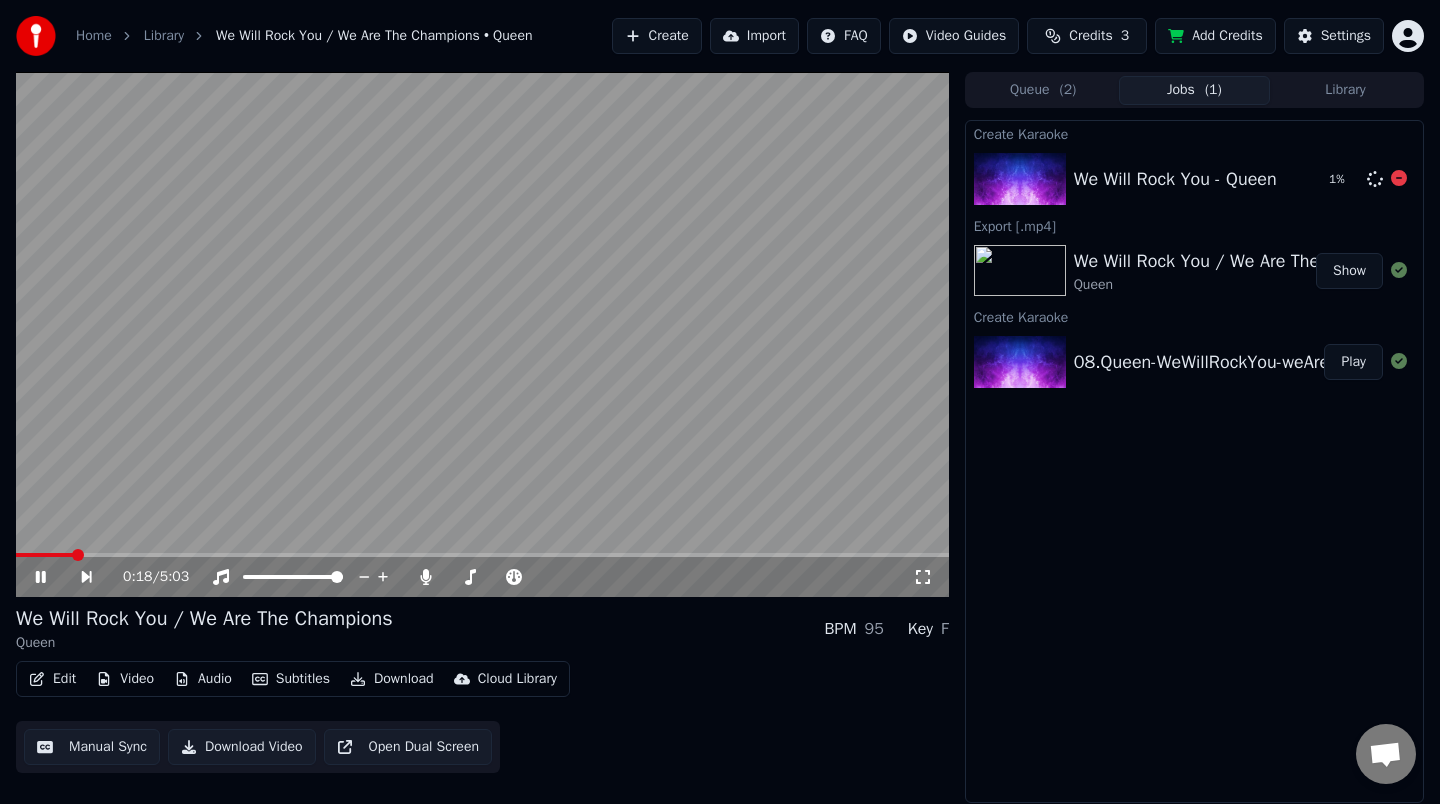 click on "We Will Rock You - Queen" at bounding box center (1175, 179) 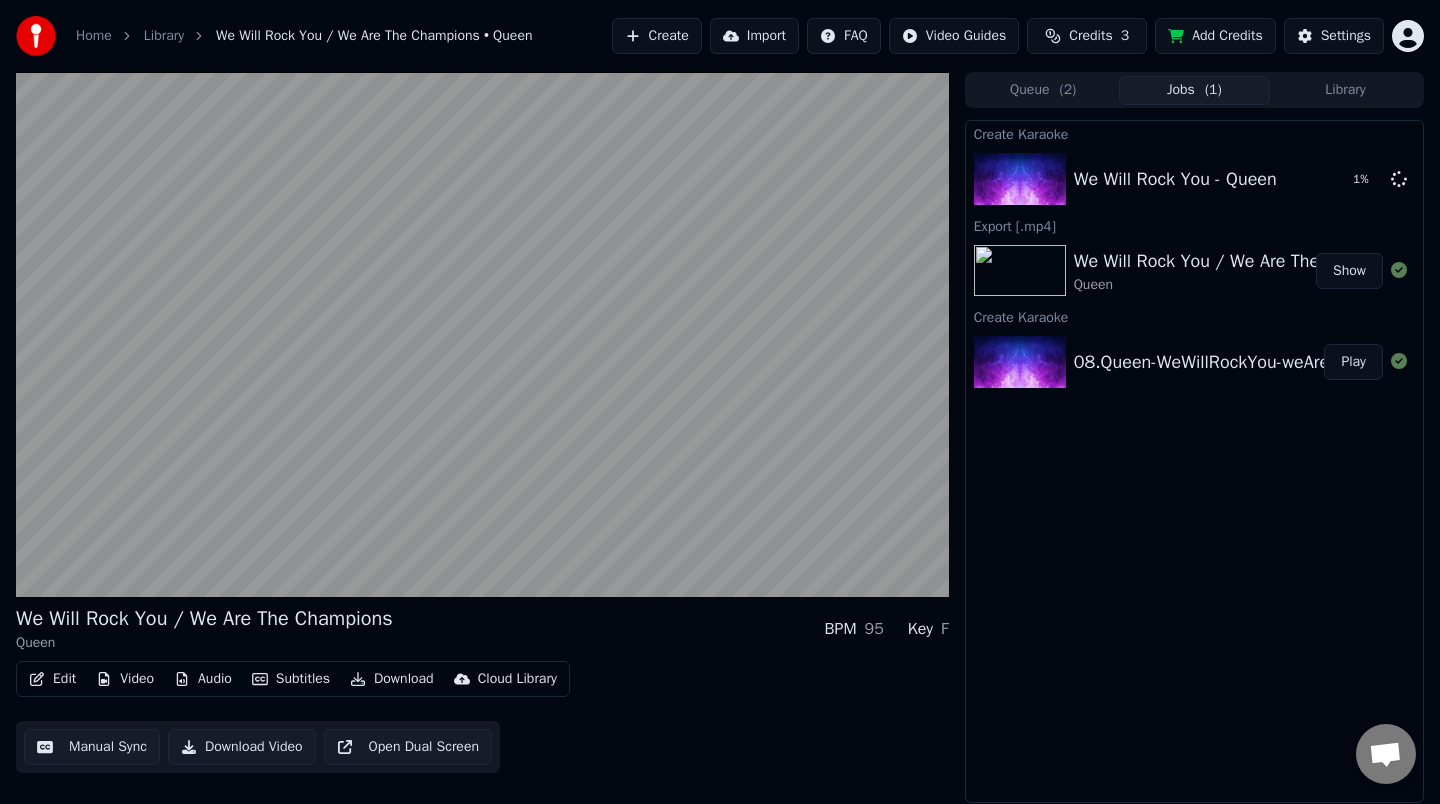 click on "08.Queen-WeWillRockYou-weAreTheChampions" at bounding box center [1260, 362] 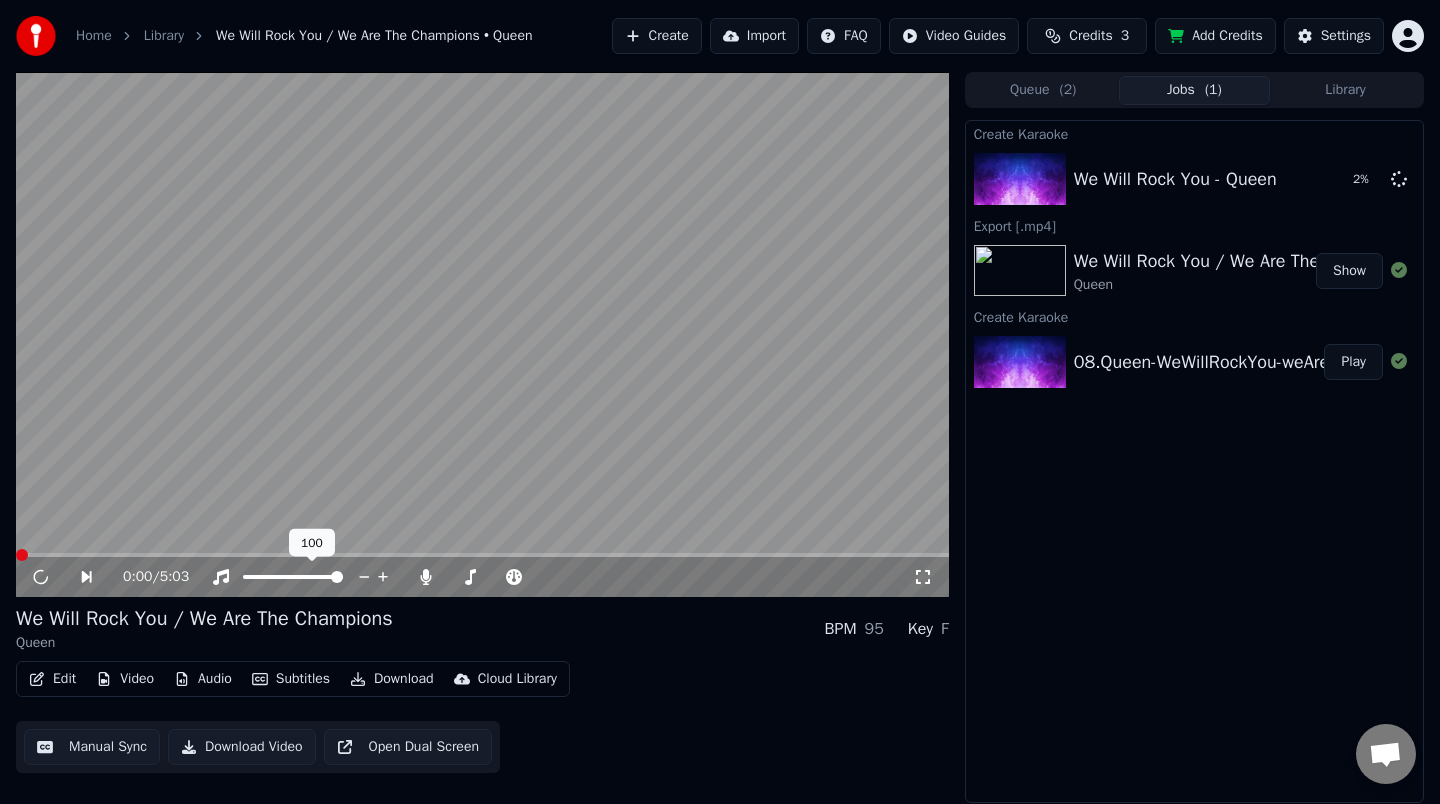 click at bounding box center (482, 555) 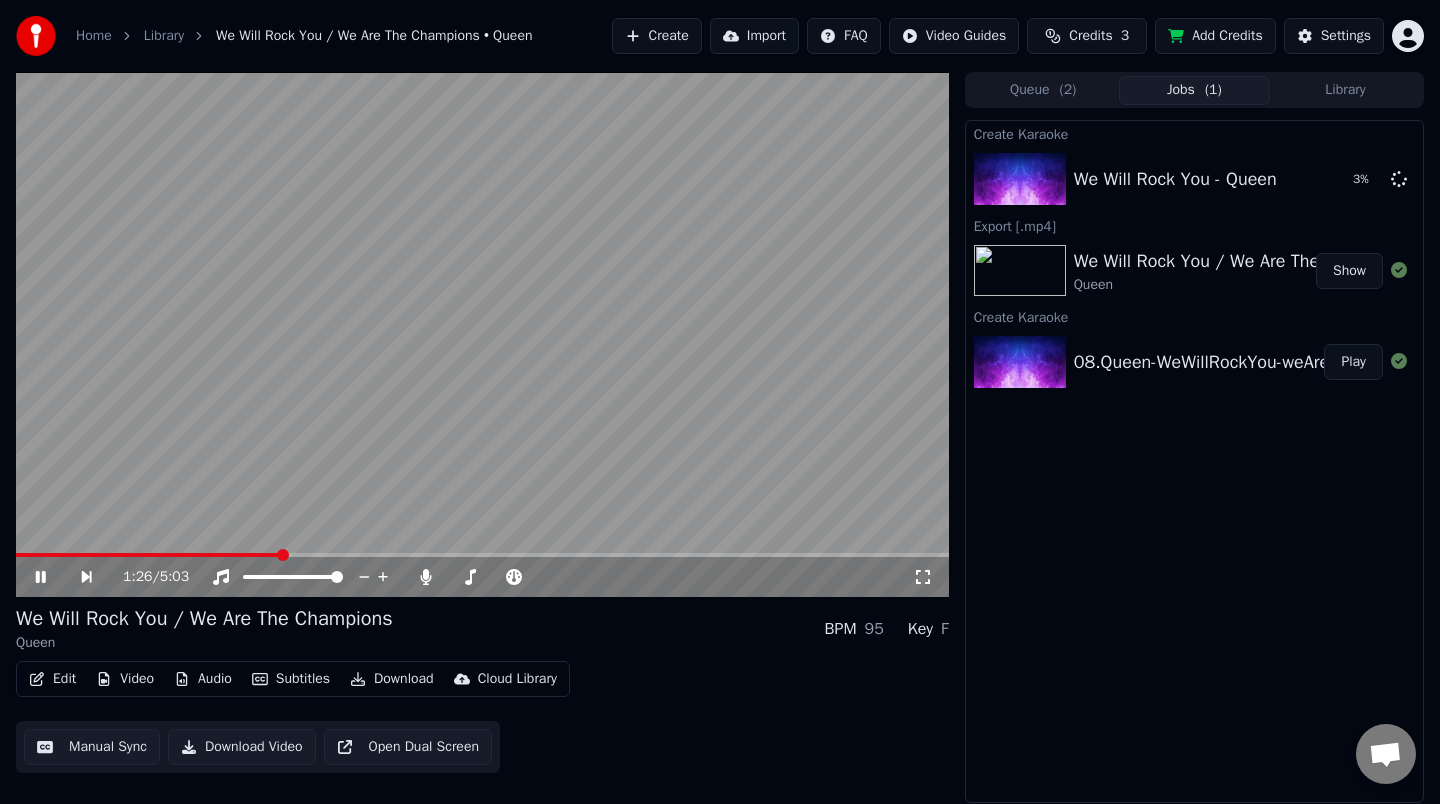click at bounding box center (482, 555) 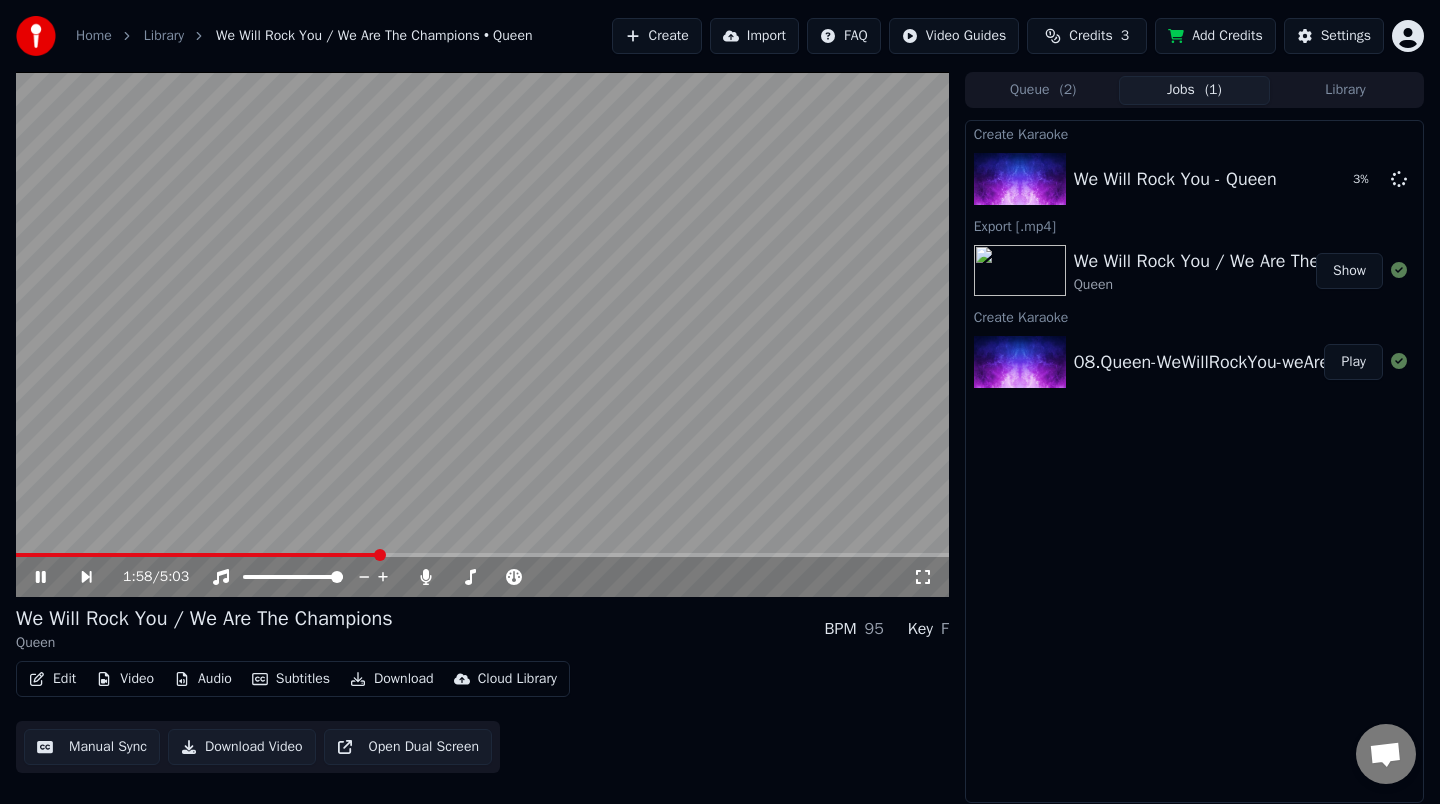 click on "We Will Rock You / We Are The Champions" at bounding box center (1243, 261) 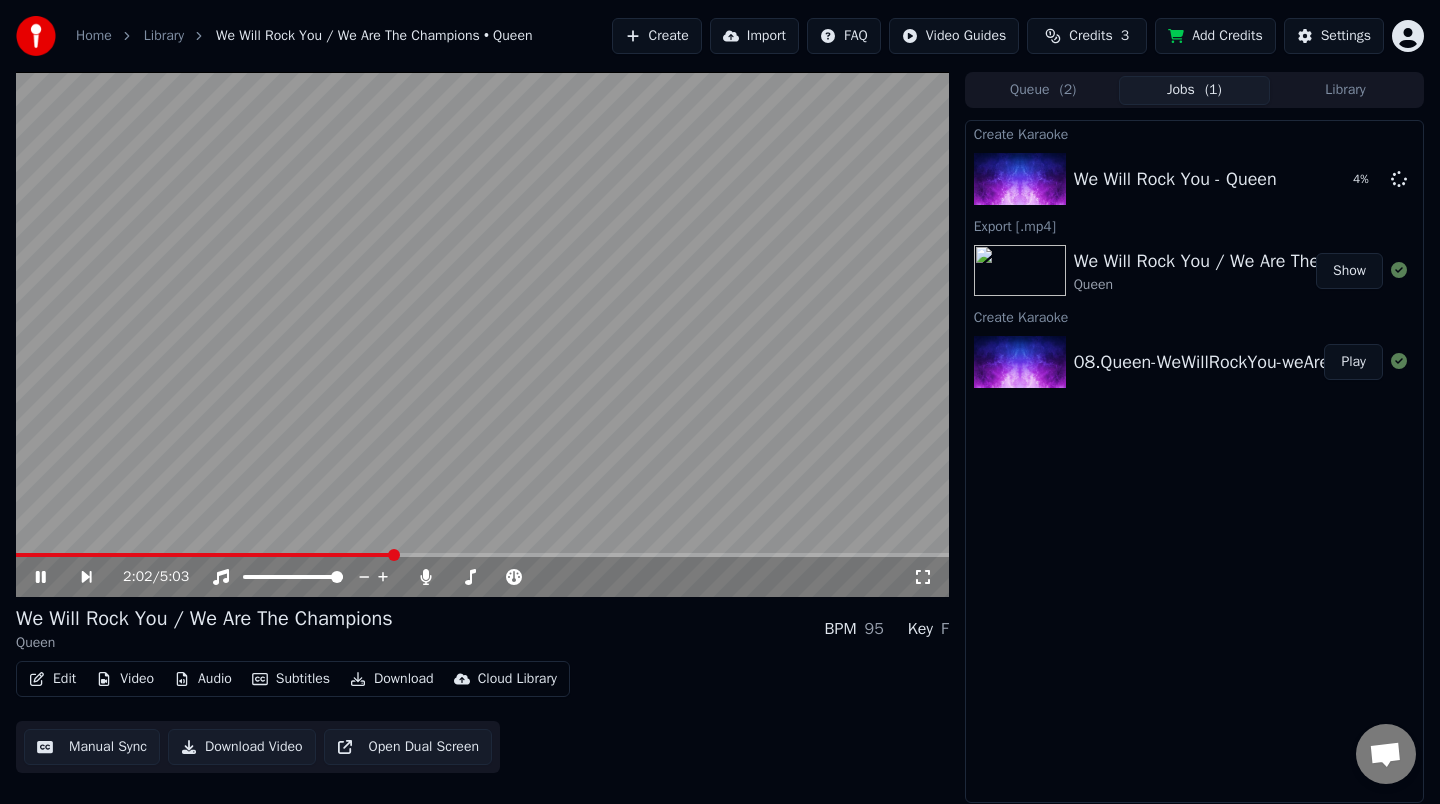 click at bounding box center [1020, 271] 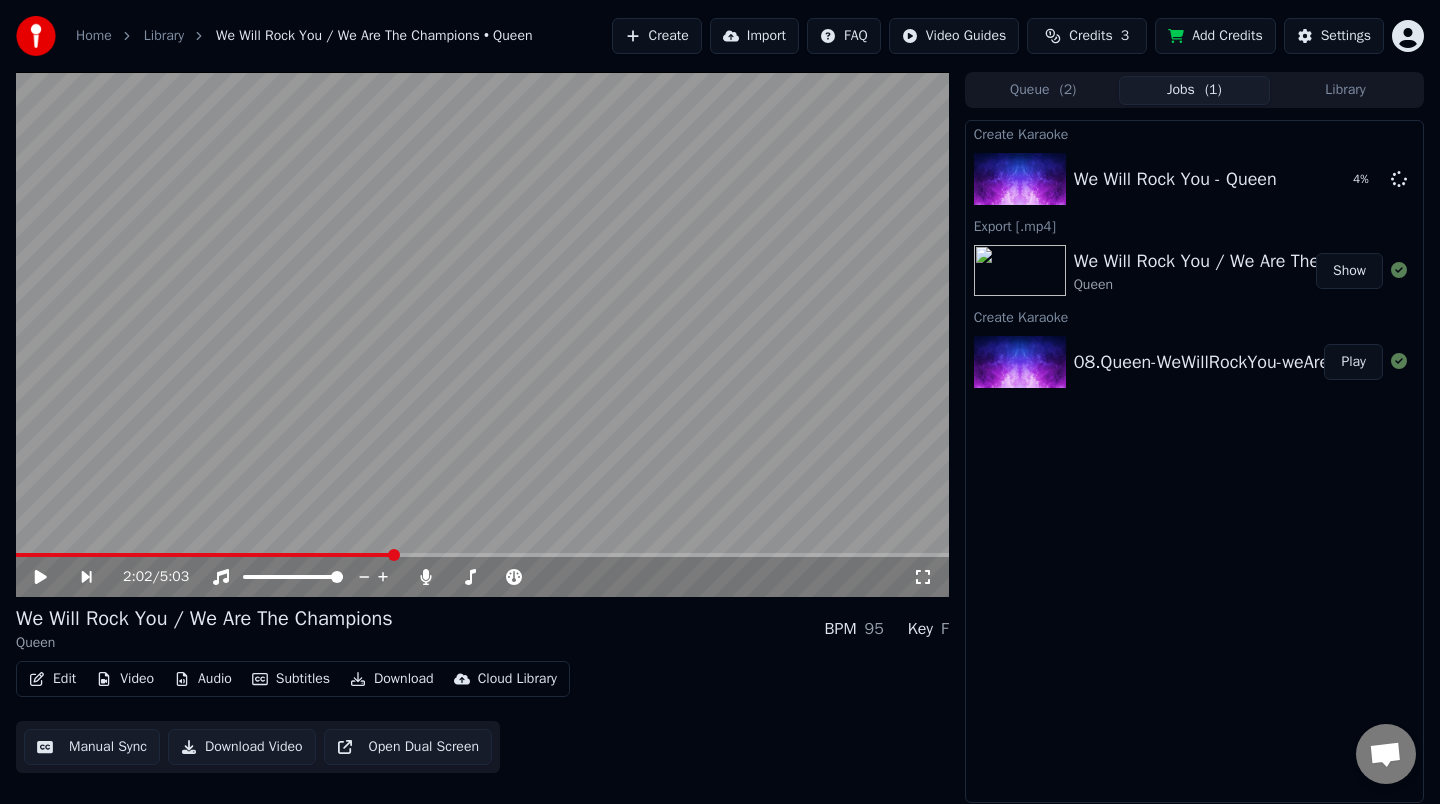 click on "Show" at bounding box center (1349, 271) 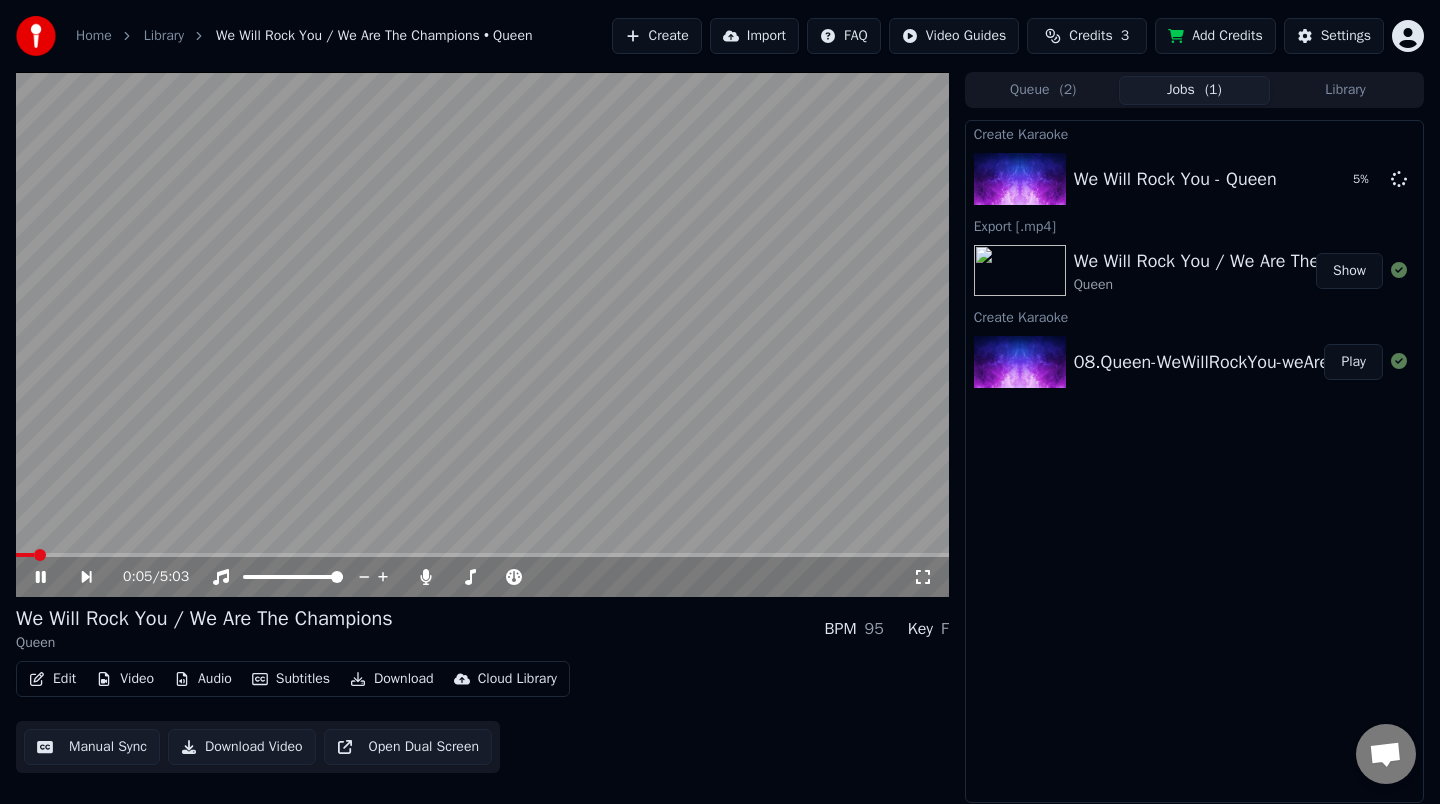 click on "0:05  /  5:03" at bounding box center [482, 577] 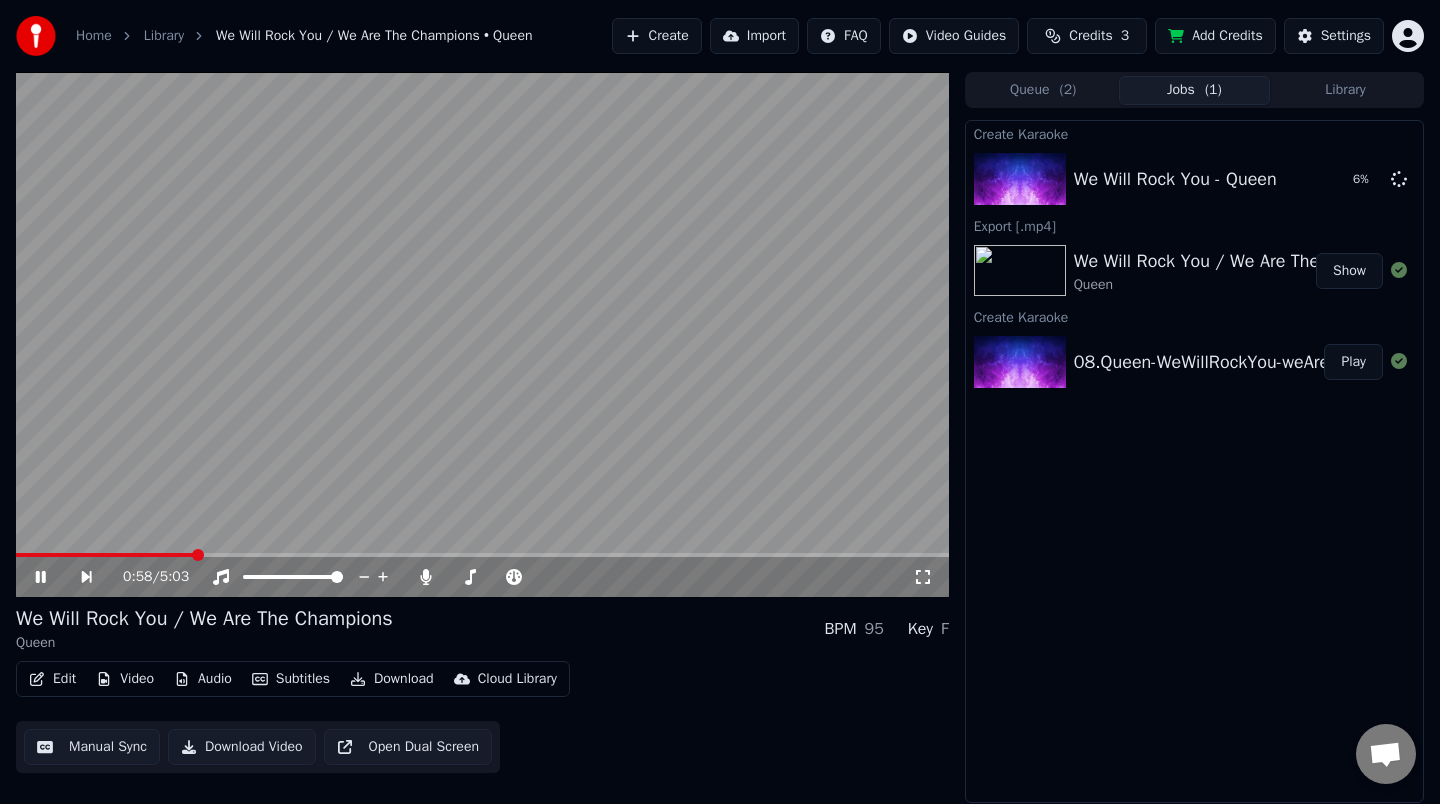 click at bounding box center [482, 555] 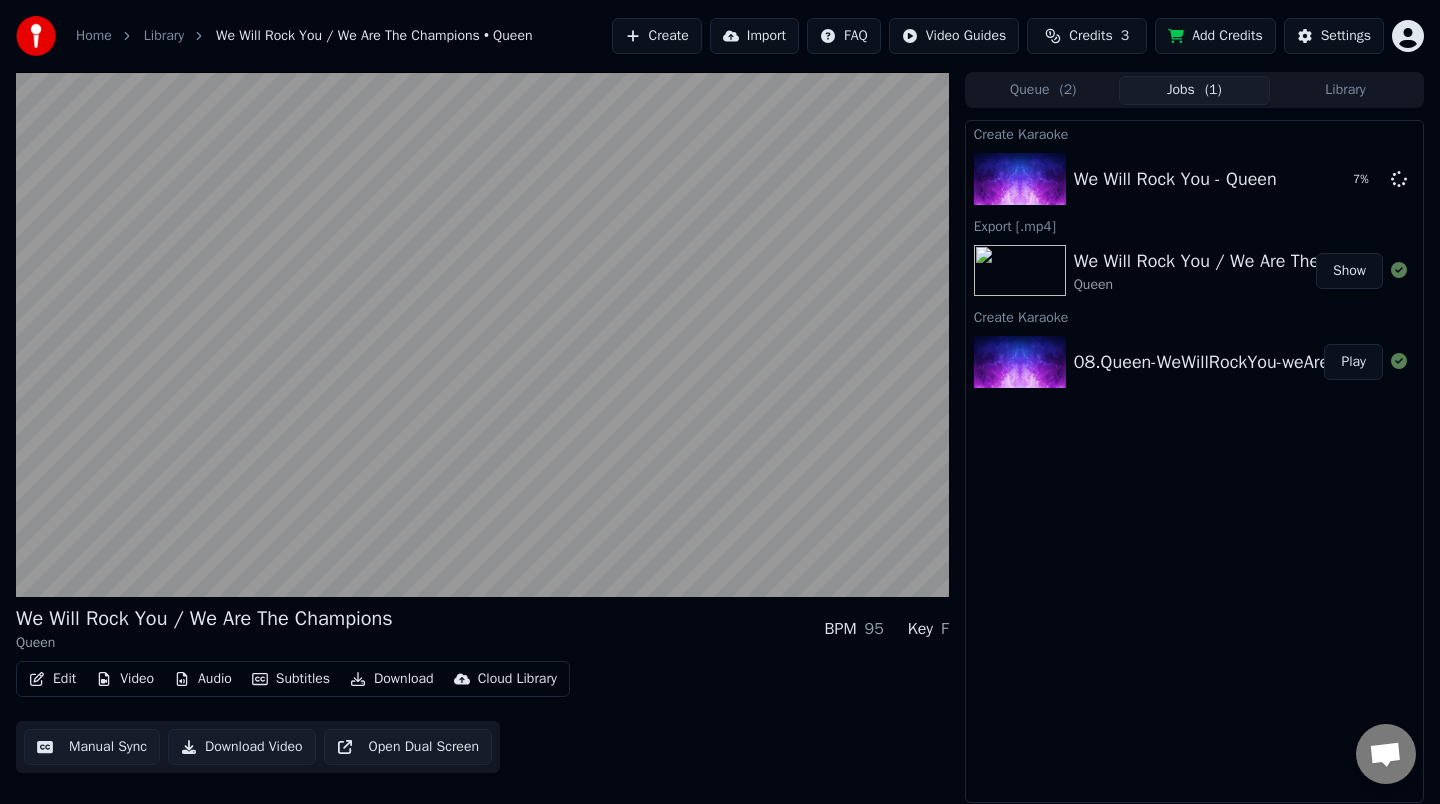 click on "Edit" at bounding box center (52, 679) 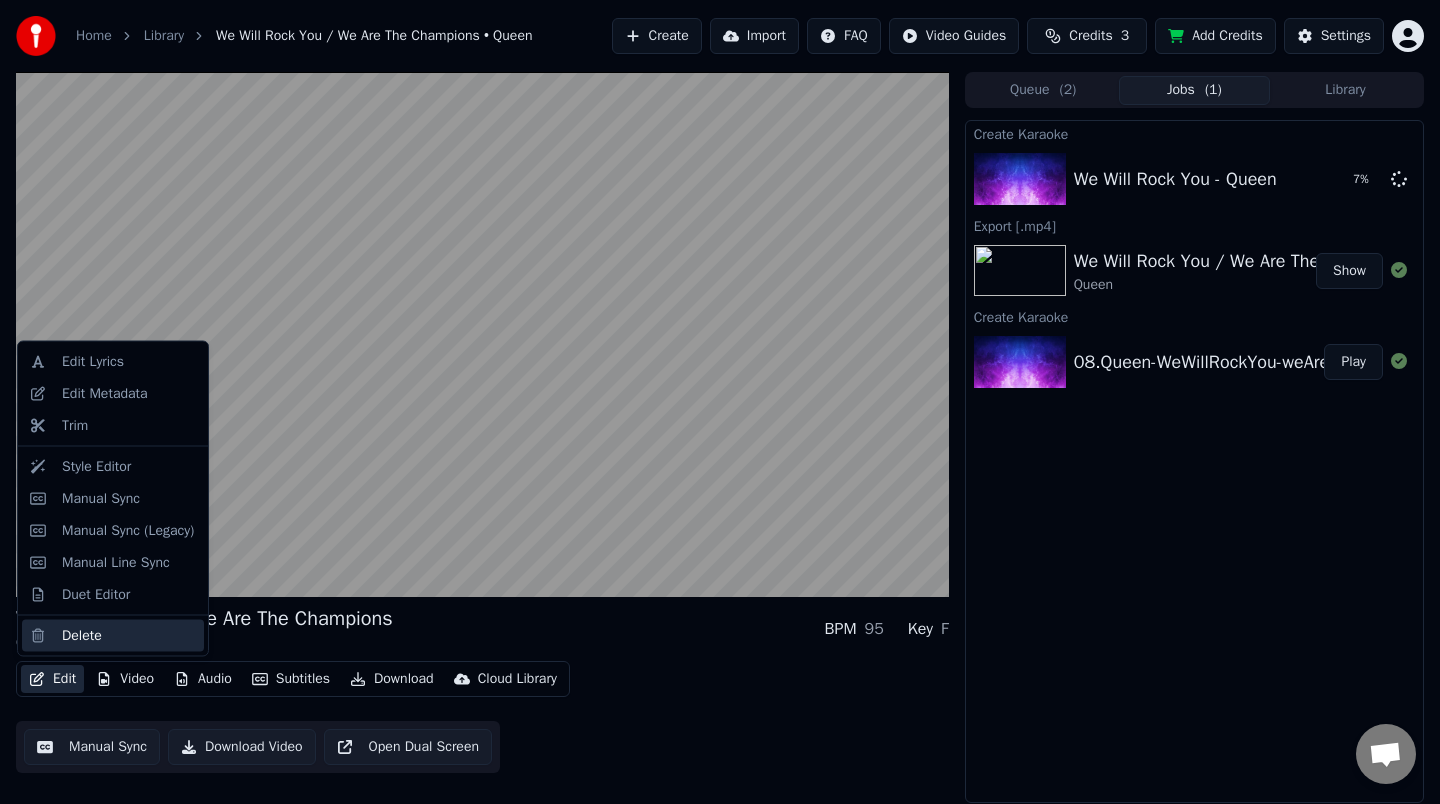 click on "Delete" at bounding box center (82, 635) 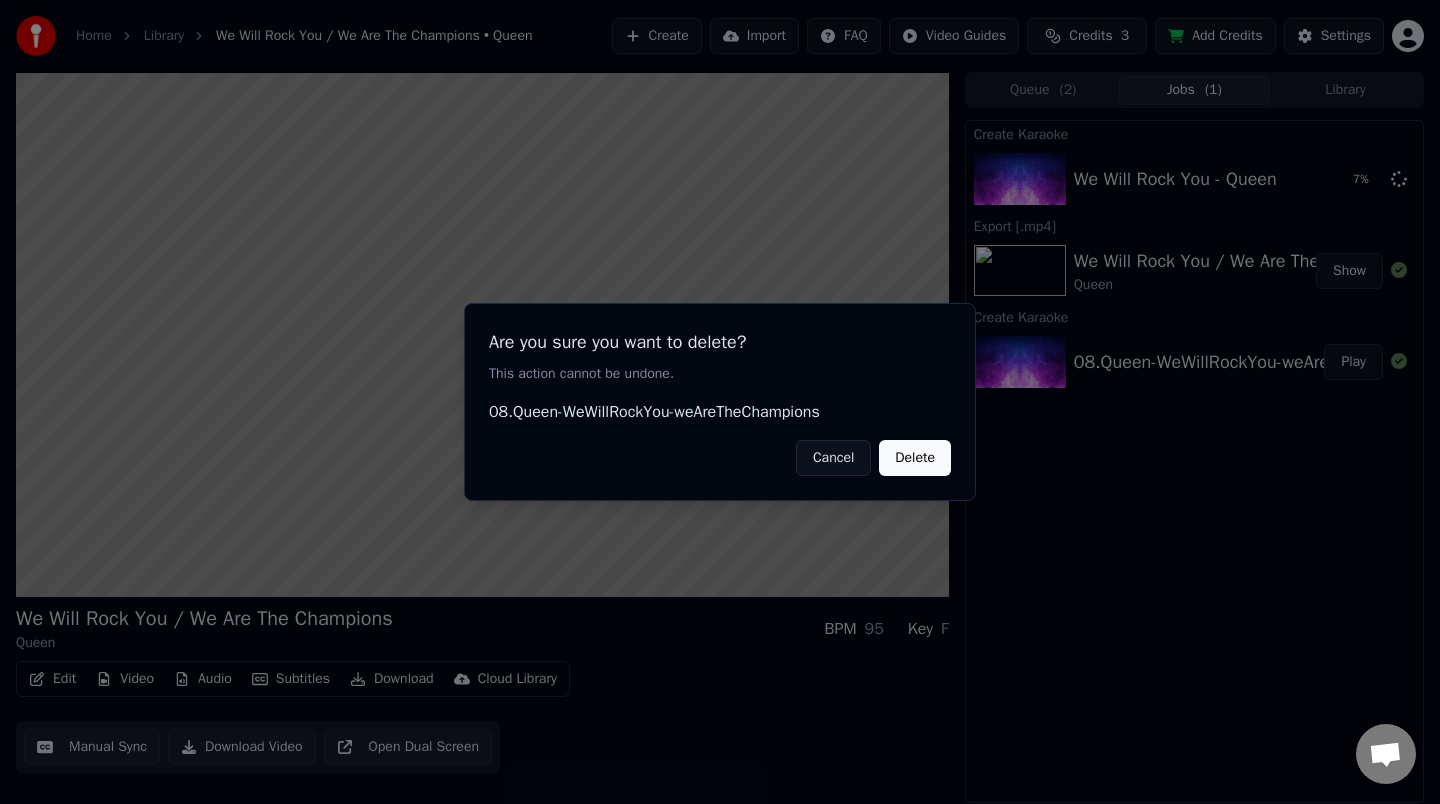 click on "Delete" at bounding box center (915, 458) 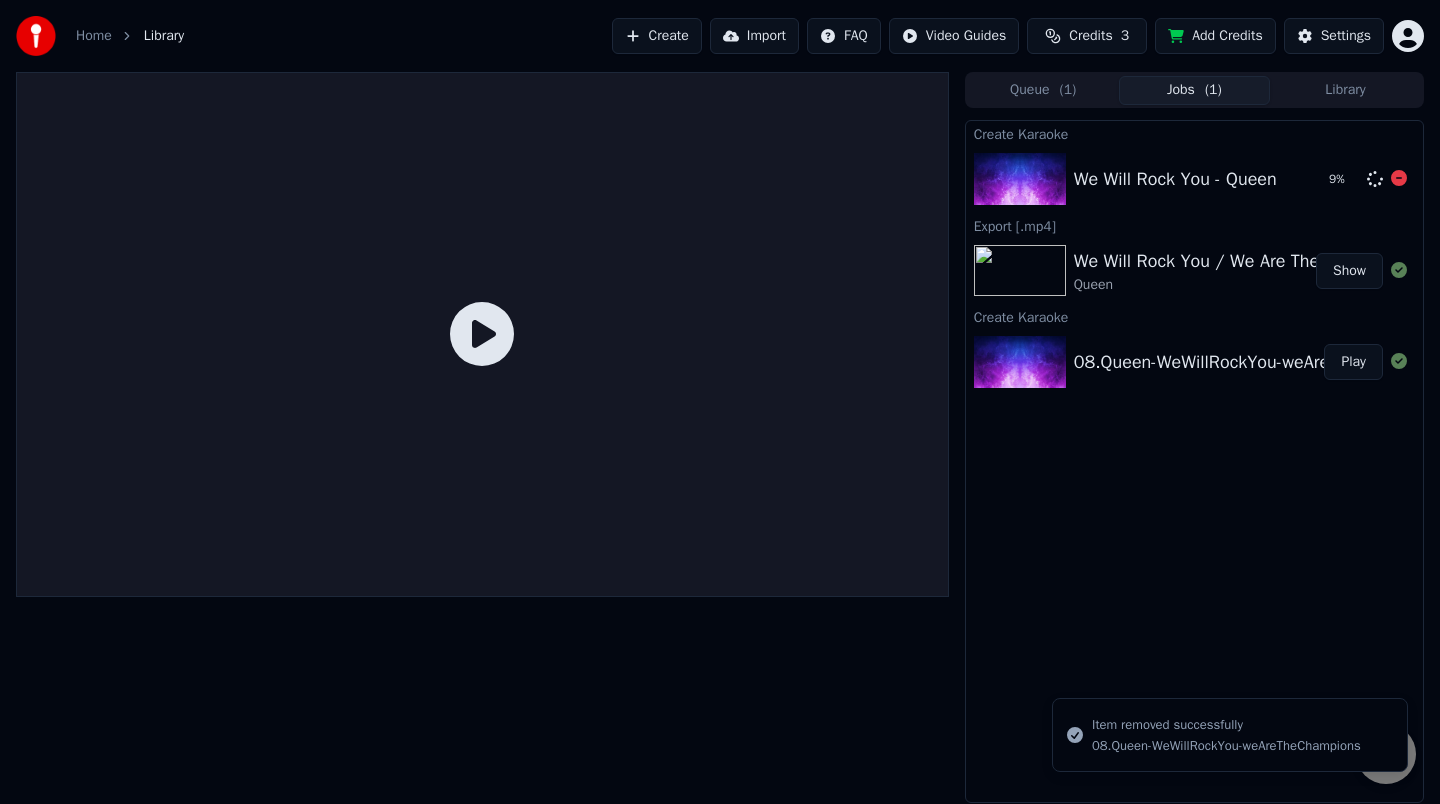 click on "We Will Rock You - Queen 9 %" at bounding box center [1194, 179] 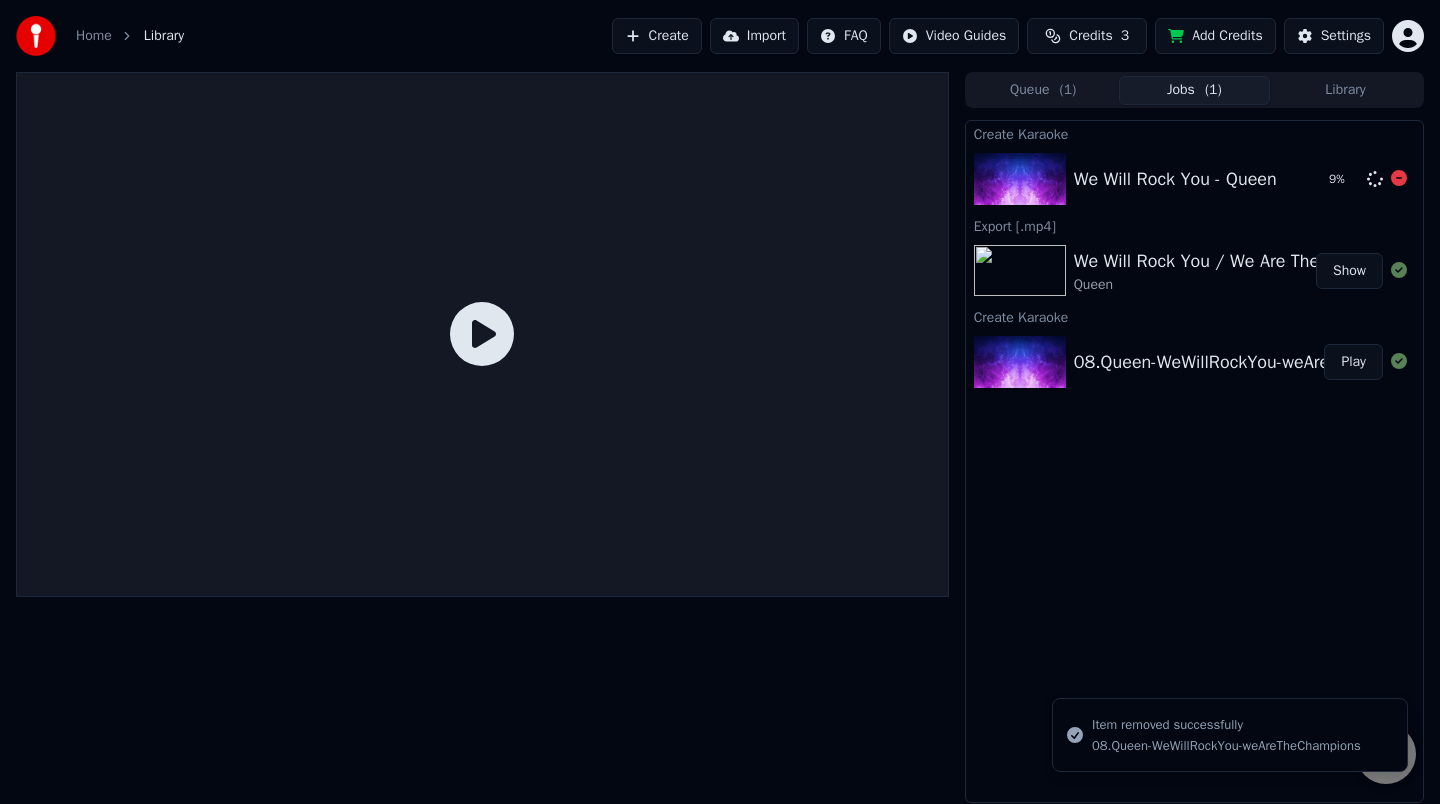 click on "We Will Rock You - Queen 9 %" at bounding box center [1194, 179] 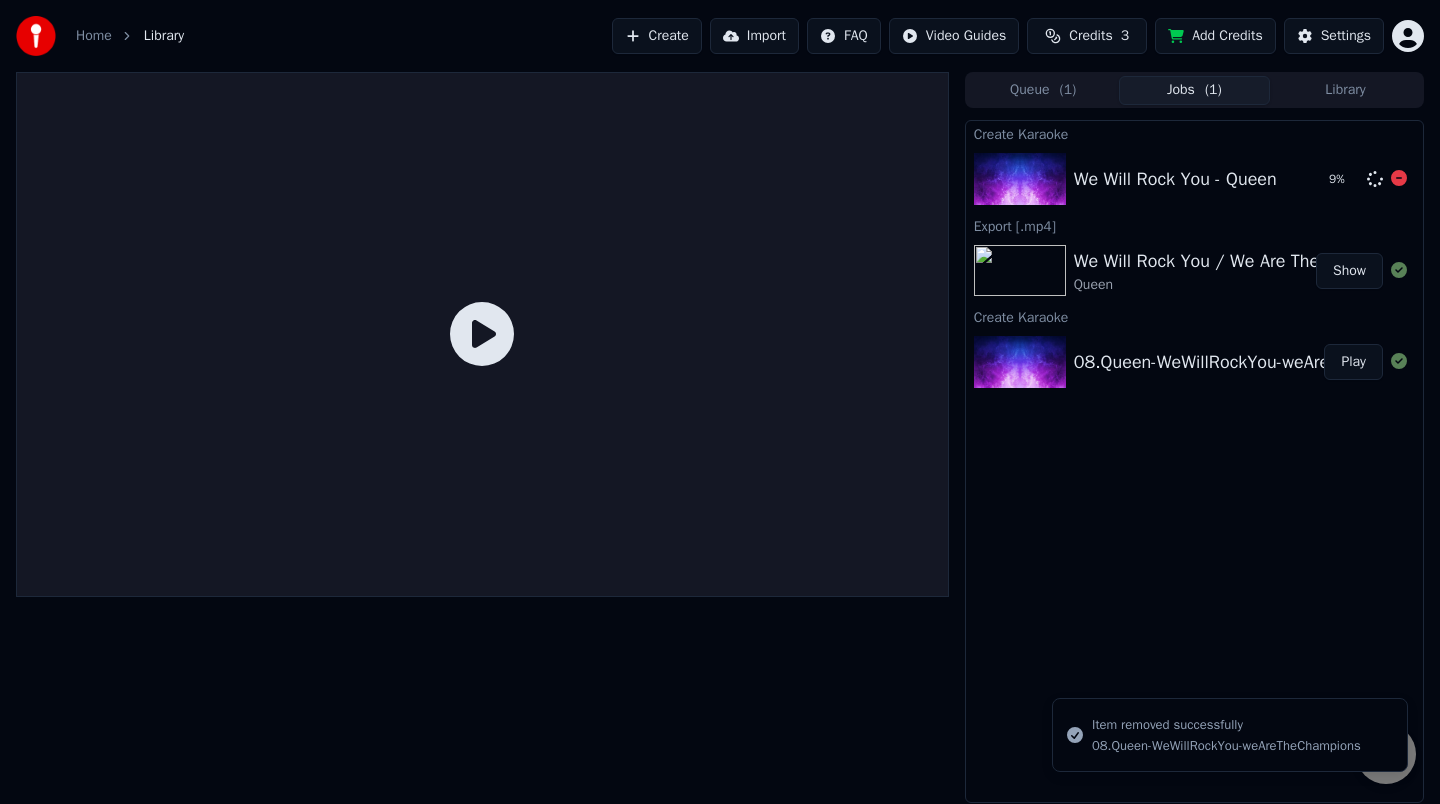 click on "9 %" at bounding box center (1352, 179) 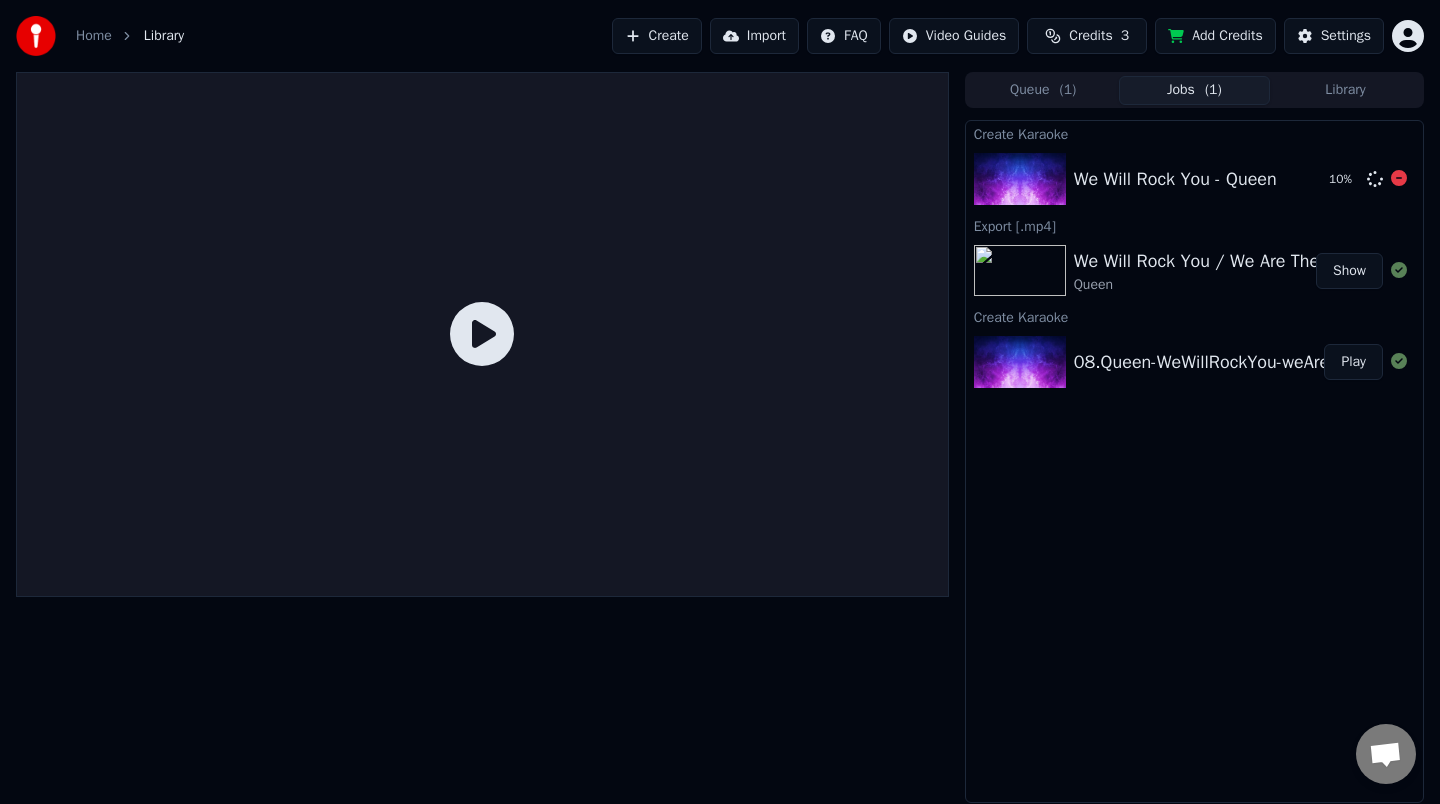 click on "10 %" at bounding box center (1364, 179) 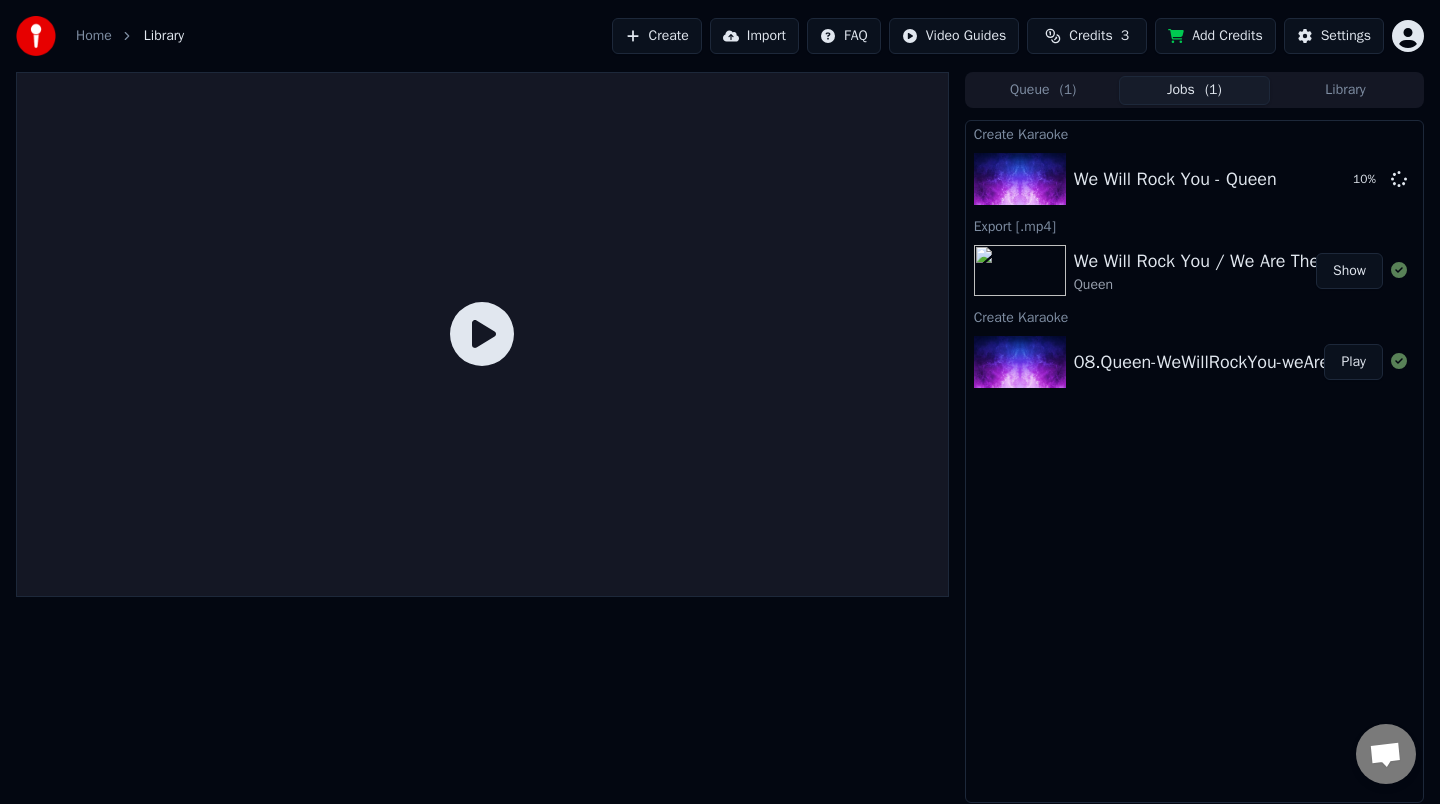 click at bounding box center (482, 334) 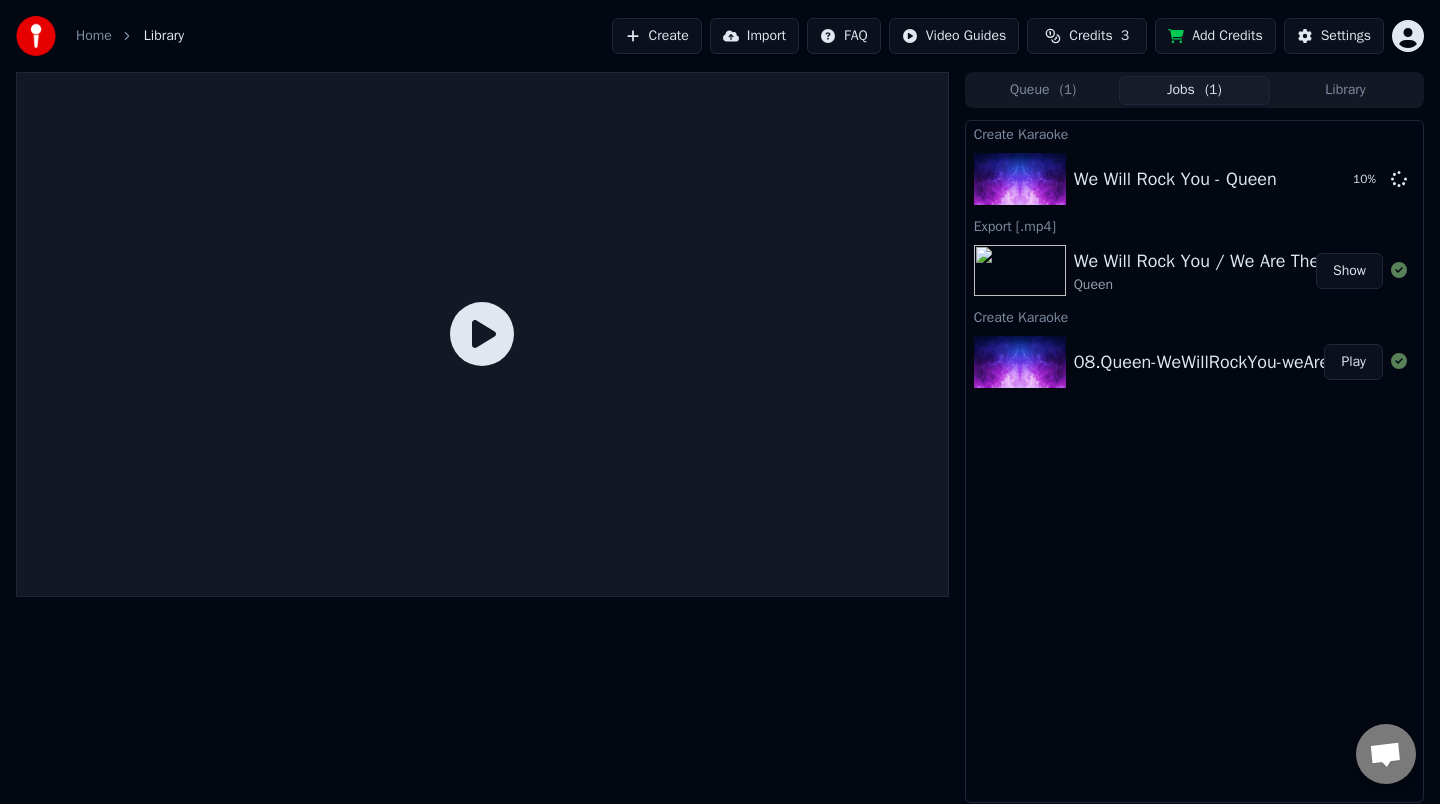 click 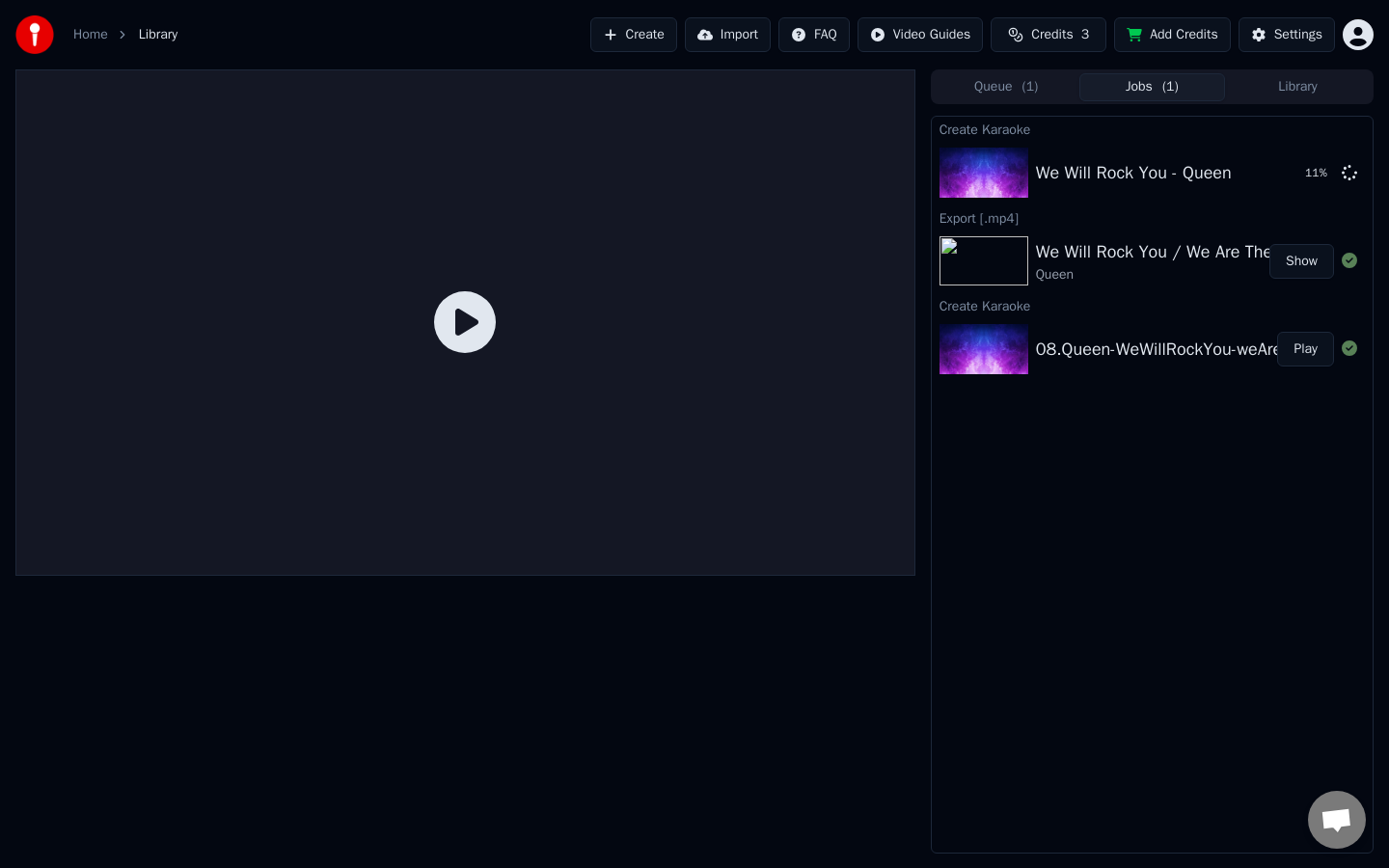 click 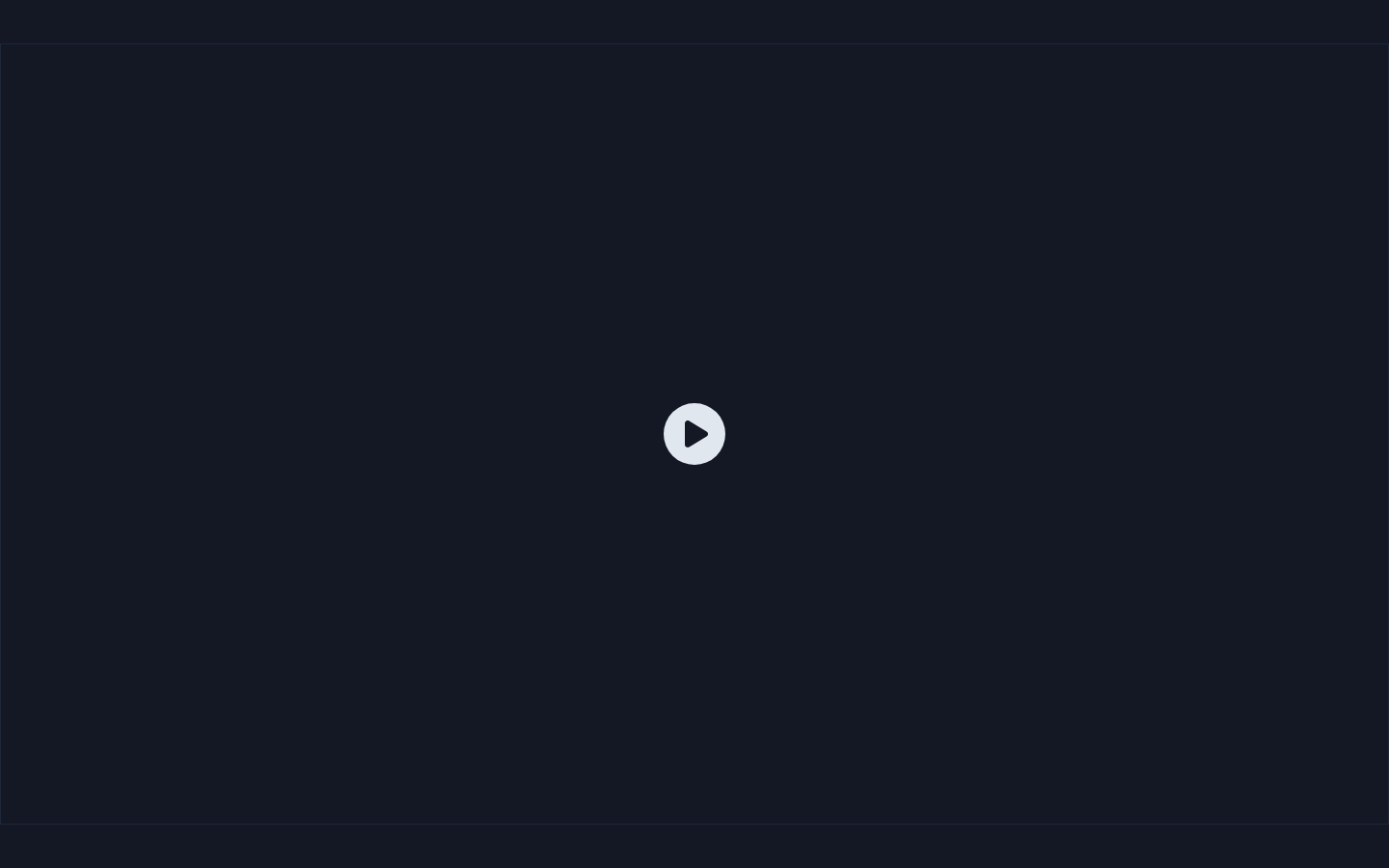 click 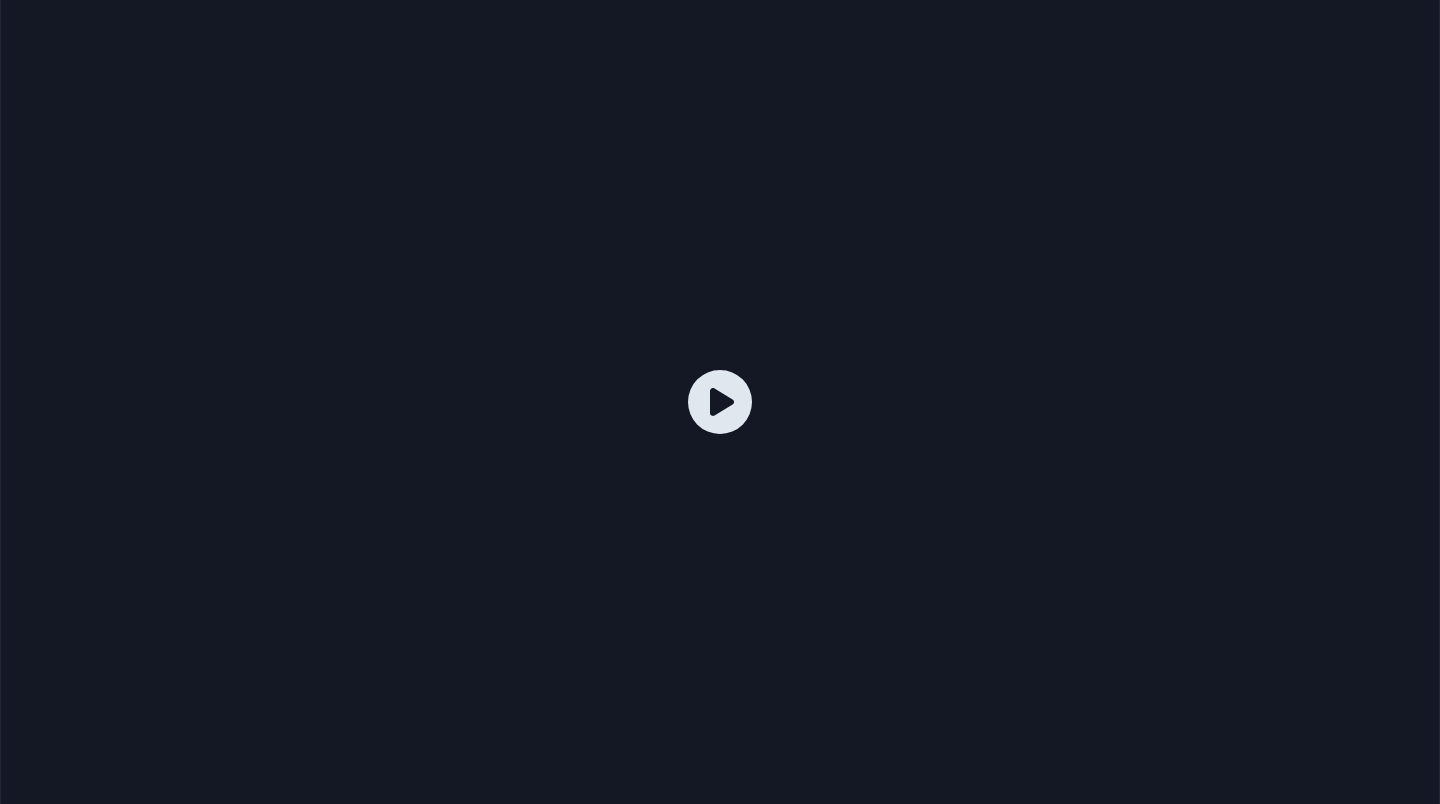 click 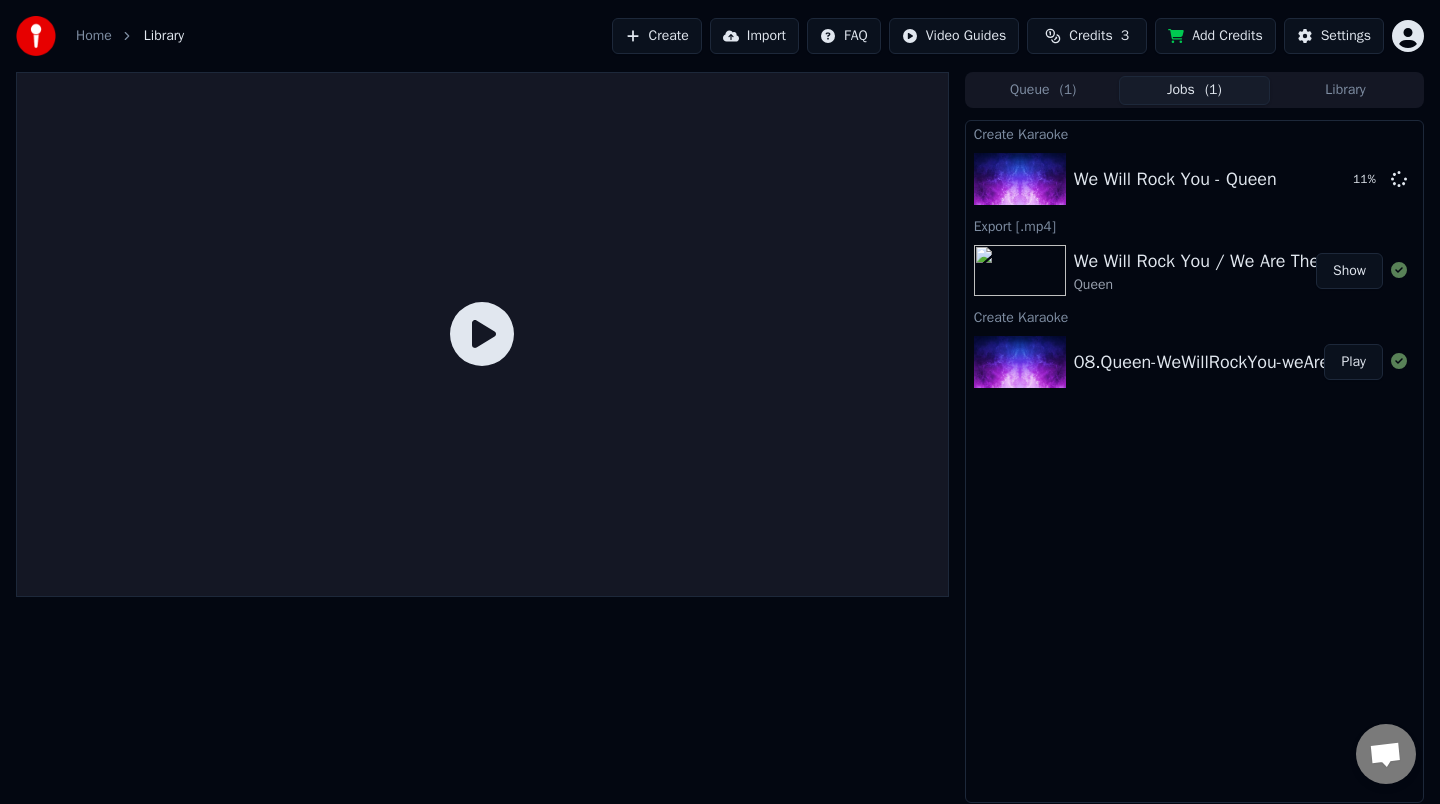 click 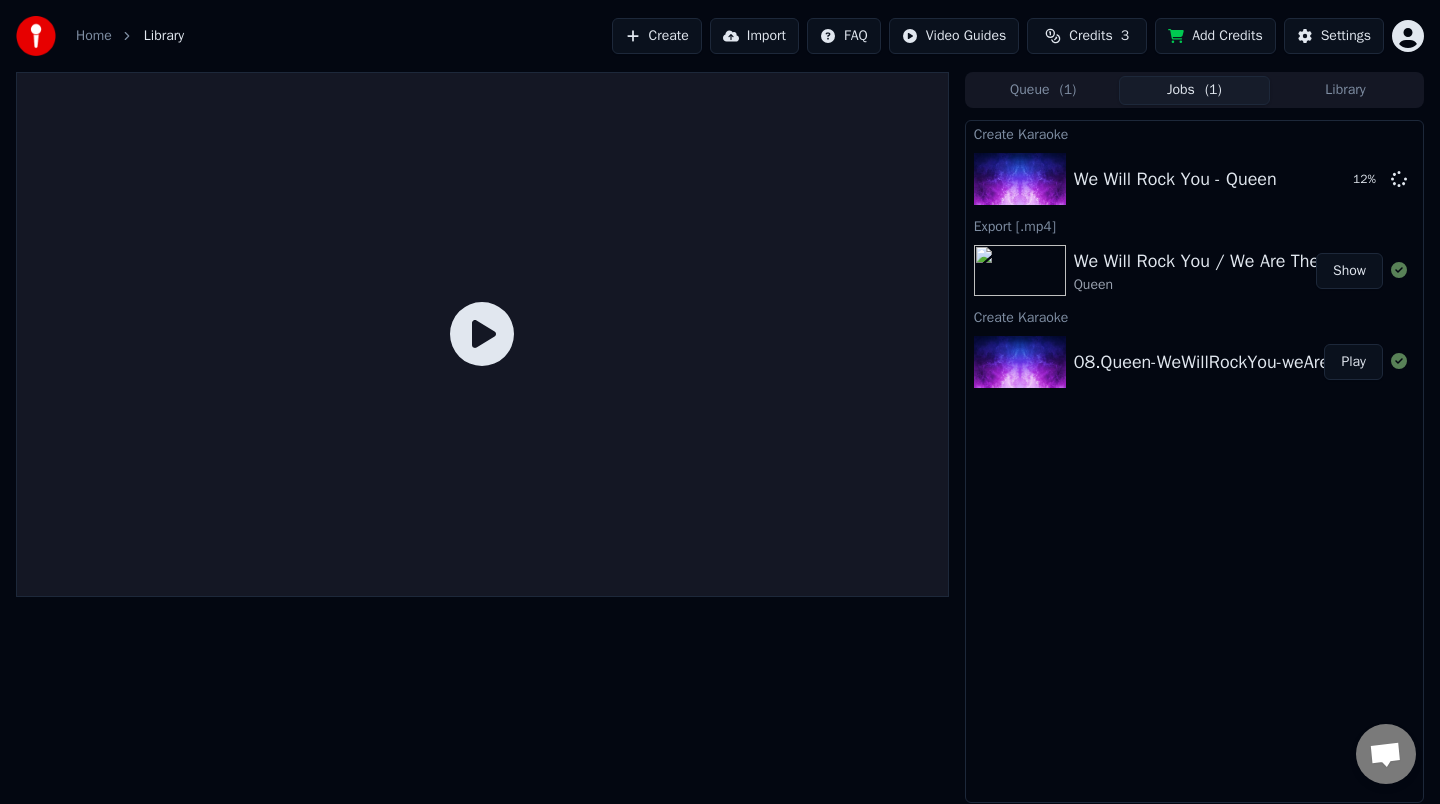 click on "Show" at bounding box center [1349, 271] 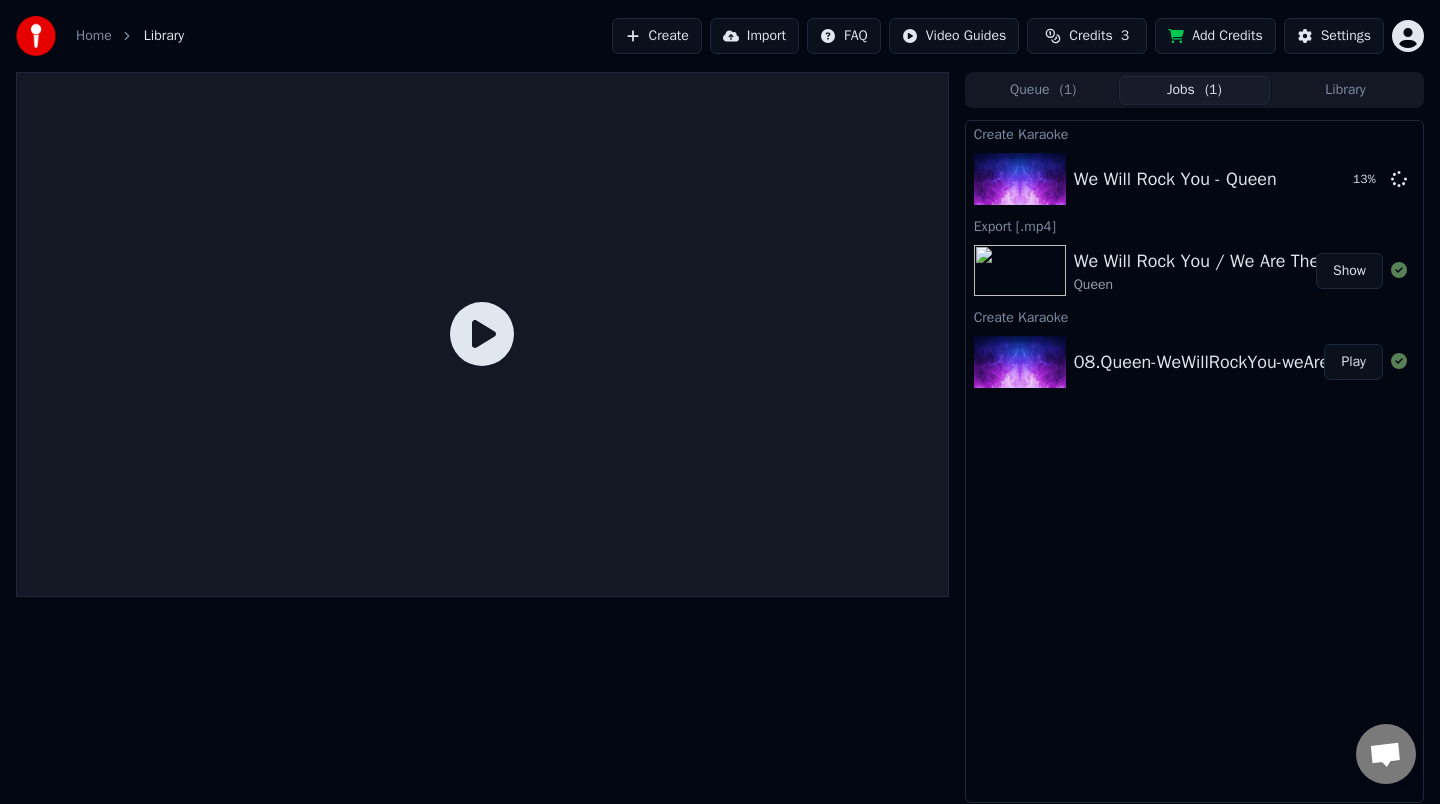 click on "Play" at bounding box center [1353, 362] 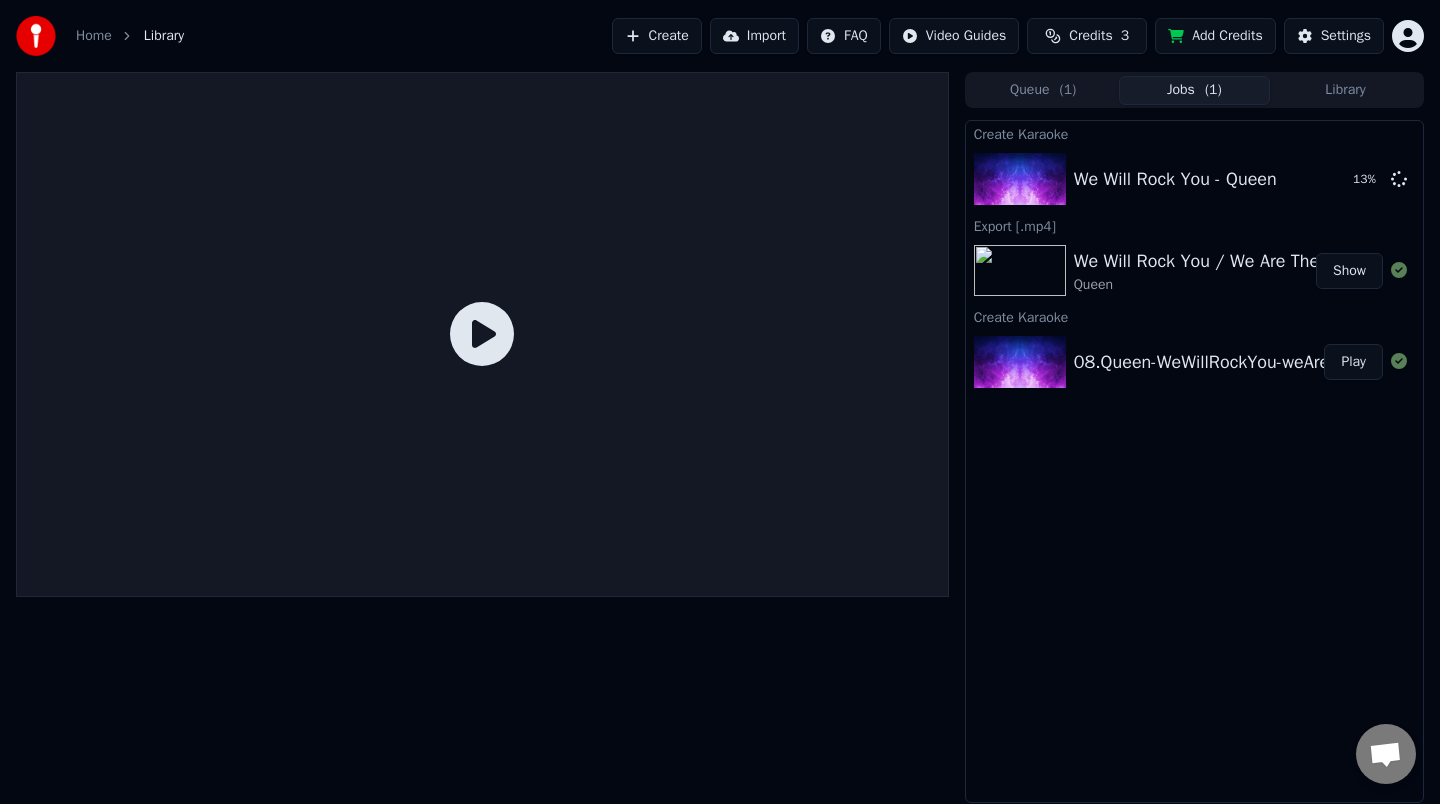 click on "08.Queen-WeWillRockYou-weAreTheChampions" at bounding box center [1260, 362] 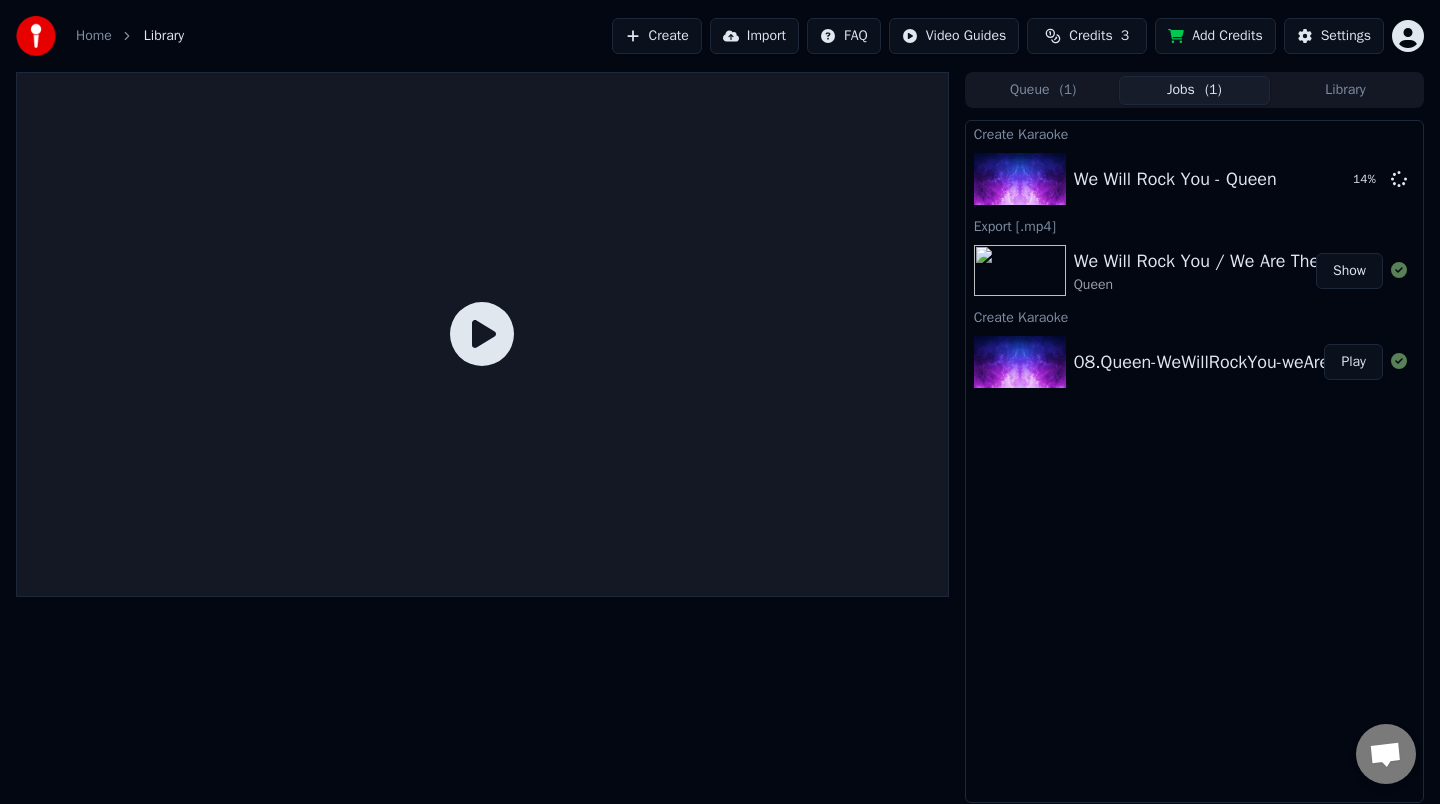 click on "Play" at bounding box center [1353, 362] 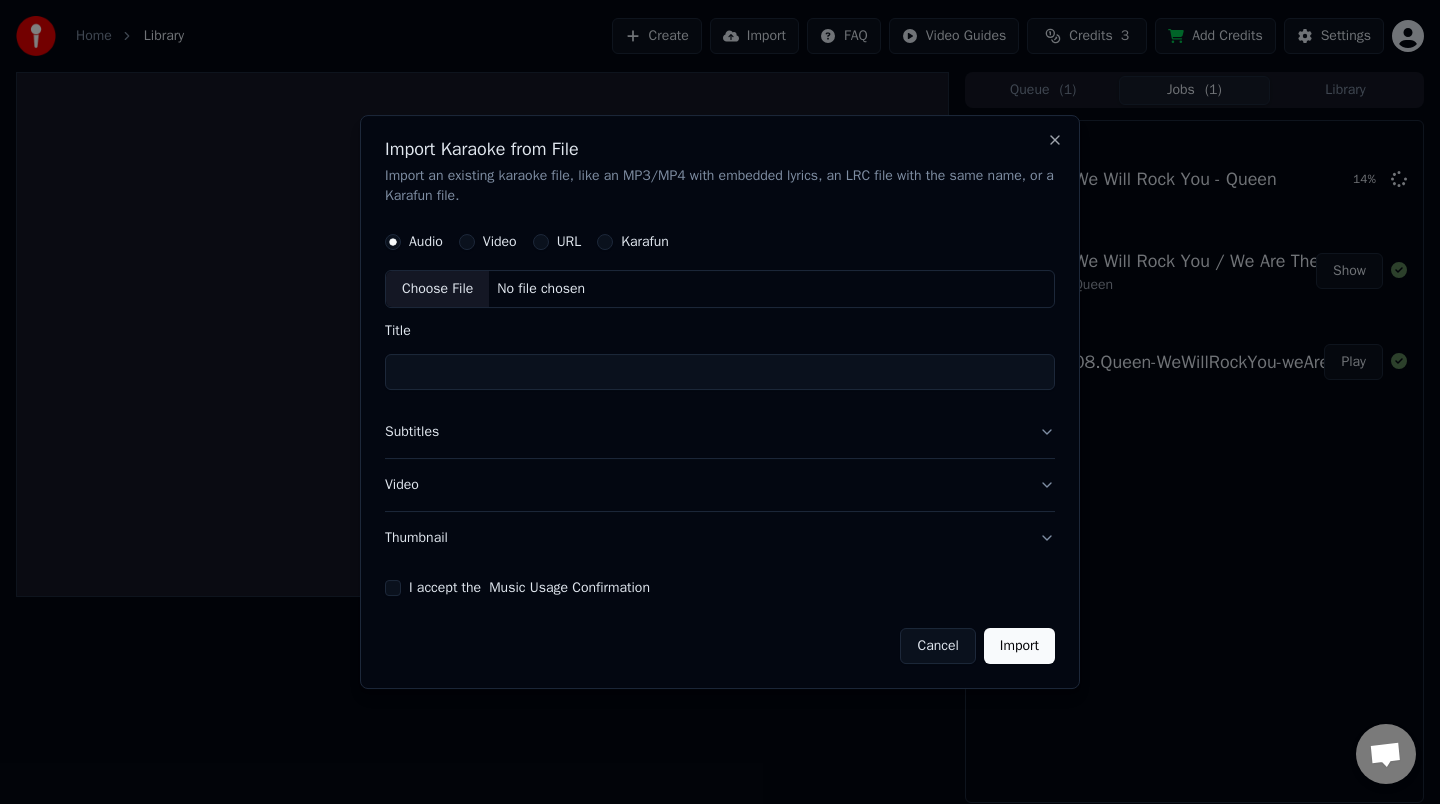click on "Import Karaoke from File Import an existing karaoke file, like an MP3/MP4 with embedded lyrics, an LRC file with the same name, or a Karafun file. Audio Video URL Karafun Choose File No file chosen Title Subtitles Video Thumbnail I accept the   Music Usage Confirmation Cancel Import Close" at bounding box center (720, 402) 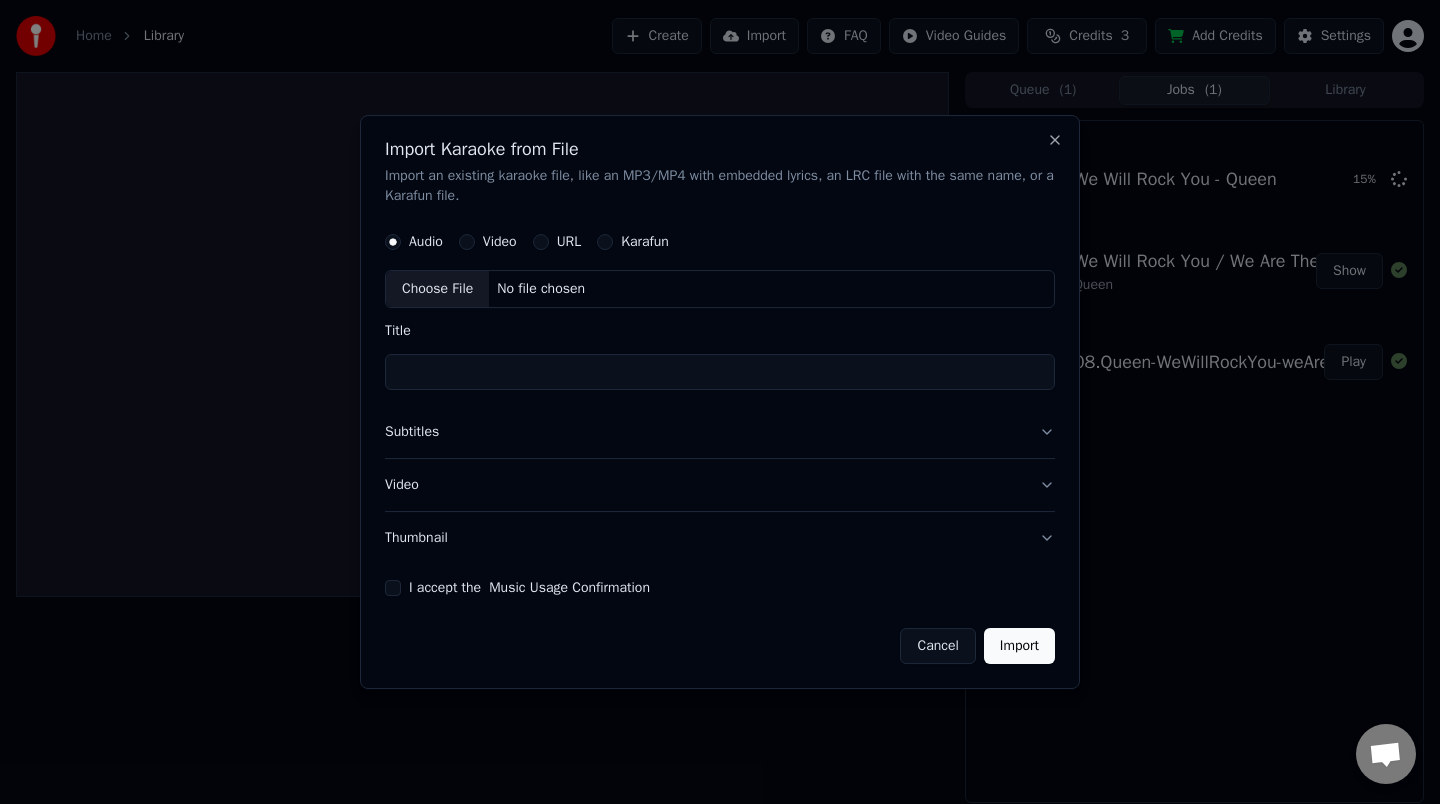 click on "Import Karaoke from File Import an existing karaoke file, like an MP3/MP4 with embedded lyrics, an LRC file with the same name, or a Karafun file. Audio Video URL Karafun Choose File No file chosen Title Subtitles Video Thumbnail I accept the   Music Usage Confirmation Cancel Import Close" at bounding box center [720, 402] 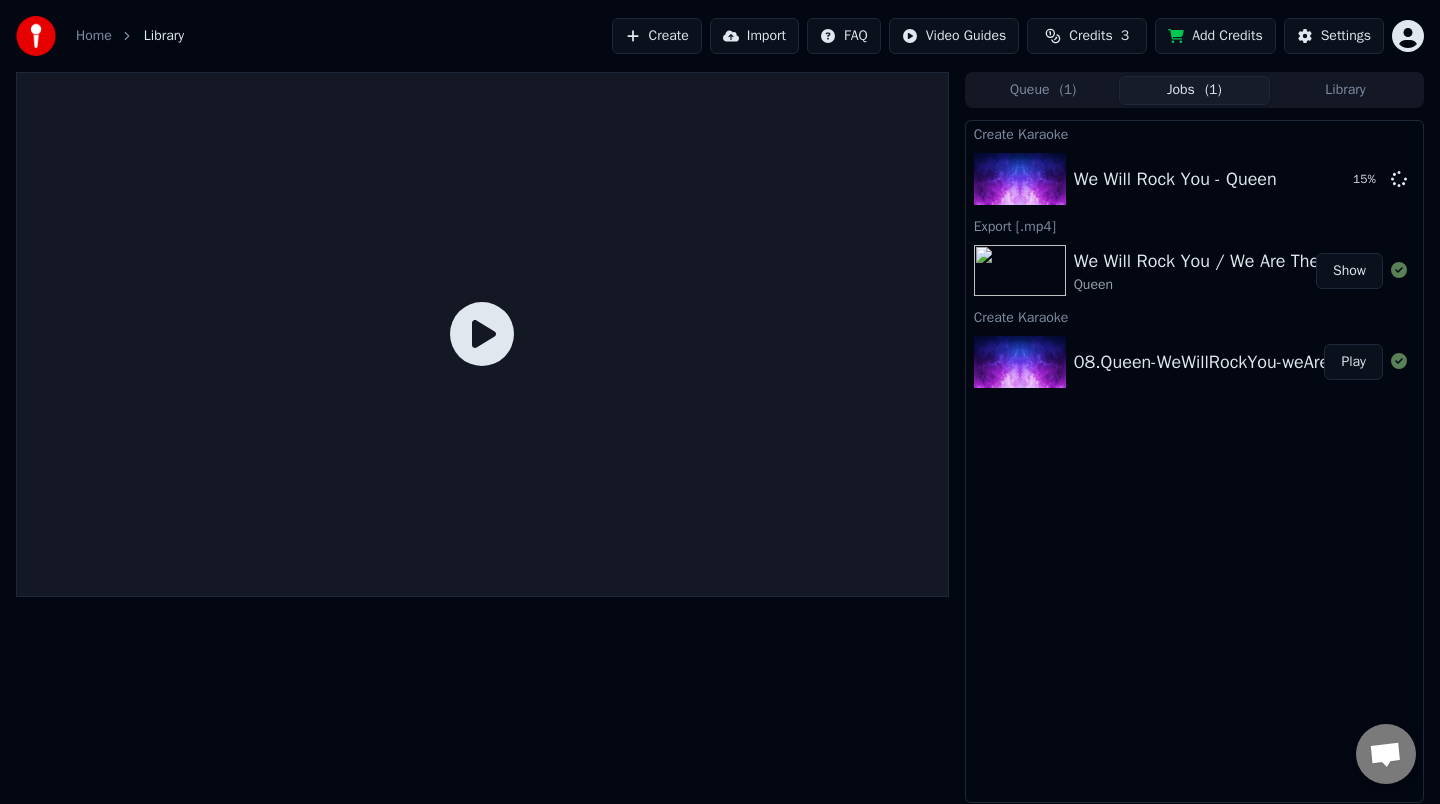 click on "Queue ( 1 )" at bounding box center [1043, 90] 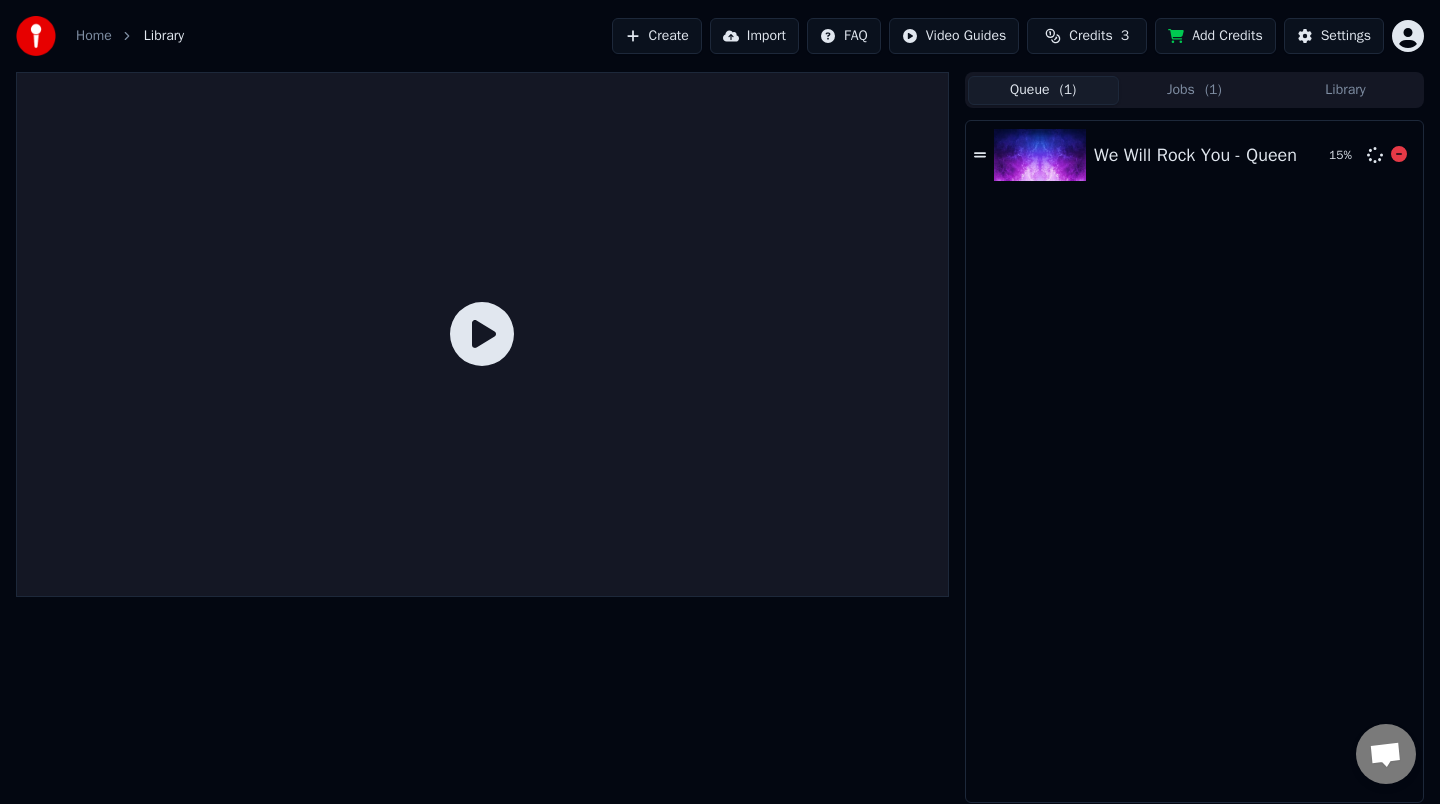 click on "We Will Rock You - Queen 15 %" at bounding box center [1194, 155] 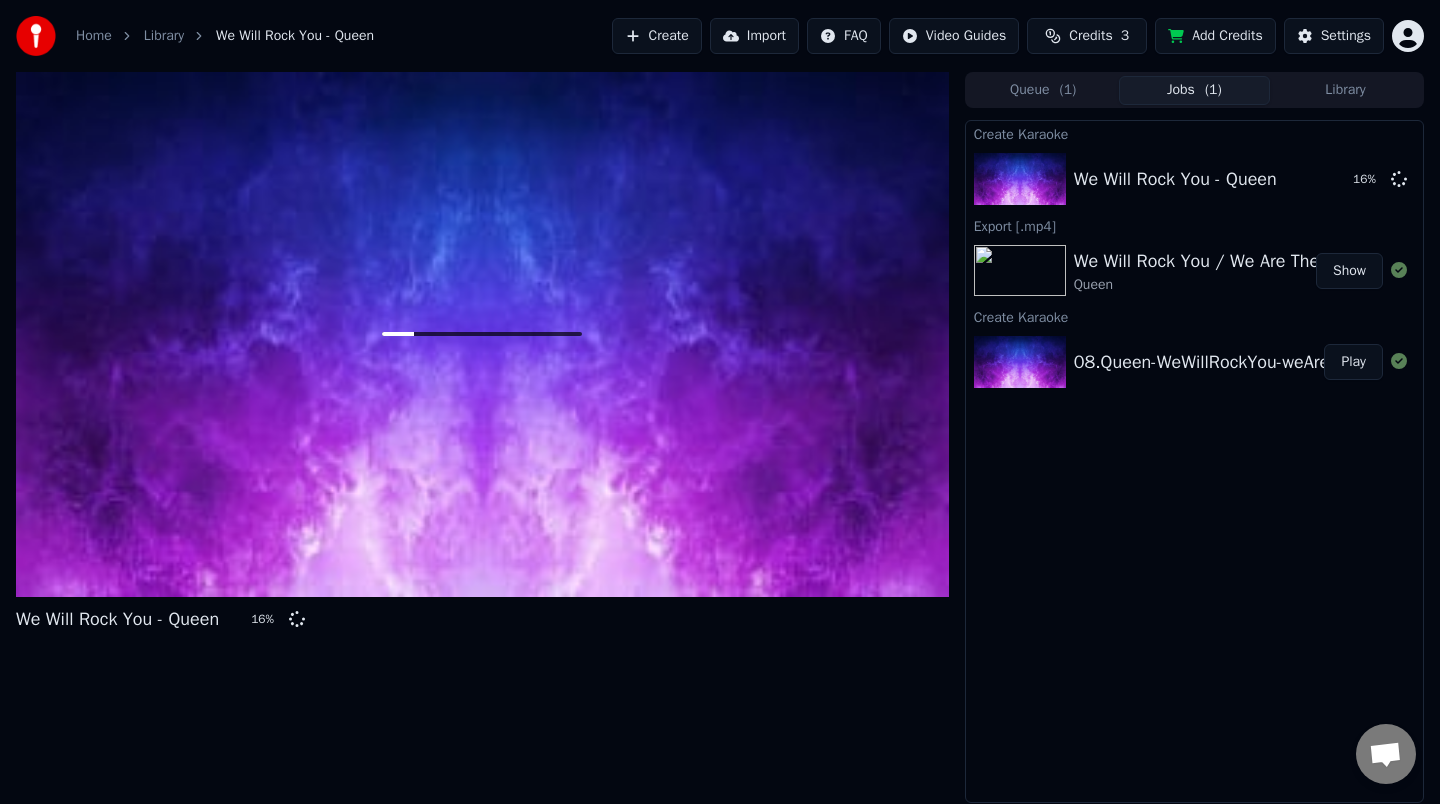 click on "Jobs ( 1 )" at bounding box center [1194, 90] 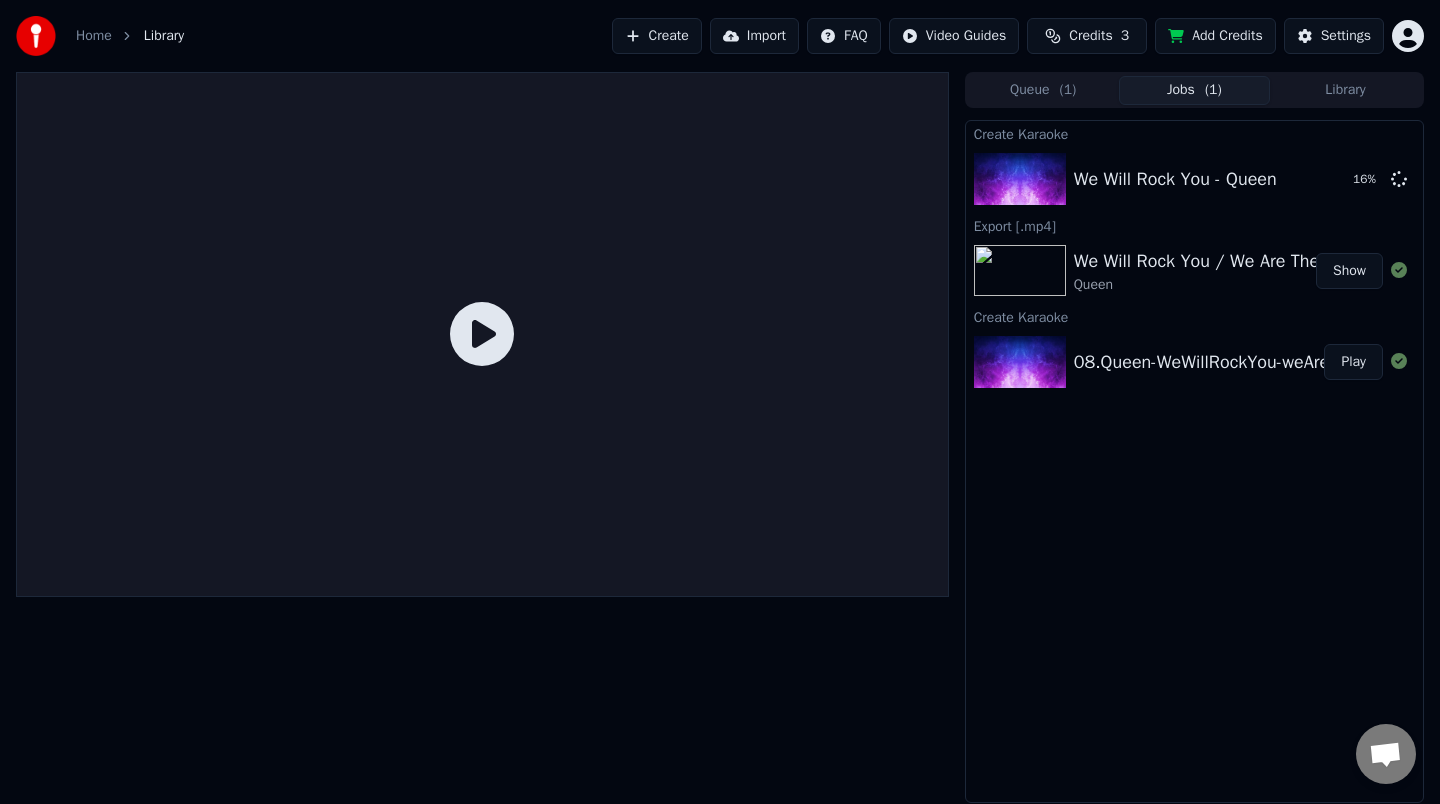 click 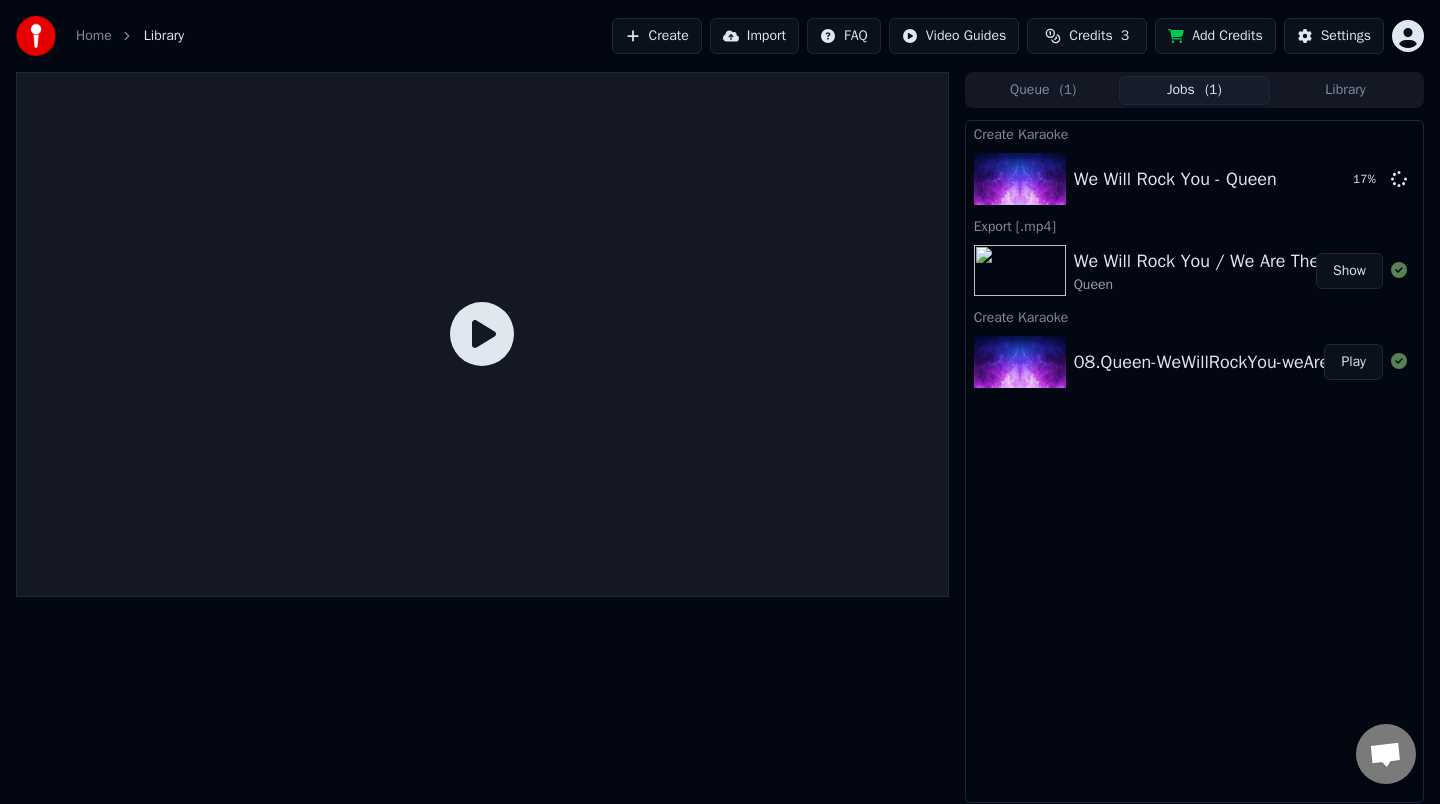 click at bounding box center [1020, 362] 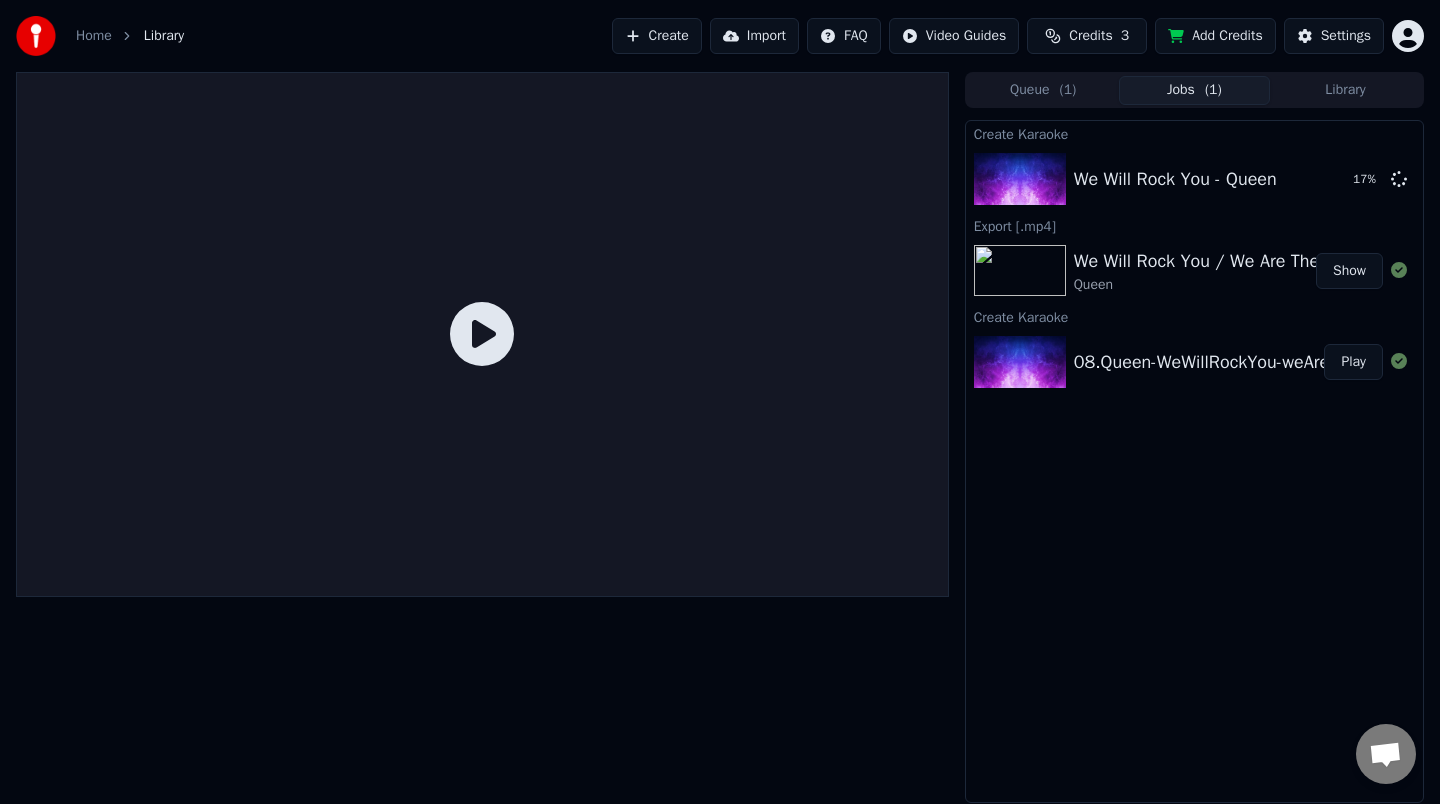 click on "Queen" at bounding box center (1243, 285) 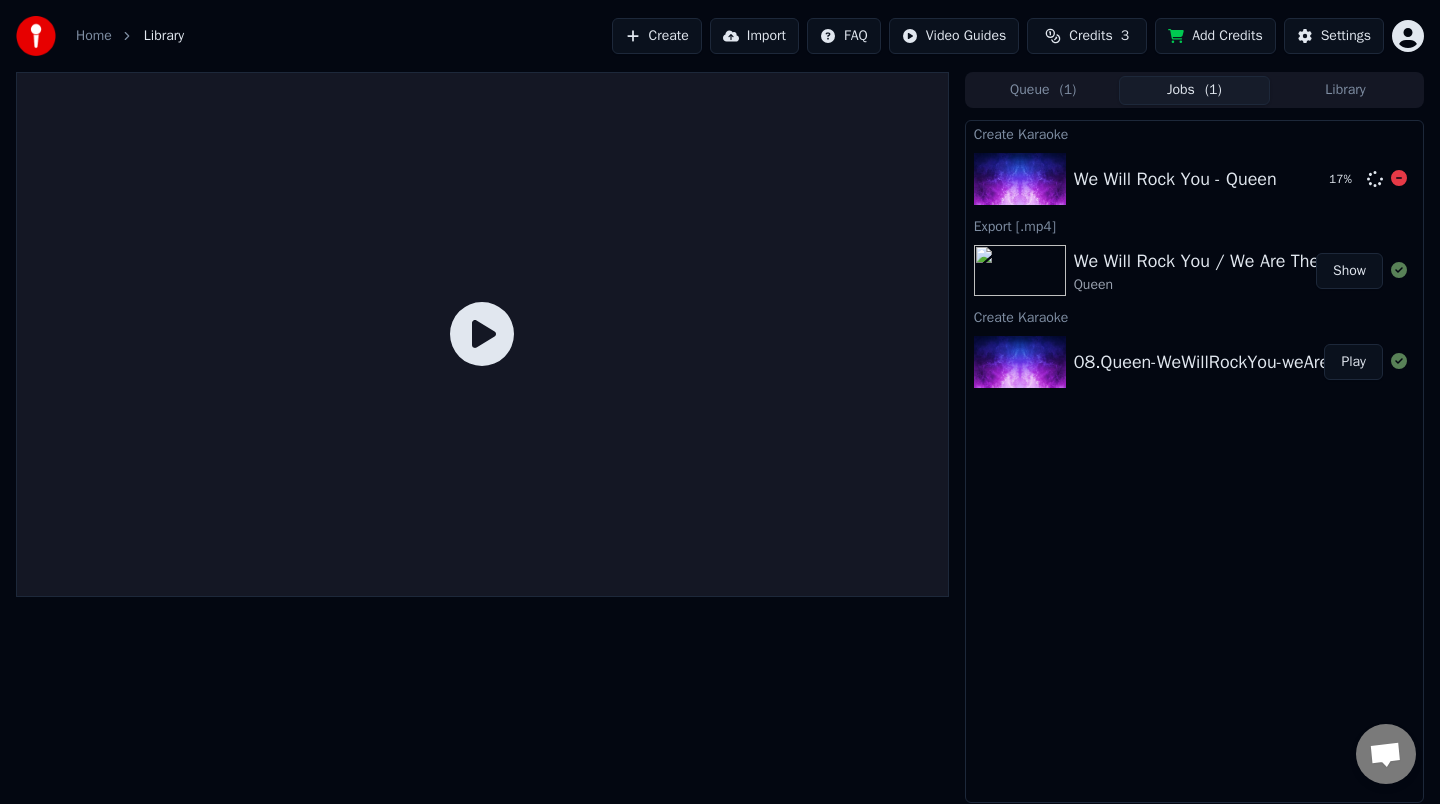 click on "We Will Rock You - Queen" at bounding box center (1175, 179) 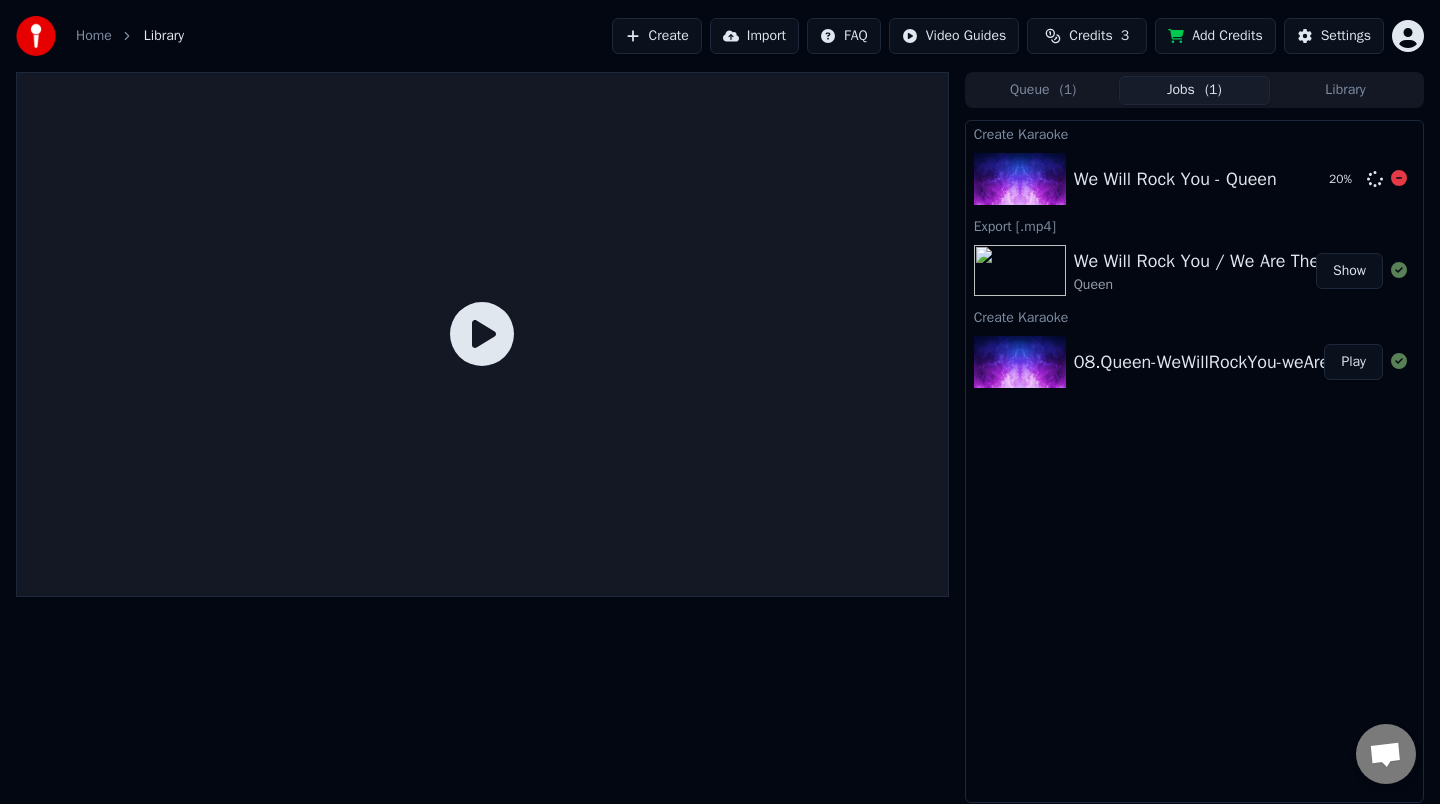 click on "We Will Rock You - Queen" at bounding box center (1175, 179) 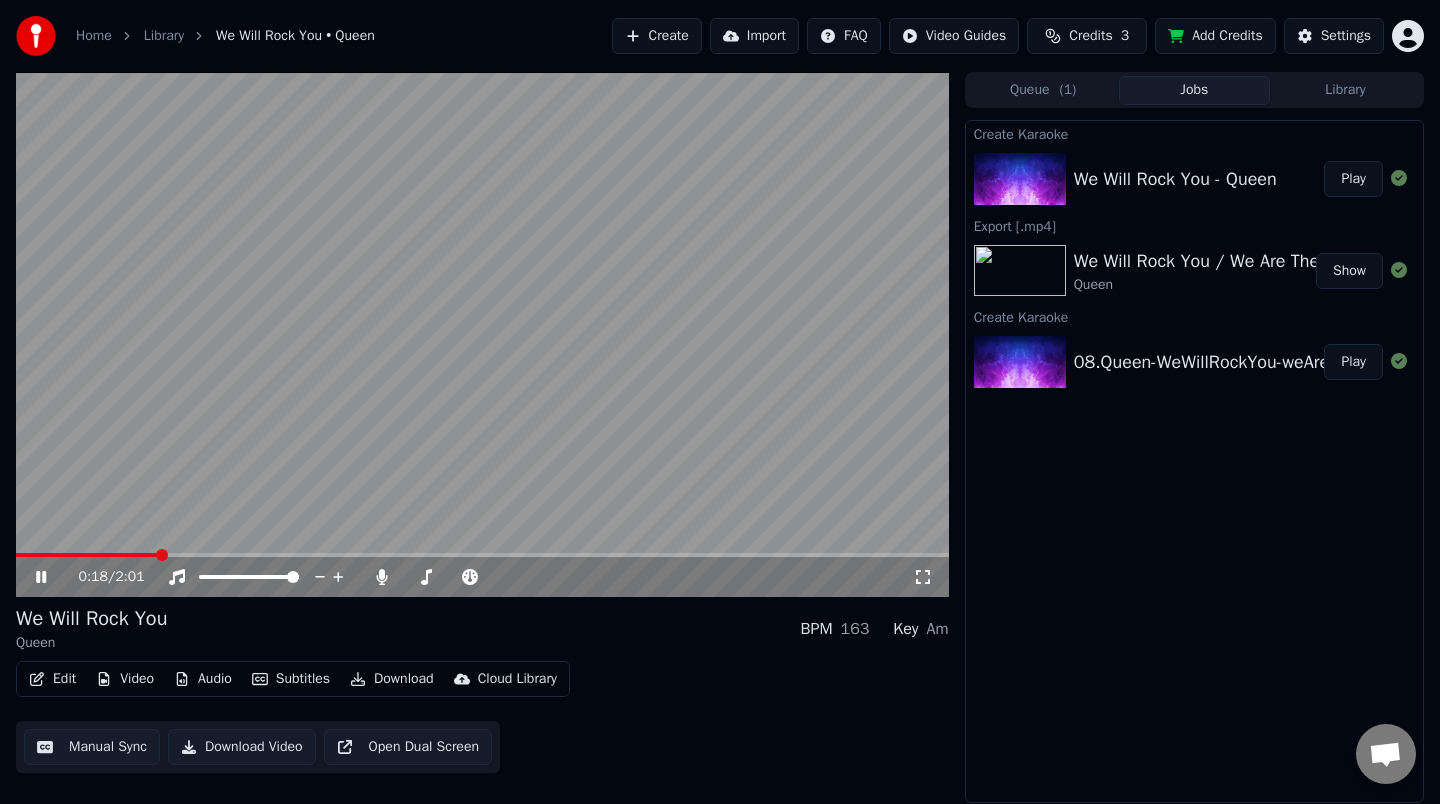 click on "0:18  /  2:01" at bounding box center (482, 334) 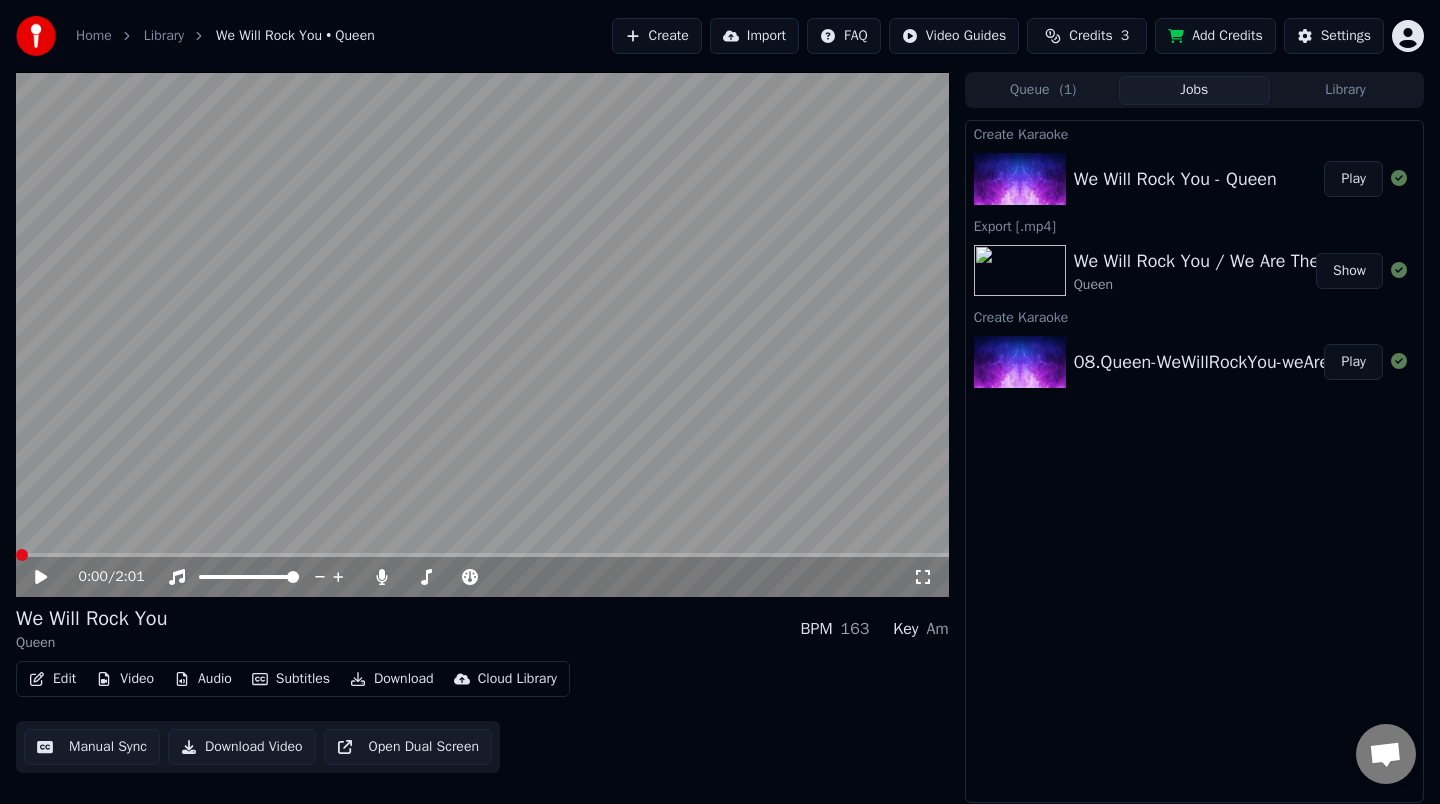 click on "0:00  /  2:01 We Will Rock You Queen BPM 163 Key Am Edit Video Audio Subtitles Download Cloud Library Manual Sync Download Video Open Dual Screen Queue ( 1 ) Jobs Library Create Karaoke We Will Rock You - Queen Play Export [.mp4] We Will Rock You / We Are The Champions Queen Show Create Karaoke 08.Queen-WeWillRockYou-weAreTheChampions Play" at bounding box center [720, 437] 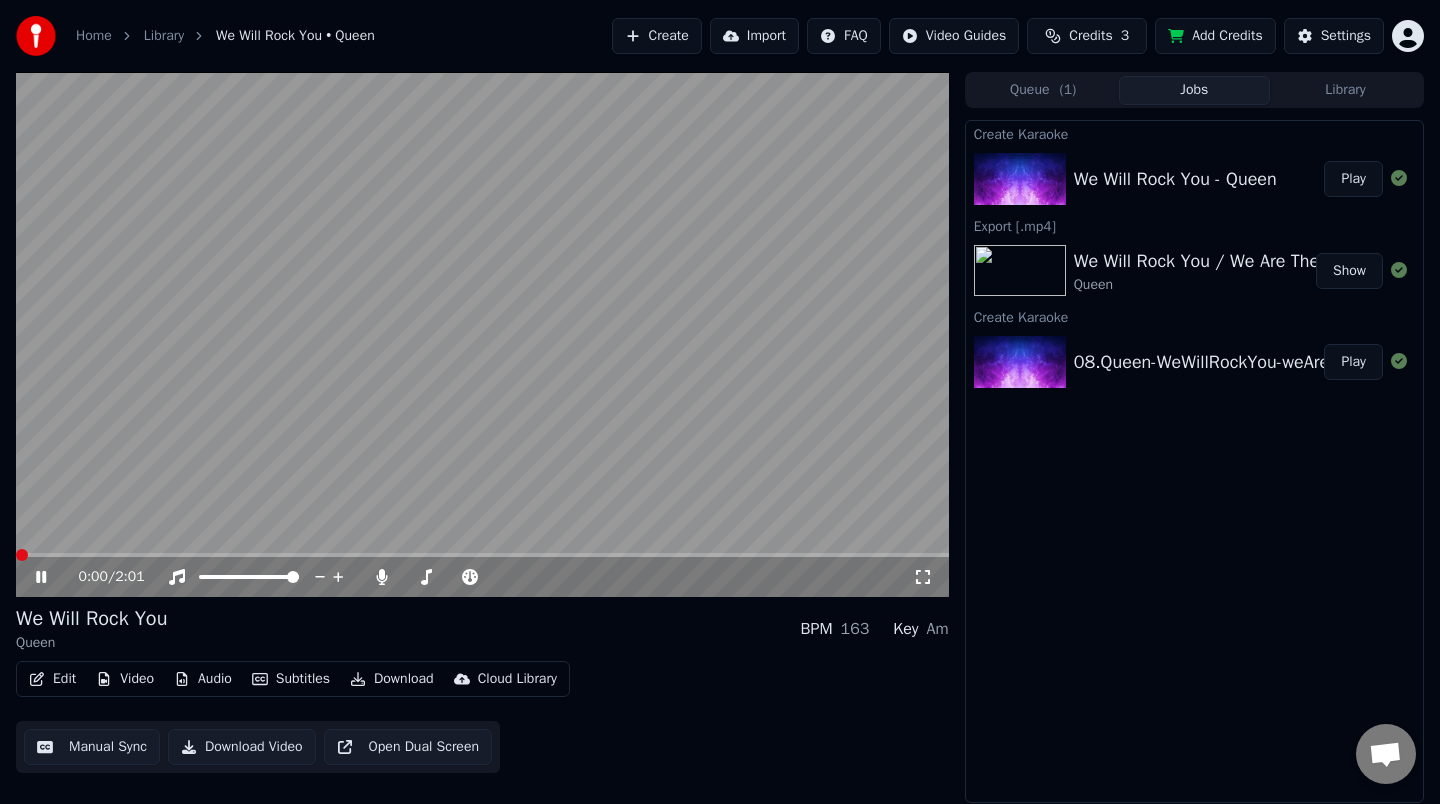 click at bounding box center (22, 555) 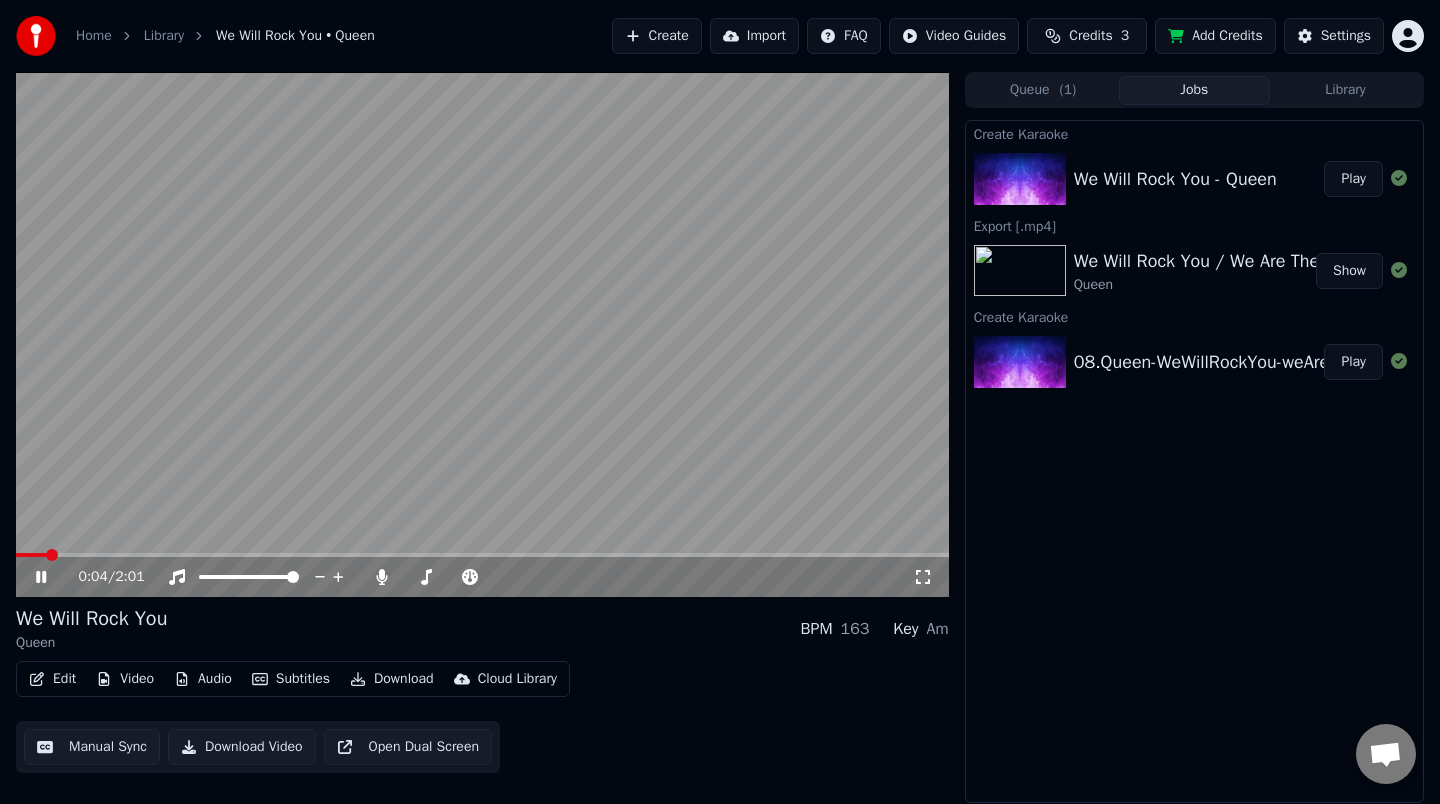 click at bounding box center (482, 555) 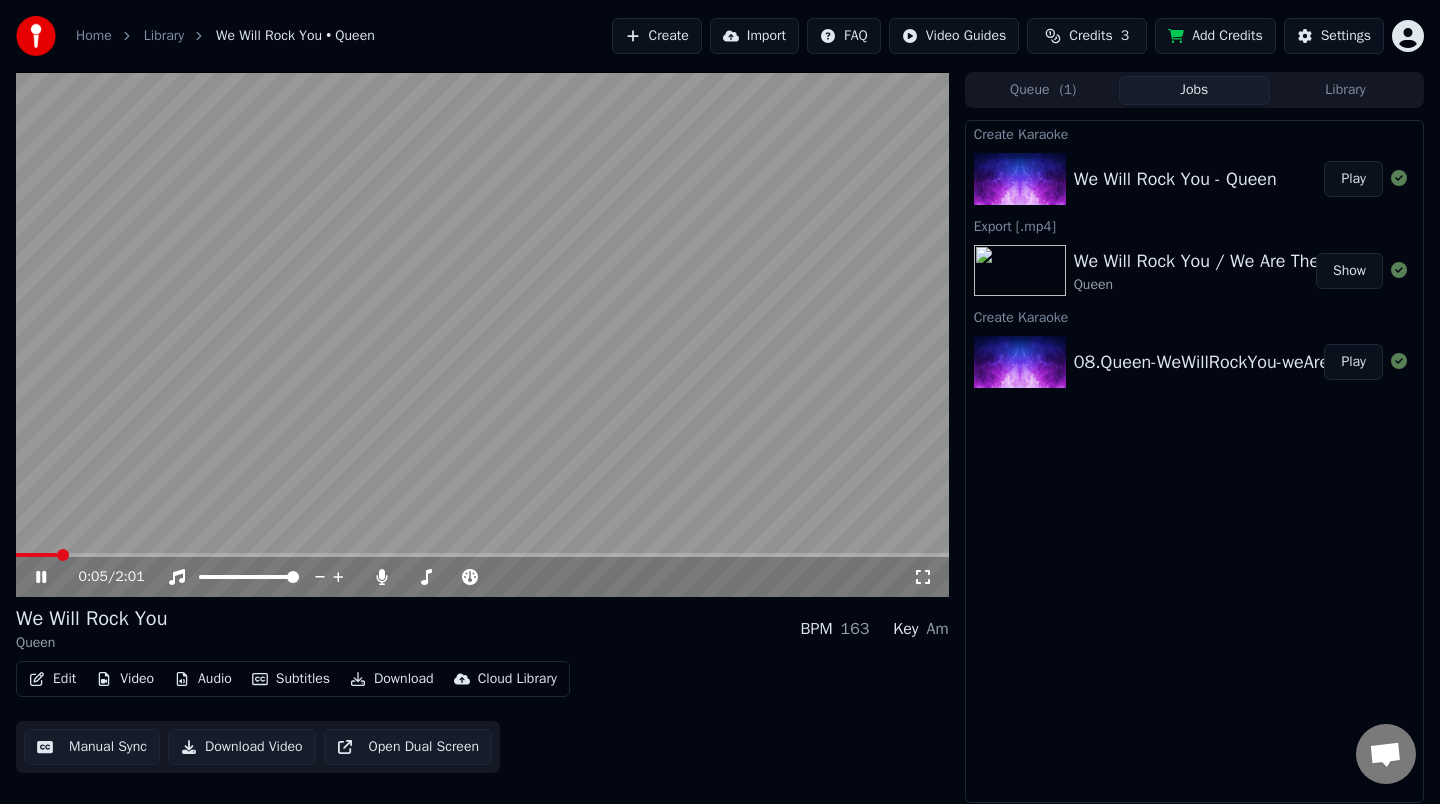 click at bounding box center (63, 555) 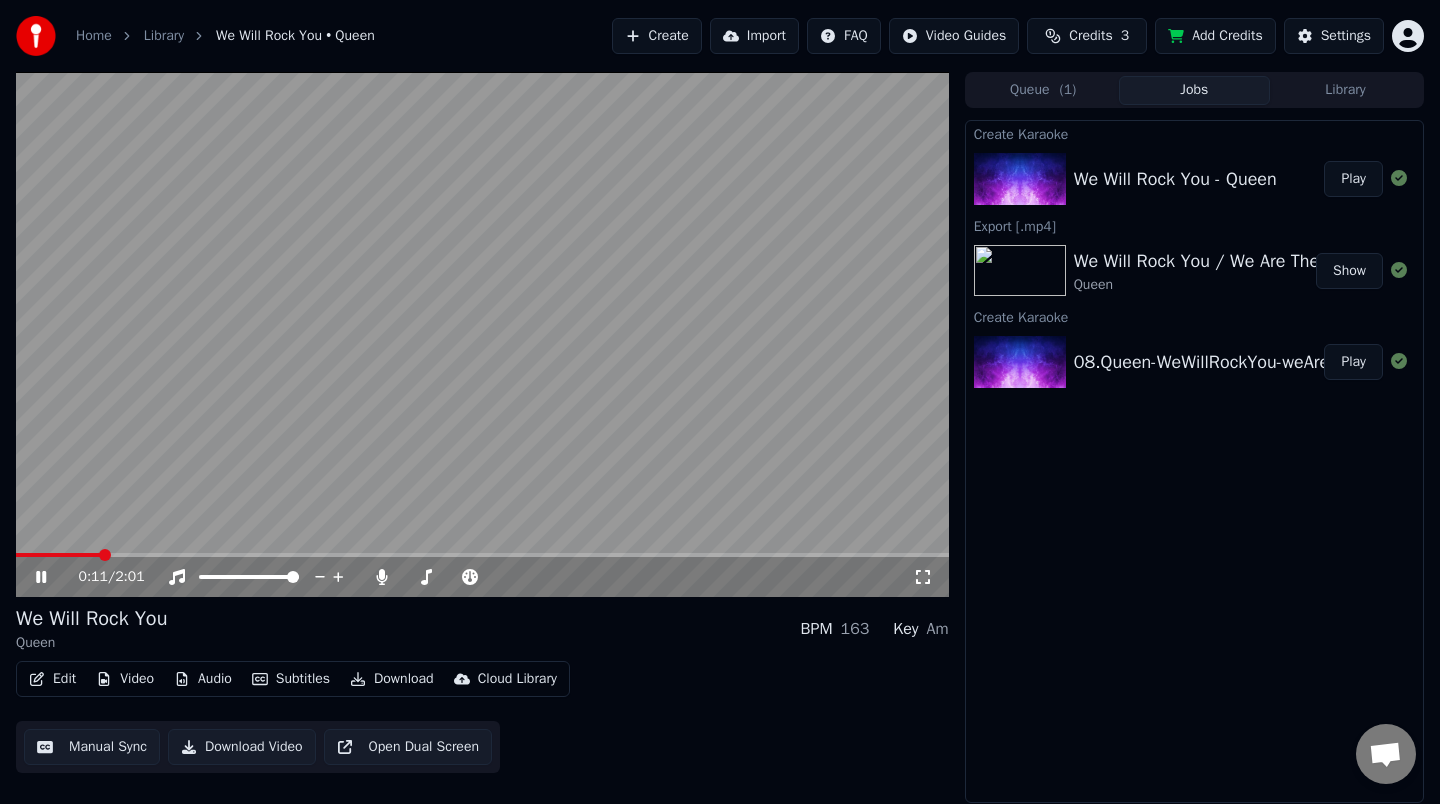 click at bounding box center [482, 555] 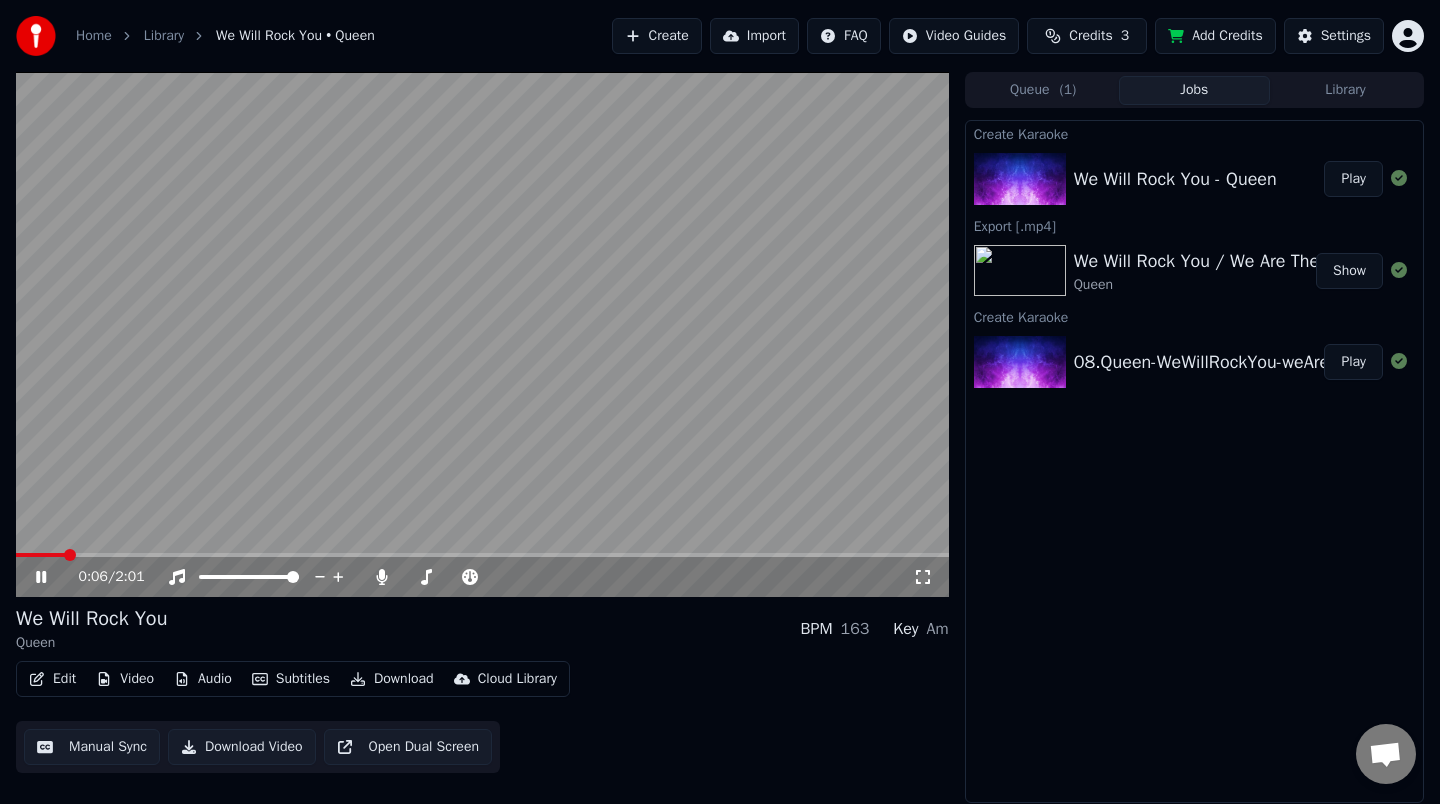 click at bounding box center (482, 334) 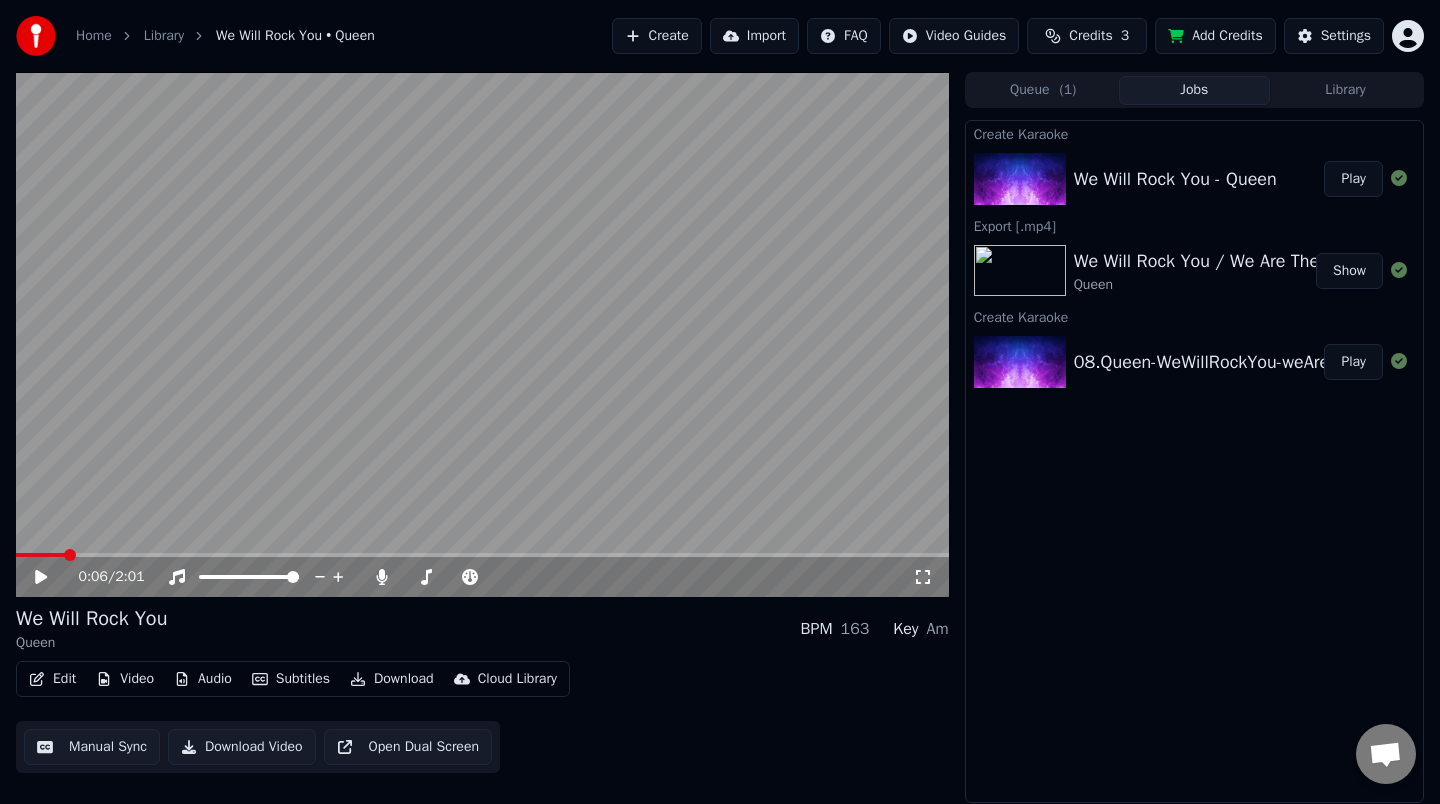 click on "0:06  /  2:01" at bounding box center (482, 577) 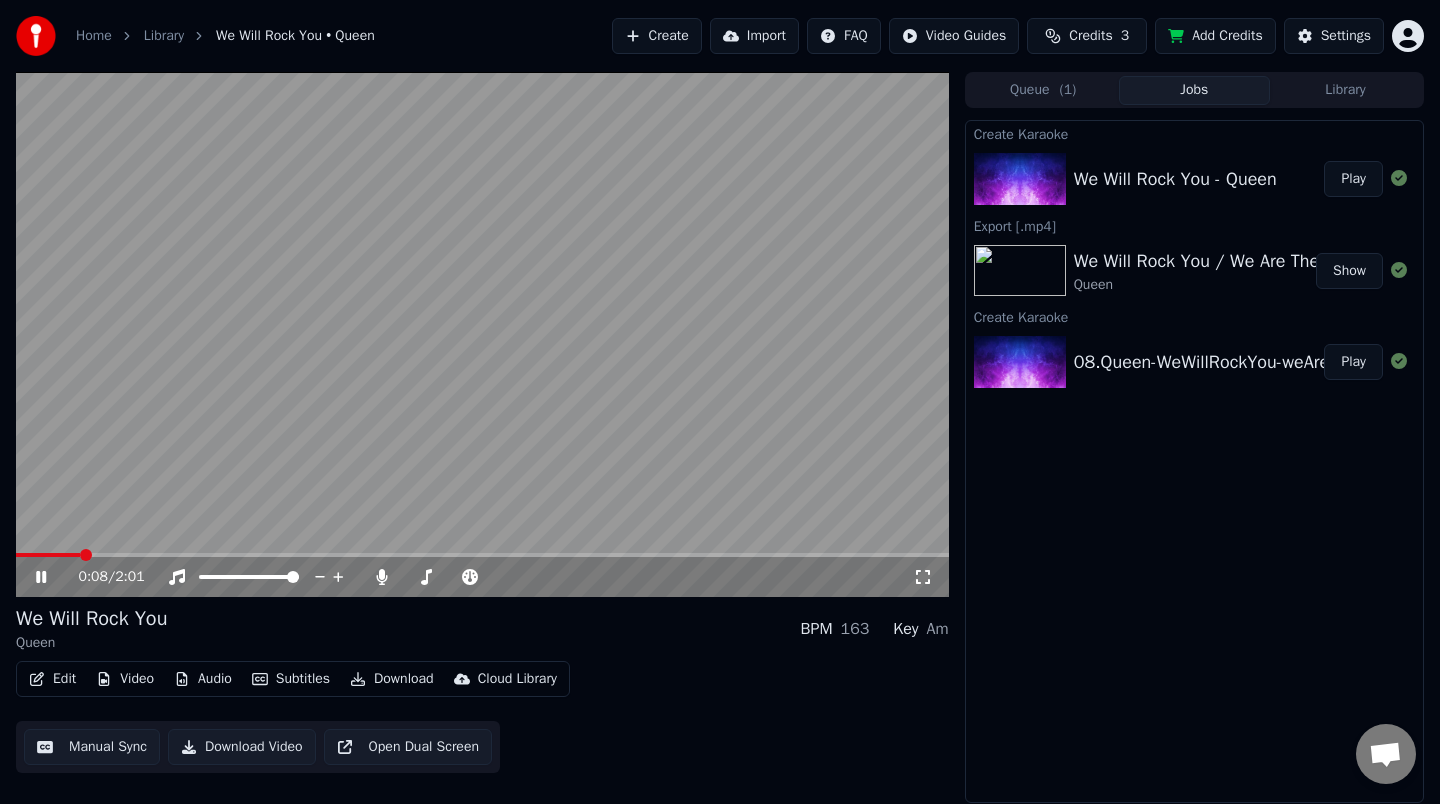click at bounding box center (482, 555) 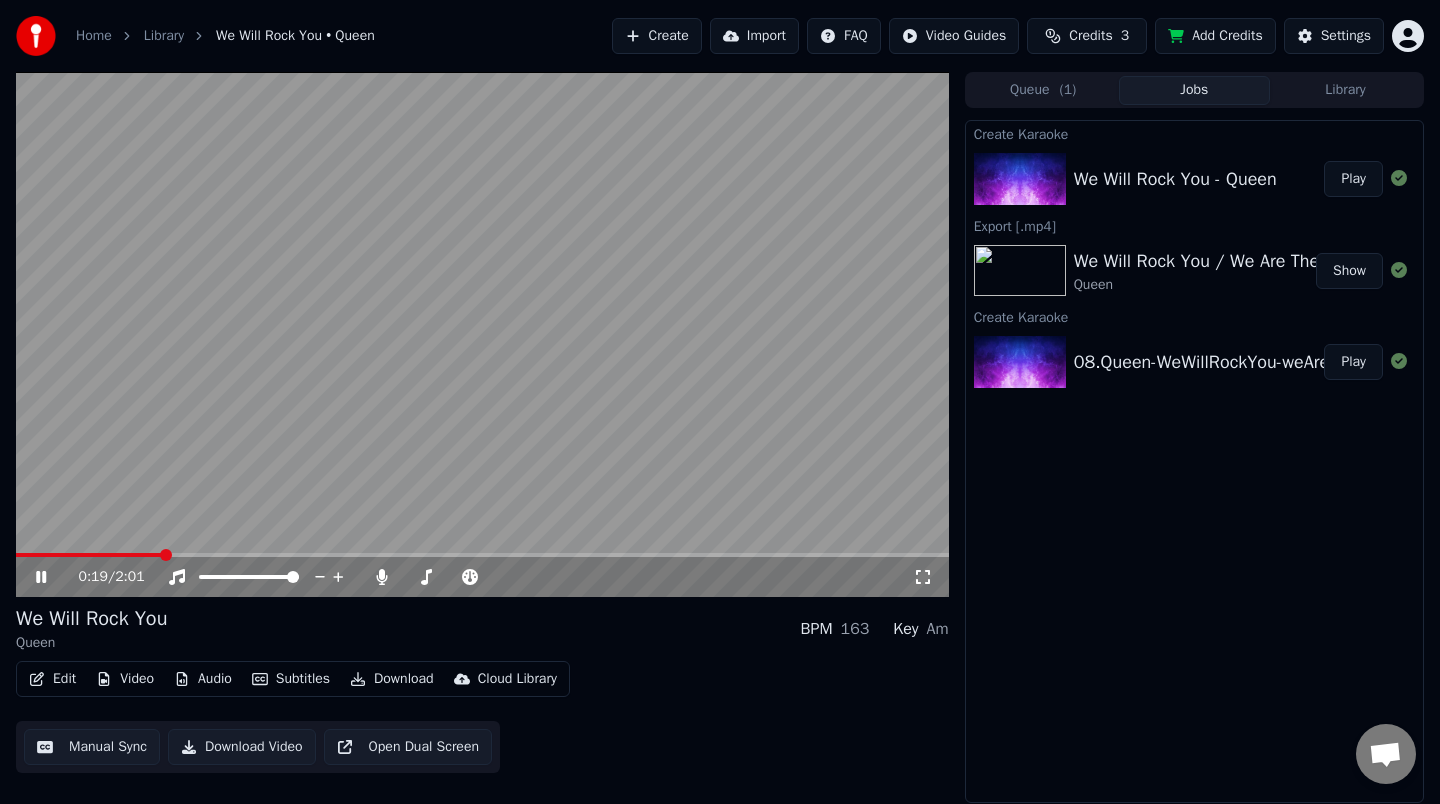 click at bounding box center [482, 555] 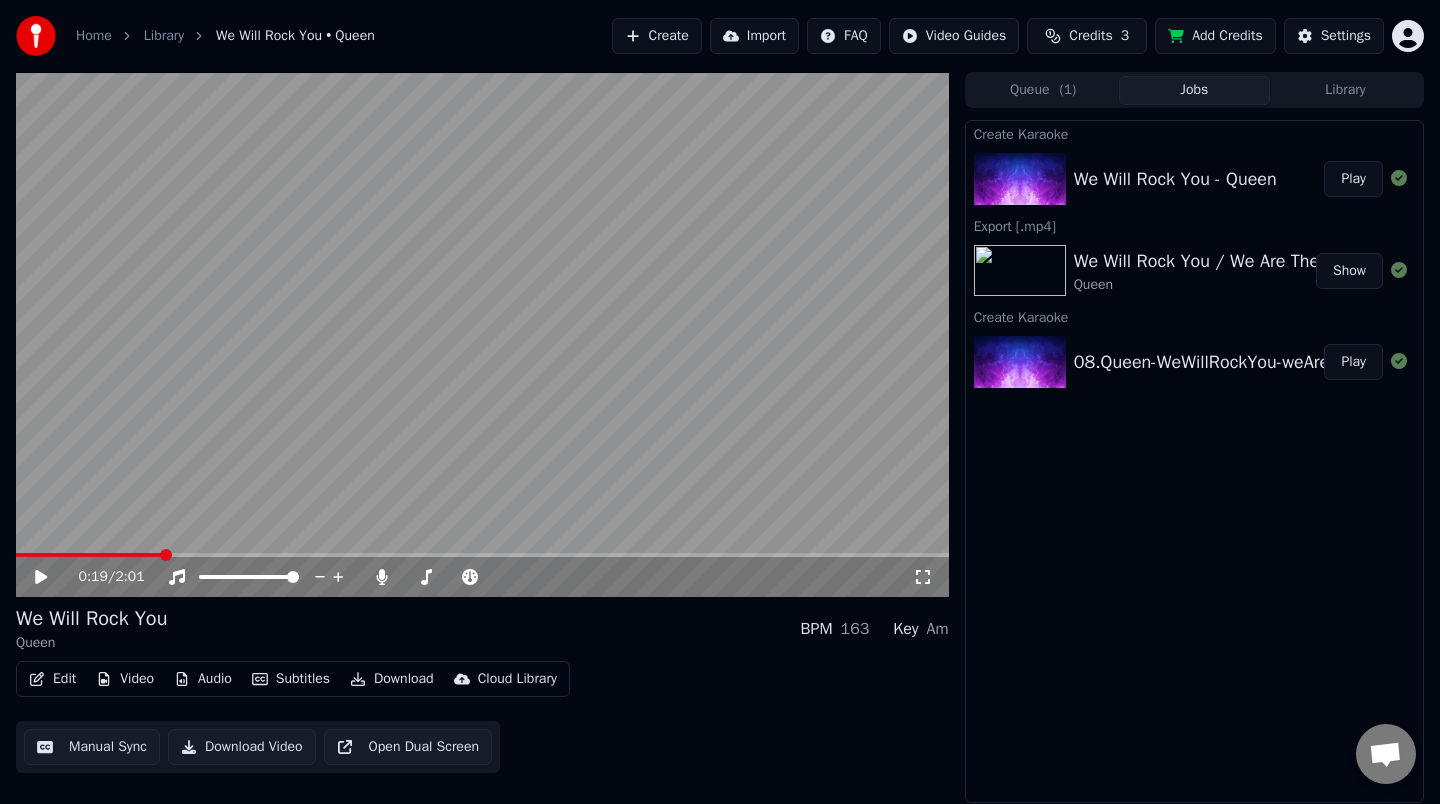click at bounding box center (482, 334) 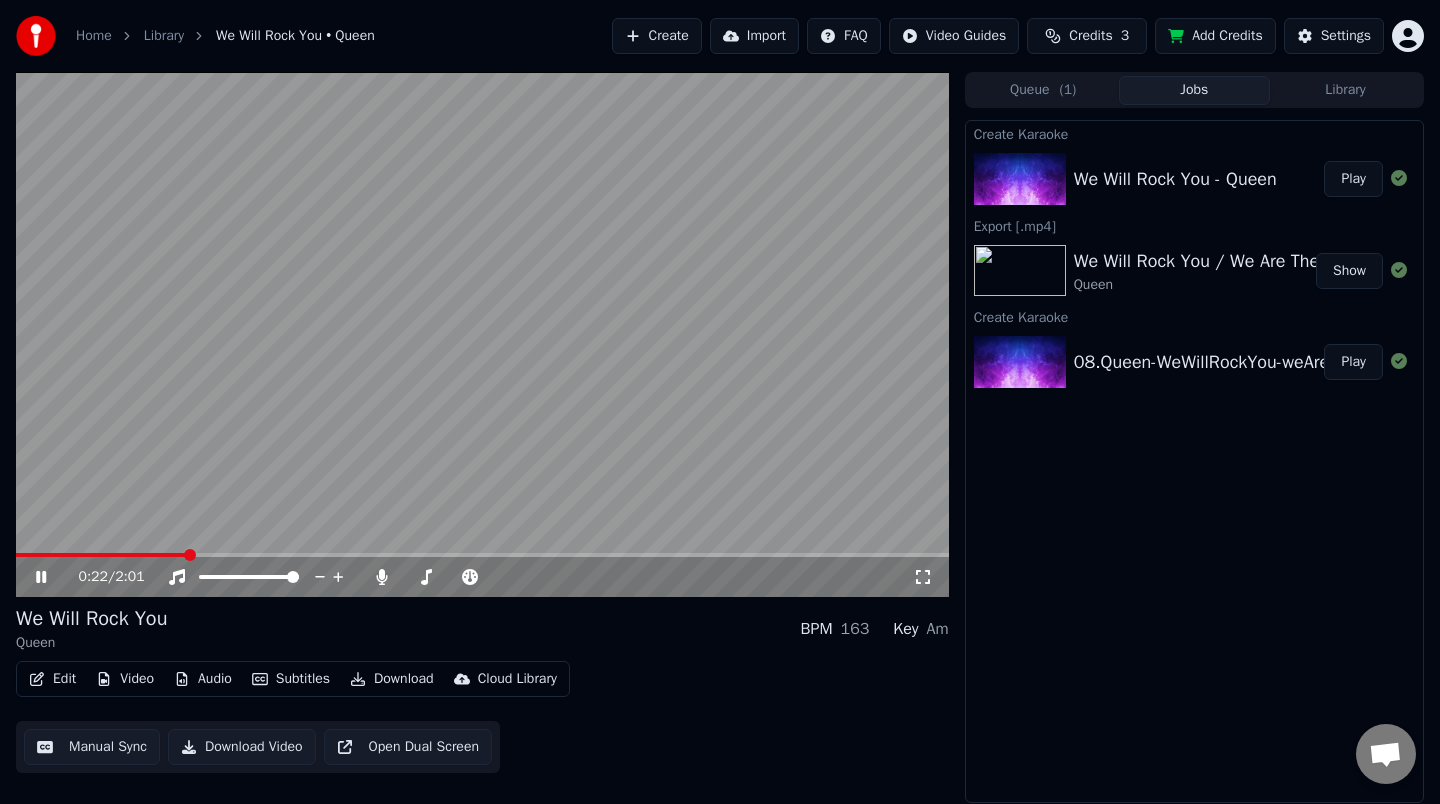 click at bounding box center (482, 555) 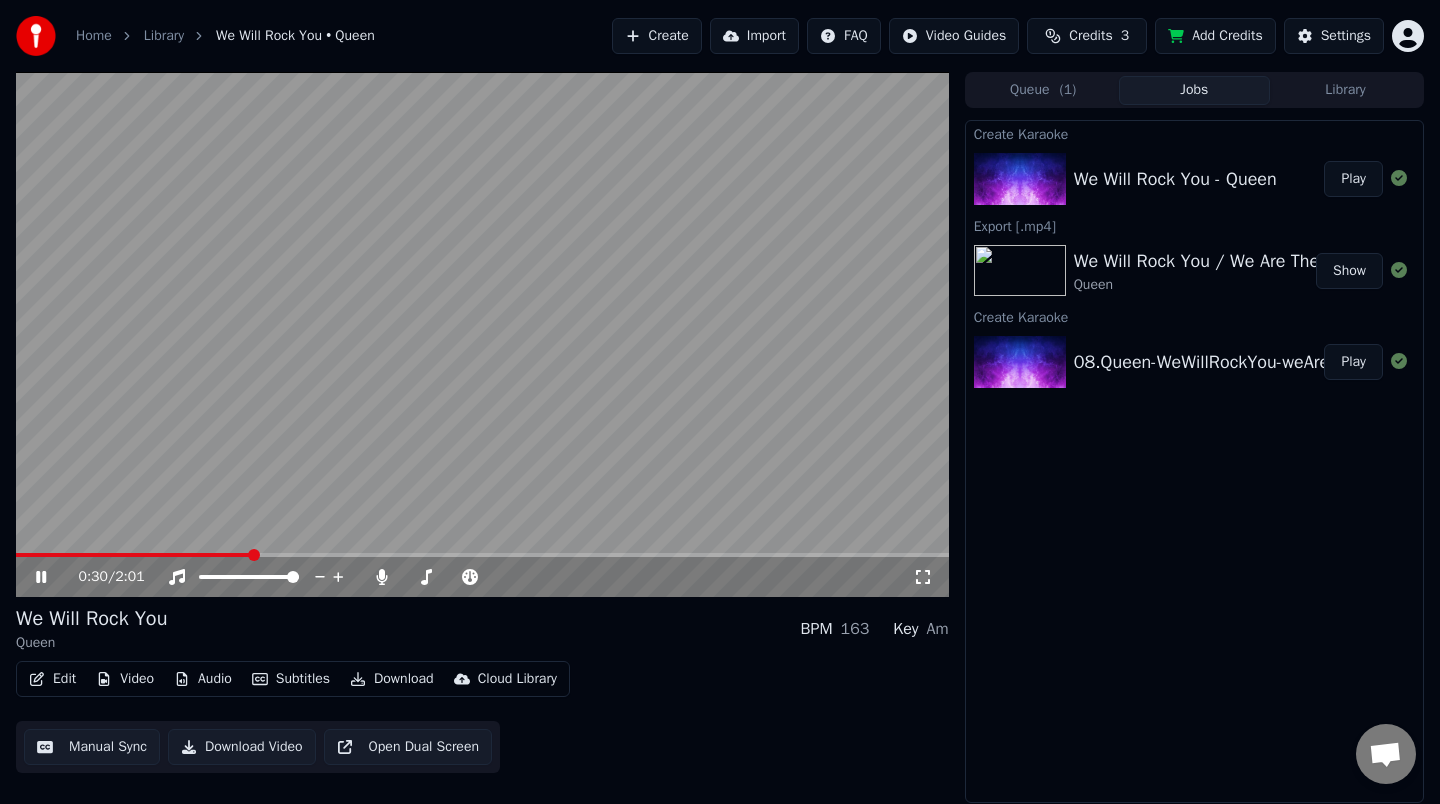 click at bounding box center [482, 555] 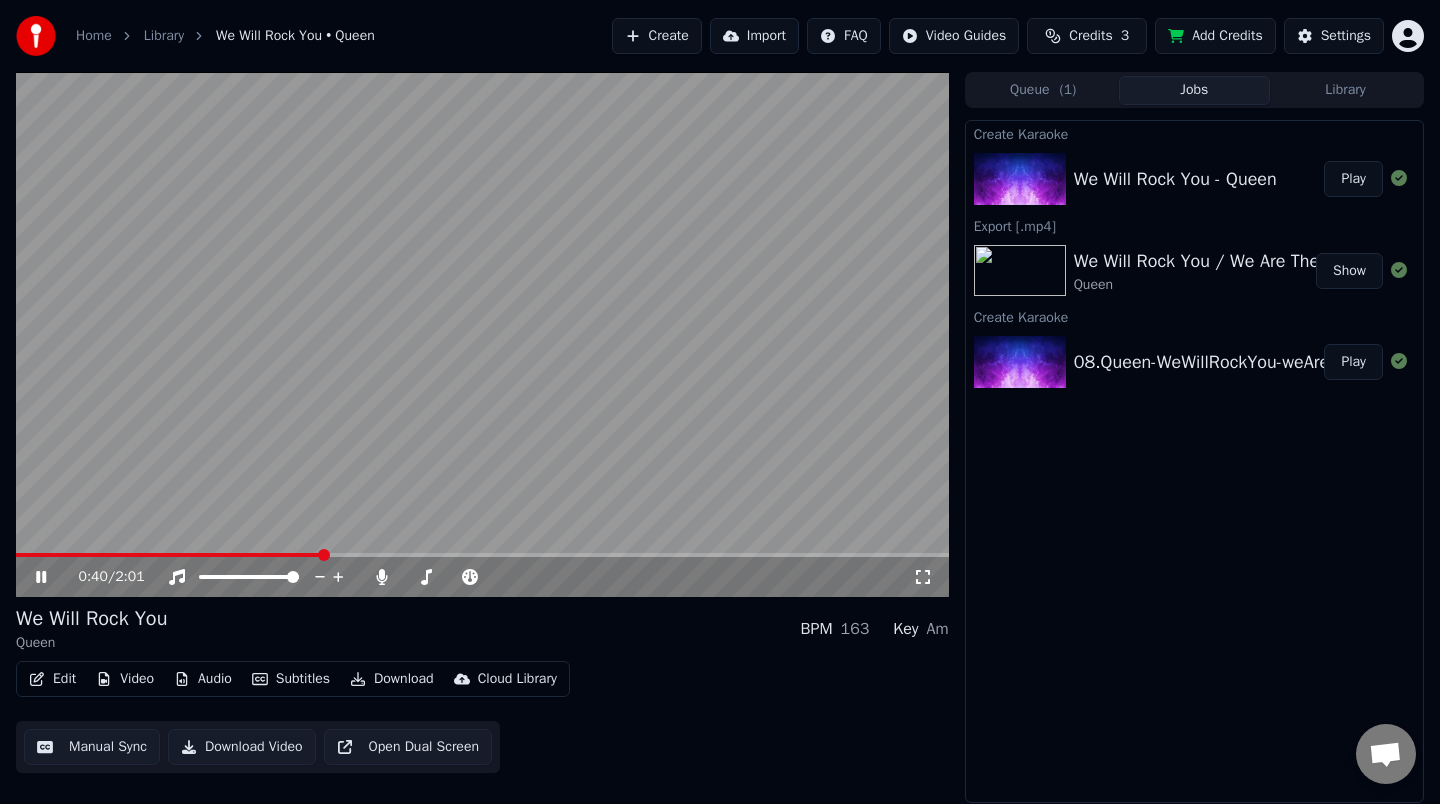click at bounding box center [482, 334] 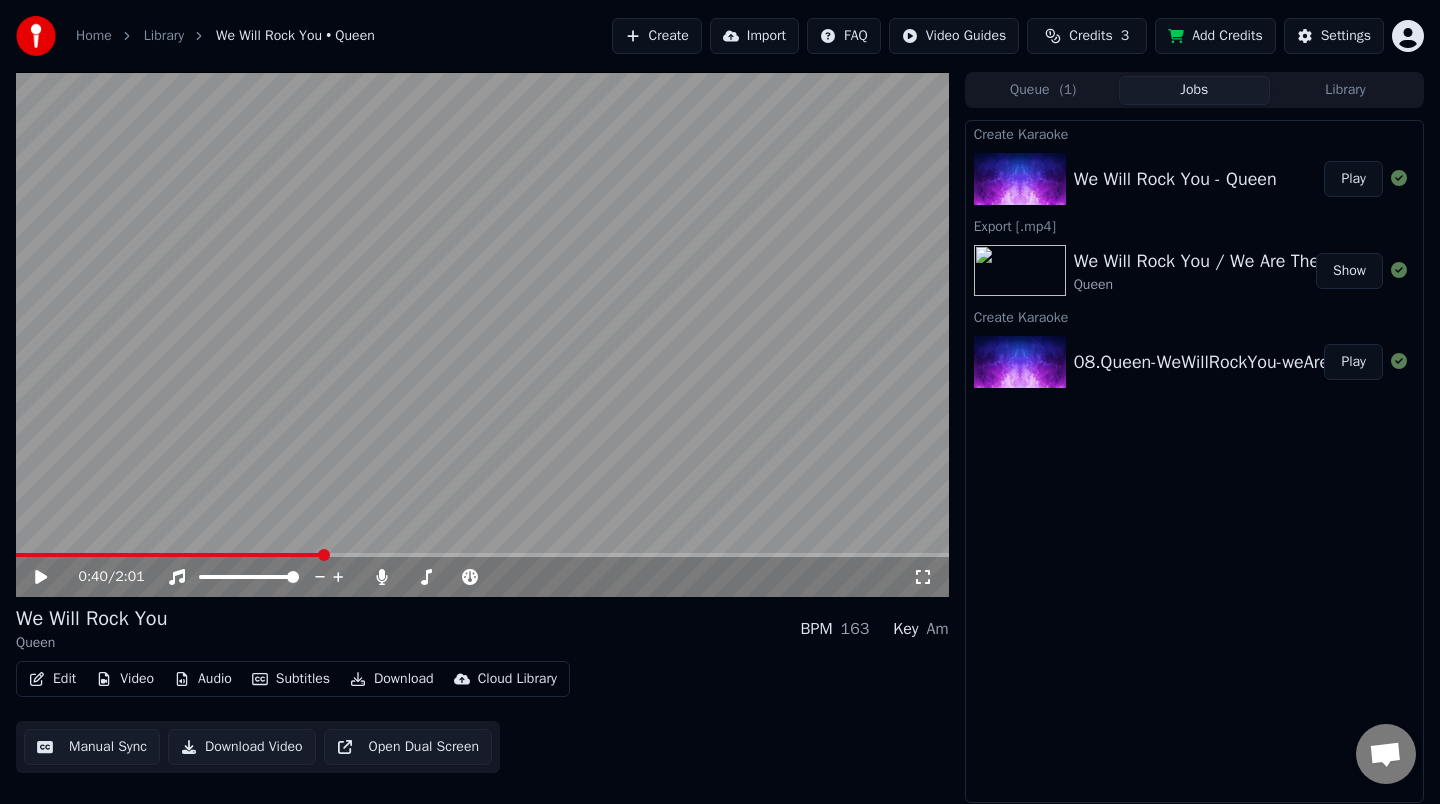 click at bounding box center (482, 334) 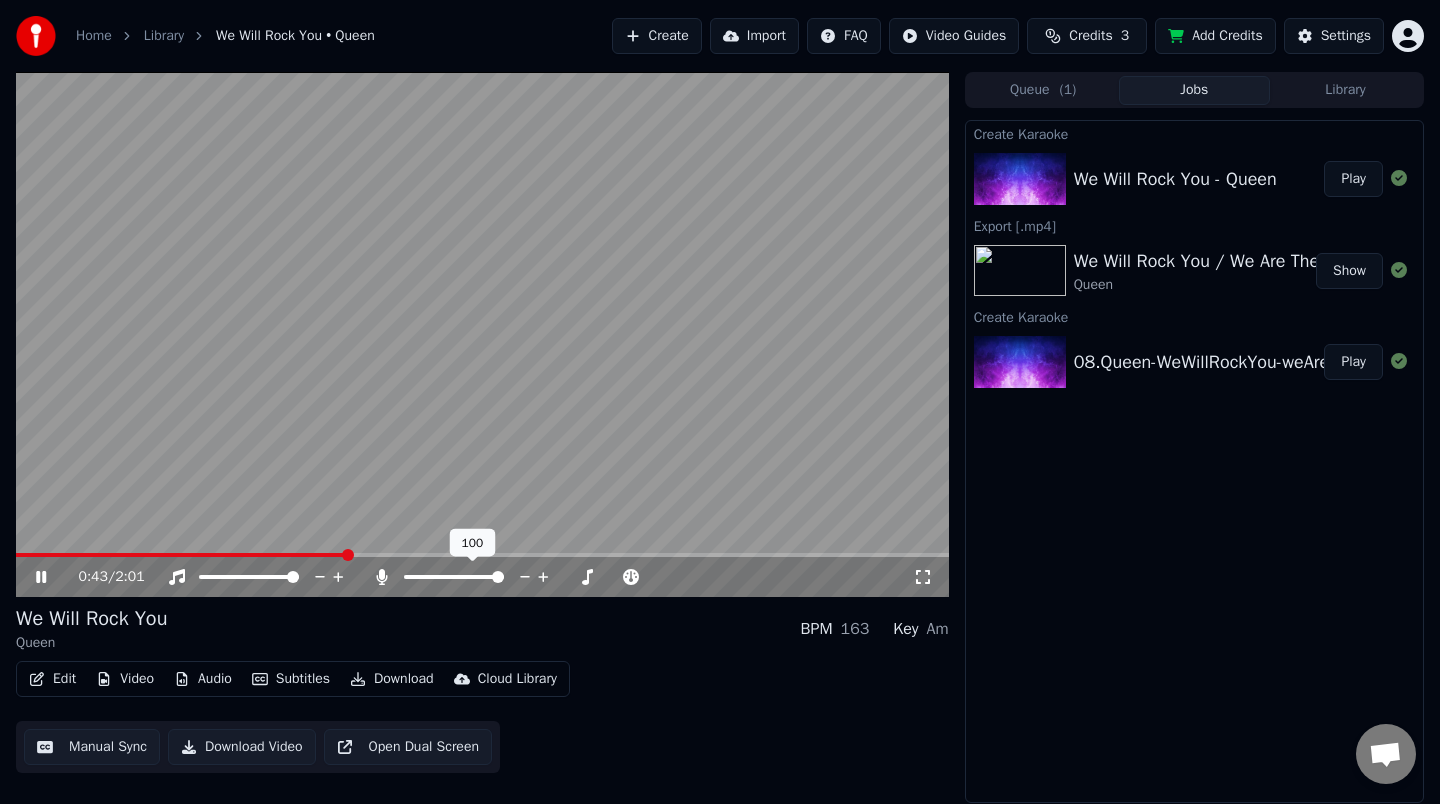 click at bounding box center (482, 555) 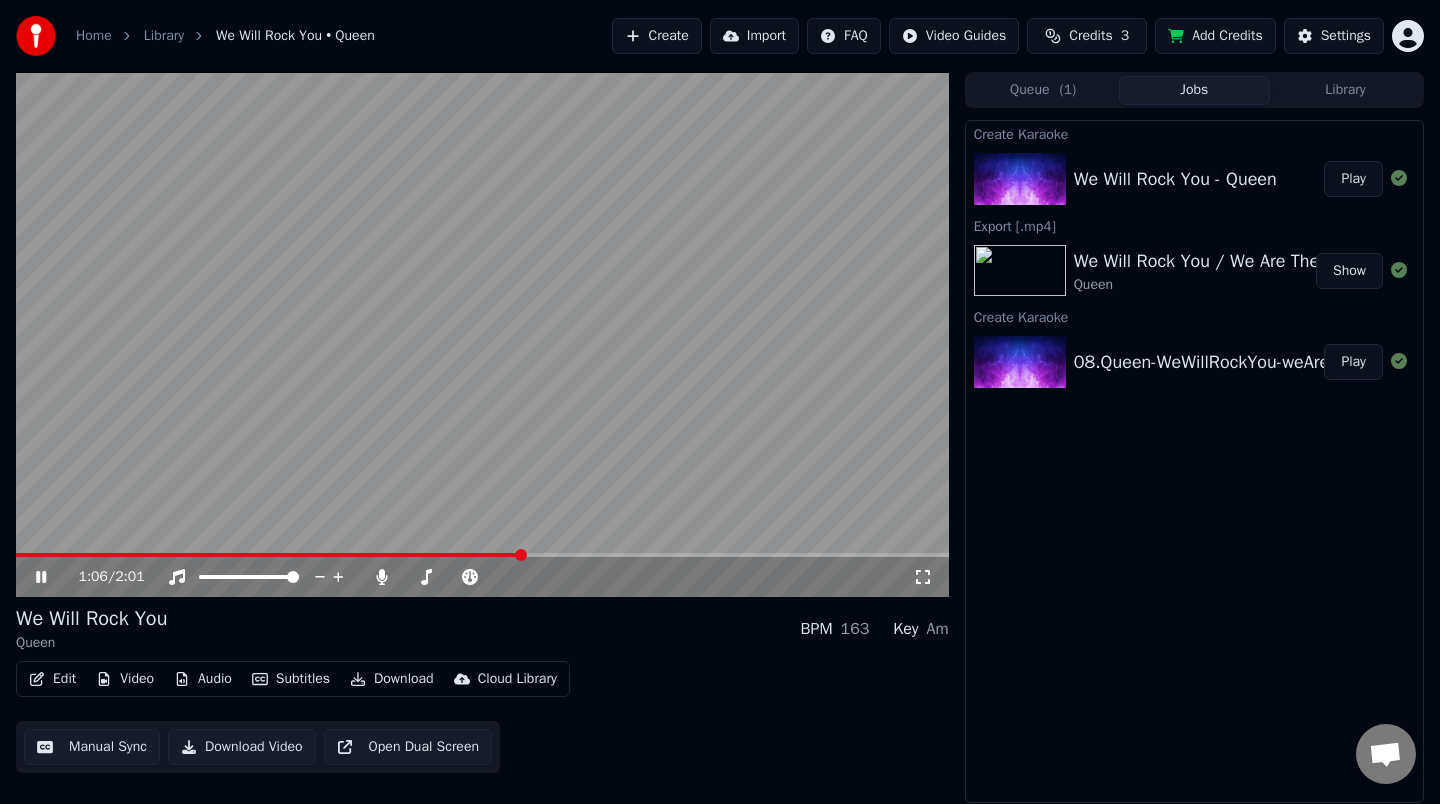 click at bounding box center (482, 555) 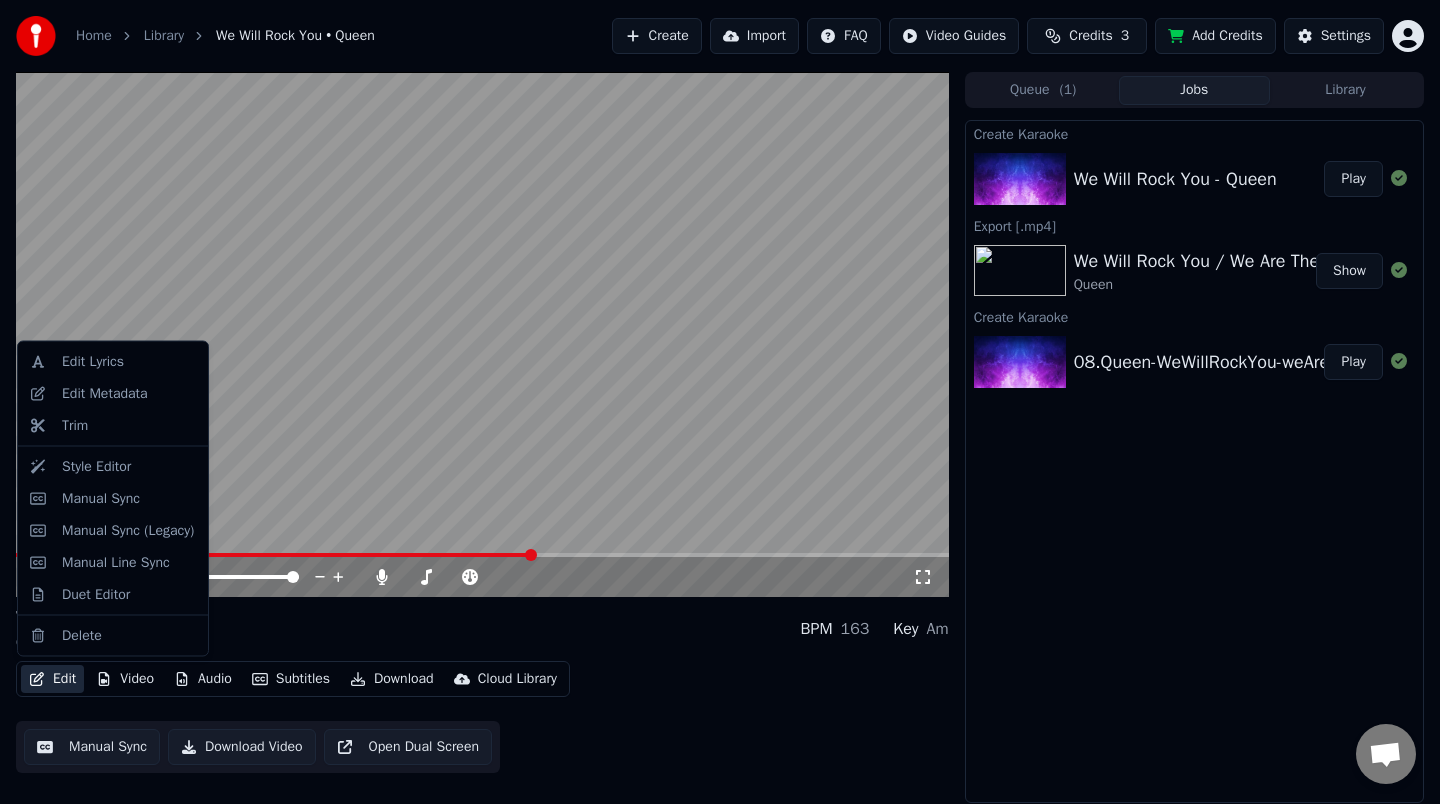 click on "Edit" at bounding box center (52, 679) 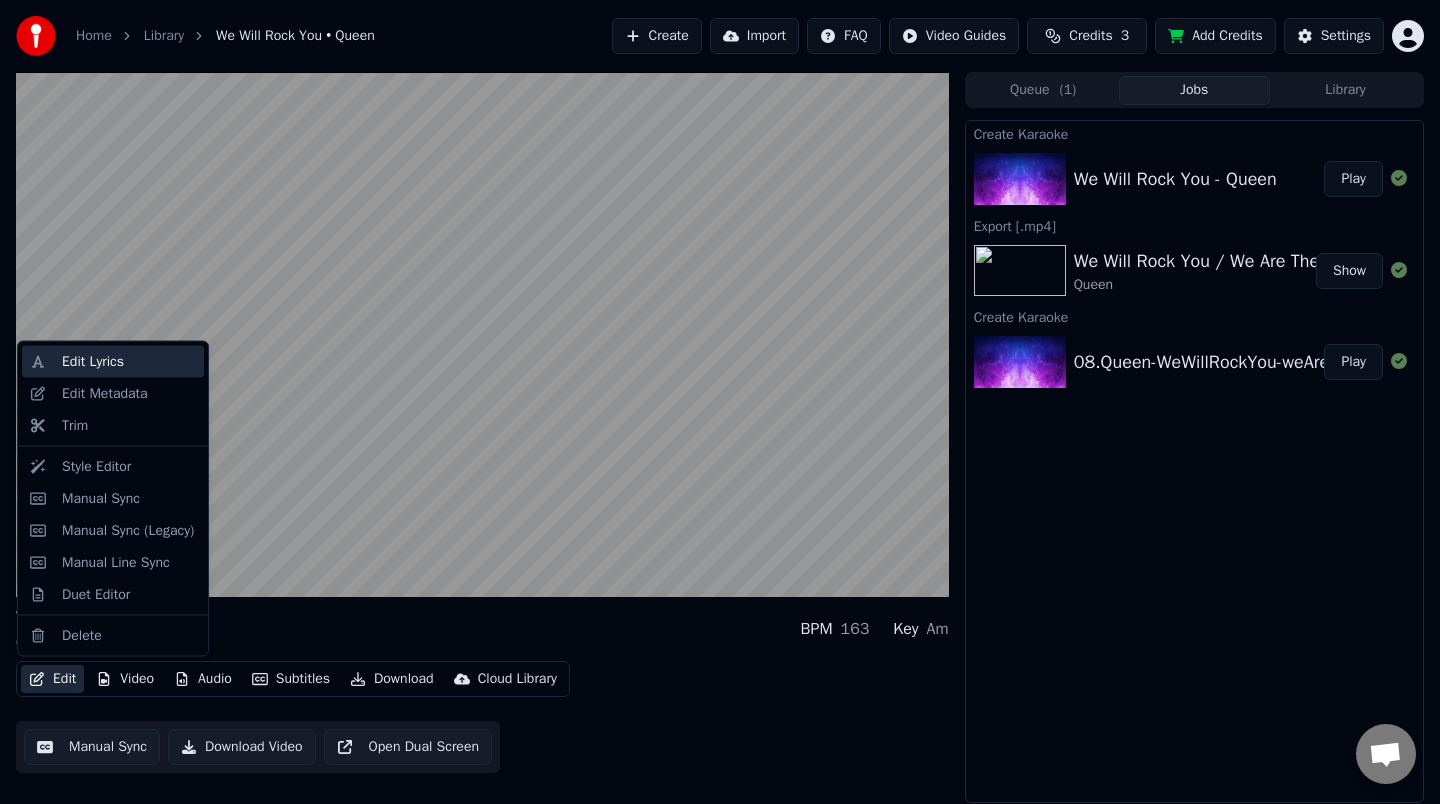 click on "Edit Lyrics" at bounding box center [93, 362] 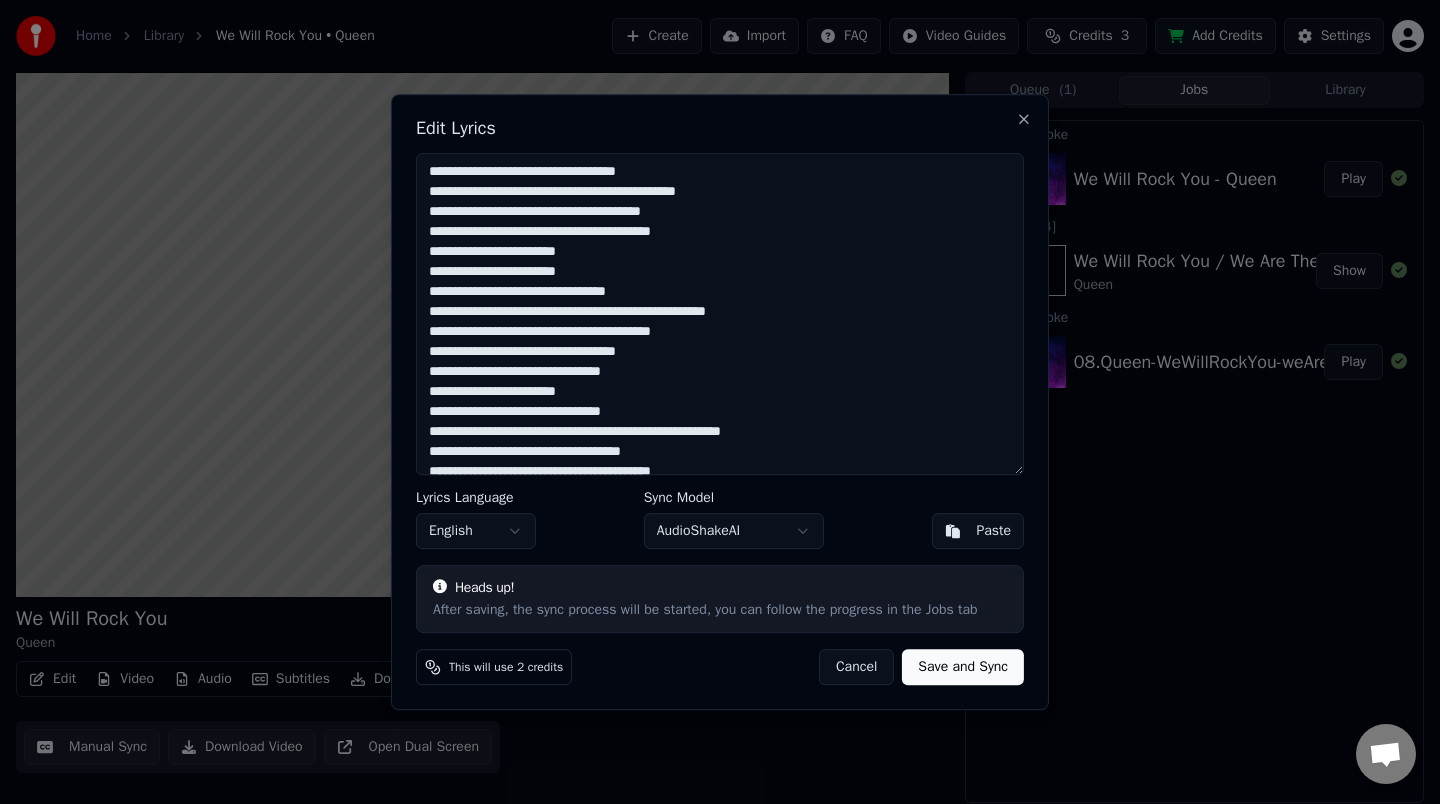 click on "**********" at bounding box center [720, 314] 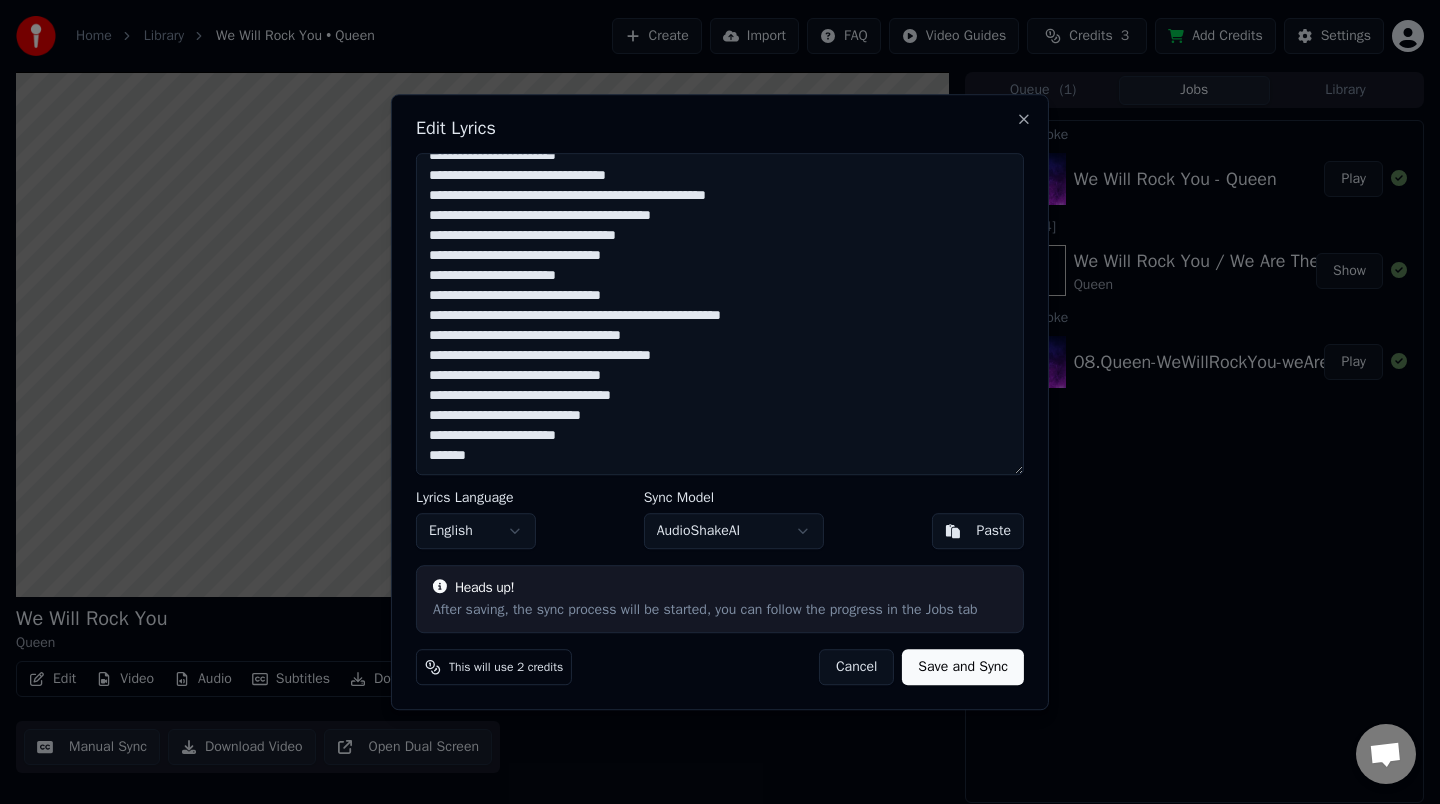 click on "Save and Sync" at bounding box center [963, 667] 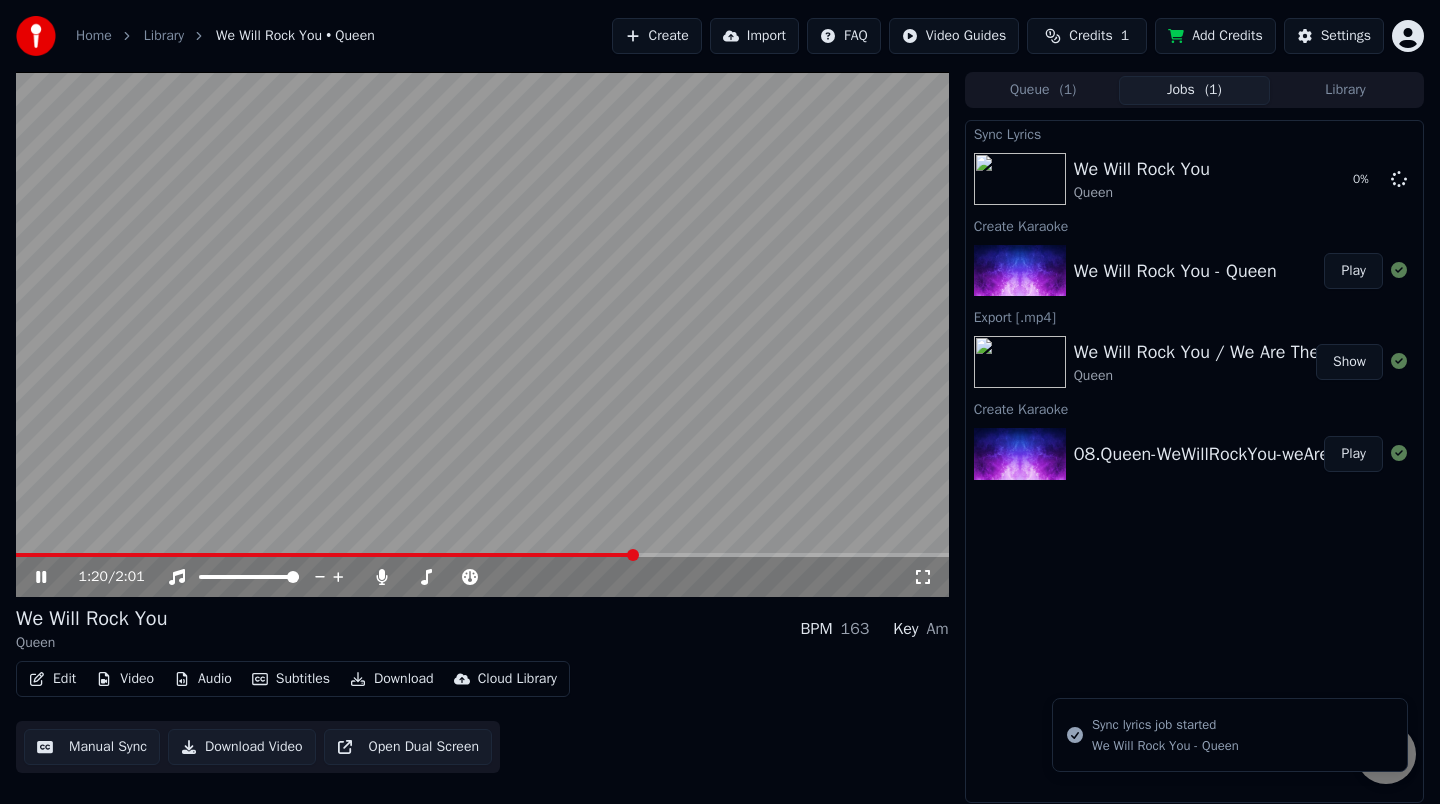 click on "We Will Rock You / We Are The Champions" at bounding box center [1243, 352] 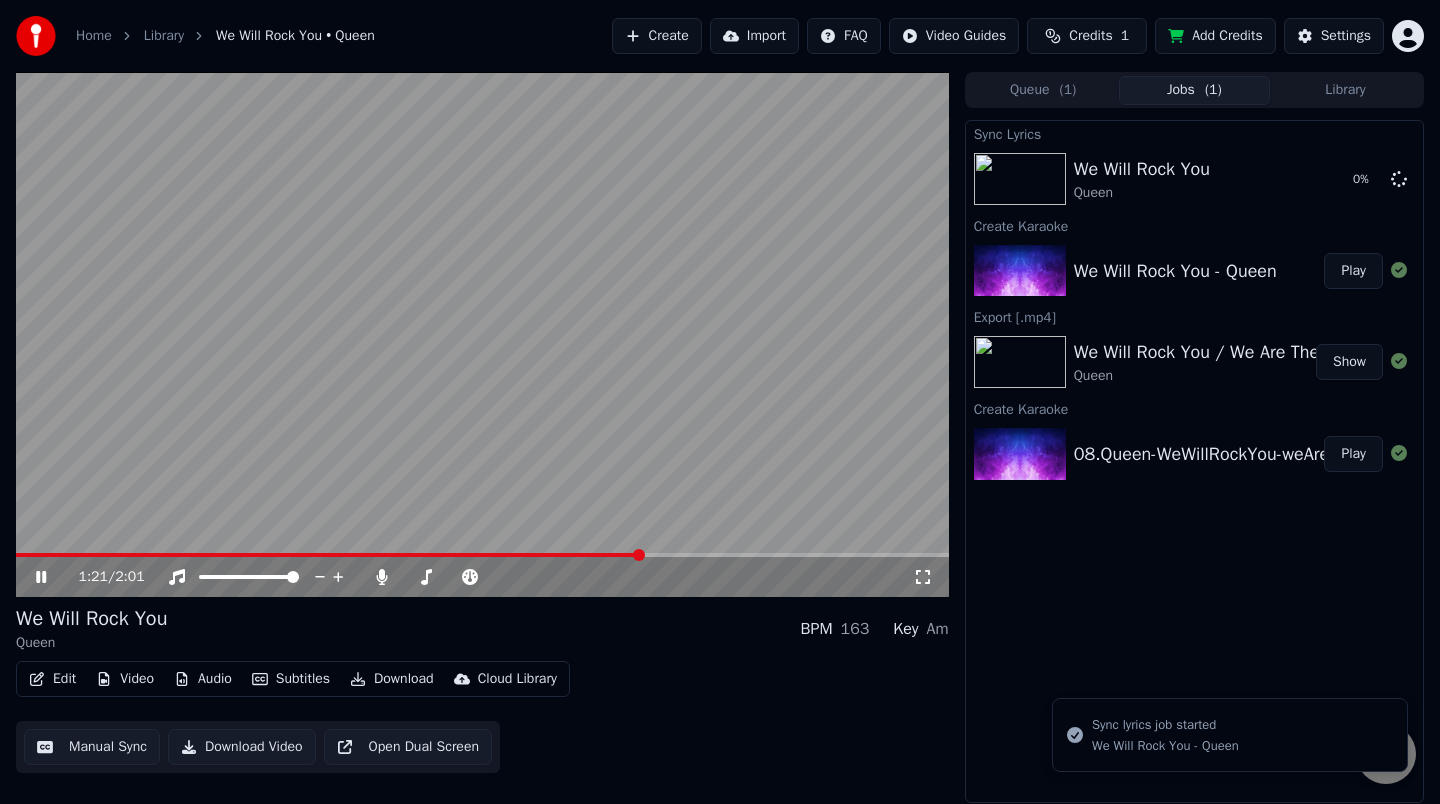 click on "We Will Rock You - Queen" at bounding box center (1175, 271) 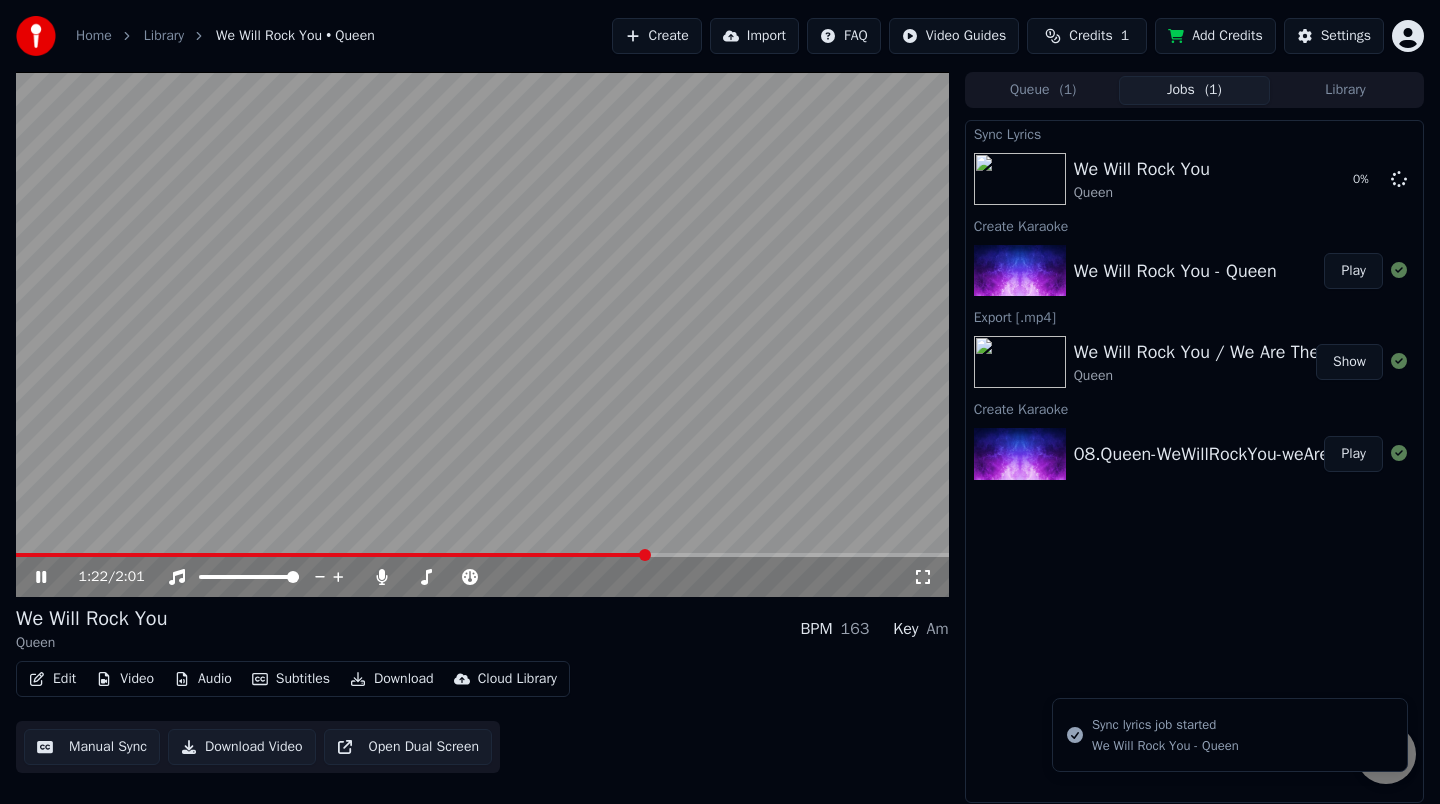click at bounding box center (1399, 271) 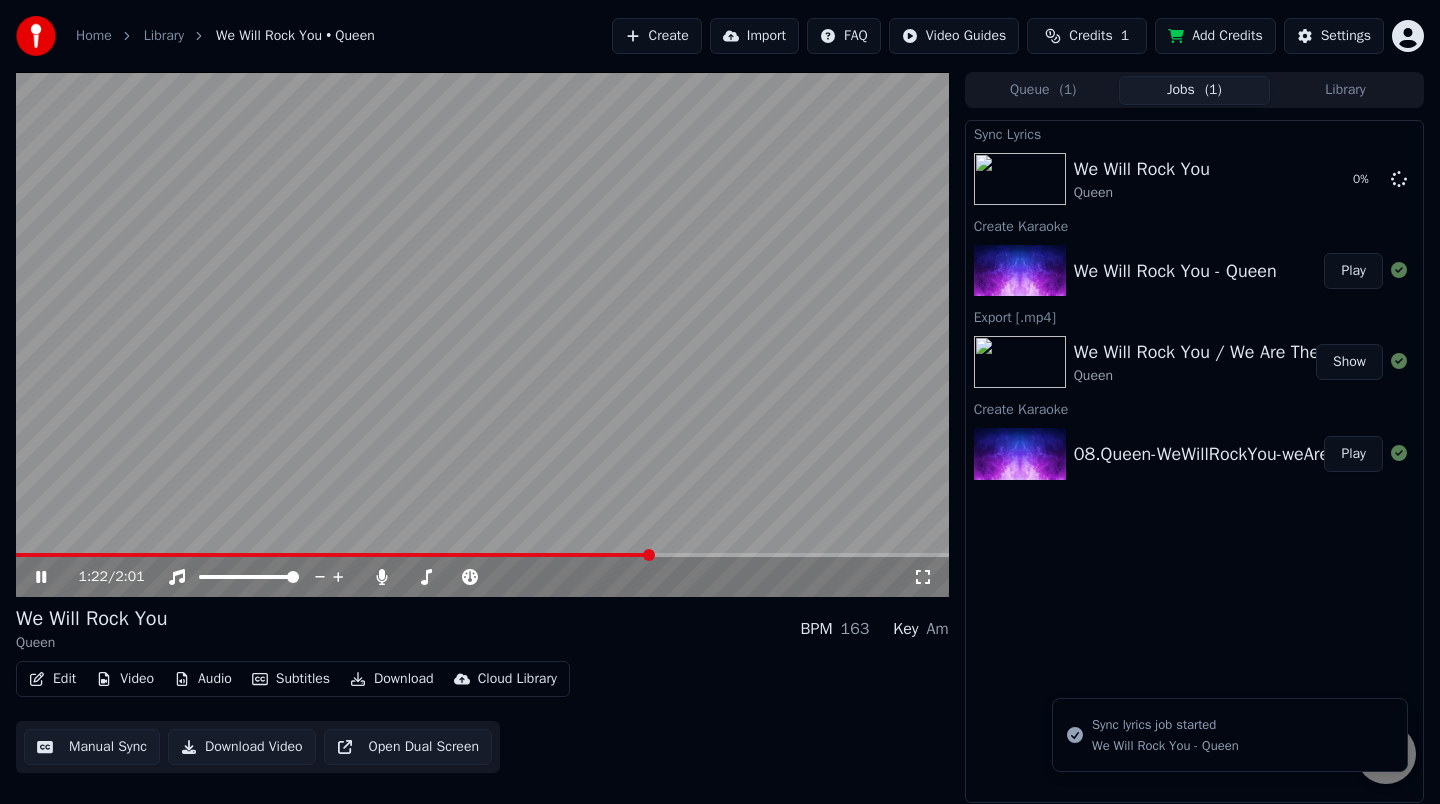 click on "Play" at bounding box center (1353, 271) 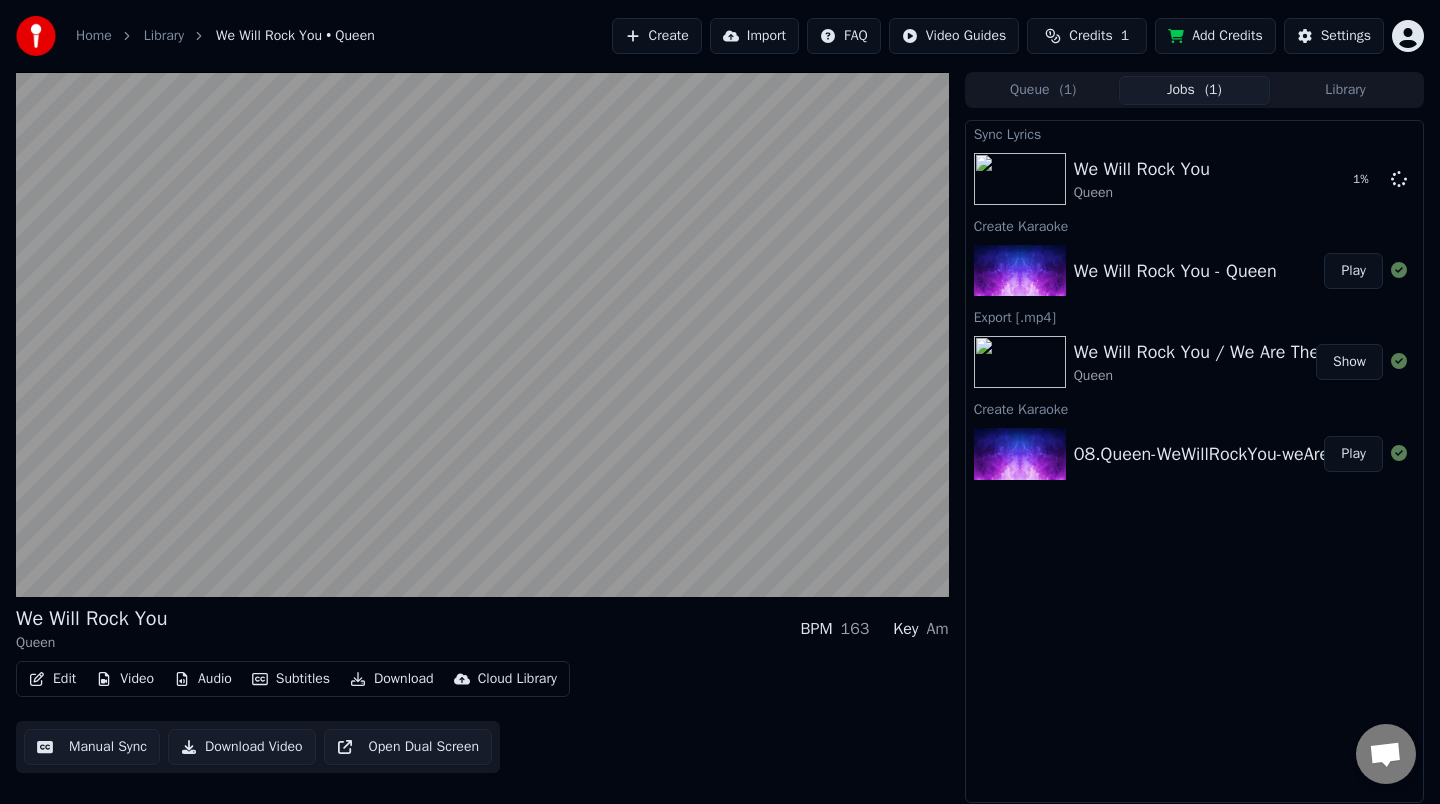click on "Show" at bounding box center (1349, 362) 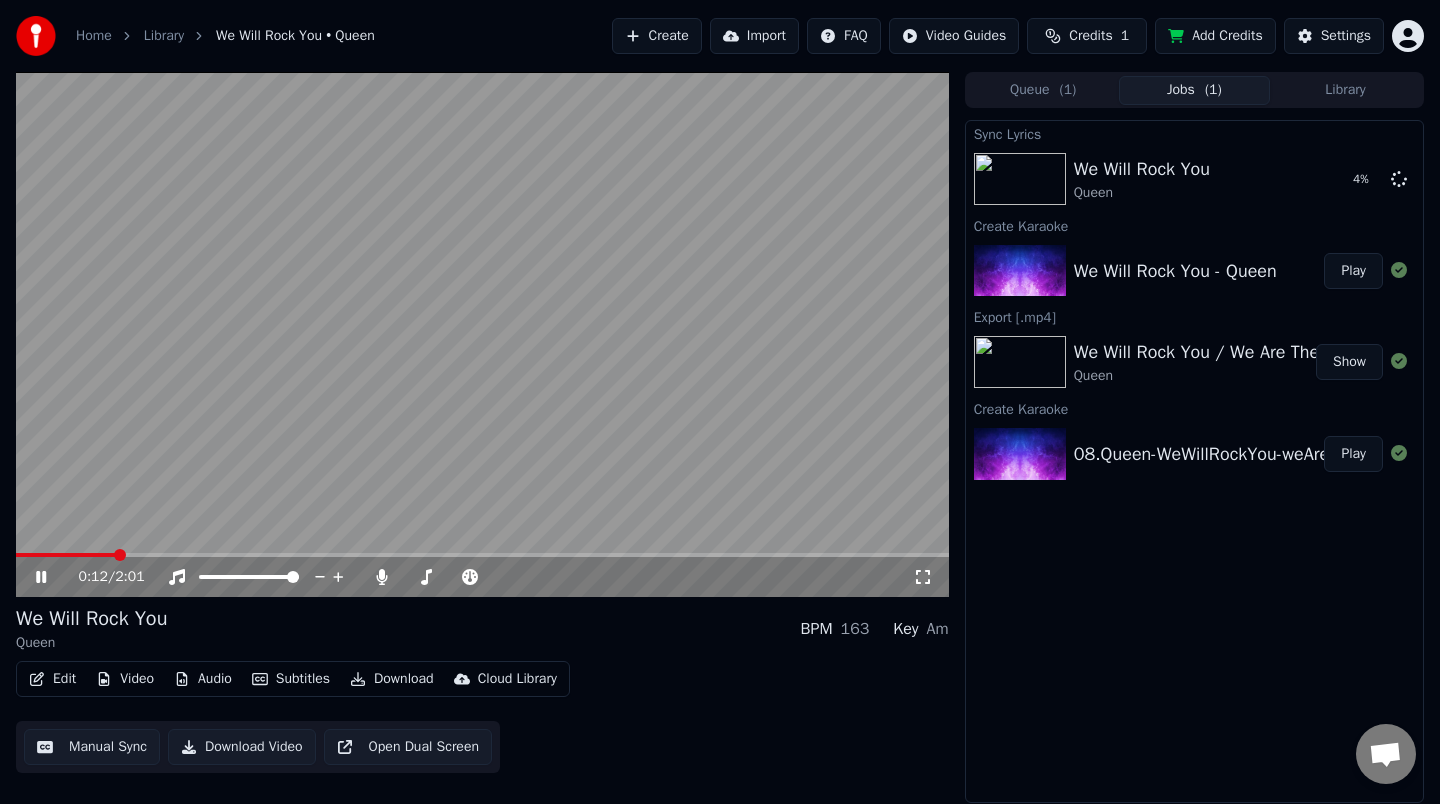click at bounding box center (482, 334) 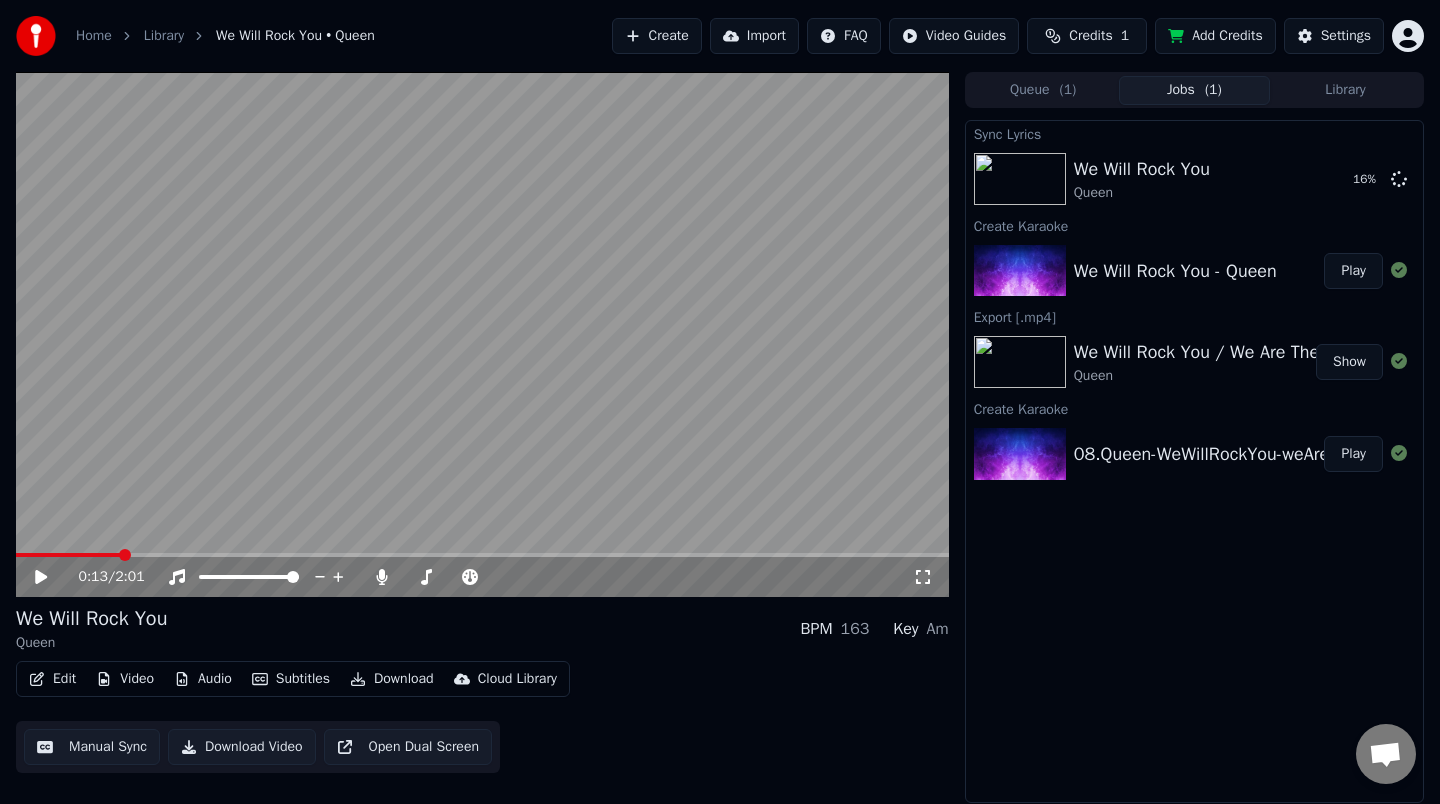 click on "08.Queen-WeWillRockYou-weAreTheChampions Play" at bounding box center (1194, 454) 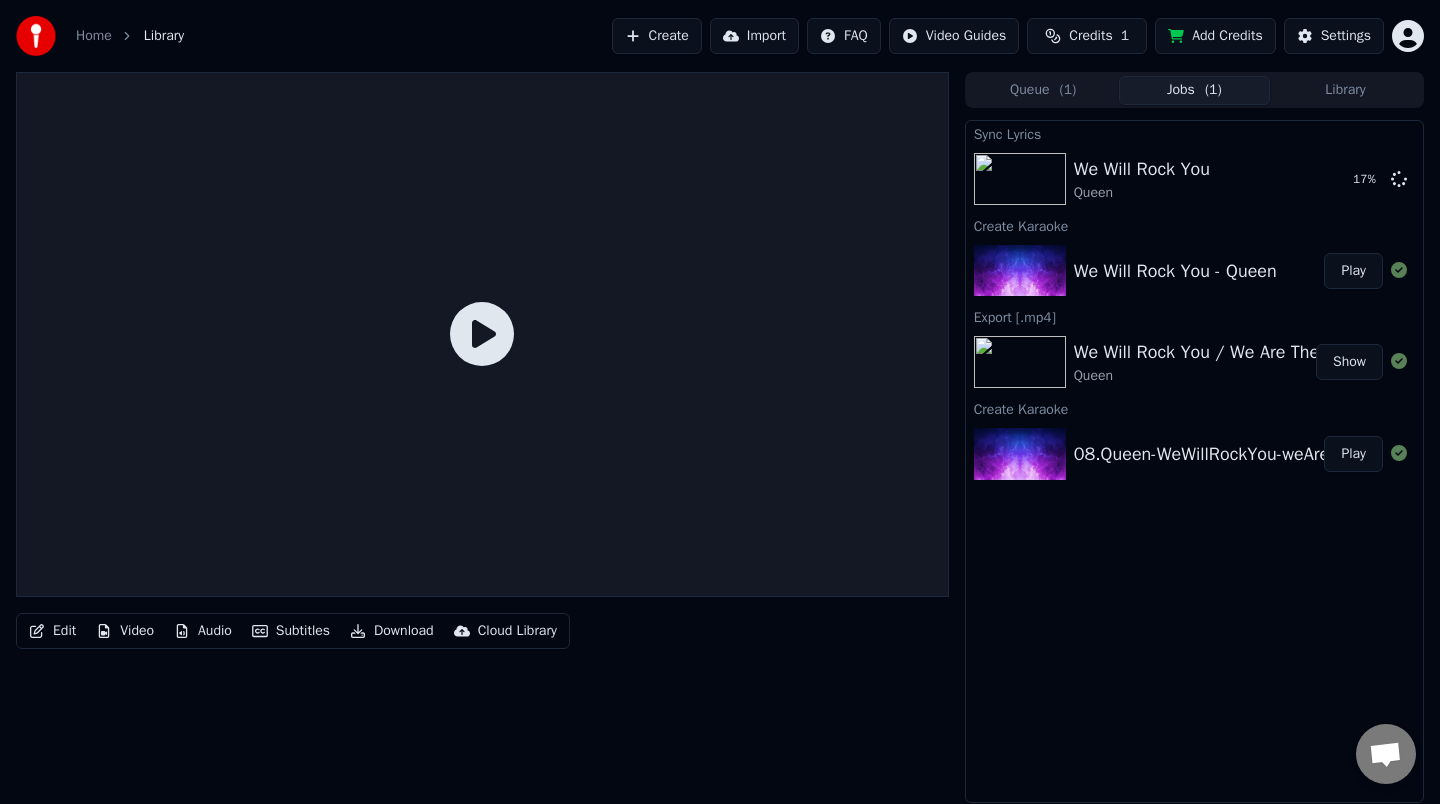 click 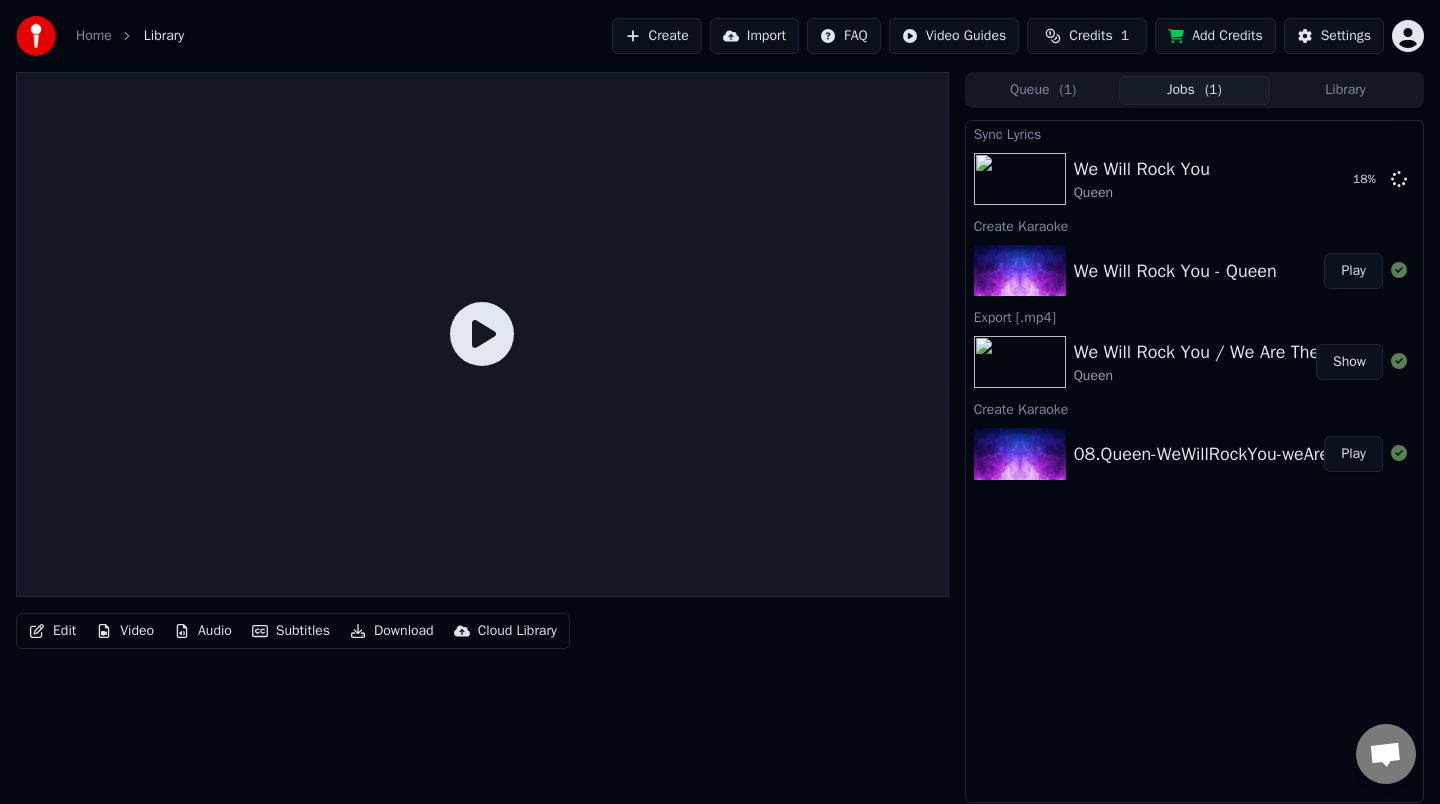 click on "Edit" at bounding box center (52, 631) 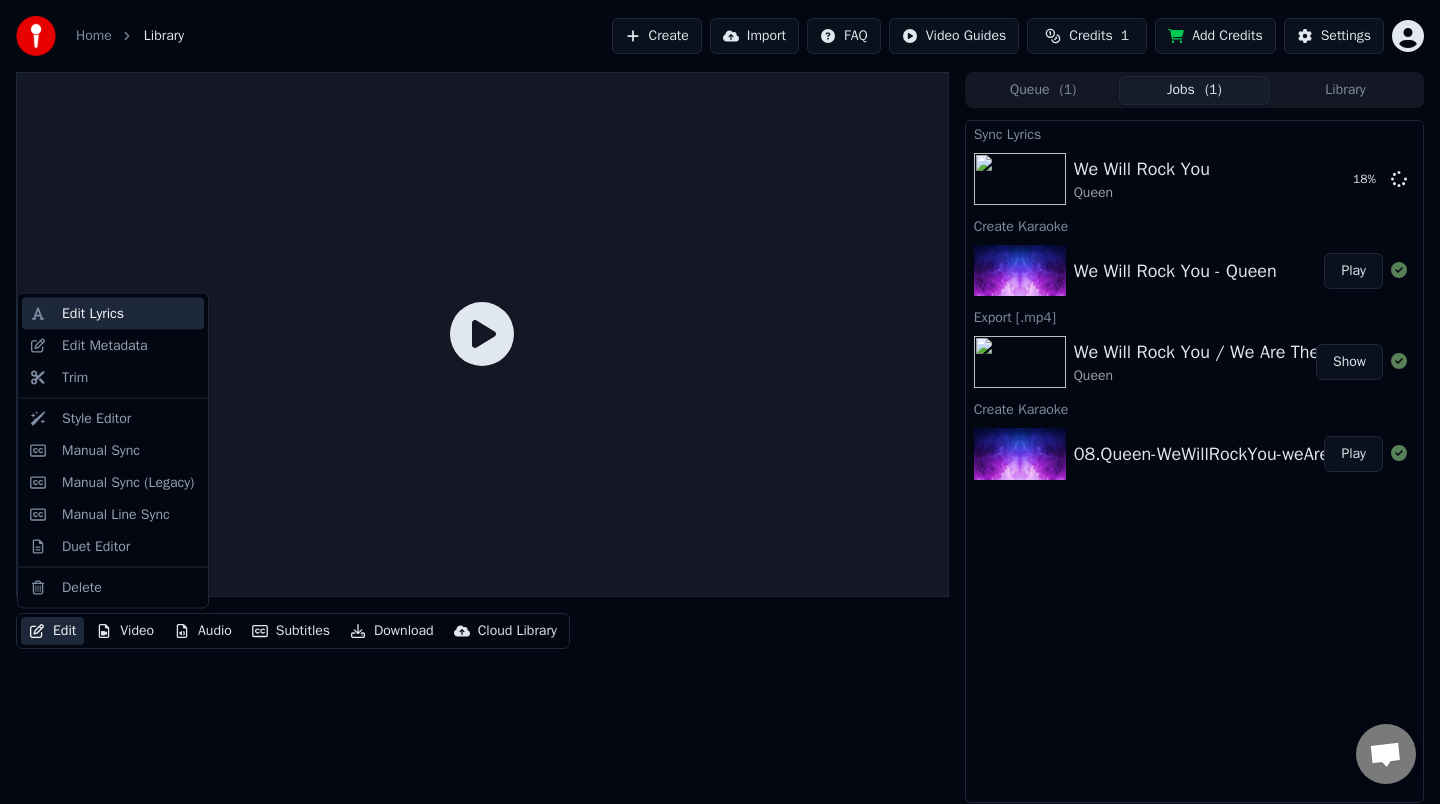 click on "Edit Lyrics" at bounding box center (129, 314) 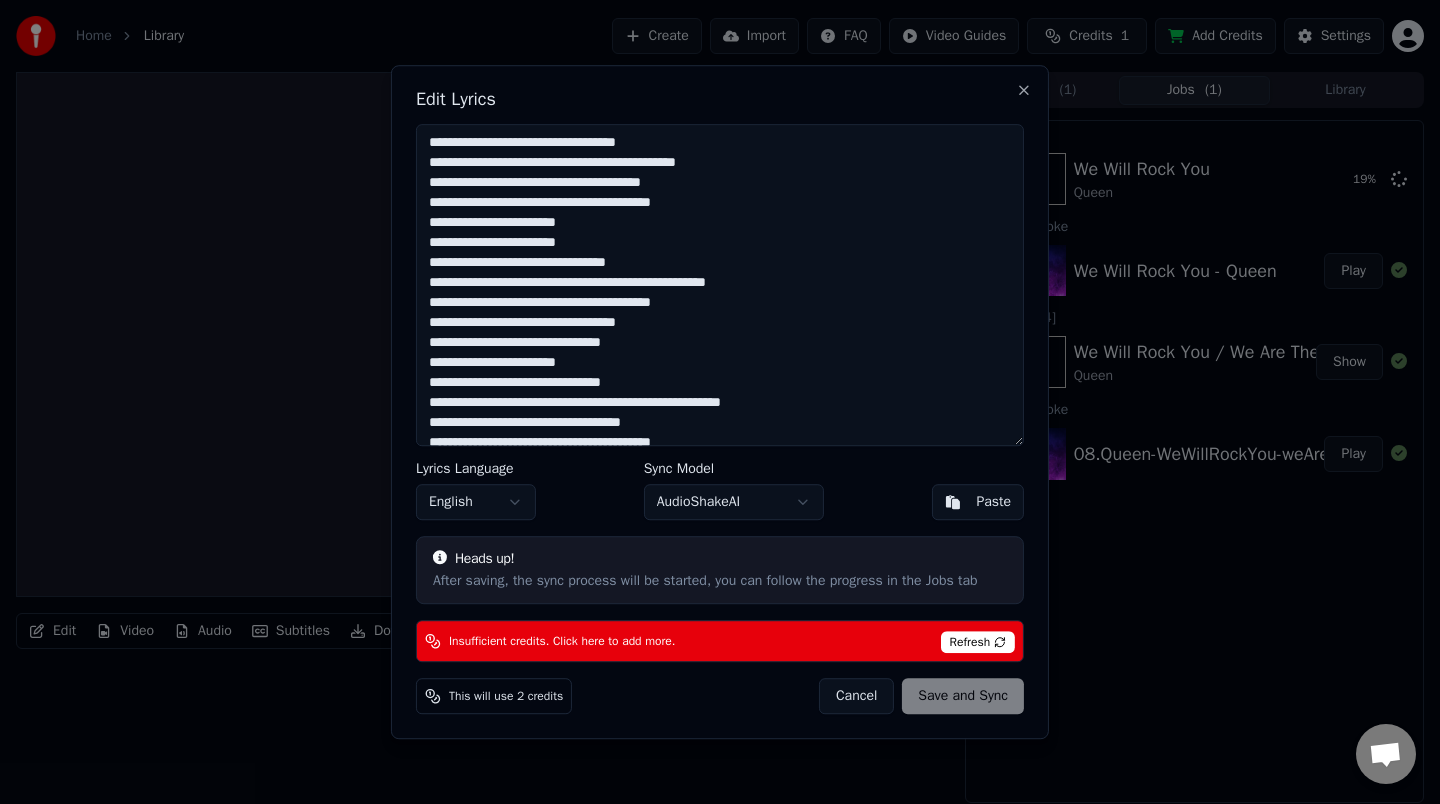 click on "Refresh" at bounding box center [978, 642] 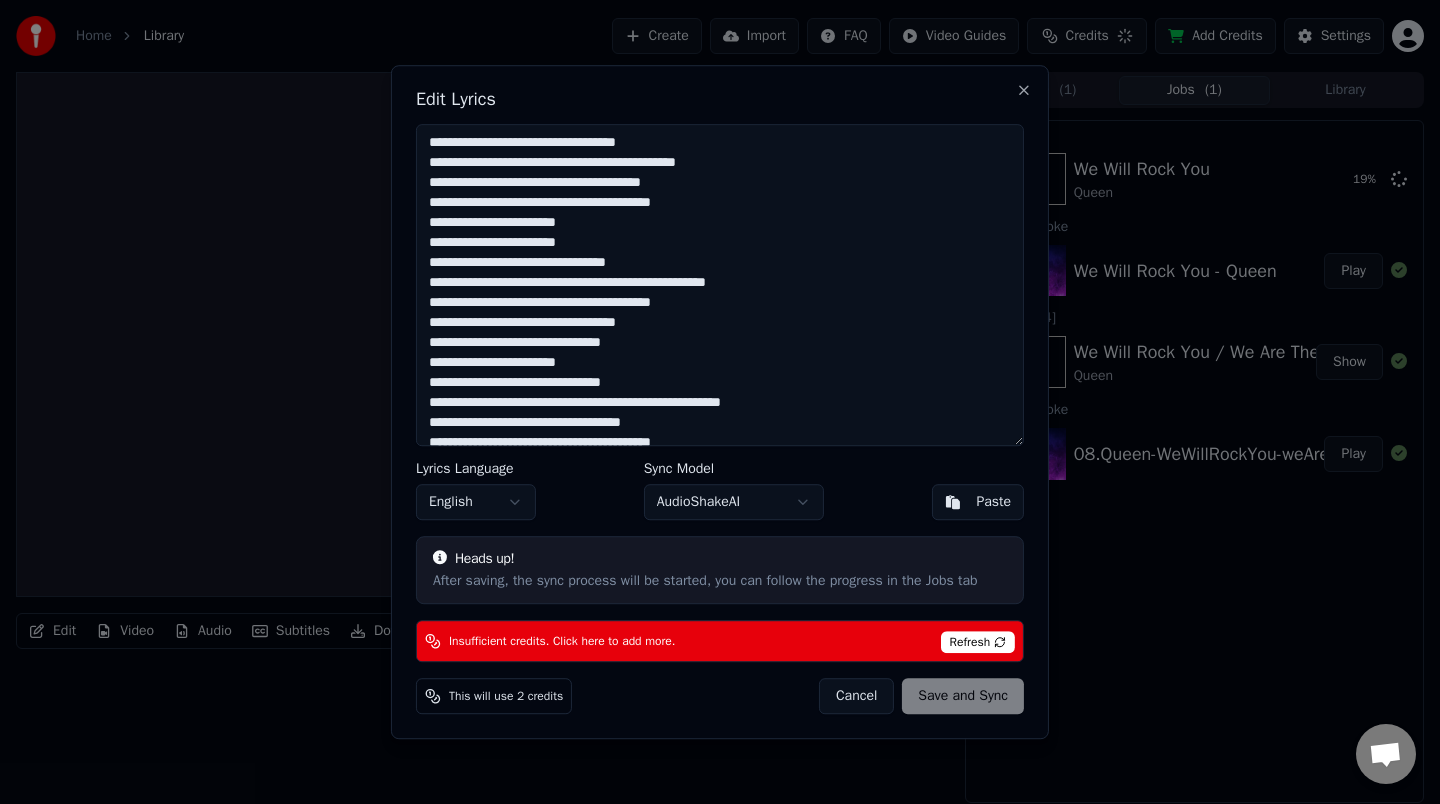 click on "Refresh" at bounding box center (978, 642) 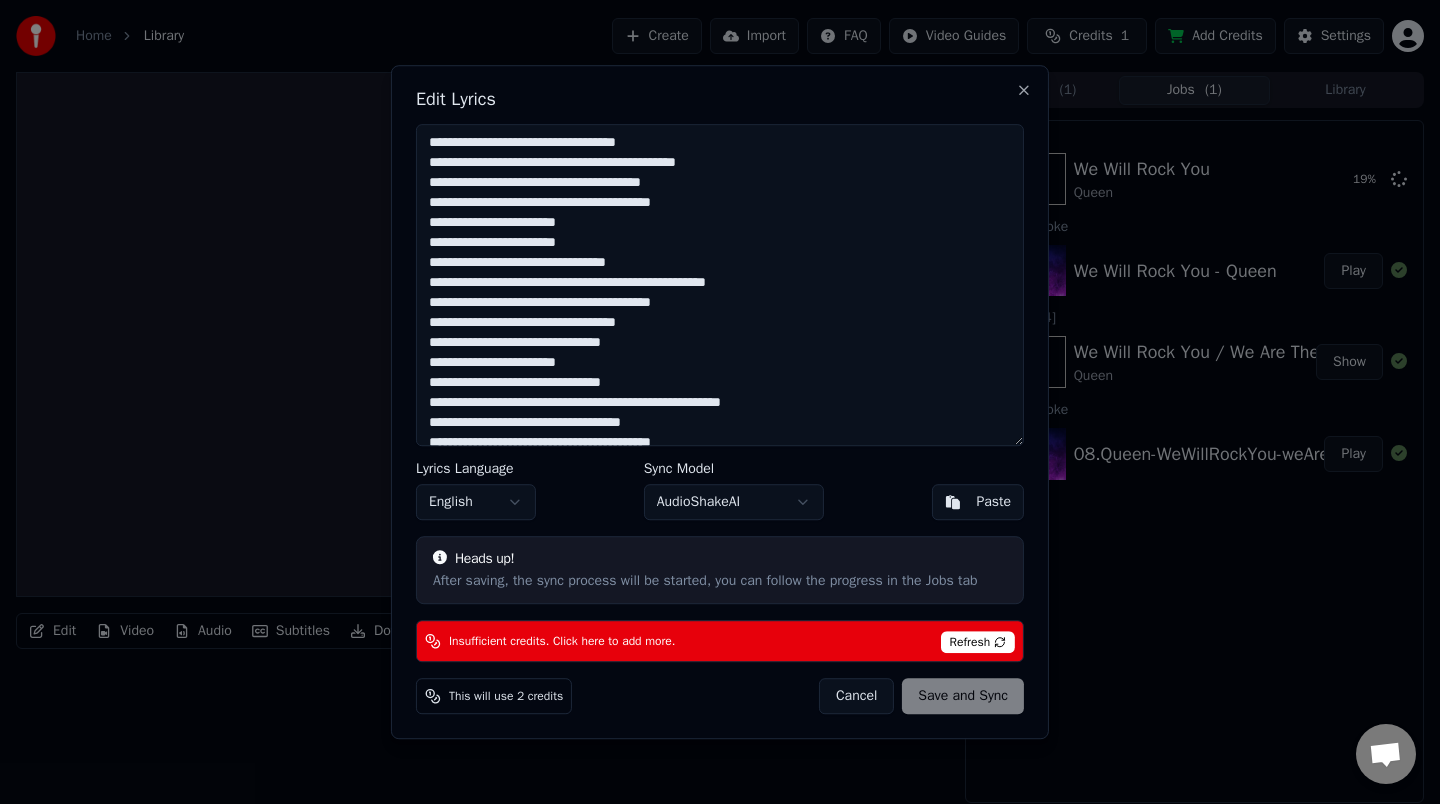 click on "Refresh" at bounding box center [978, 642] 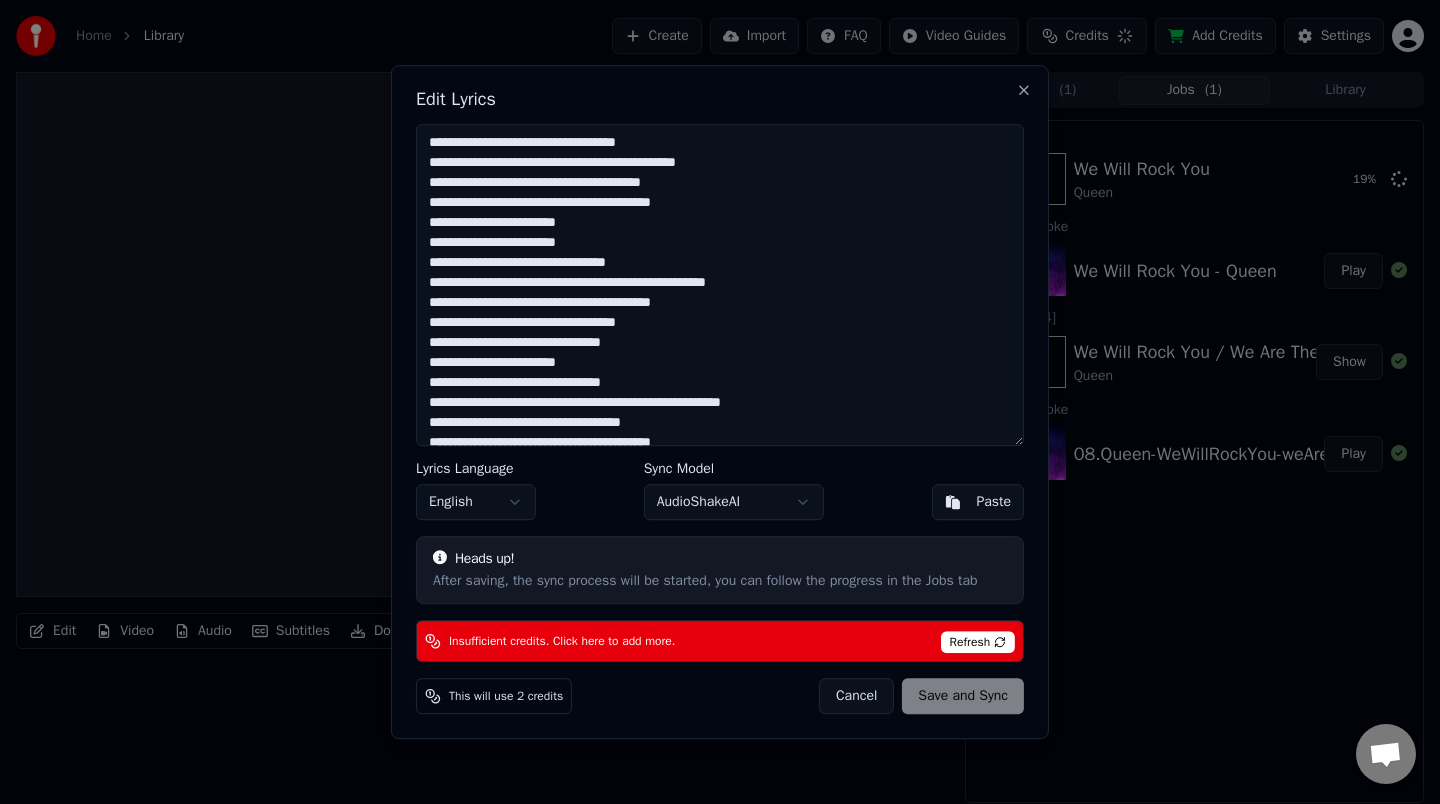 click on "Refresh" at bounding box center (978, 642) 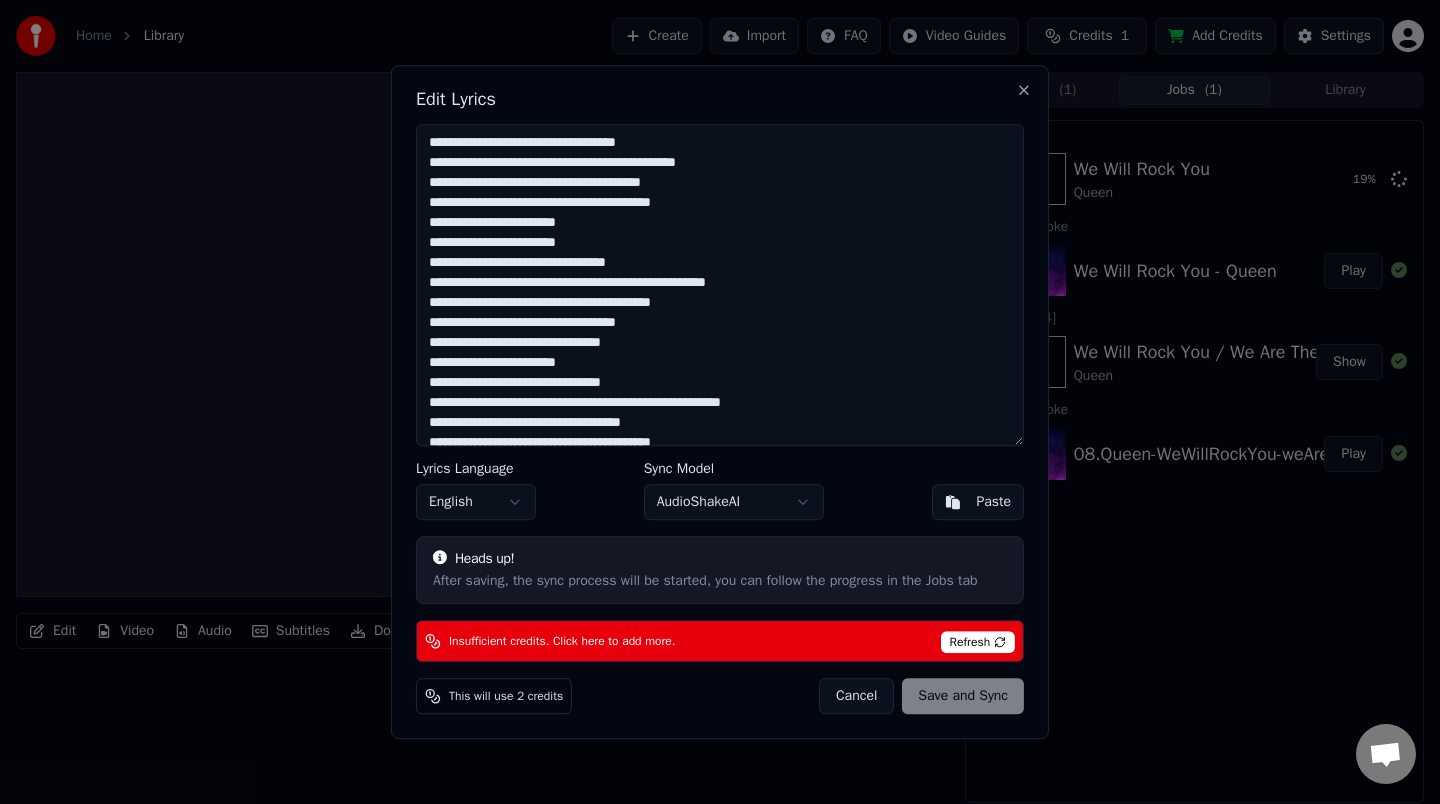 click on "Cancel" at bounding box center (856, 696) 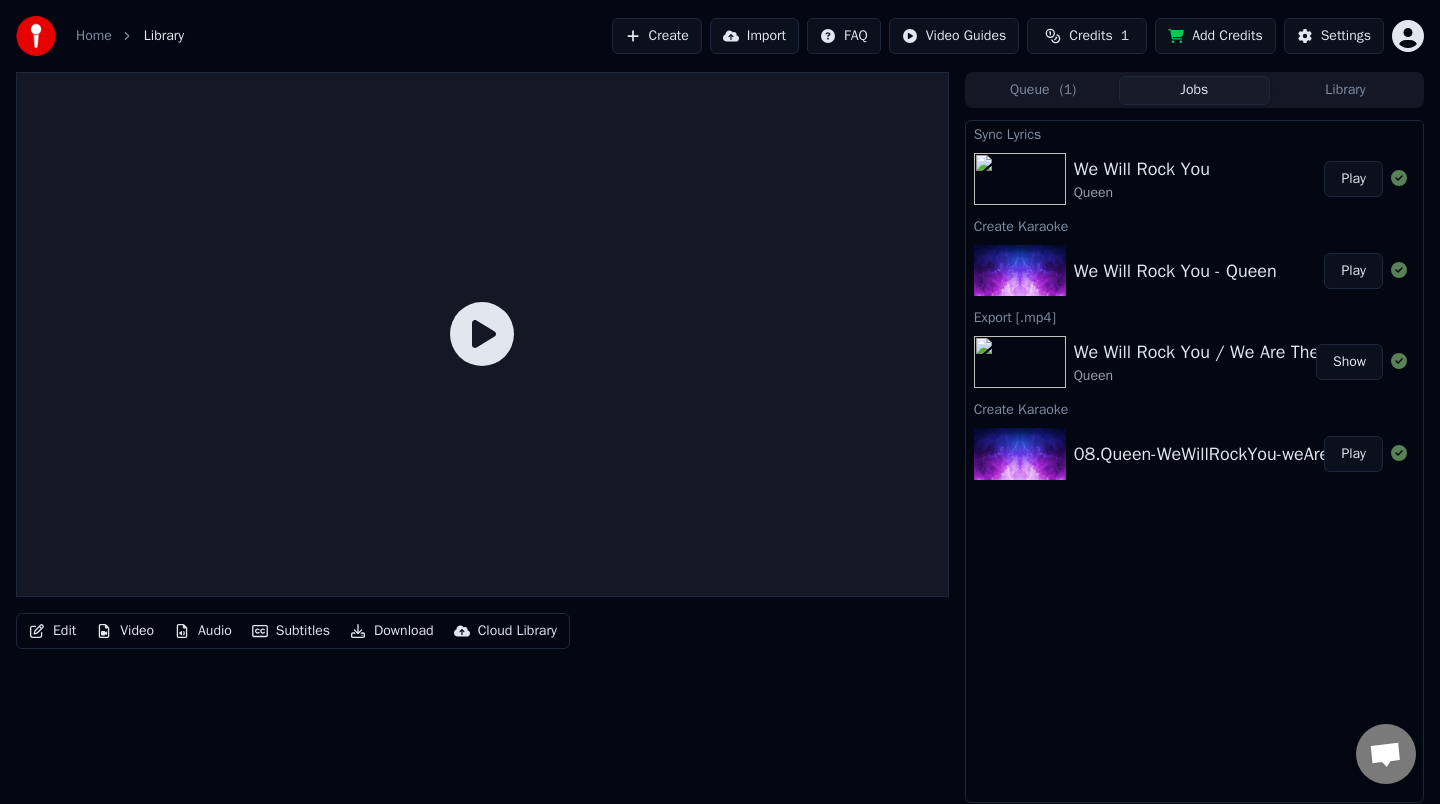 click on "Queen" at bounding box center (1243, 376) 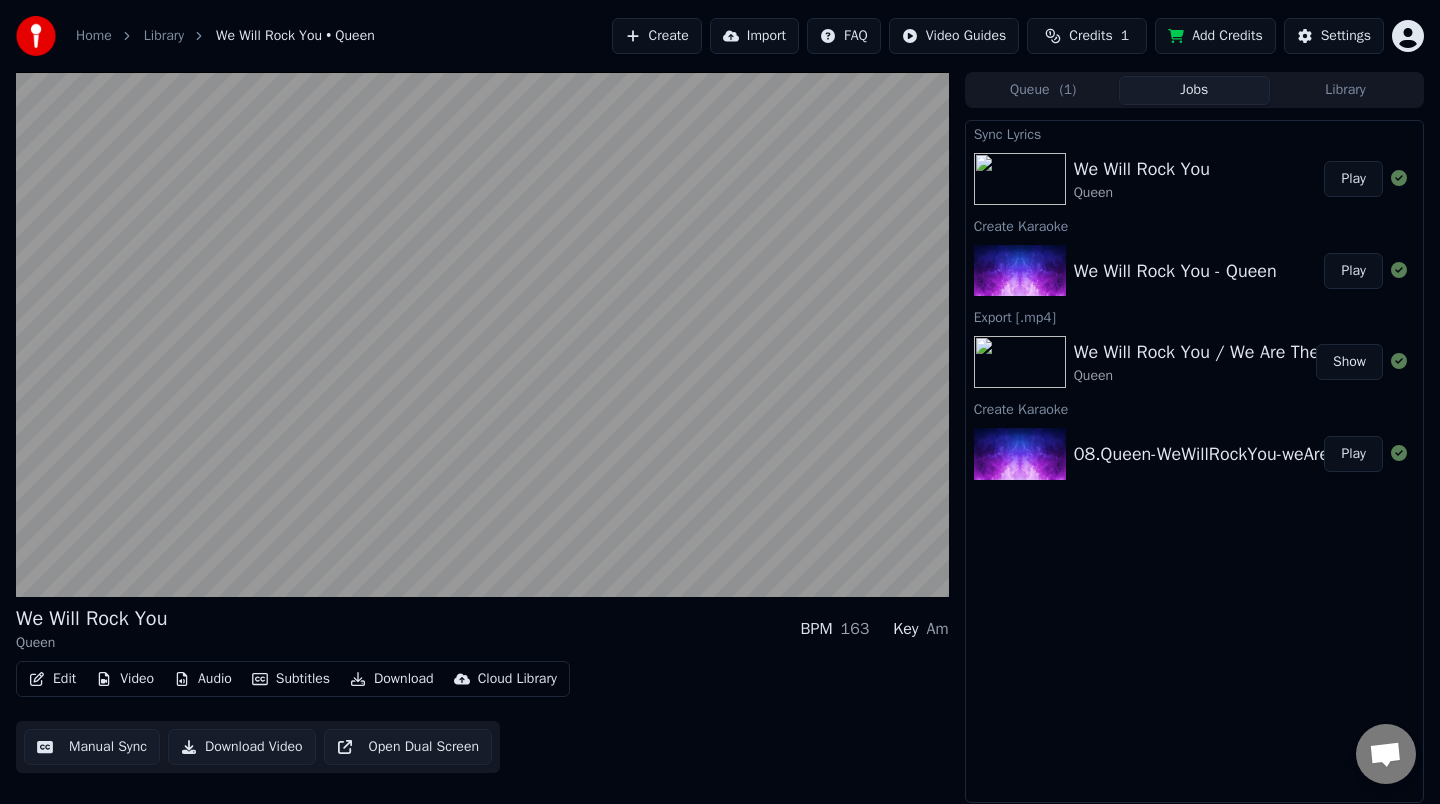 click on "Play" at bounding box center [1353, 179] 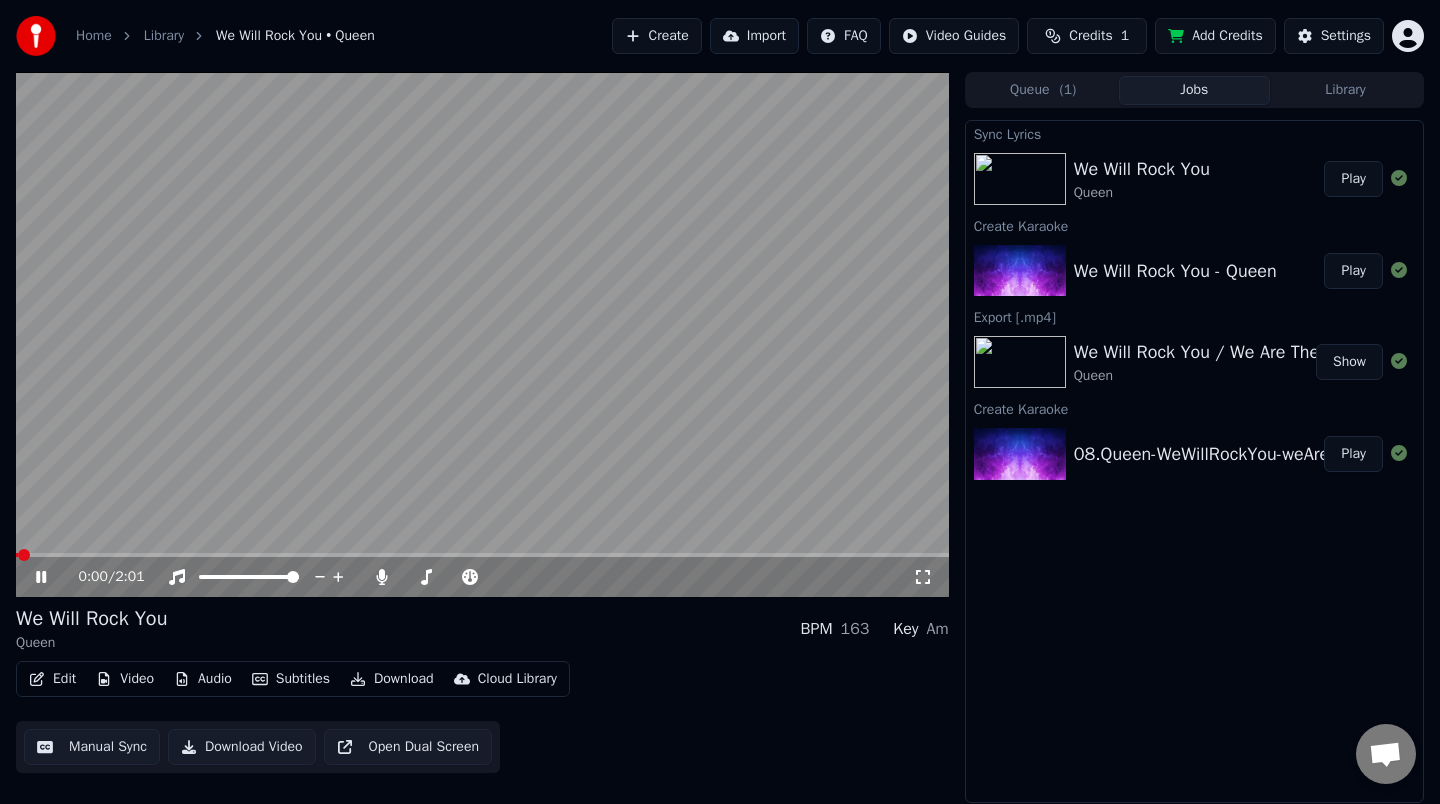 click at bounding box center (36, 36) 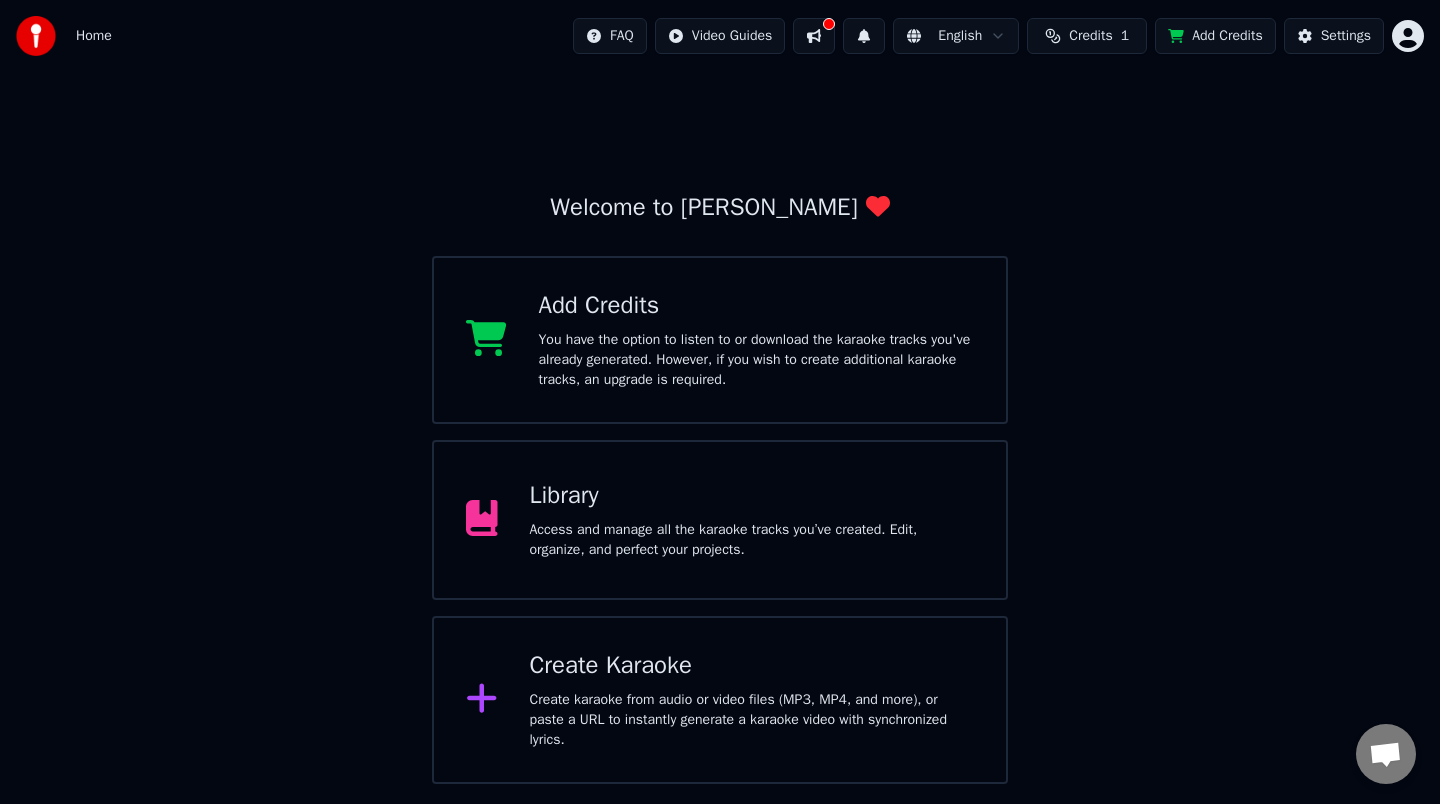 click on "Welcome to Youka Add Credits You have the option to listen to or download the karaoke tracks you've already generated. However, if you wish to create additional karaoke tracks, an upgrade is required. Library Access and manage all the karaoke tracks you’ve created. Edit, organize, and perfect your projects. Create Karaoke Create karaoke from audio or video files (MP3, MP4, and more), or paste a URL to instantly generate a karaoke video with synchronized lyrics." at bounding box center (720, 428) 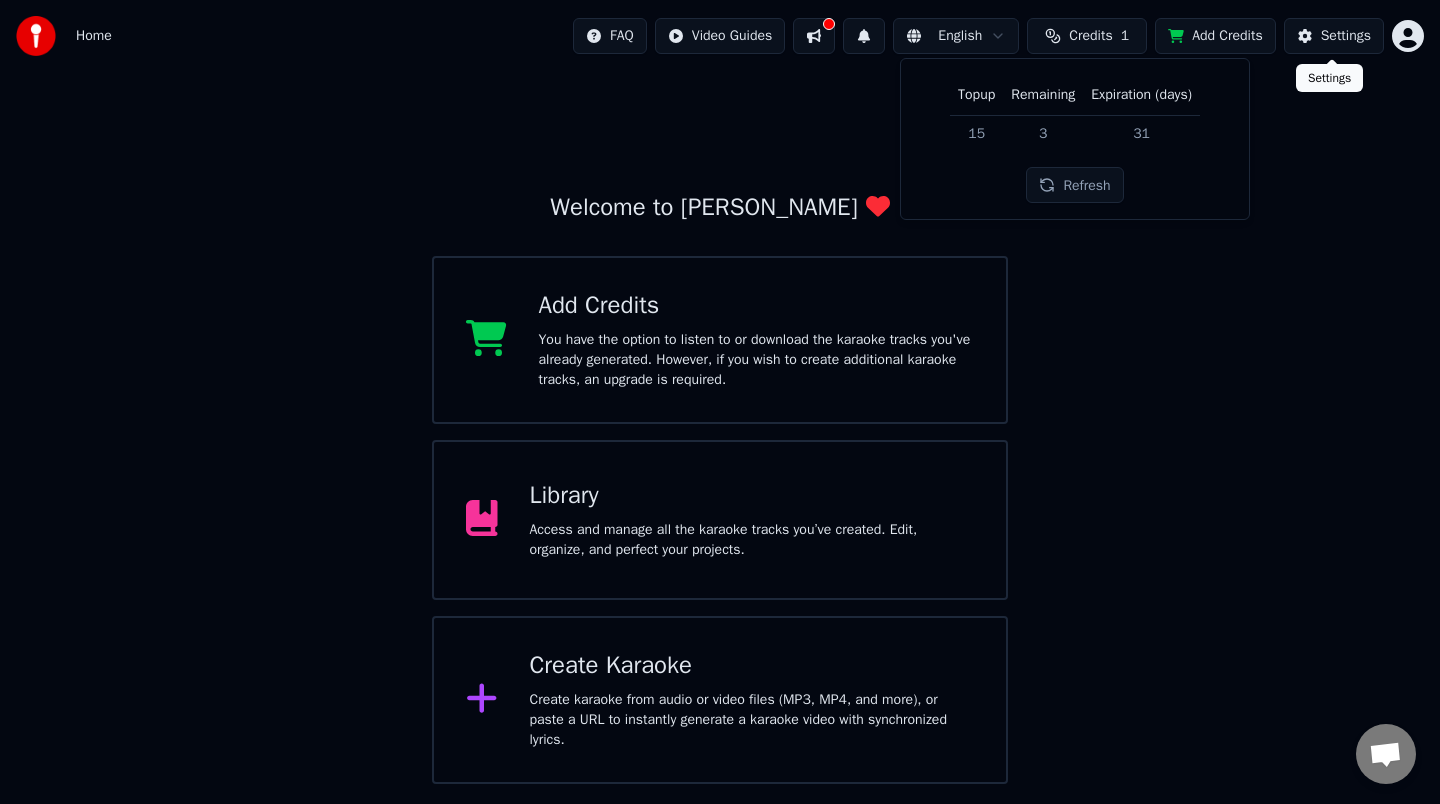 click on "Settings" at bounding box center (1346, 36) 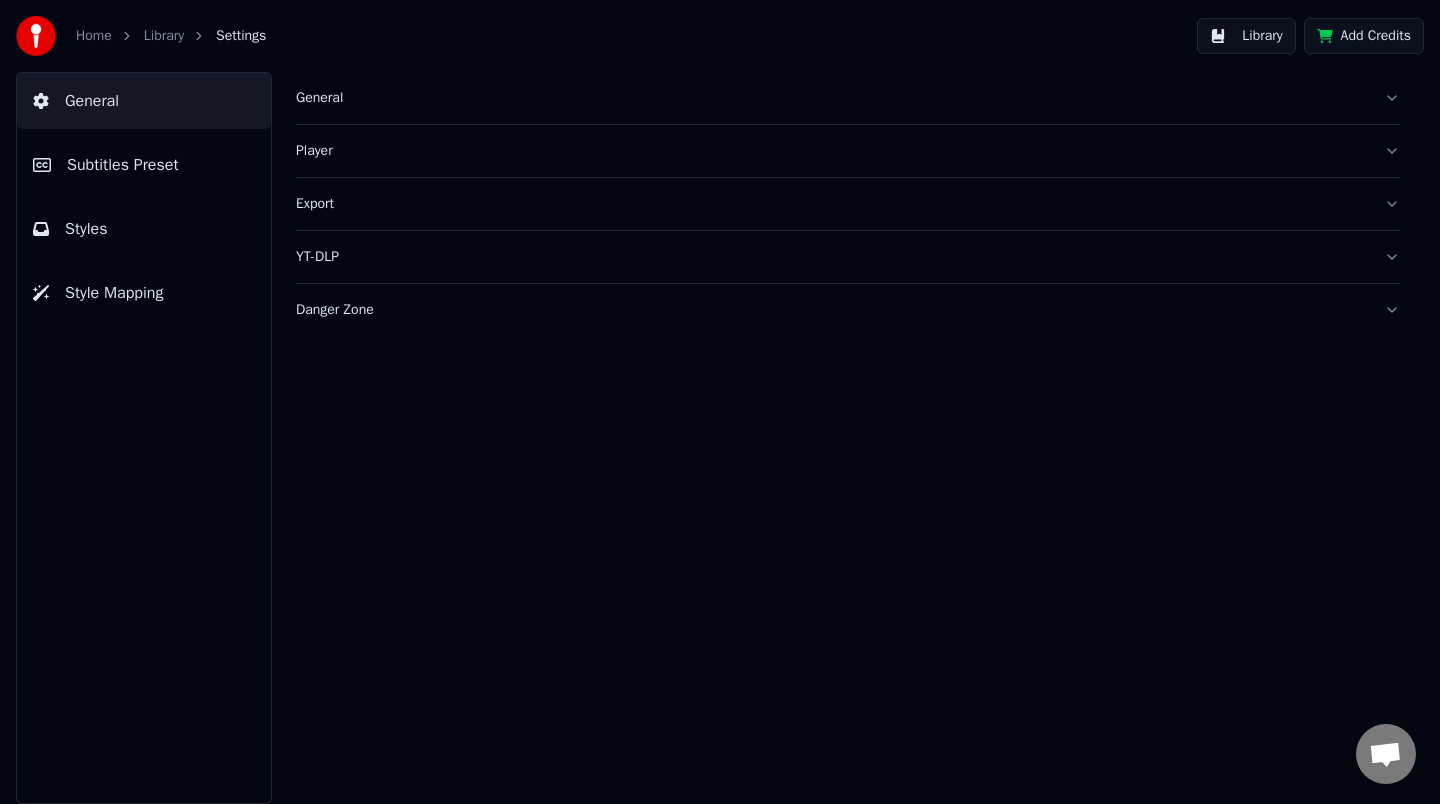 click on "Subtitles Preset" at bounding box center [144, 165] 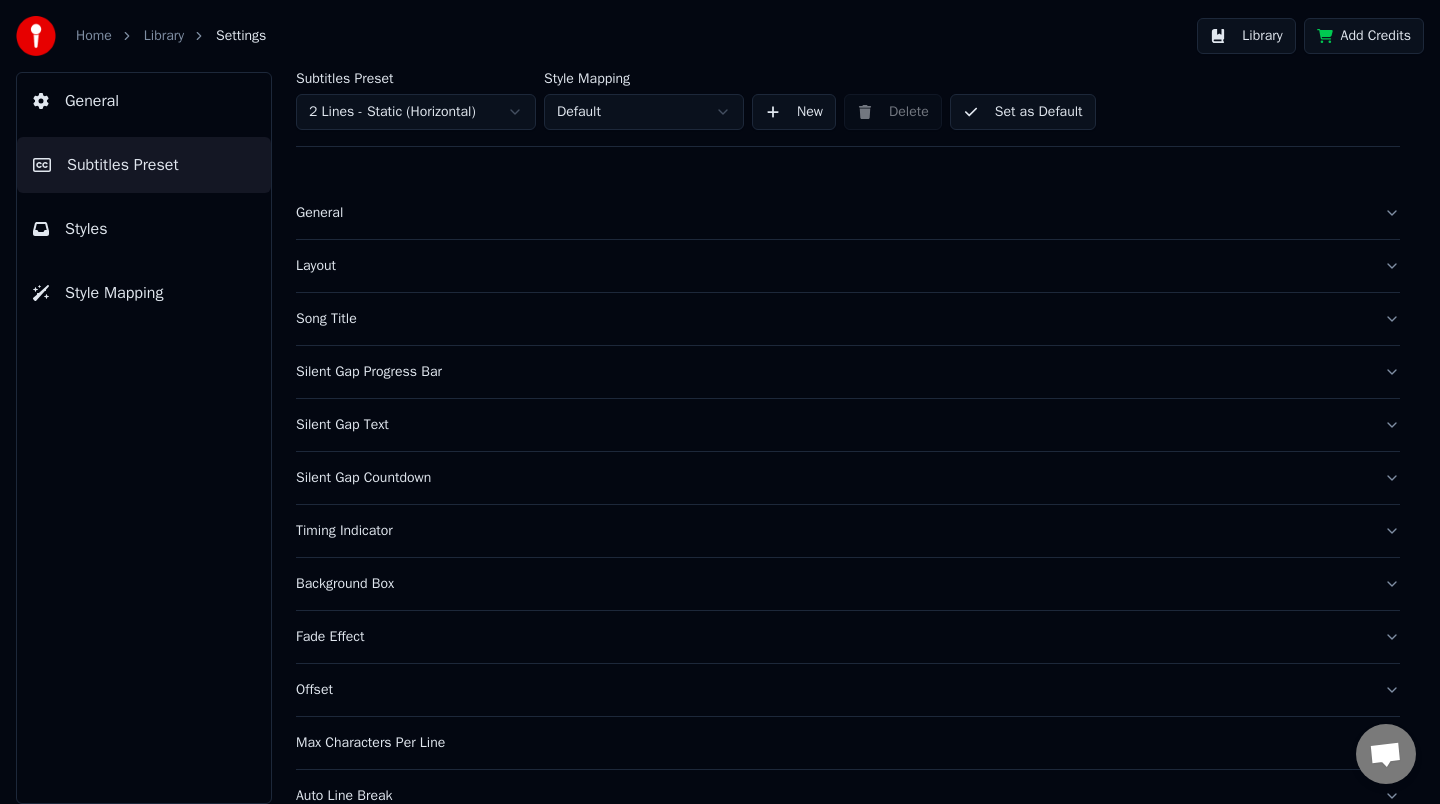 click on "Style Mapping" at bounding box center [144, 293] 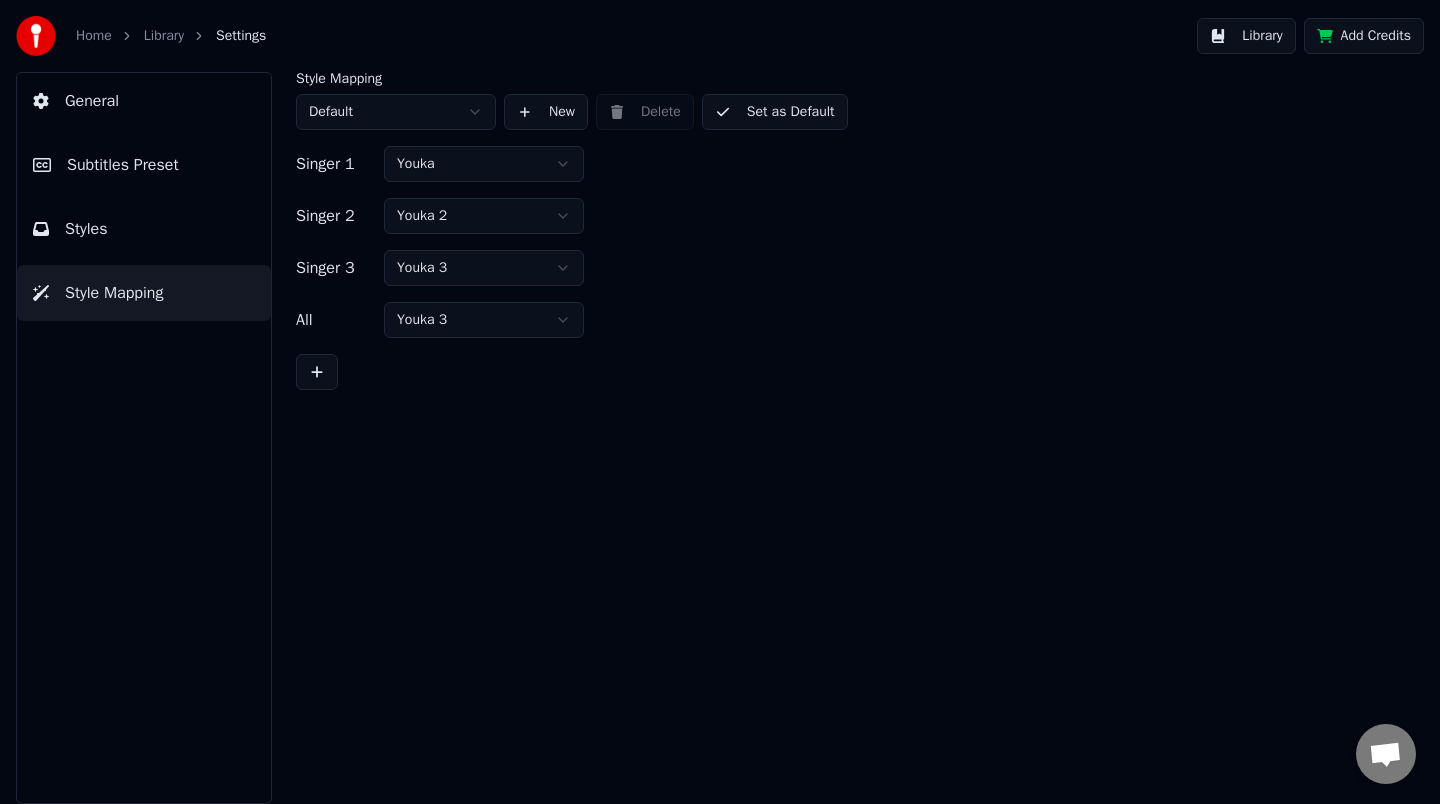 click on "Home" at bounding box center (94, 36) 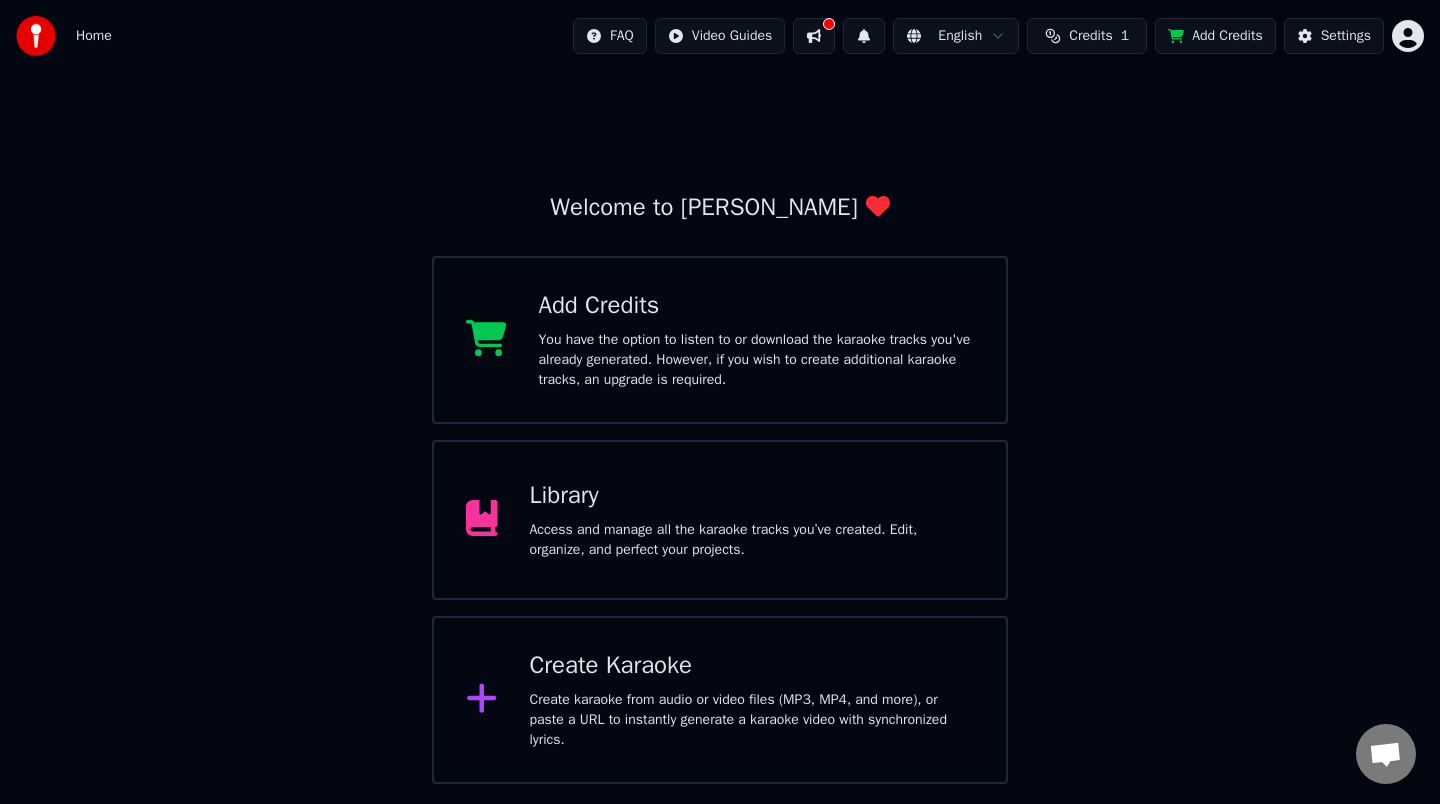 click on "Welcome to Youka Add Credits You have the option to listen to or download the karaoke tracks you've already generated. However, if you wish to create additional karaoke tracks, an upgrade is required. Library Access and manage all the karaoke tracks you’ve created. Edit, organize, and perfect your projects. Create Karaoke Create karaoke from audio or video files (MP3, MP4, and more), or paste a URL to instantly generate a karaoke video with synchronized lyrics." at bounding box center [720, 428] 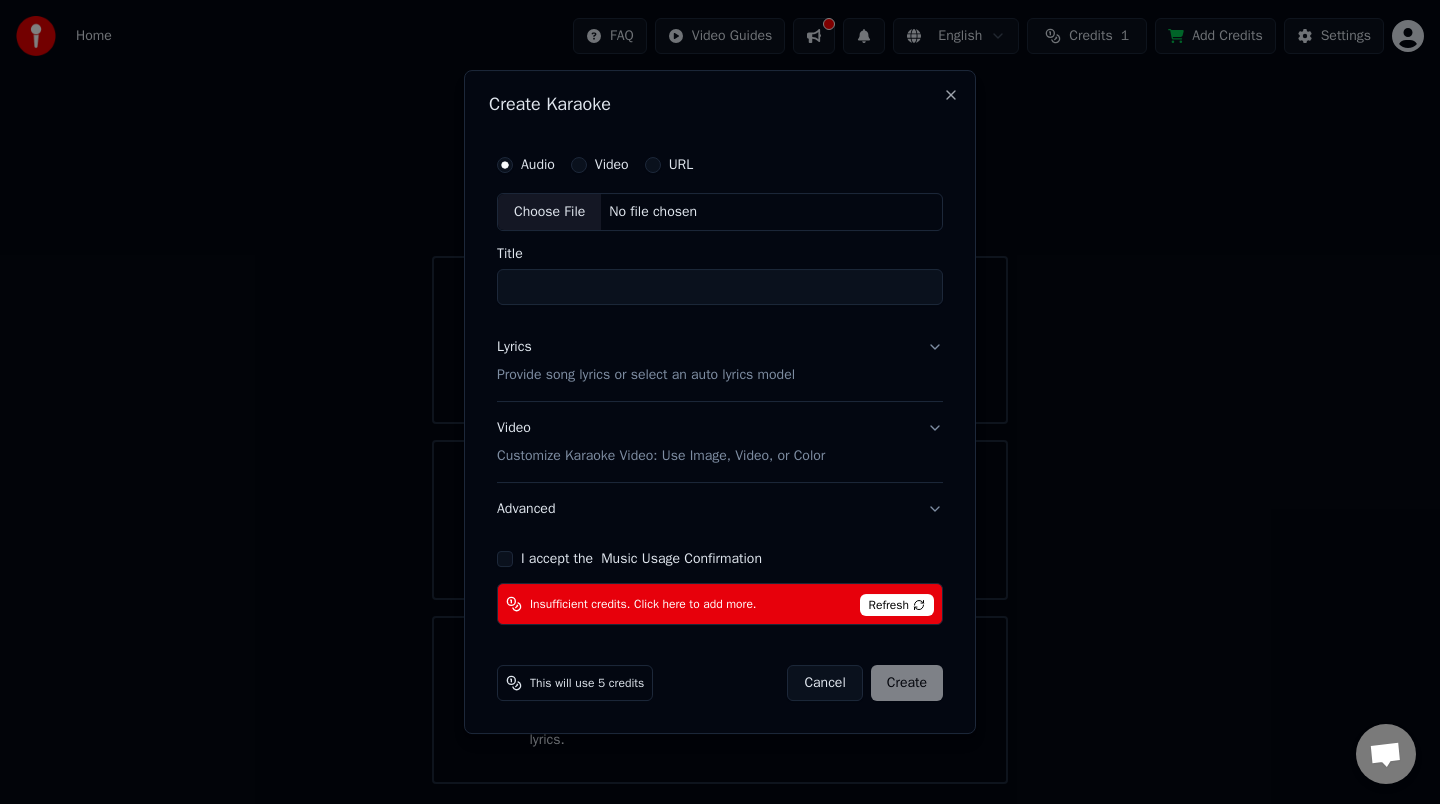 click on "Cancel" at bounding box center (824, 683) 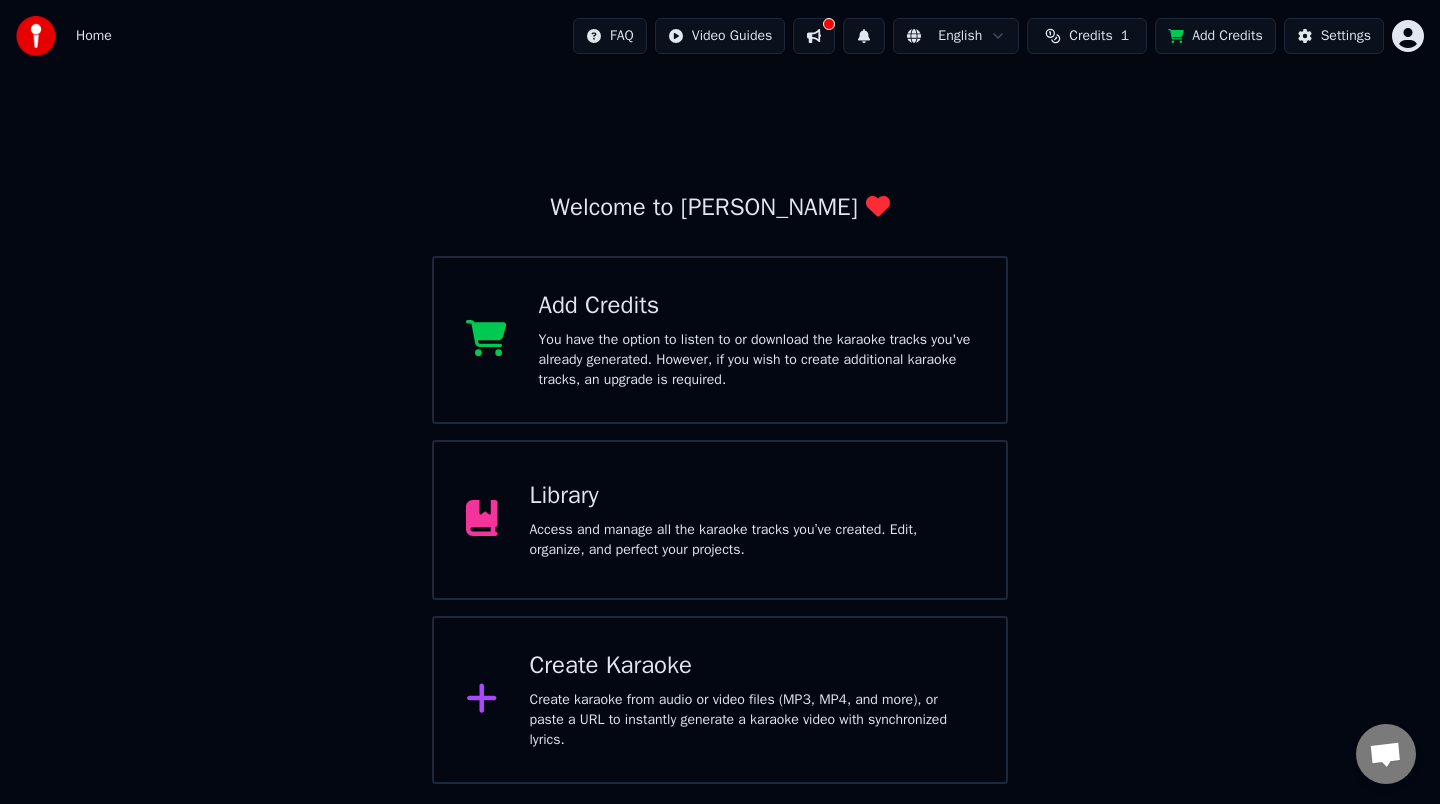 click on "Home FAQ Video Guides English Credits 1 Add Credits Settings Welcome to Youka Add Credits You have the option to listen to or download the karaoke tracks you've already generated. However, if you wish to create additional karaoke tracks, an upgrade is required. Library Access and manage all the karaoke tracks you’ve created. Edit, organize, and perfect your projects. Create Karaoke Create karaoke from audio or video files (MP3, MP4, and more), or paste a URL to instantly generate a karaoke video with synchronized lyrics." at bounding box center (720, 392) 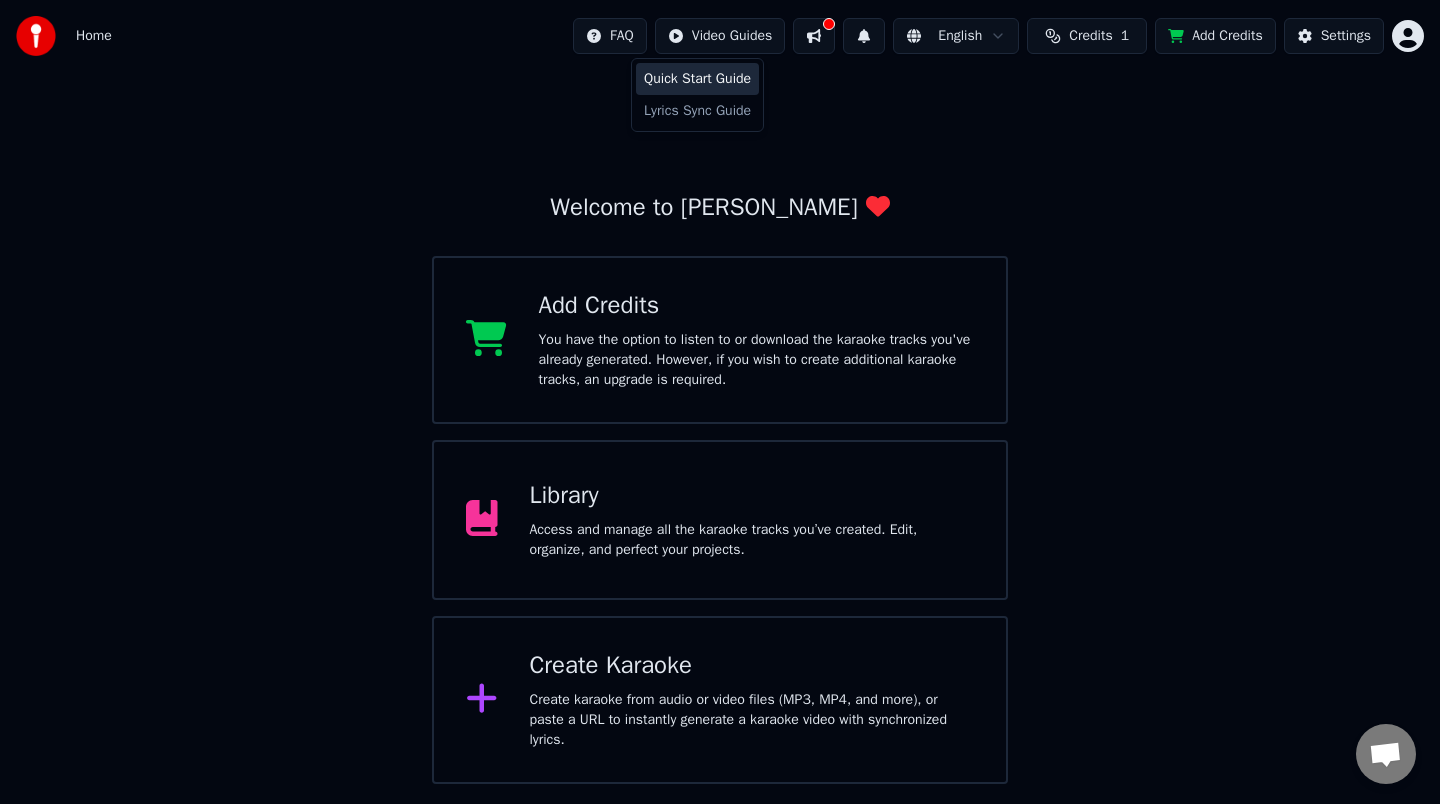 click on "Quick Start Guide" at bounding box center [697, 79] 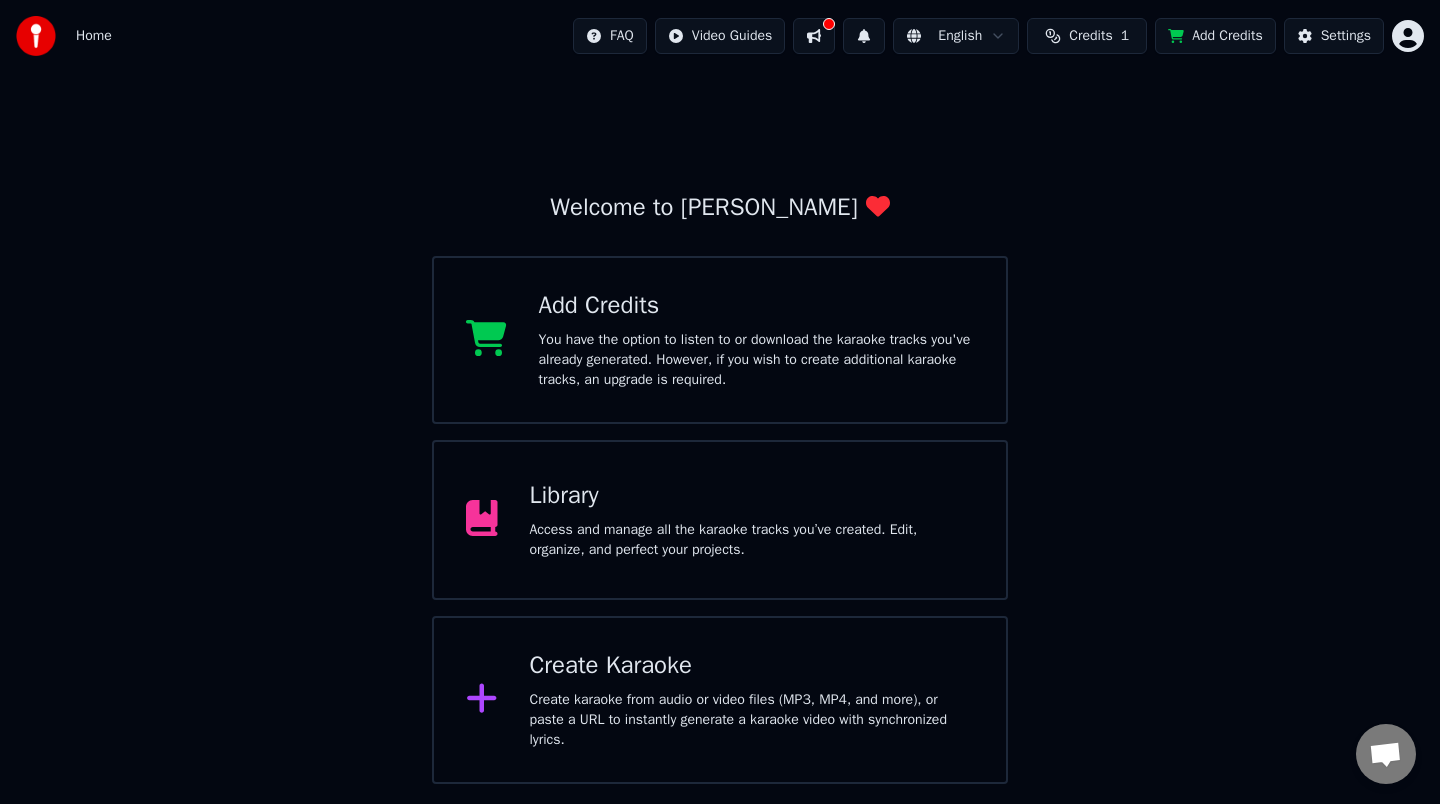 click on "Home" at bounding box center [94, 36] 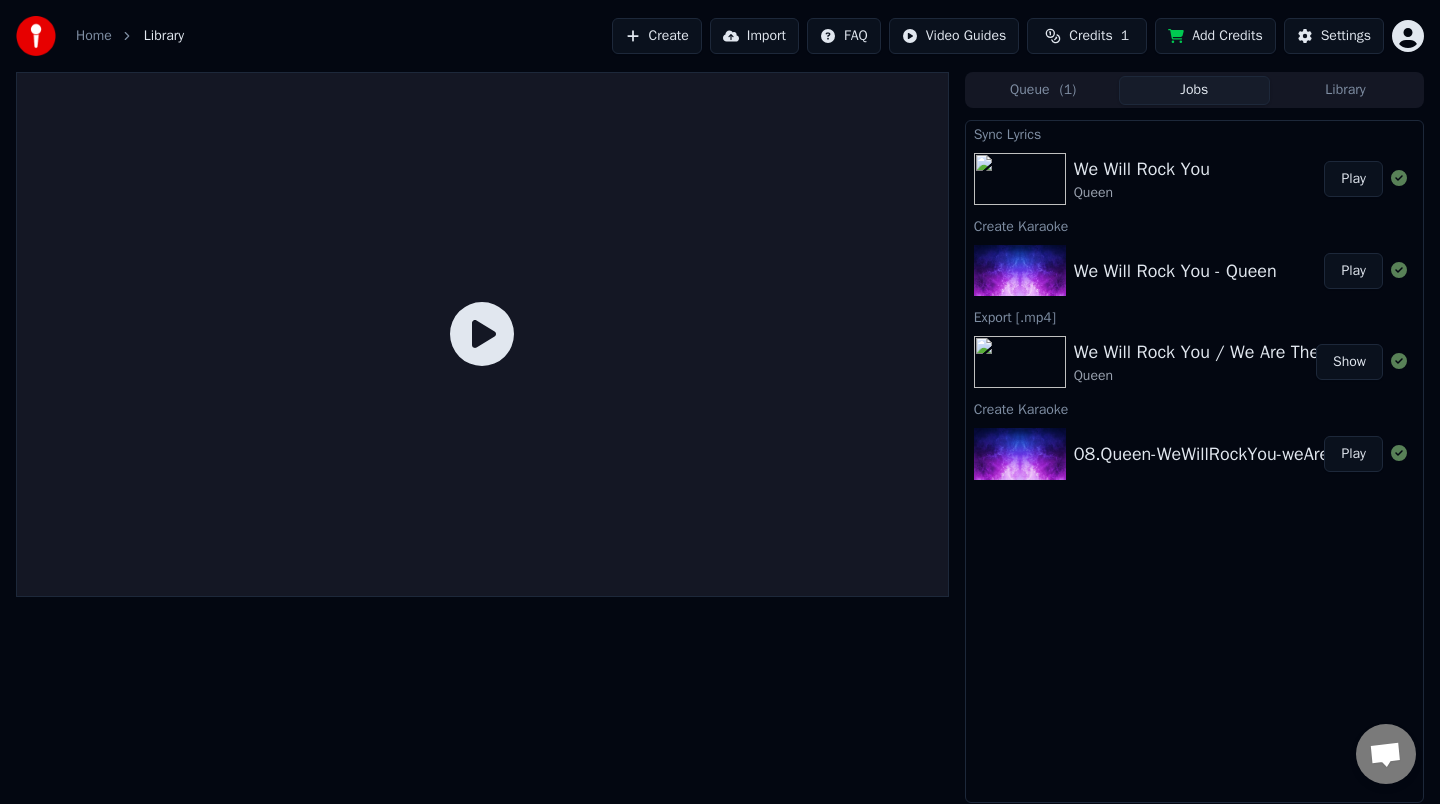 click on "We Will Rock You / We Are The Champions" at bounding box center [1243, 352] 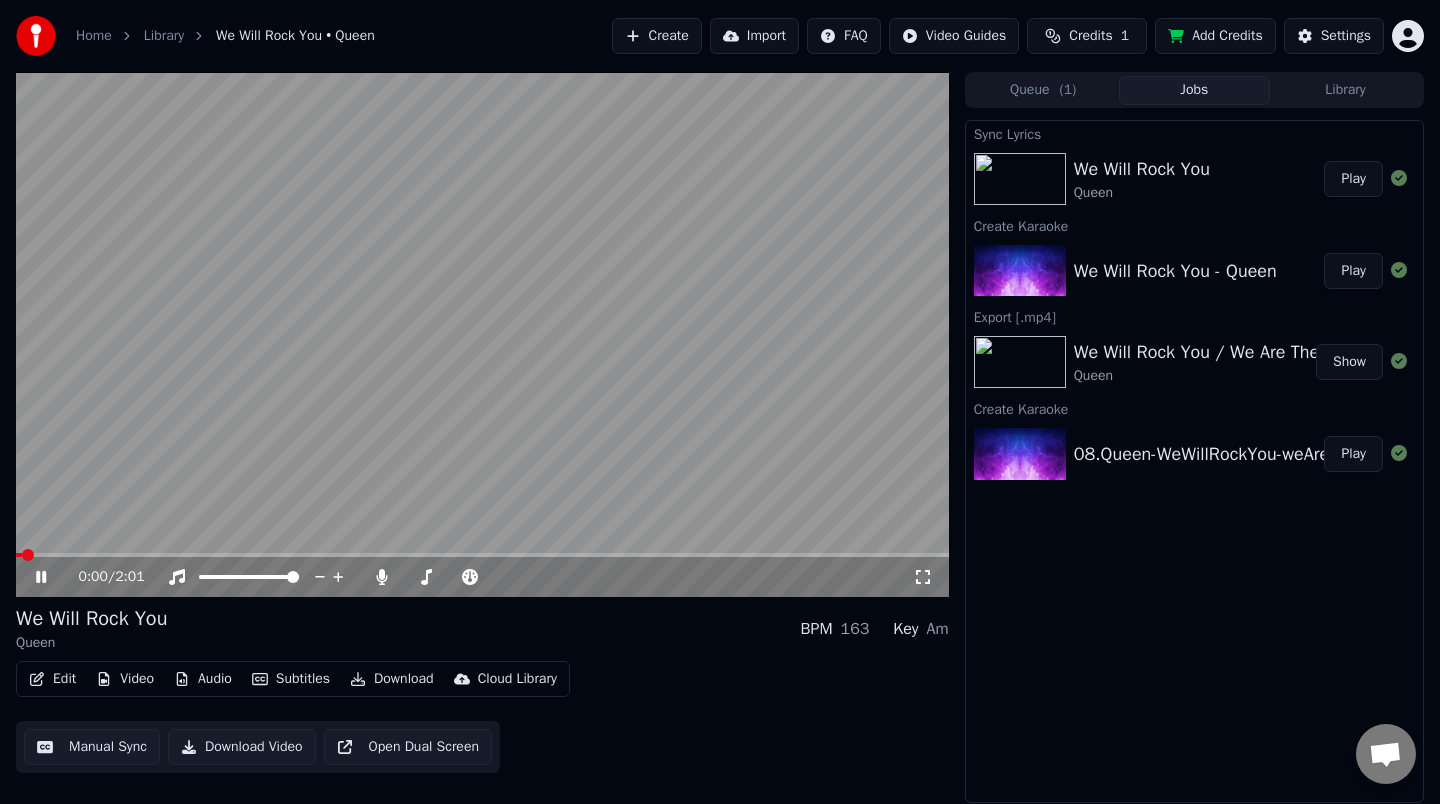 click on "0:00  /  2:01" at bounding box center [482, 577] 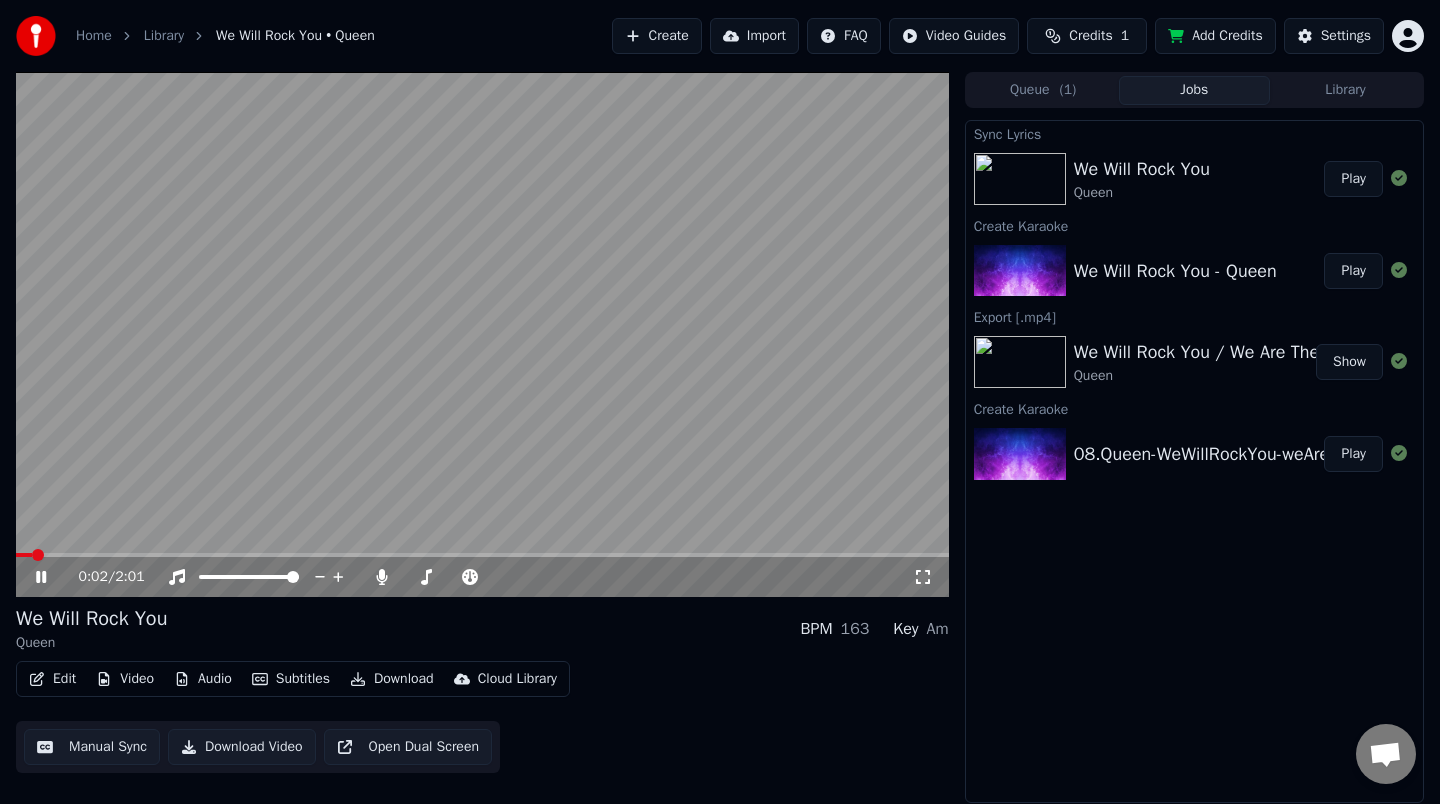 click on "0:02  /  2:01" at bounding box center (482, 577) 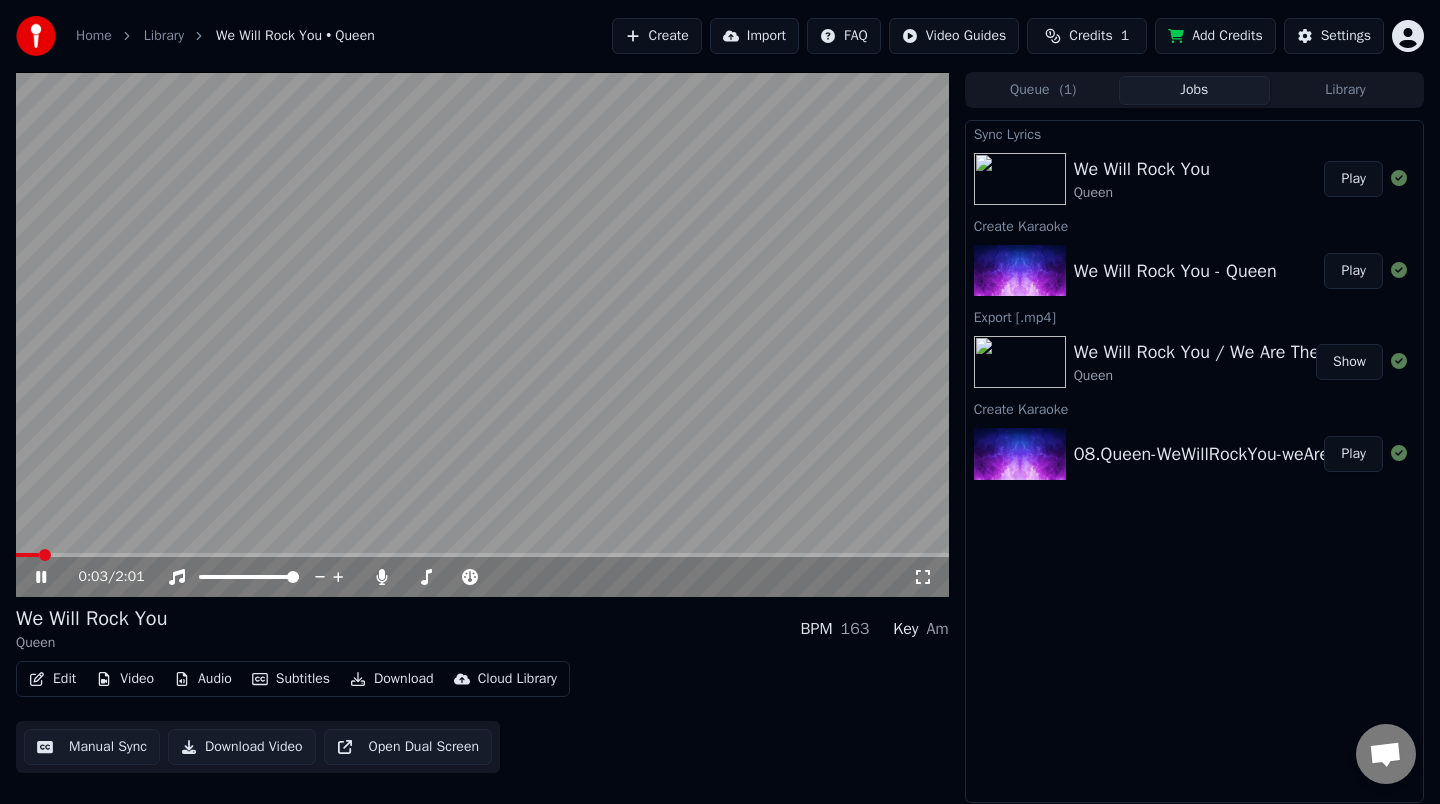 click on "0:03  /  2:01" at bounding box center (482, 577) 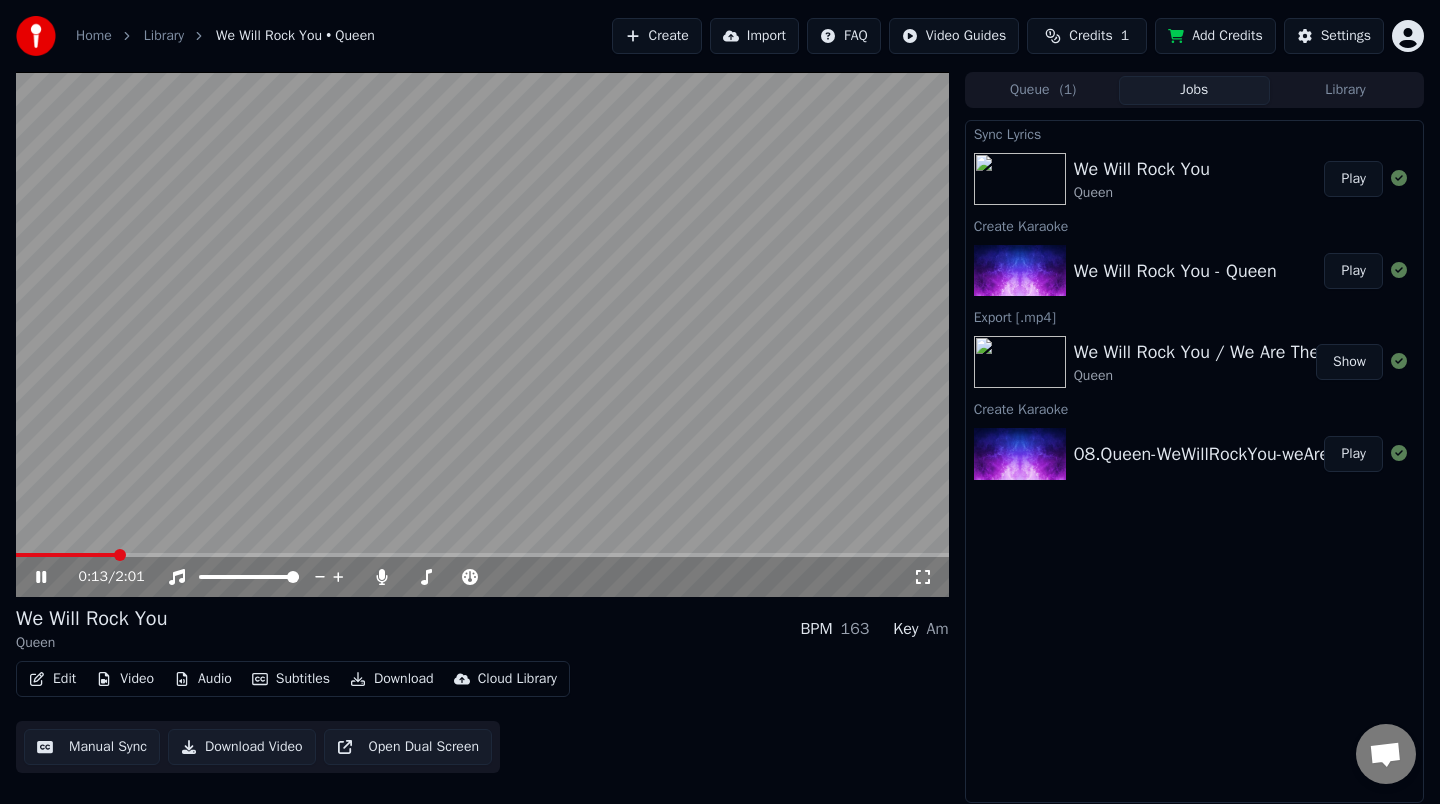 click at bounding box center (120, 555) 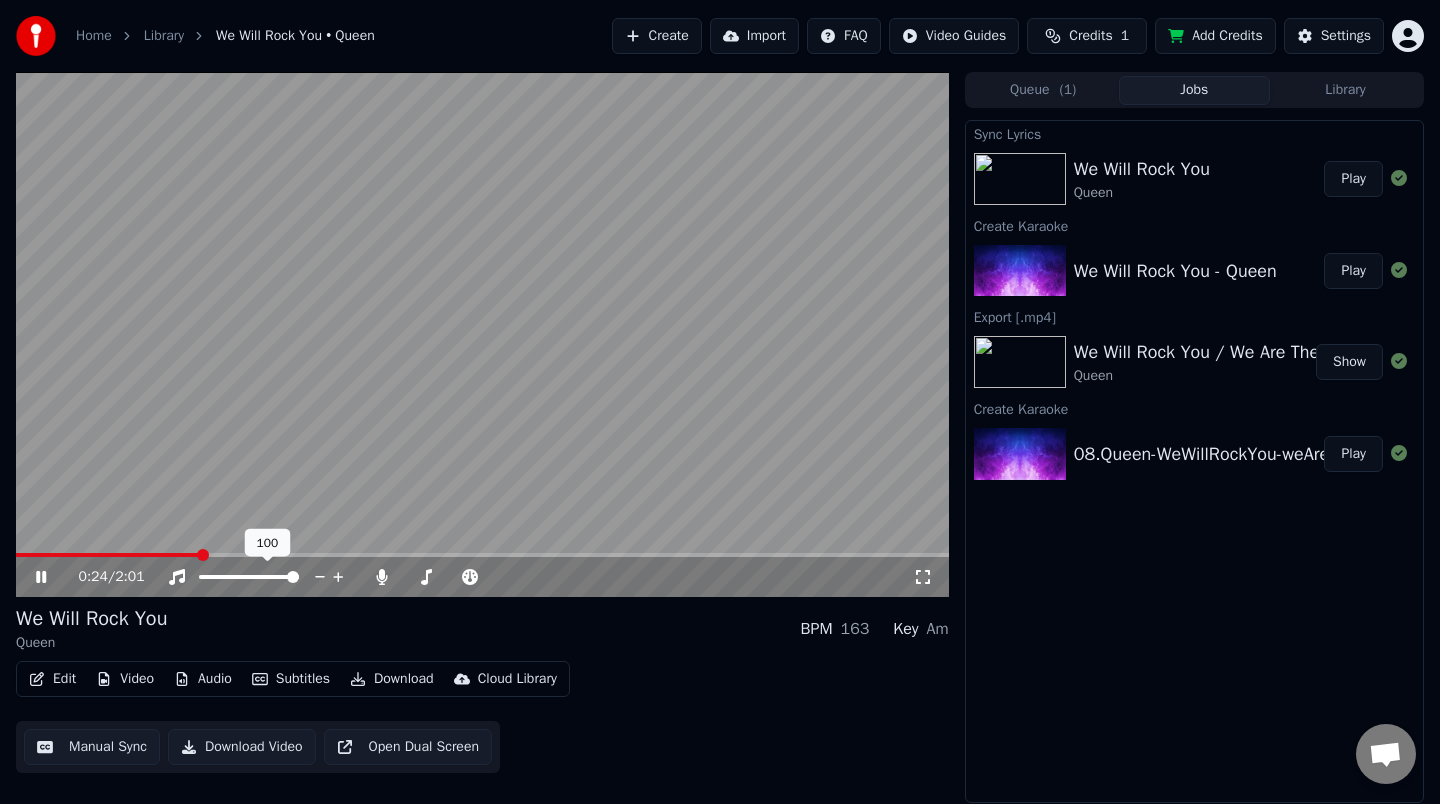 click at bounding box center (482, 555) 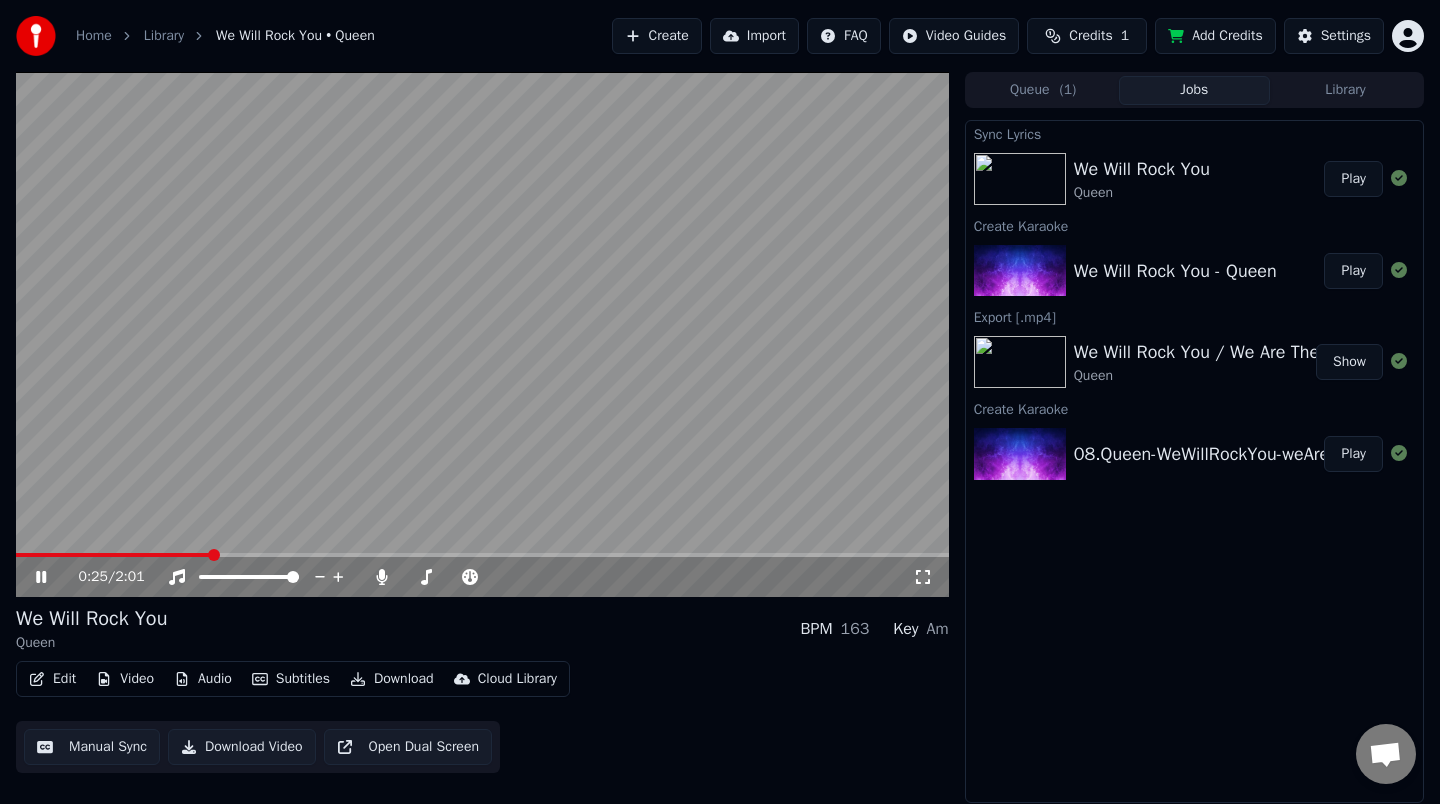 click at bounding box center (482, 334) 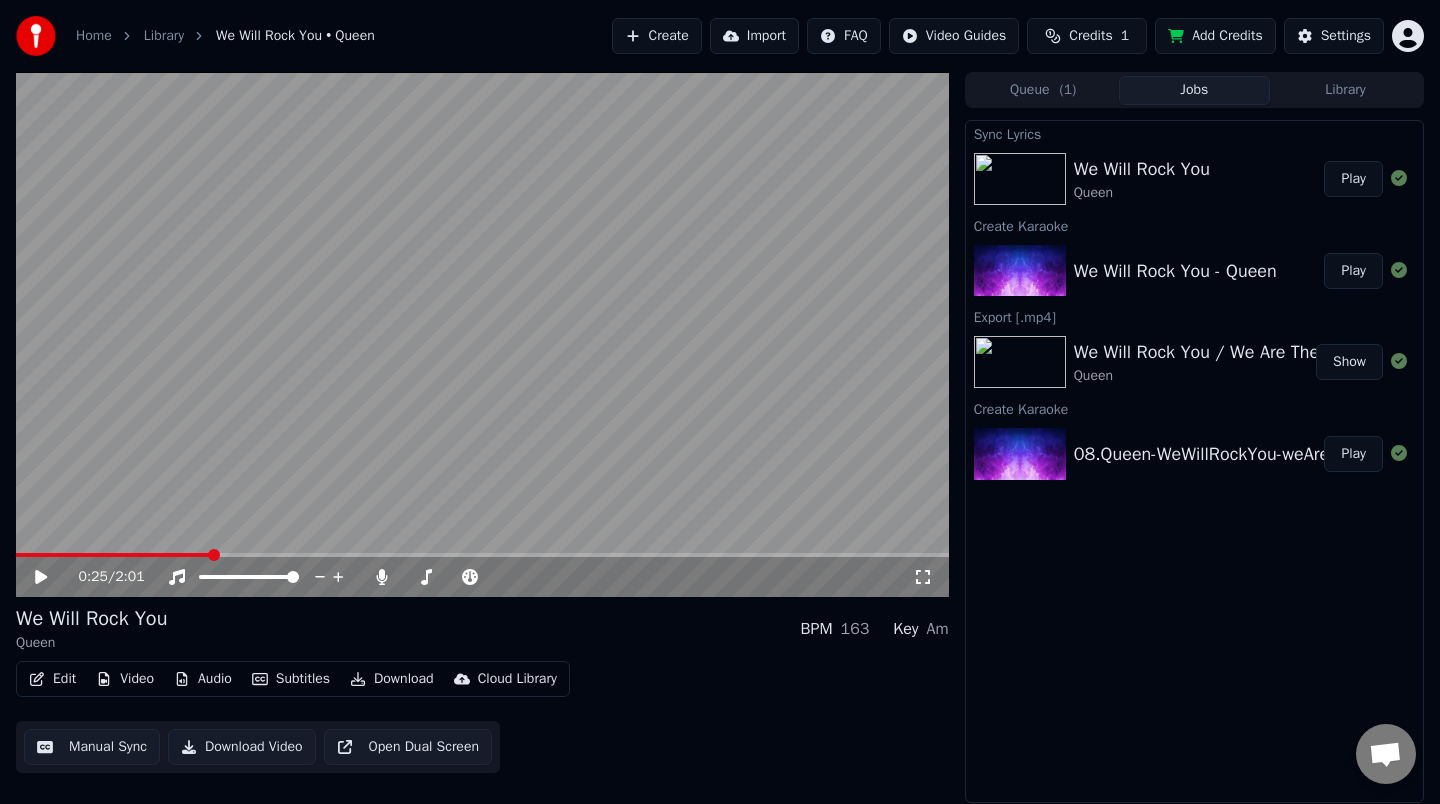 click at bounding box center (482, 555) 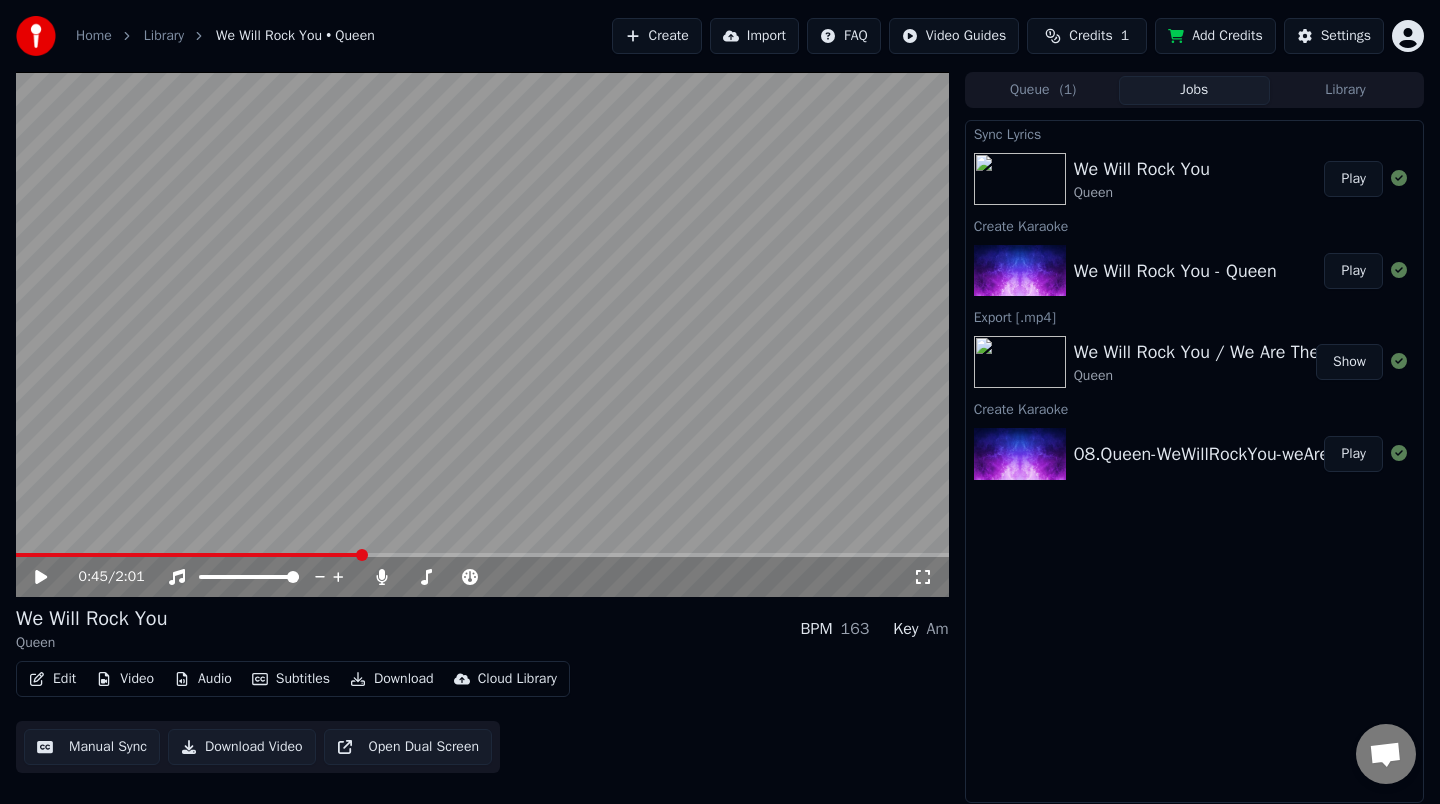 click at bounding box center (482, 334) 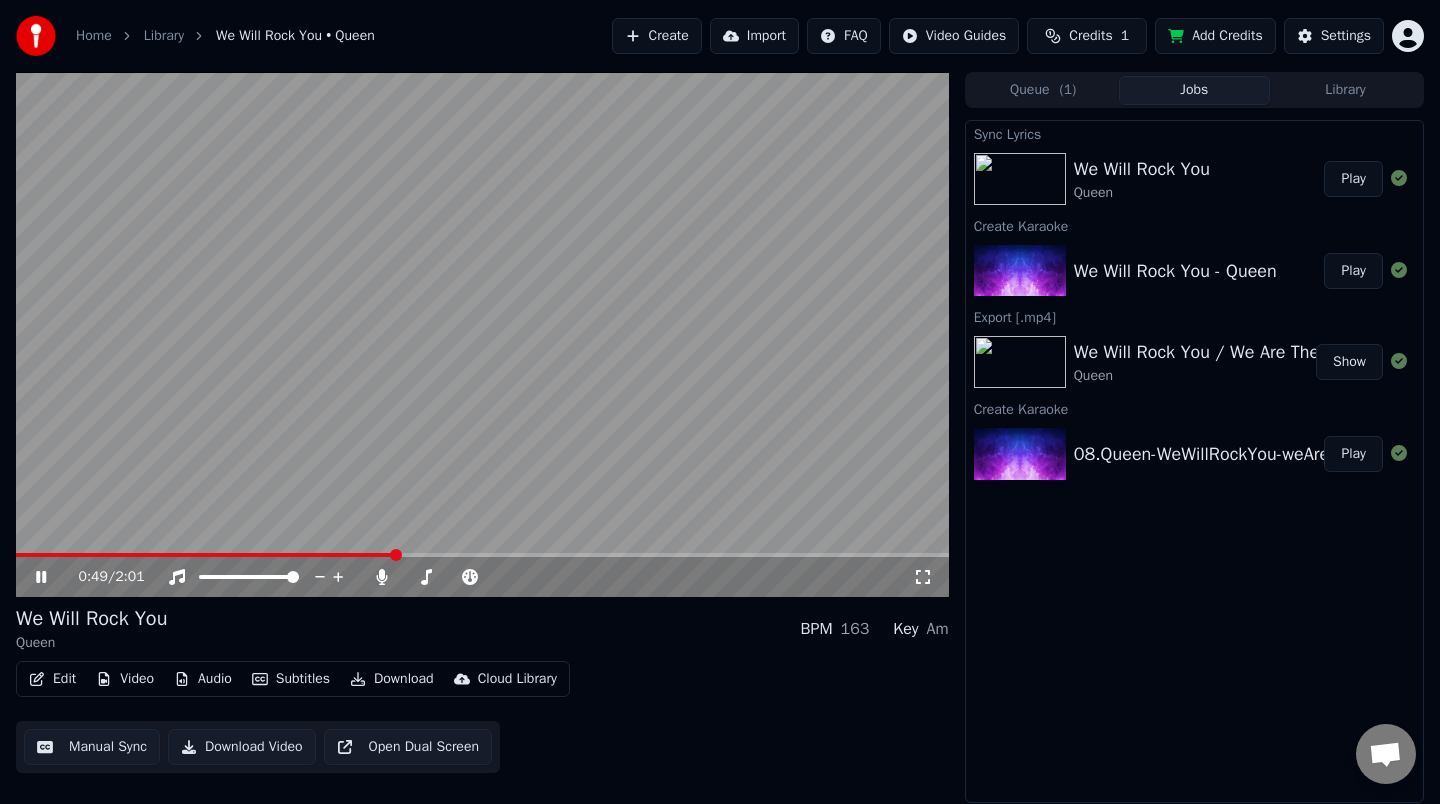 click at bounding box center [482, 334] 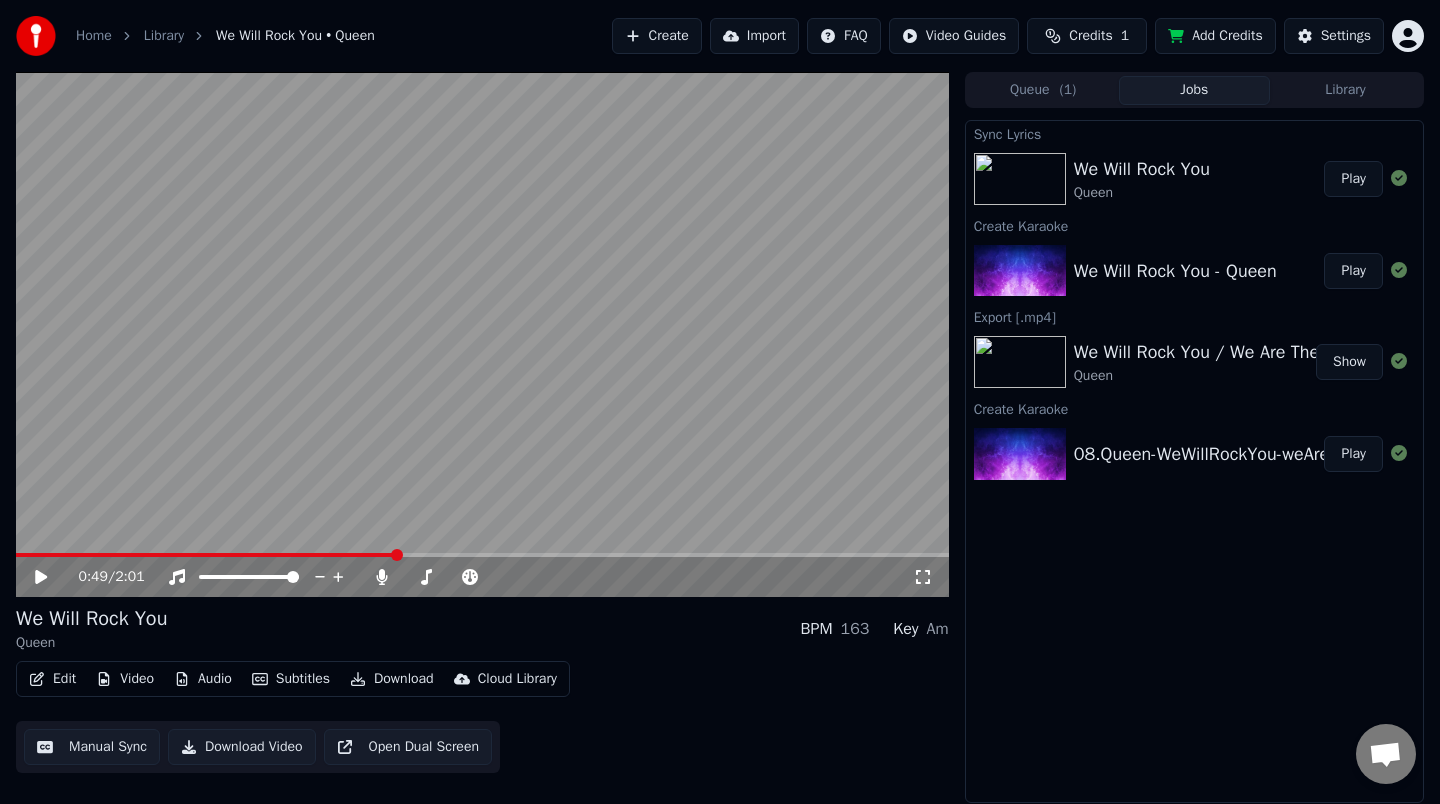 click on "Manual Sync" at bounding box center (92, 747) 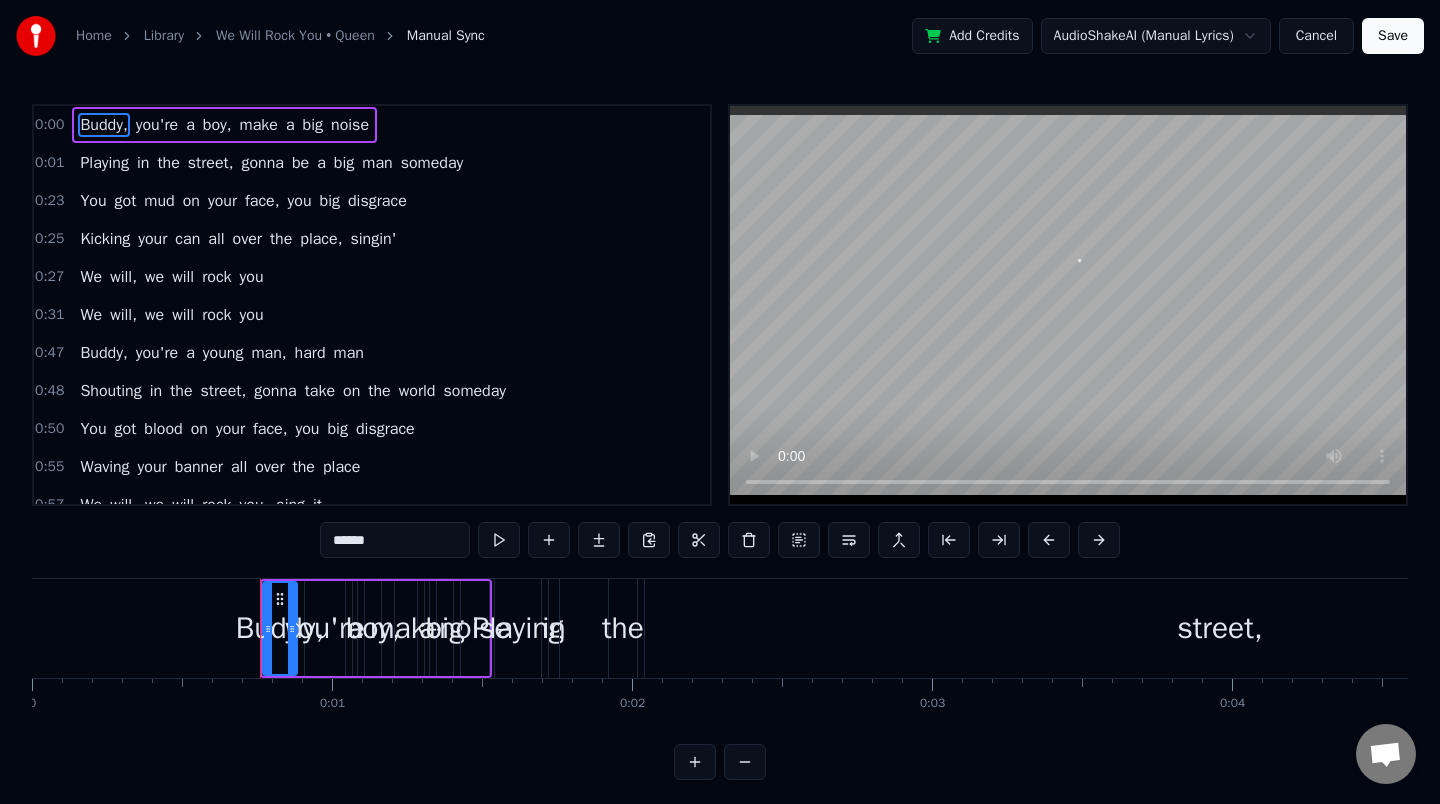 click on "0:27 We will, we will rock you" at bounding box center [372, 277] 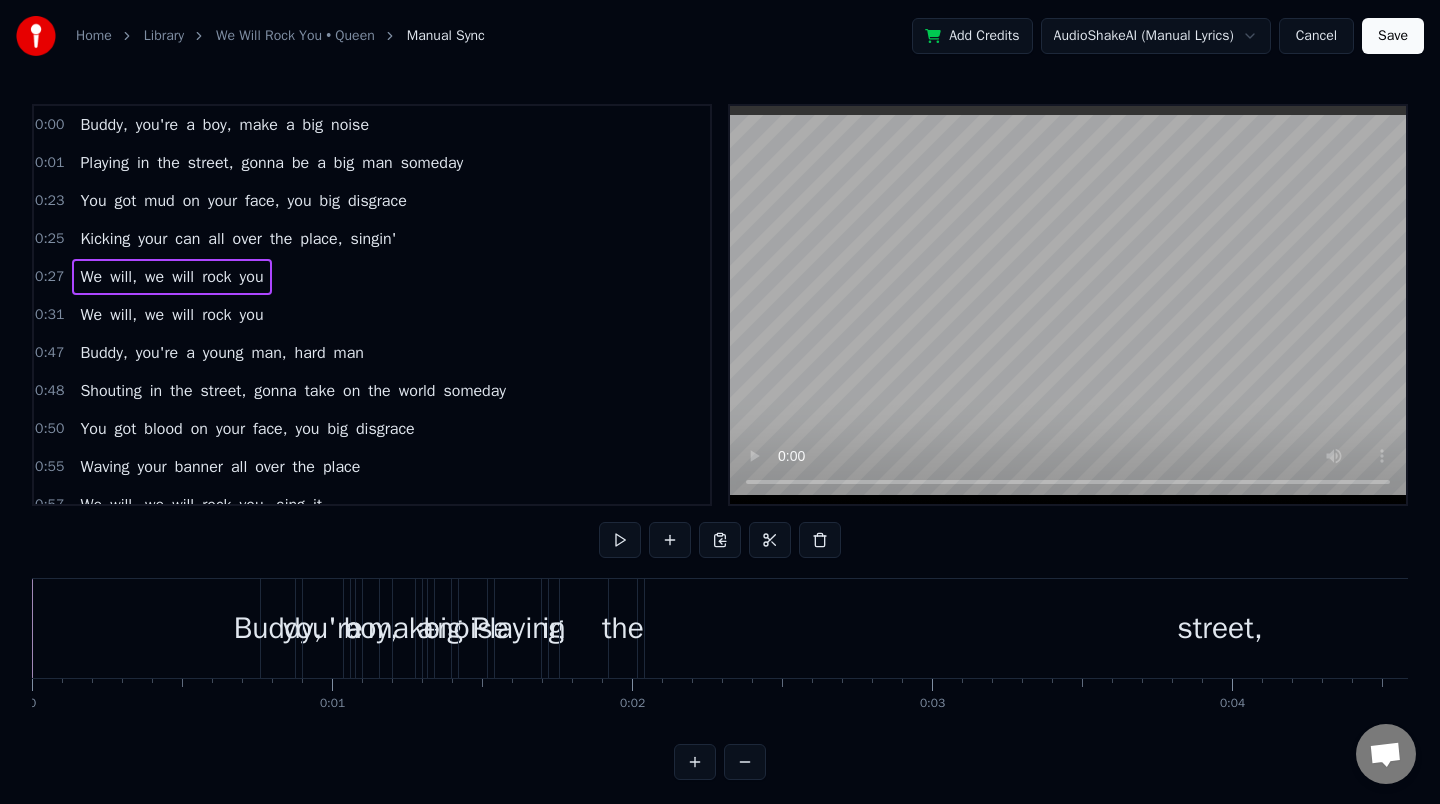 scroll, scrollTop: 0, scrollLeft: 5129, axis: horizontal 